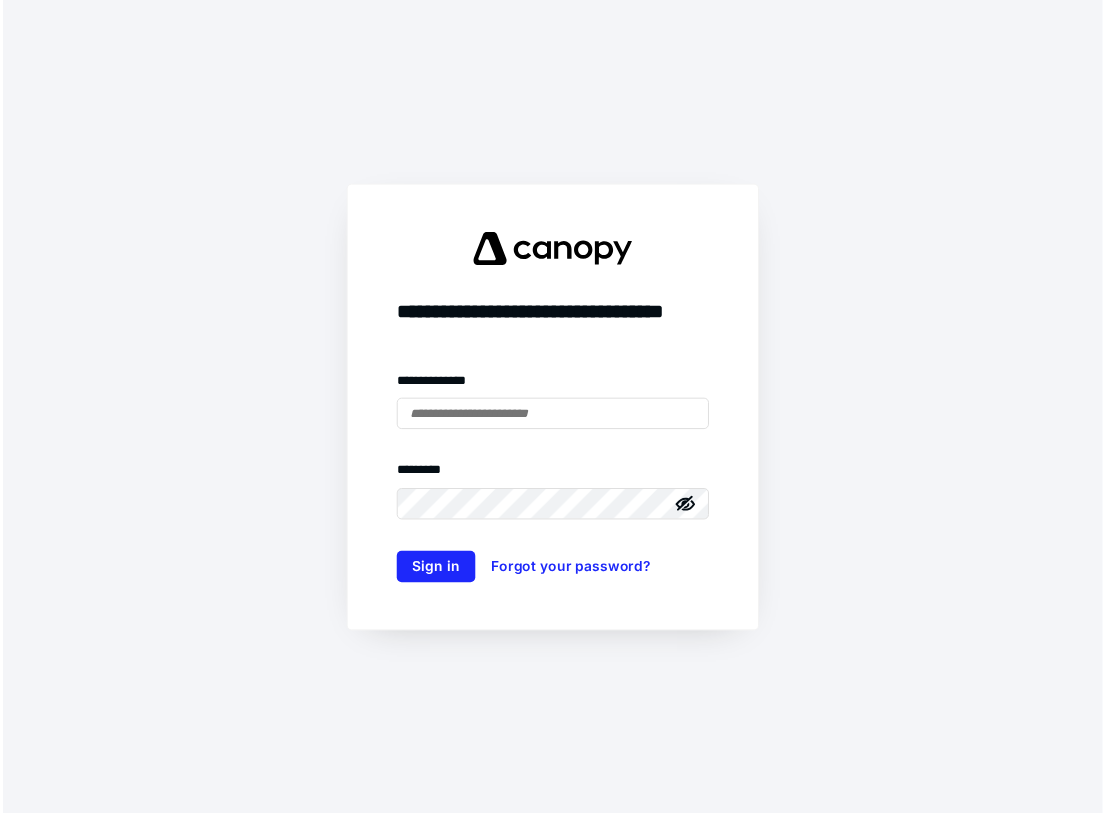 scroll, scrollTop: 0, scrollLeft: 0, axis: both 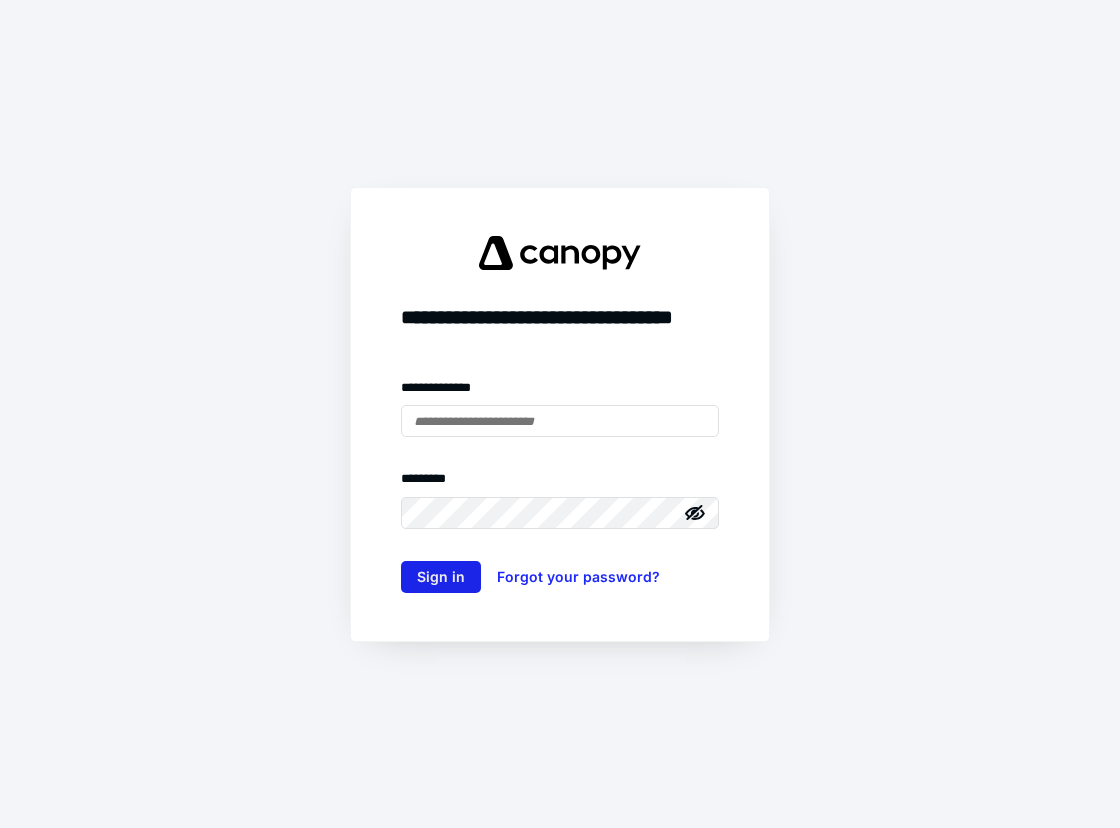 type on "**********" 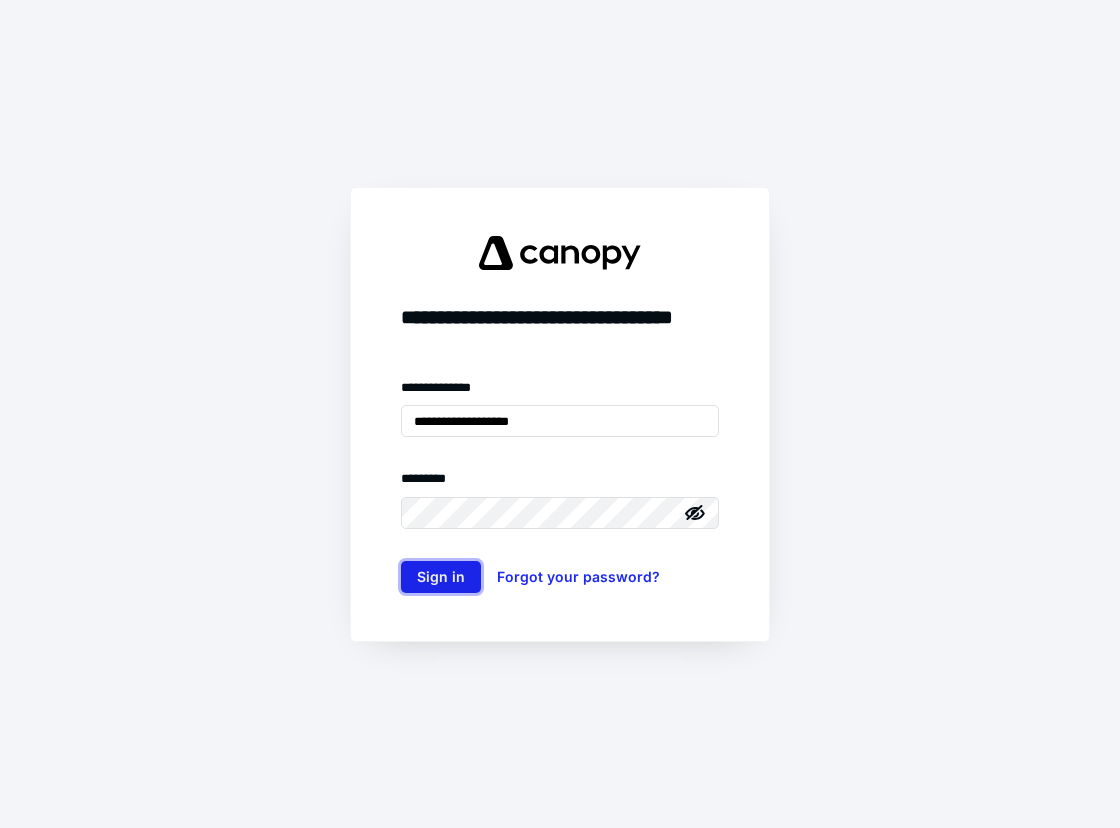 click on "Sign in" at bounding box center (441, 577) 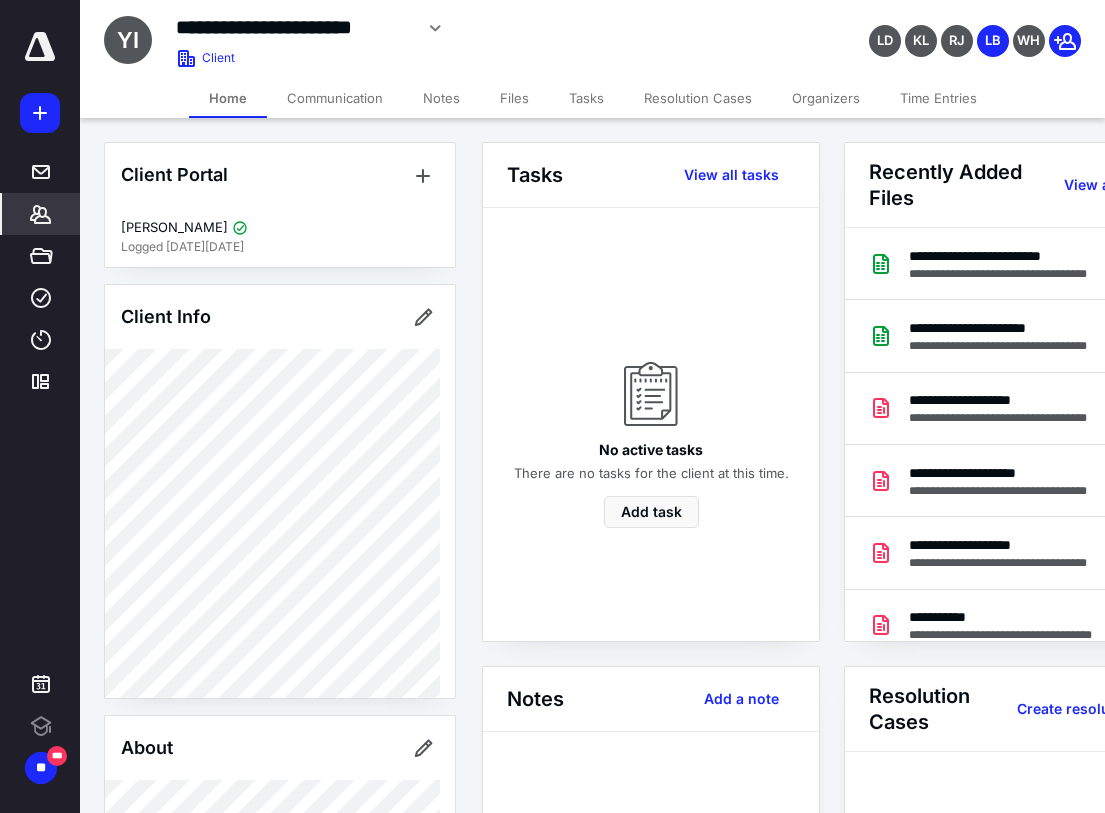 scroll, scrollTop: 0, scrollLeft: 0, axis: both 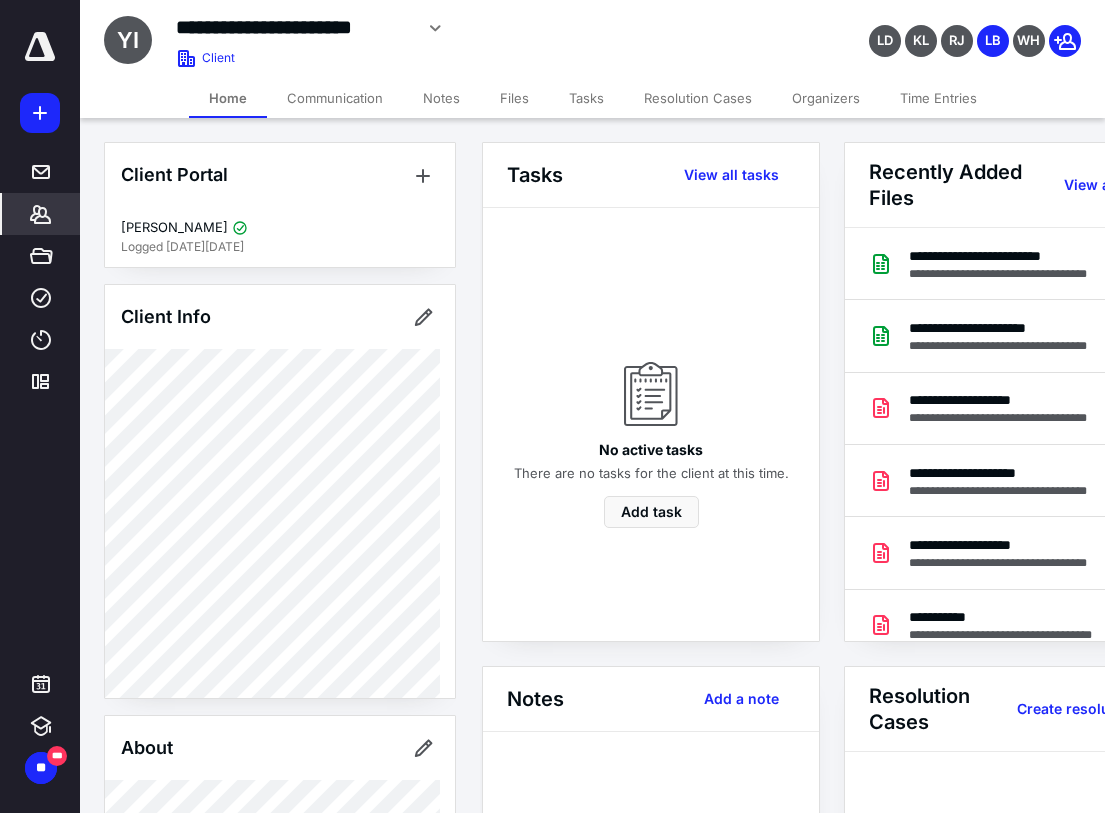 click on "*******" at bounding box center [0, 0] 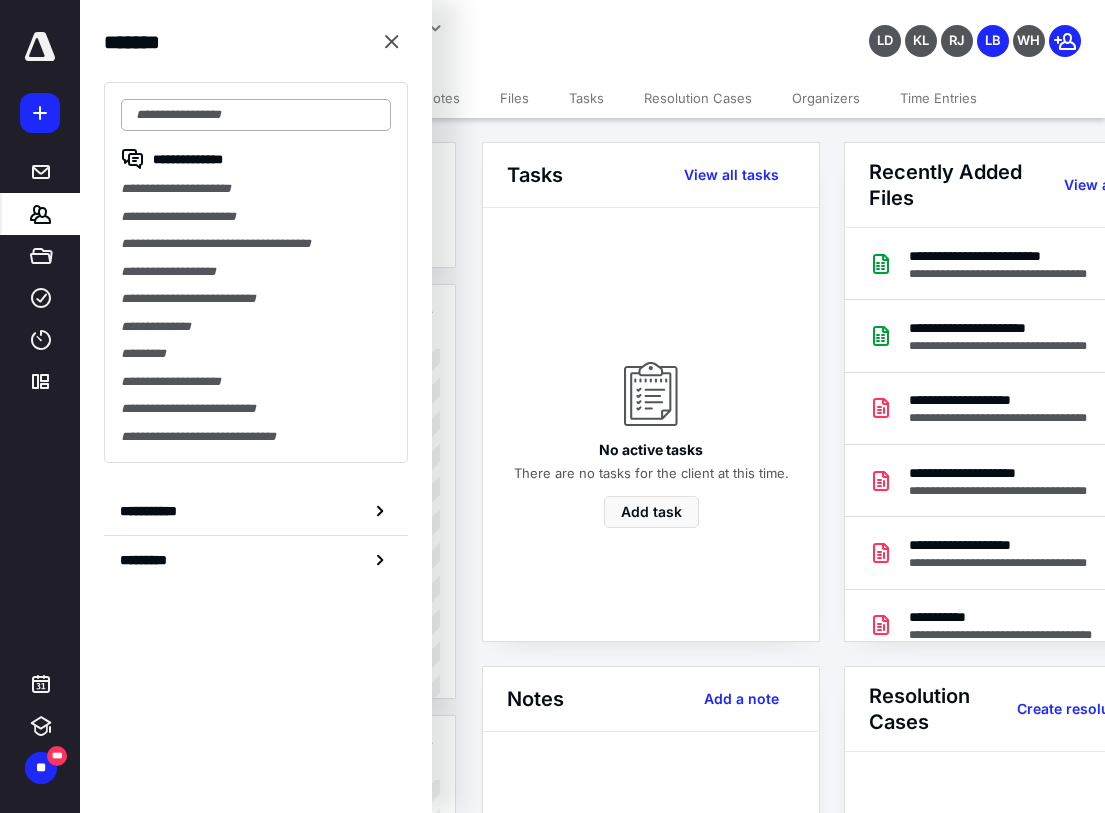 click at bounding box center [256, 115] 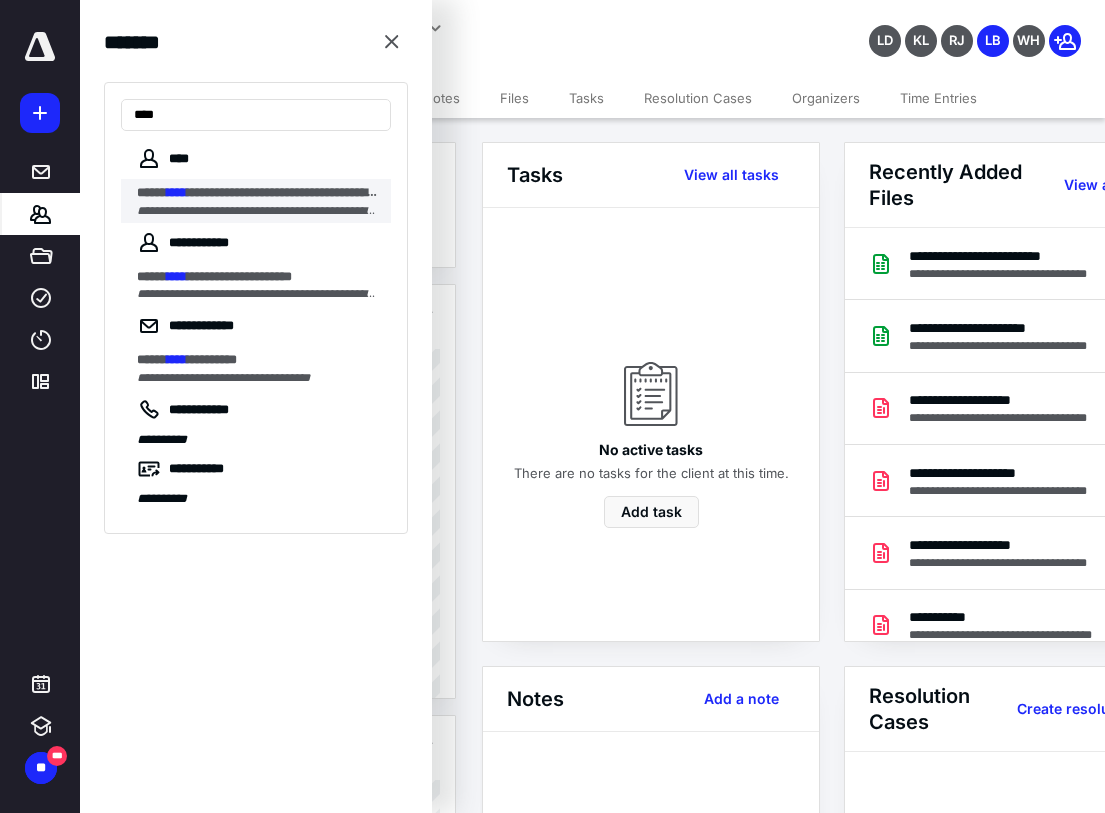 type on "****" 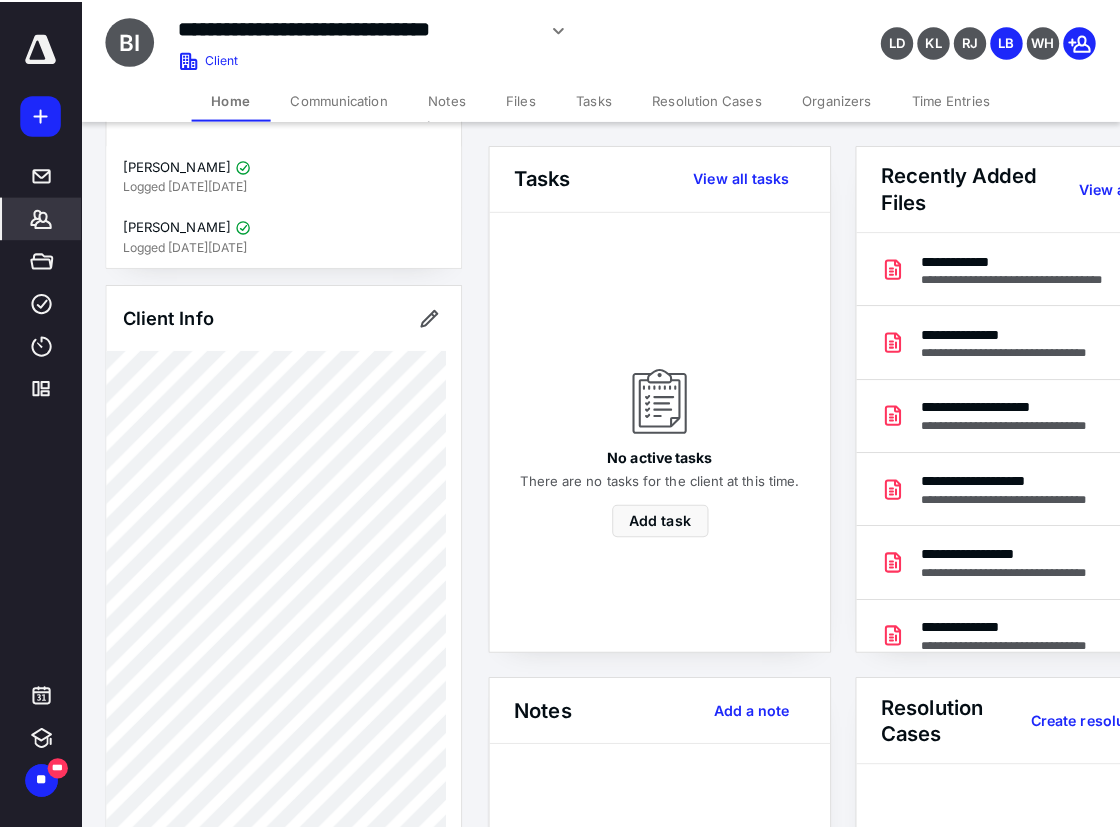 scroll, scrollTop: 200, scrollLeft: 0, axis: vertical 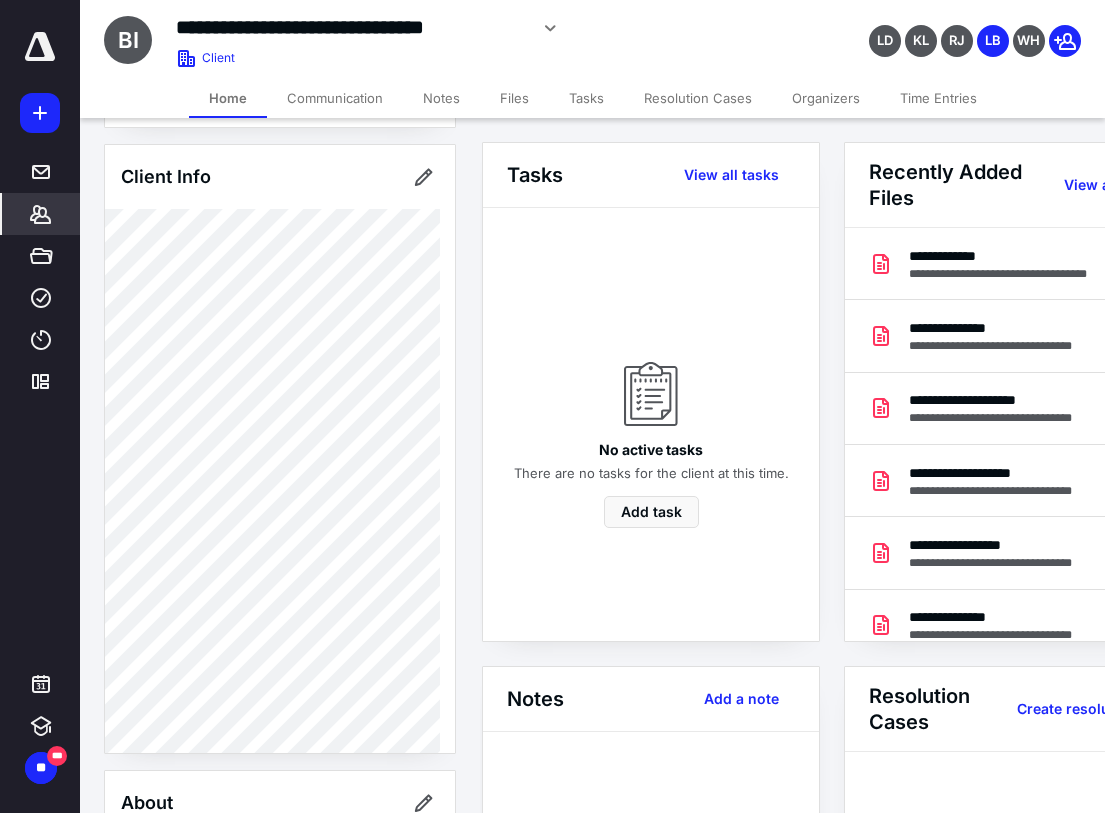 click on "Files" at bounding box center [514, 98] 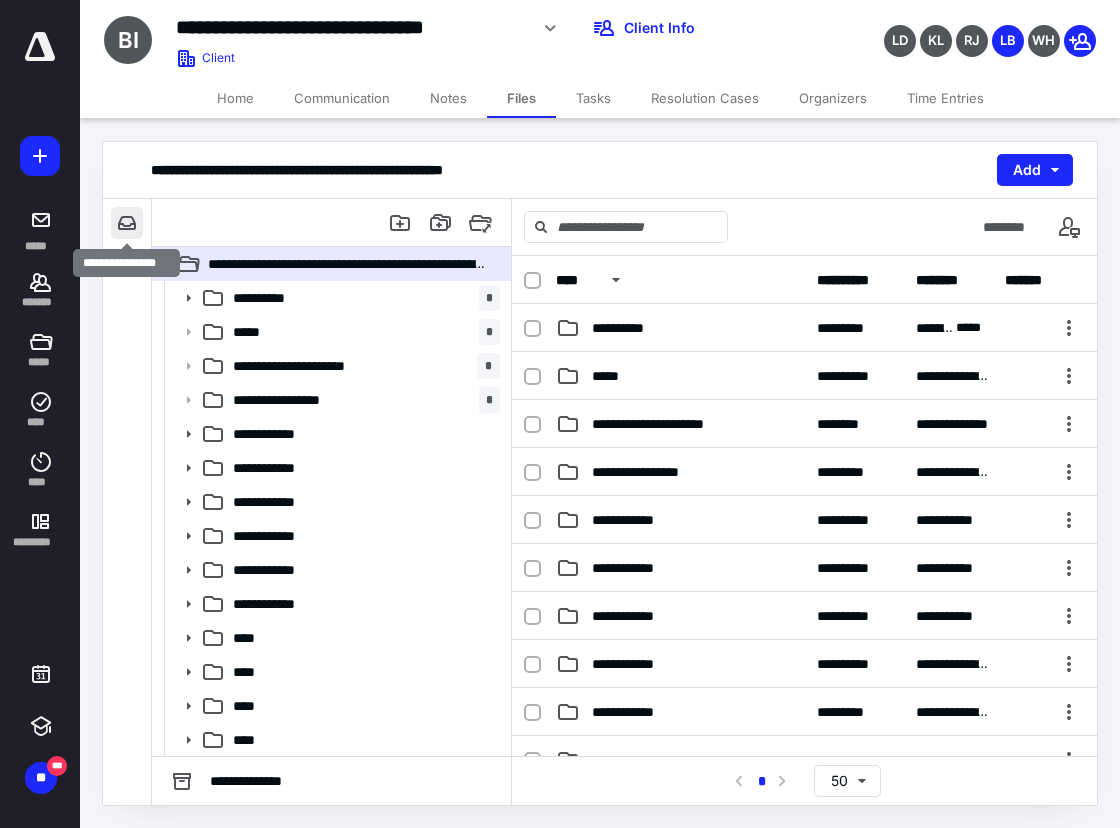 click at bounding box center (127, 223) 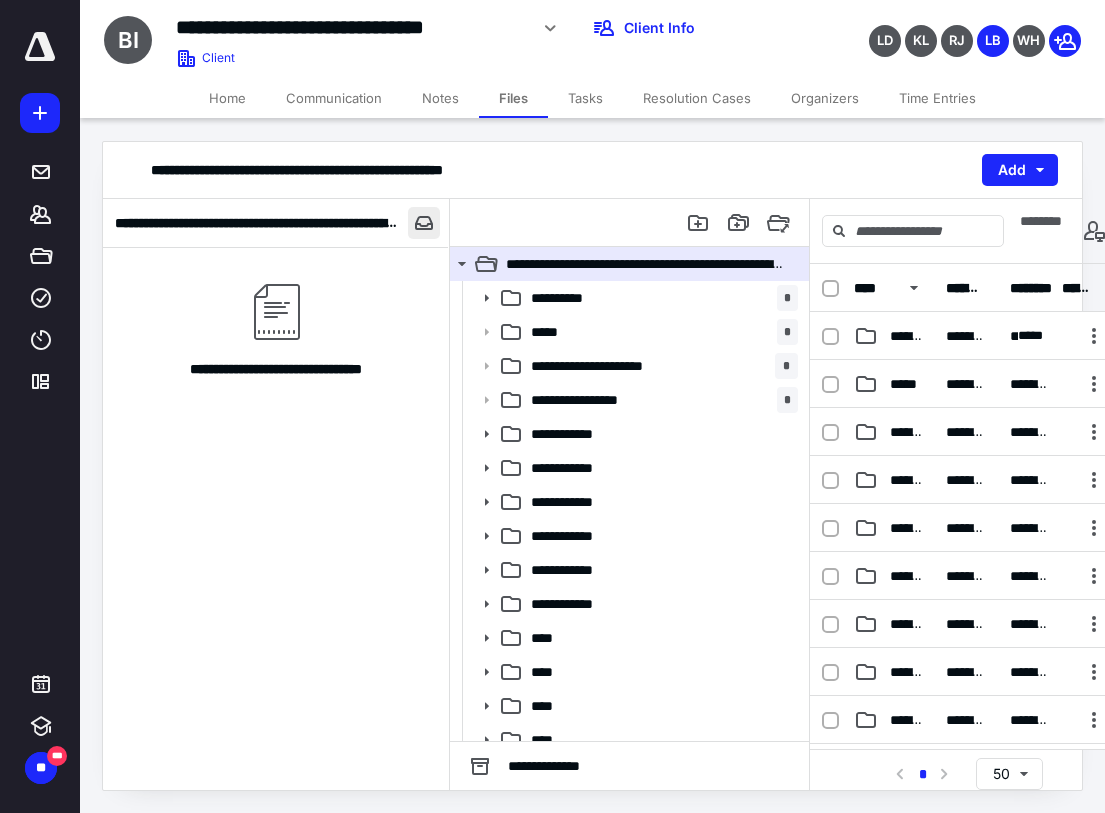 click at bounding box center (424, 223) 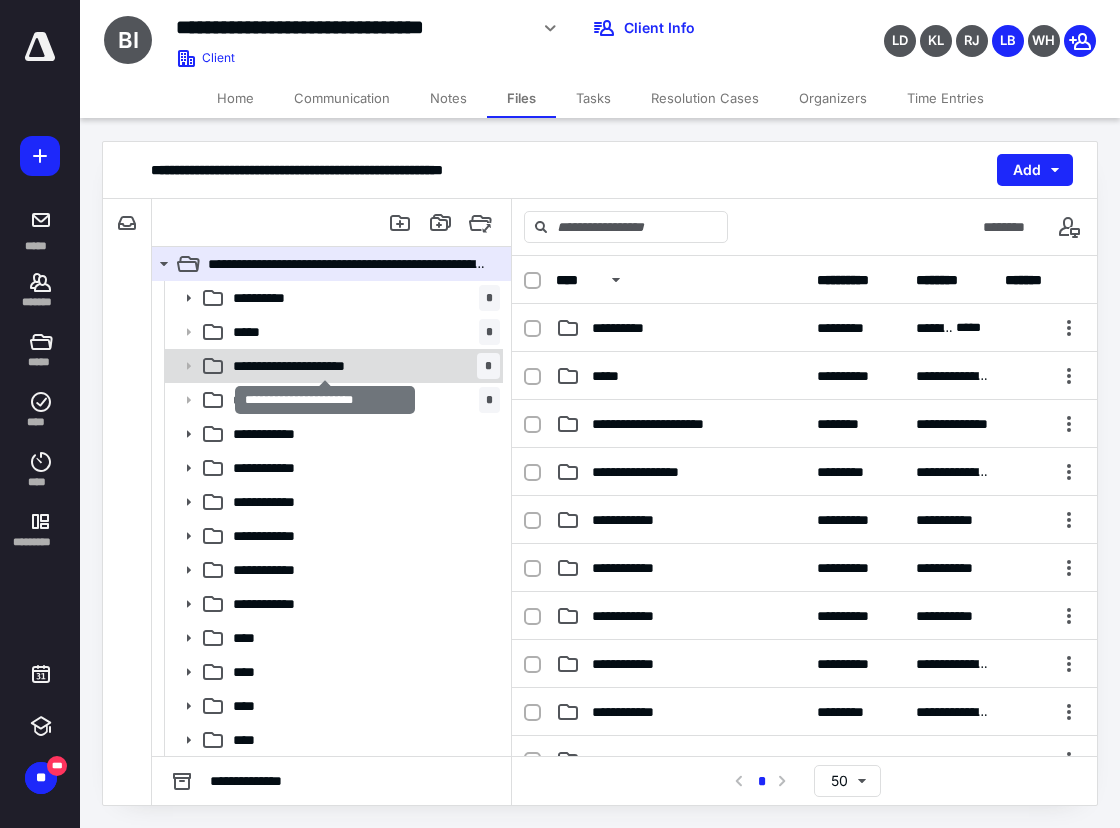 click on "**********" at bounding box center (325, 366) 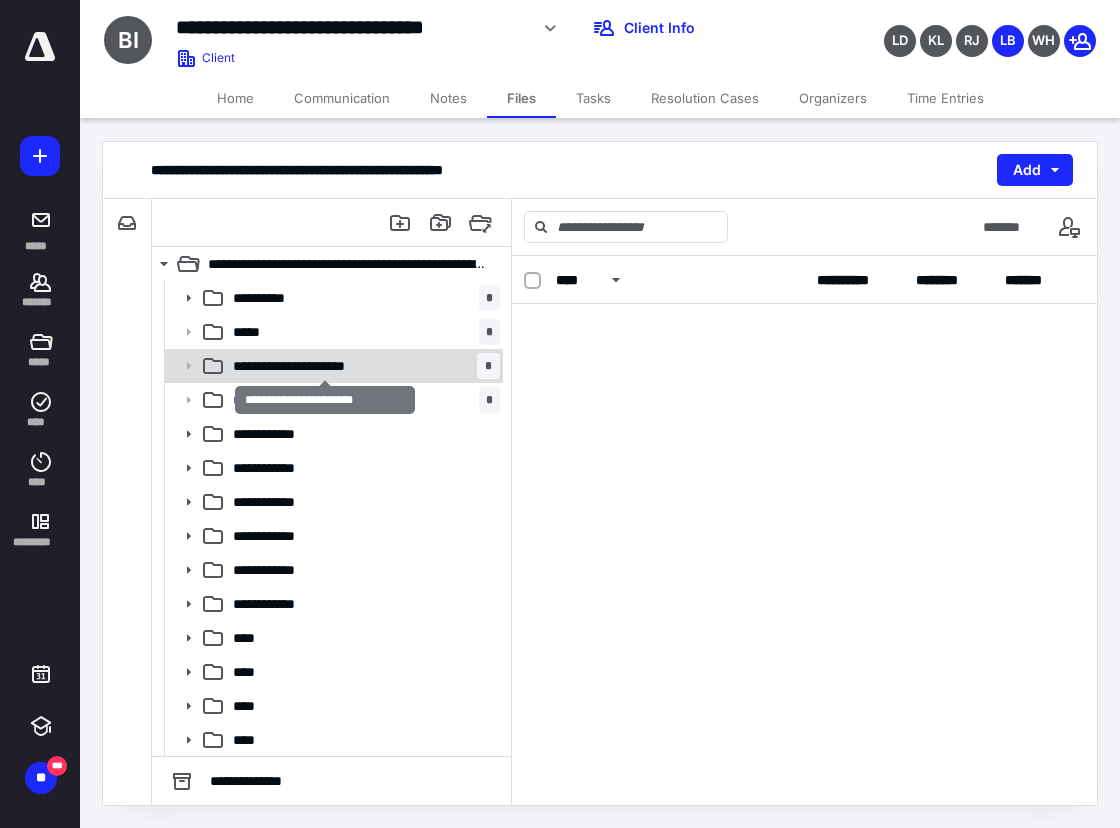 click on "**********" at bounding box center (325, 366) 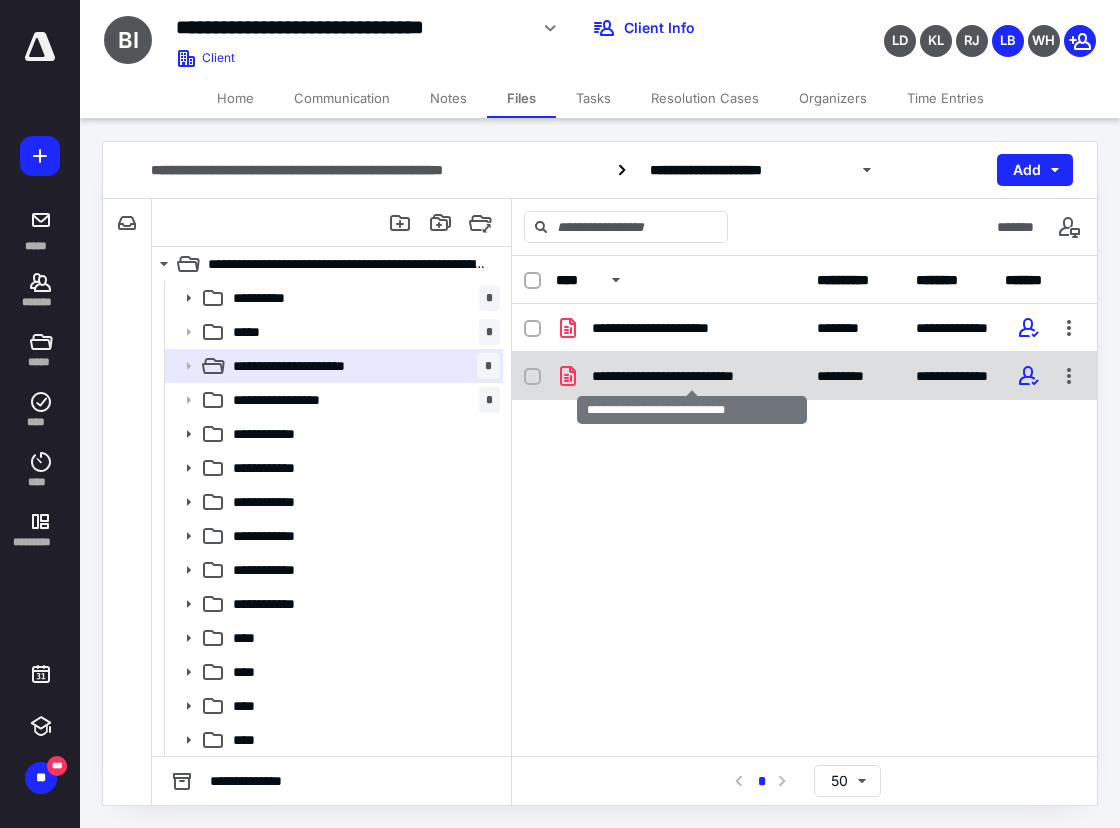 click on "**********" at bounding box center [692, 376] 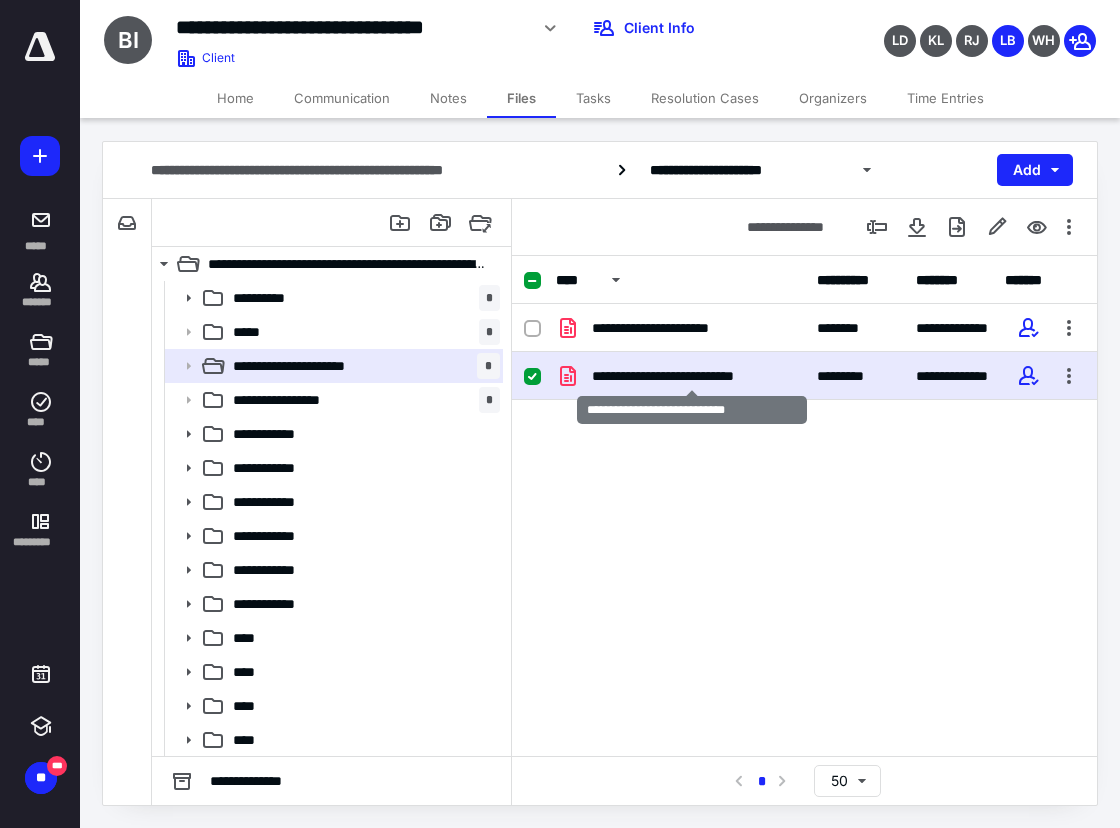 click on "**********" at bounding box center [692, 376] 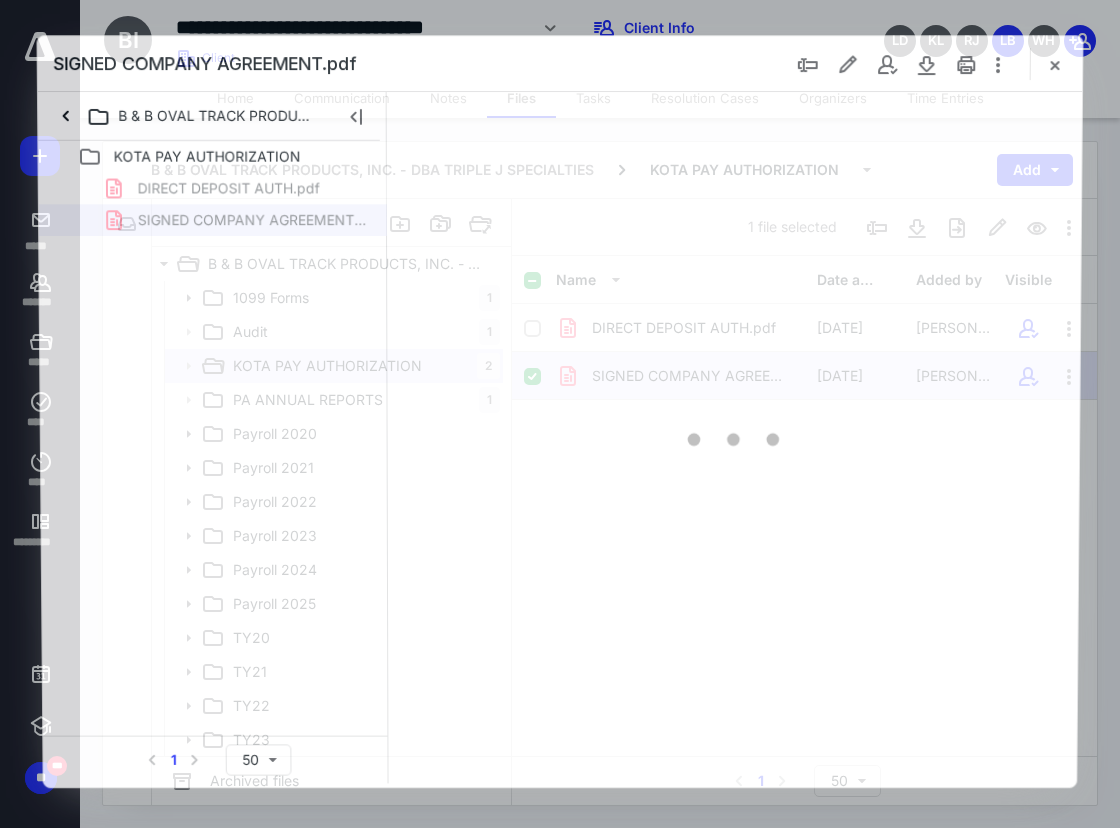 scroll, scrollTop: 0, scrollLeft: 0, axis: both 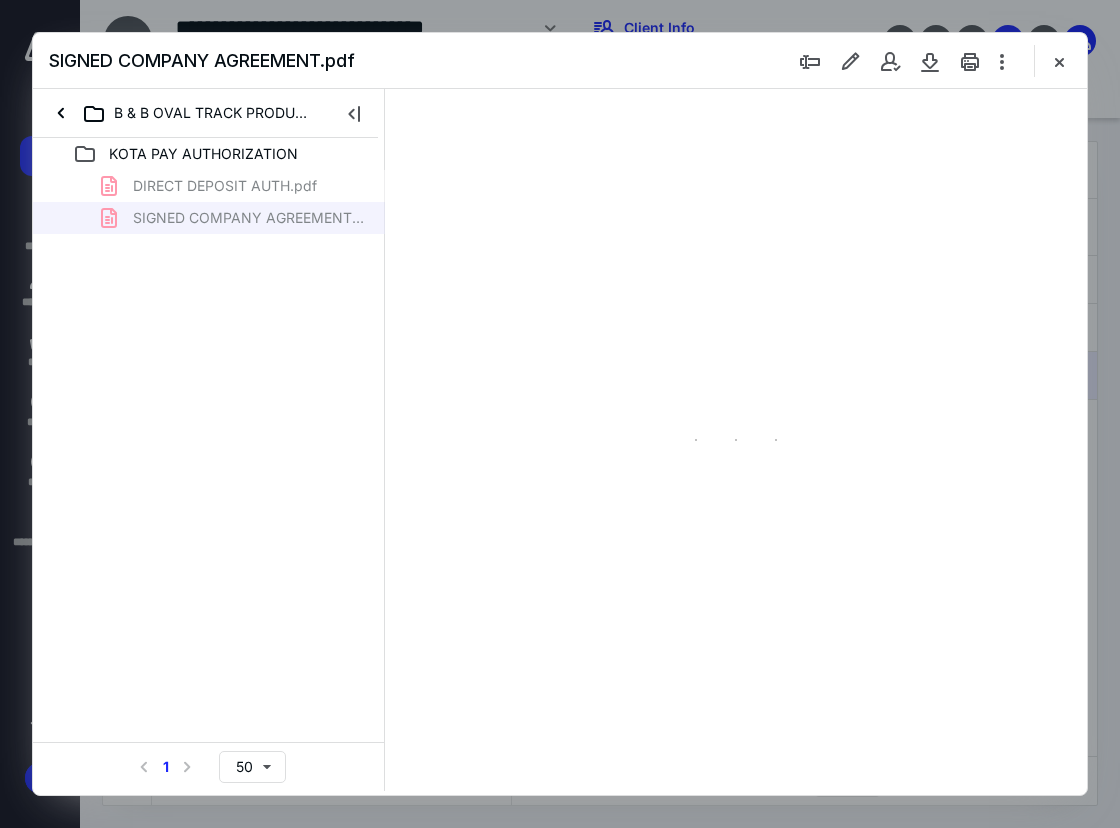 type on "75" 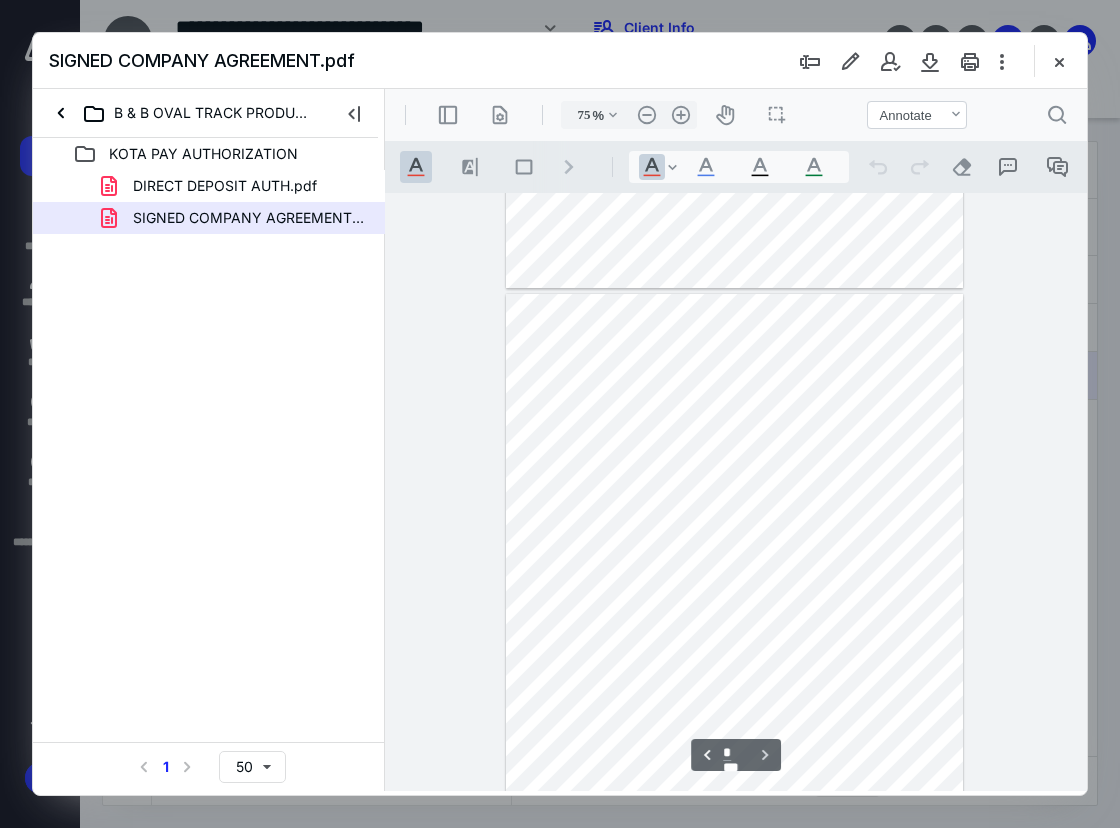 scroll, scrollTop: 598, scrollLeft: 0, axis: vertical 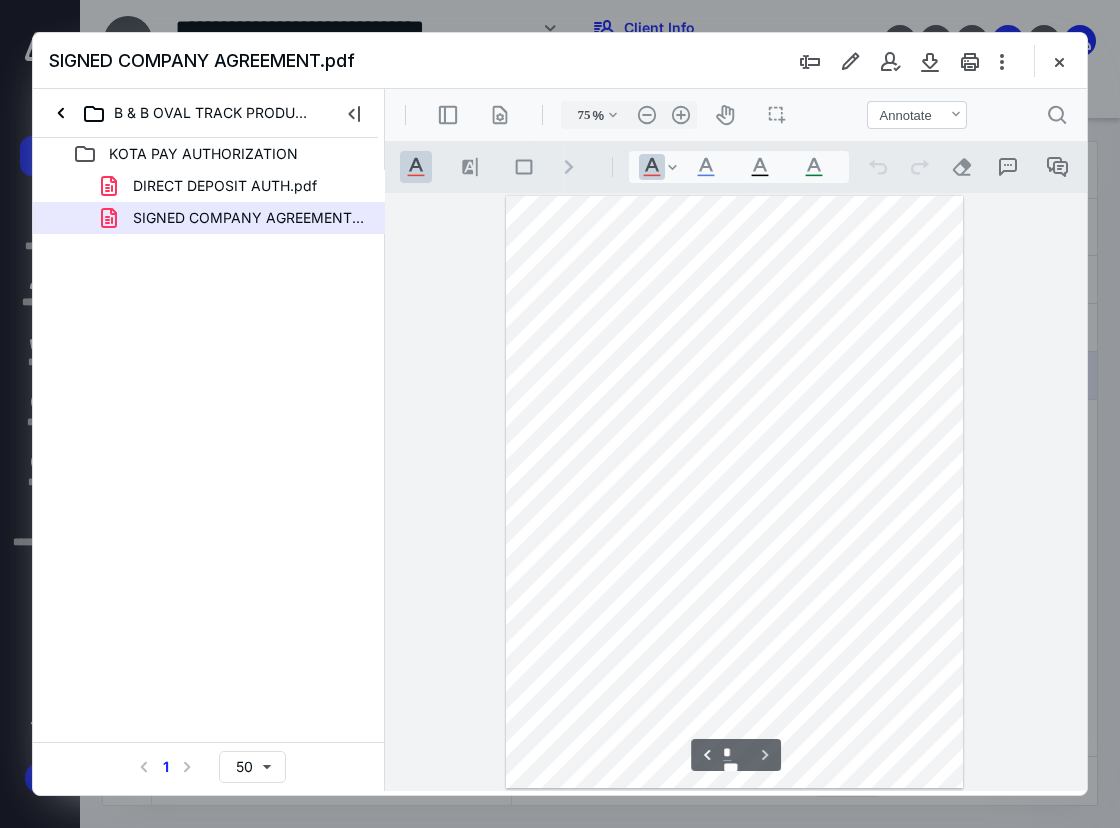 type on "*" 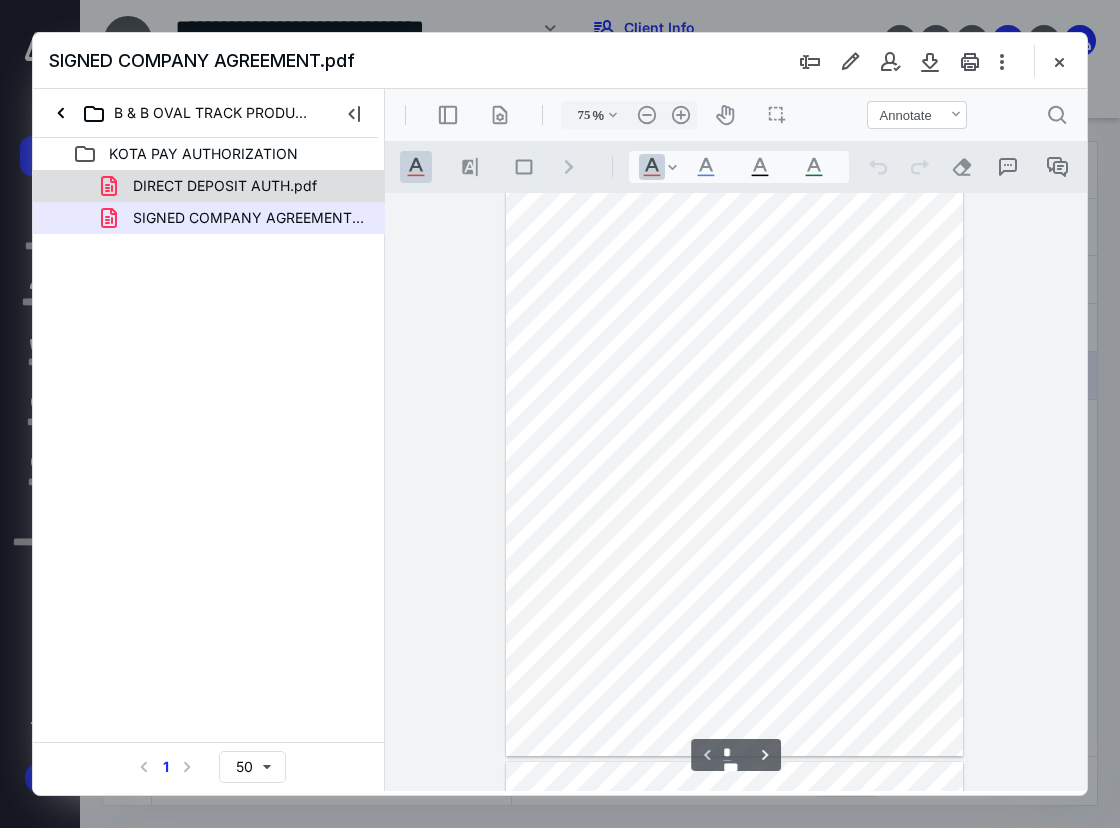 scroll, scrollTop: 0, scrollLeft: 0, axis: both 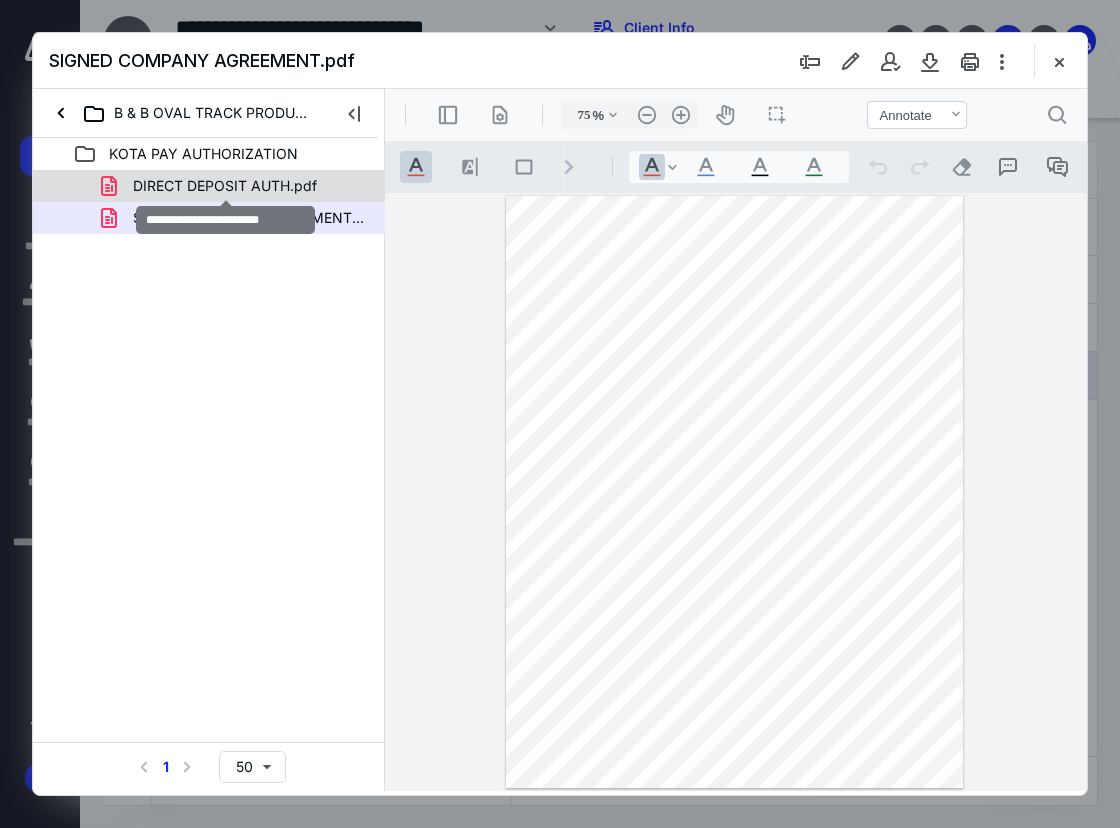 click on "DIRECT DEPOSIT AUTH.pdf" at bounding box center [225, 186] 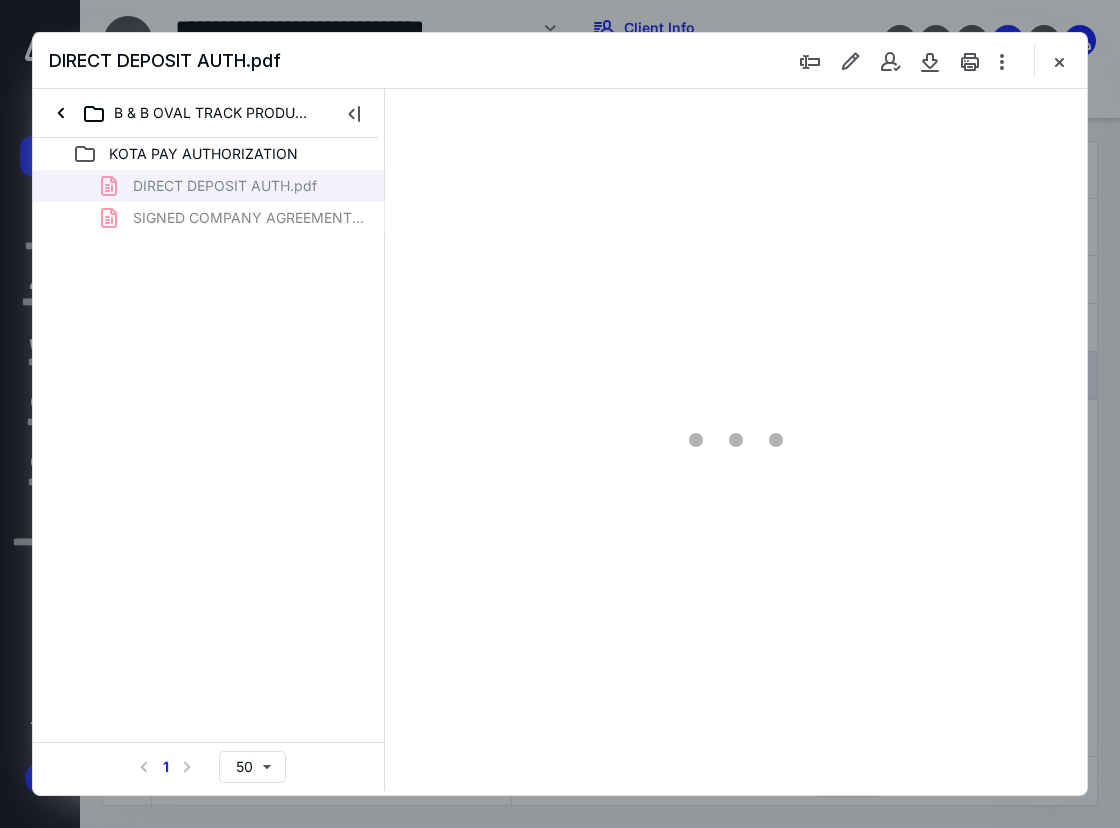 type on "75" 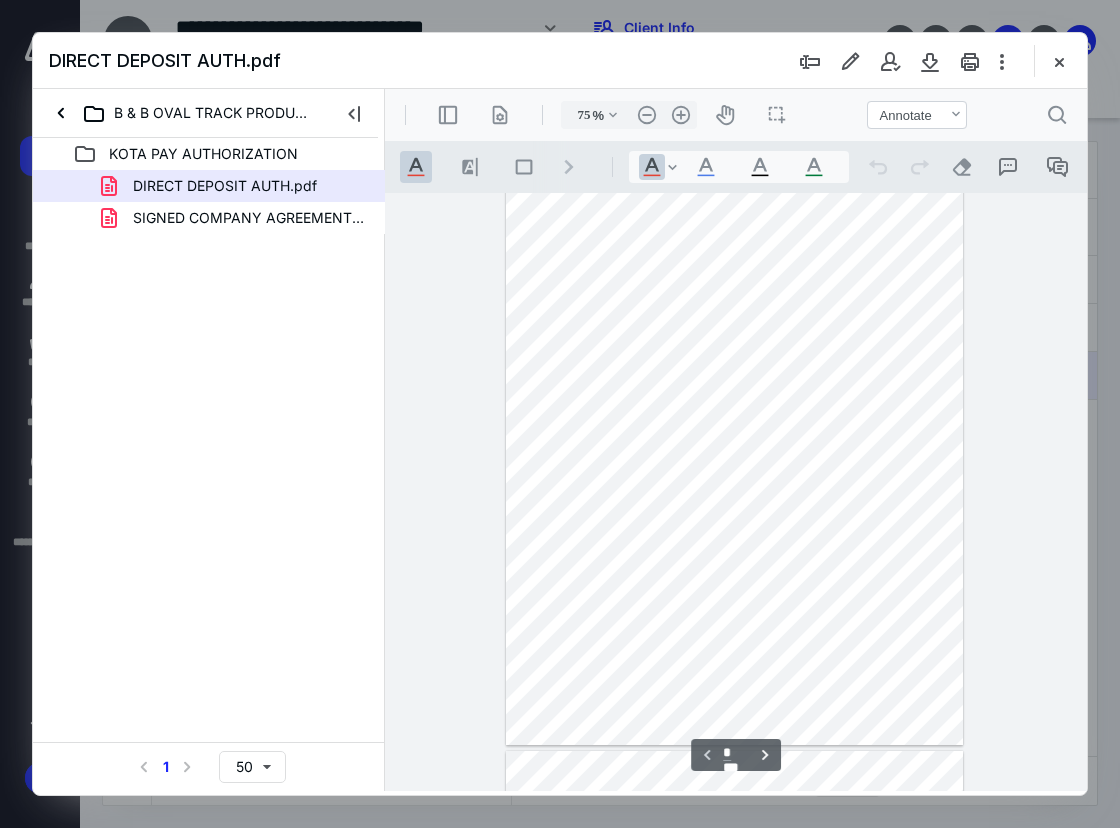 scroll, scrollTop: 0, scrollLeft: 0, axis: both 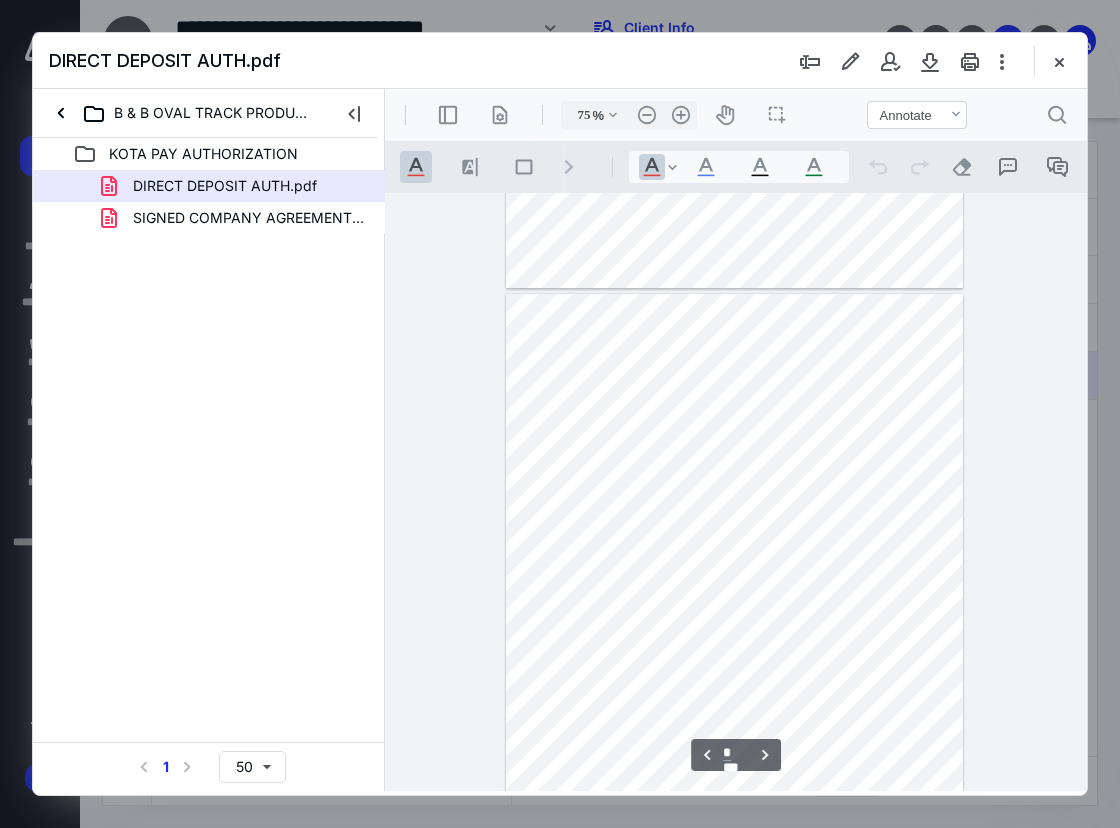 type on "*" 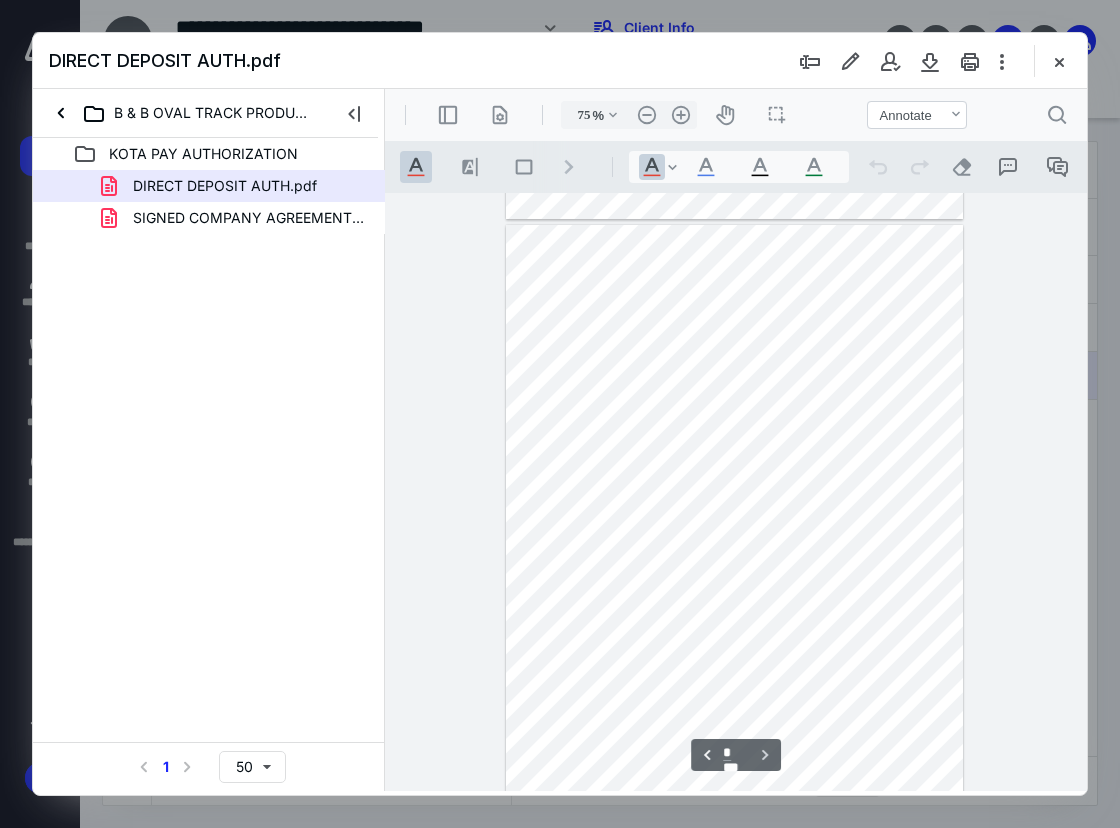 scroll, scrollTop: 1196, scrollLeft: 0, axis: vertical 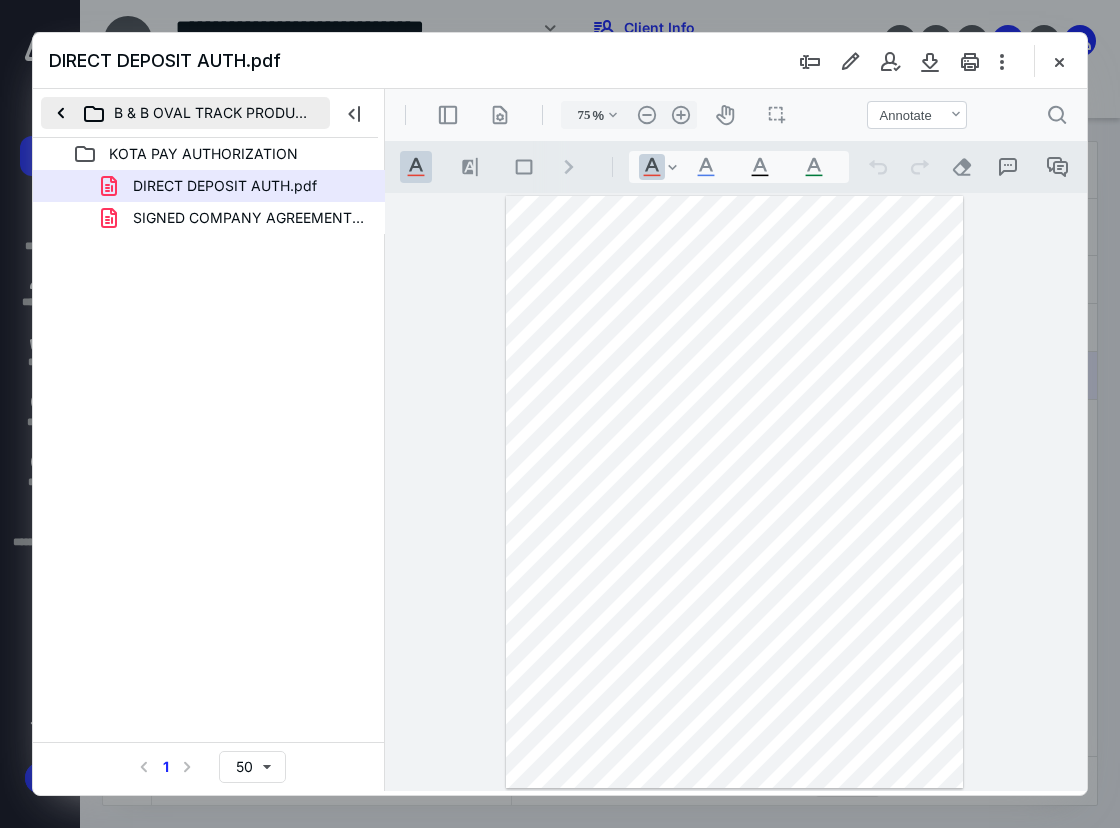 click on "B & B OVAL TRACK PRODUCTS, INC. - DBA TRIPLE J SPECIALTIES" at bounding box center [185, 113] 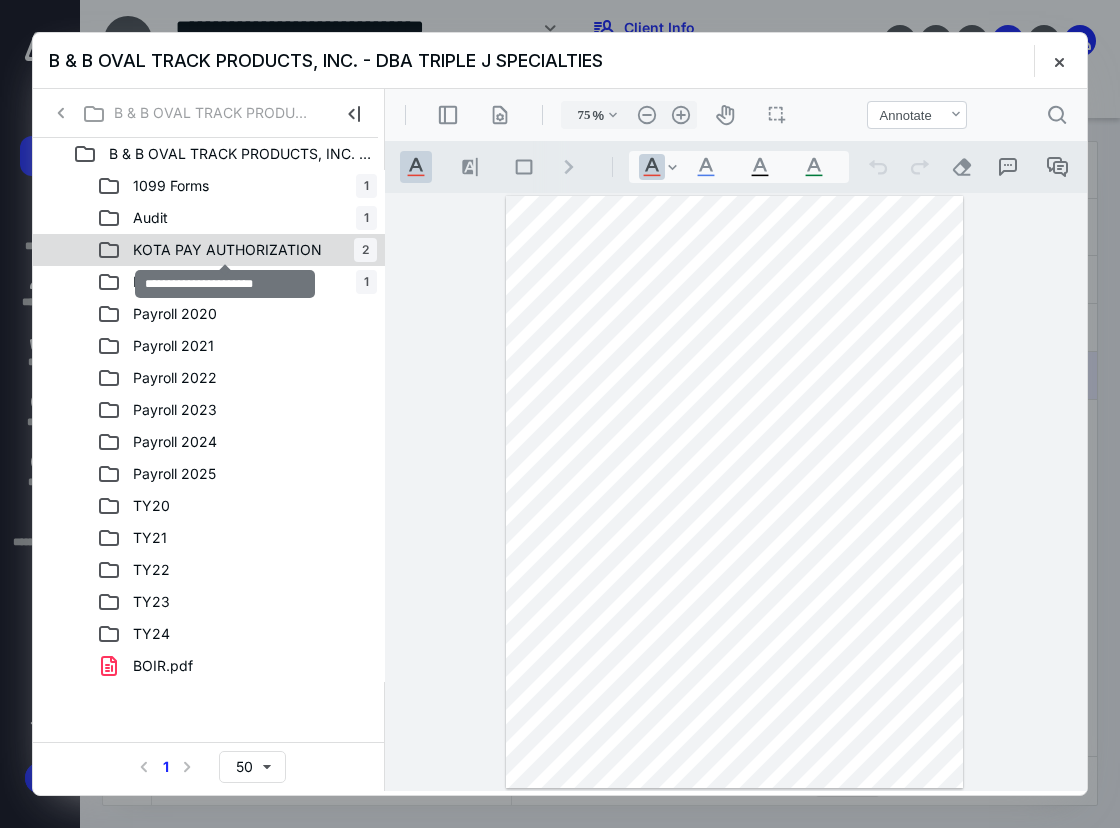 click on "KOTA PAY AUTHORIZATION" at bounding box center [227, 250] 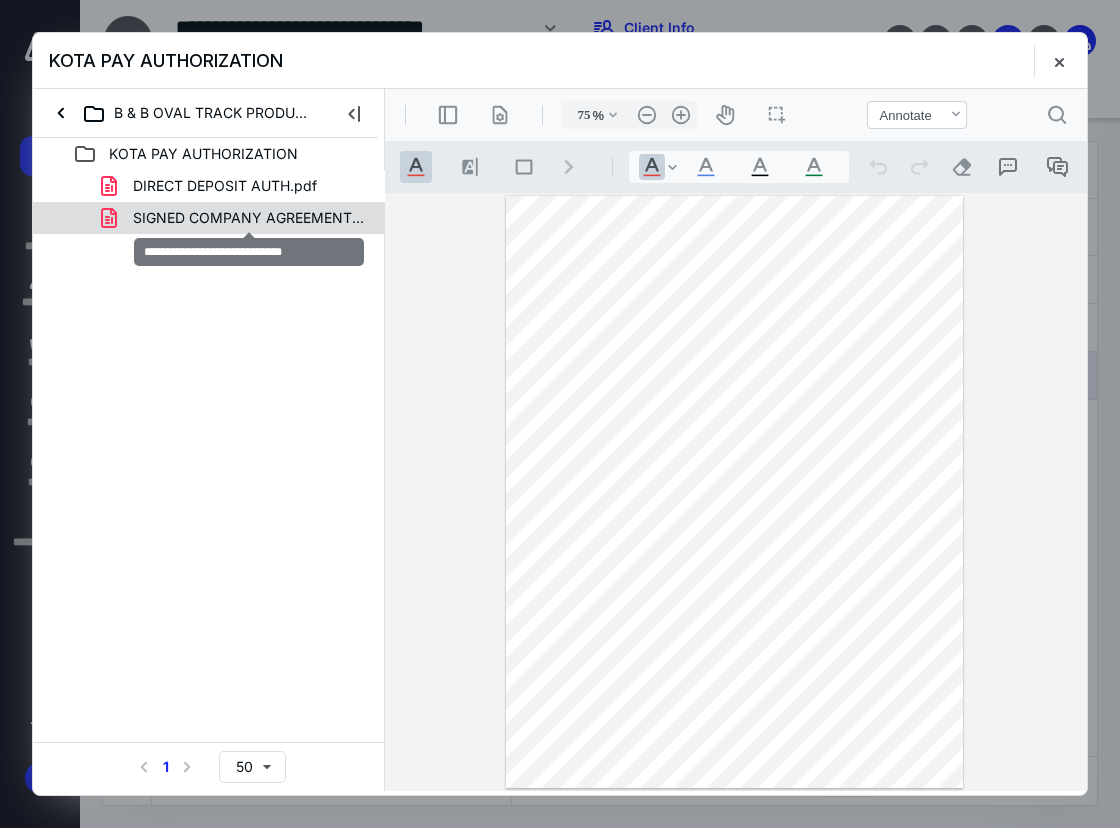 click on "SIGNED COMPANY AGREEMENT.pdf" at bounding box center (249, 218) 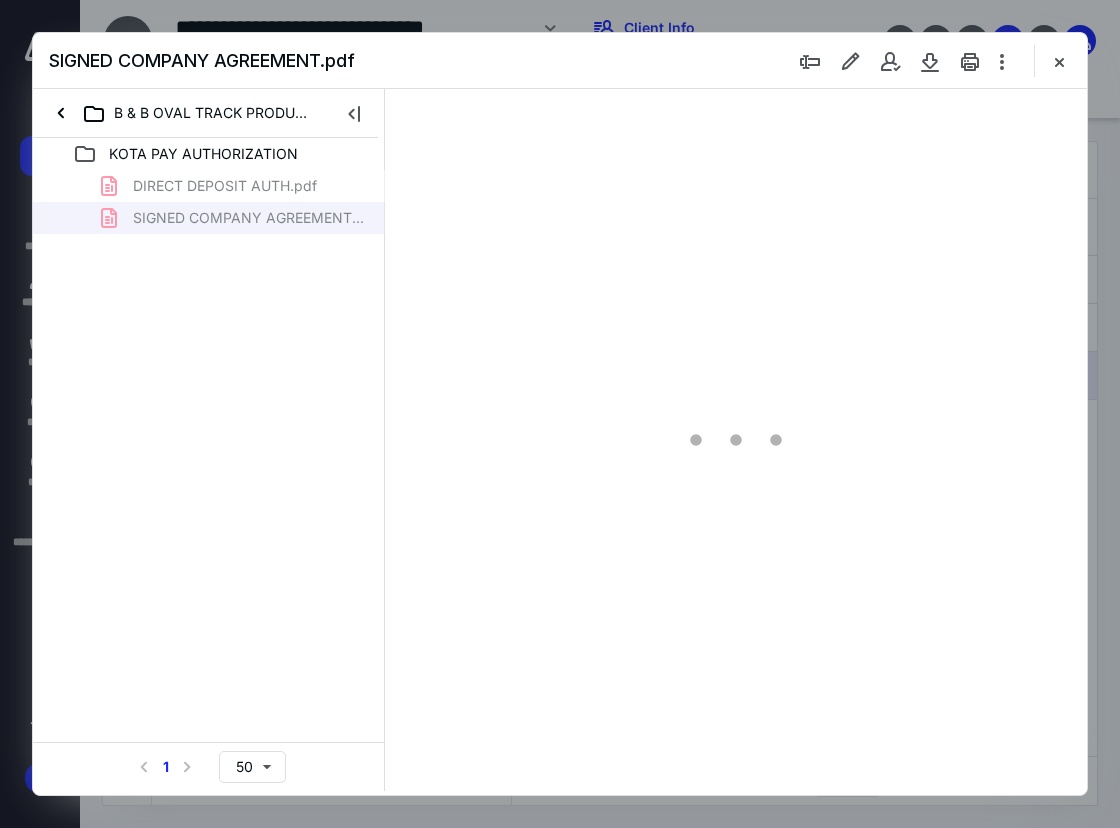 type on "75" 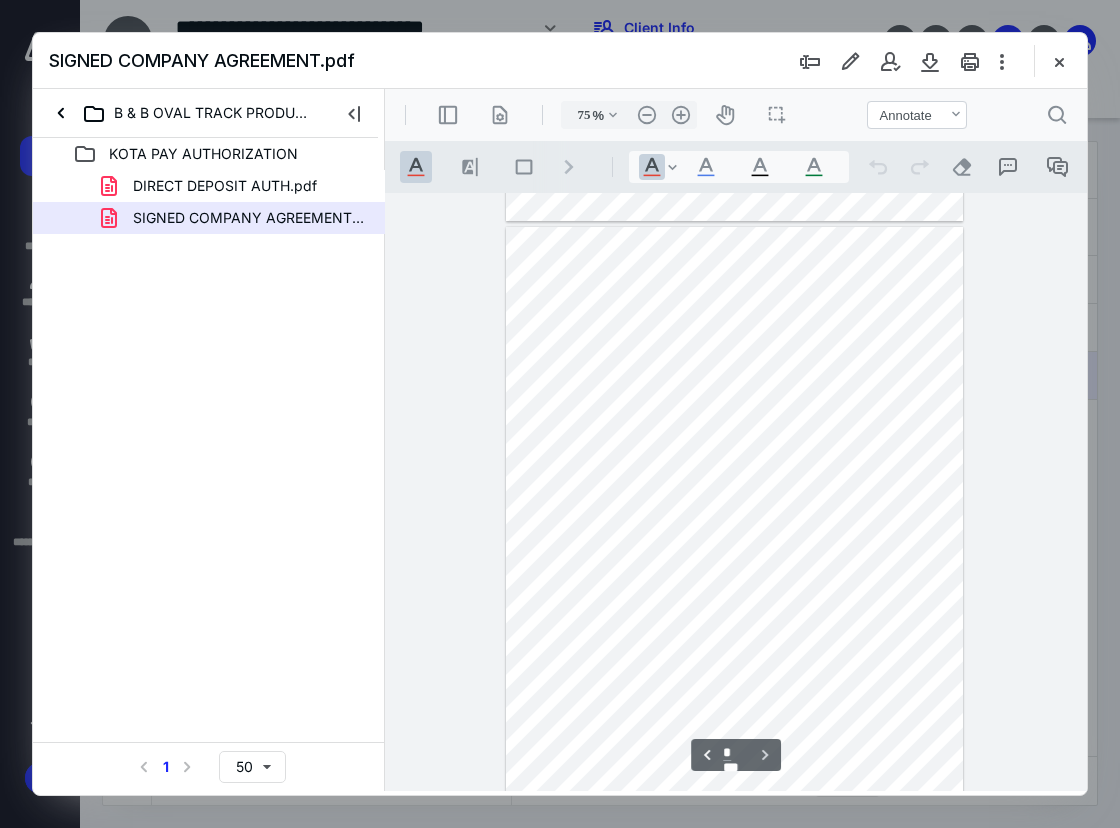 scroll, scrollTop: 598, scrollLeft: 0, axis: vertical 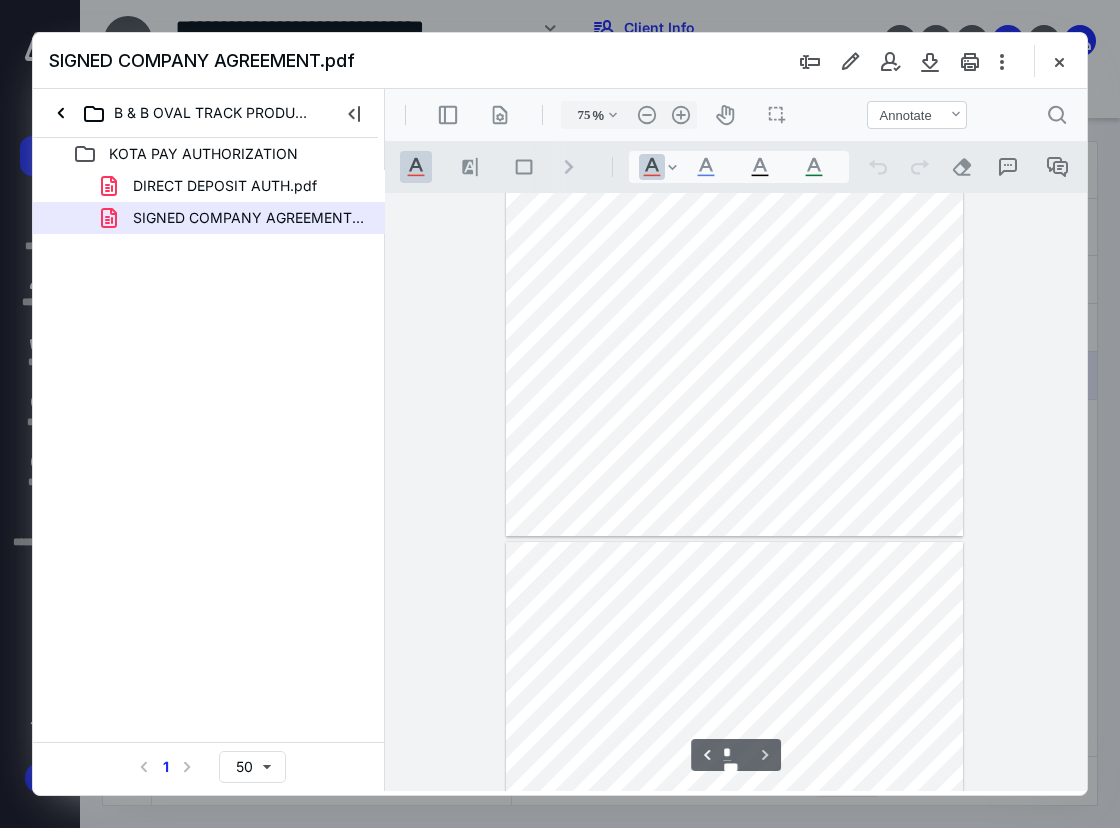 type on "*" 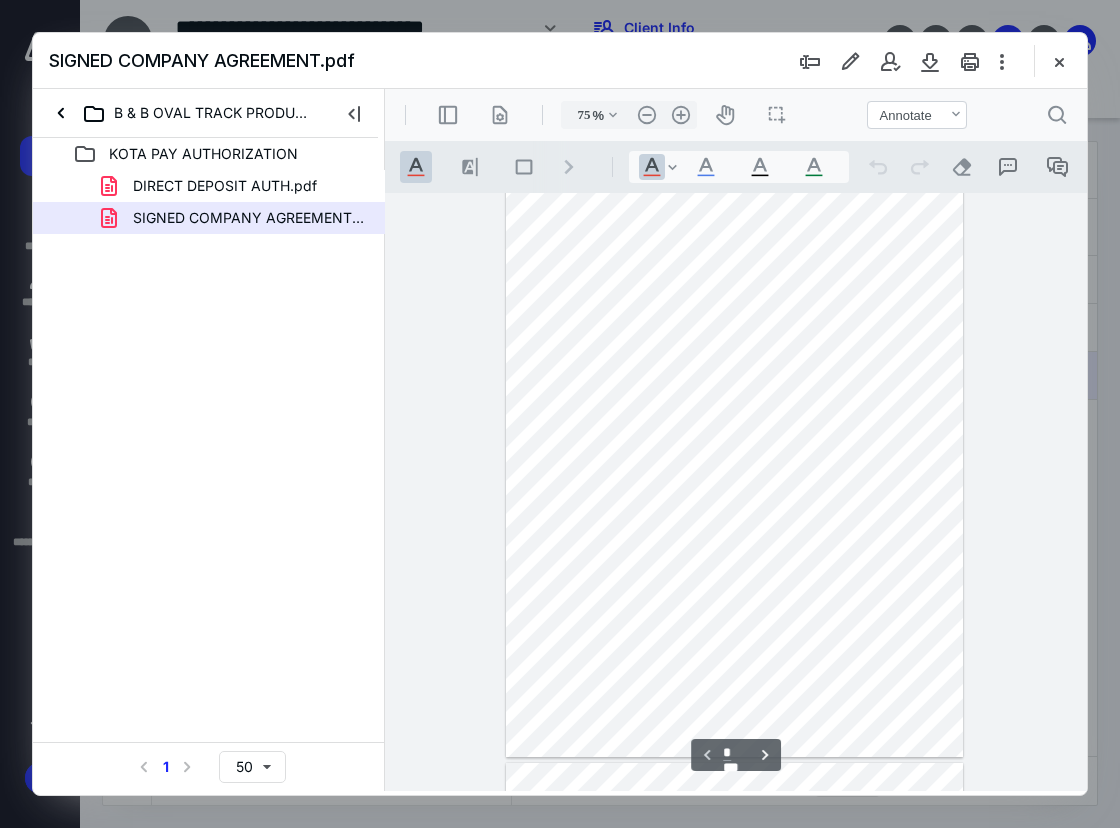 scroll, scrollTop: 0, scrollLeft: 0, axis: both 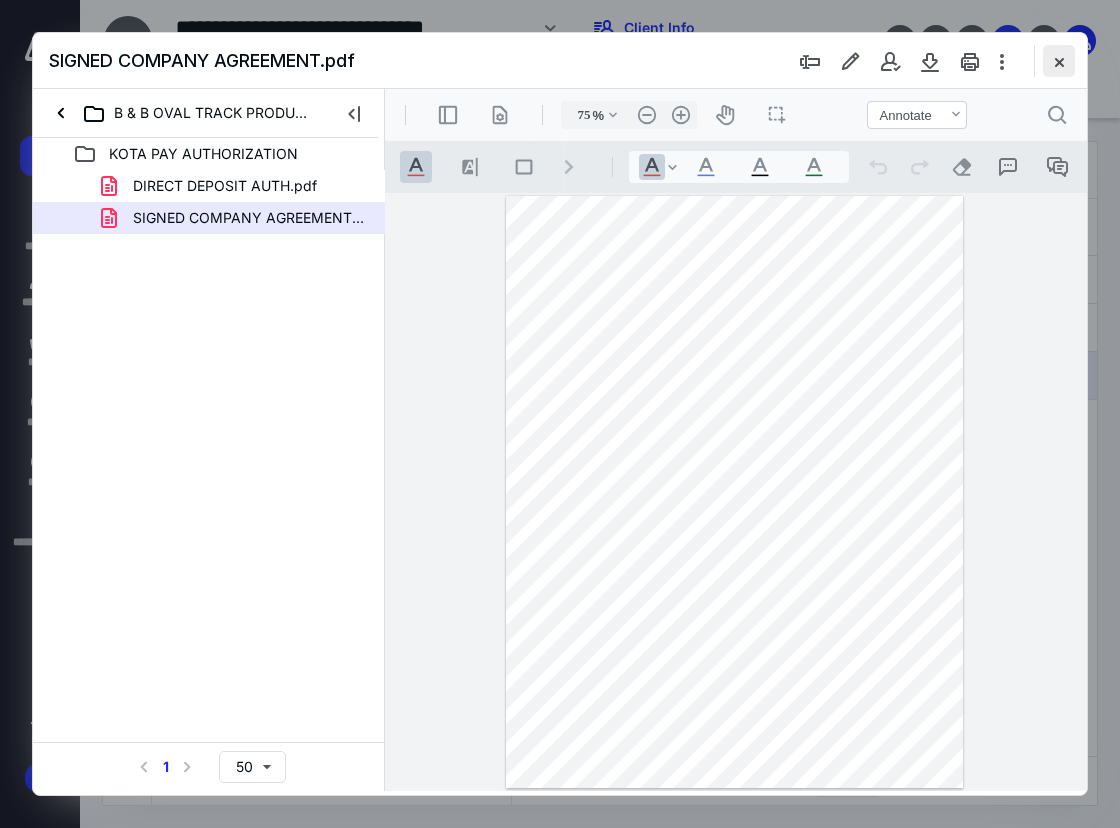 click at bounding box center [1059, 61] 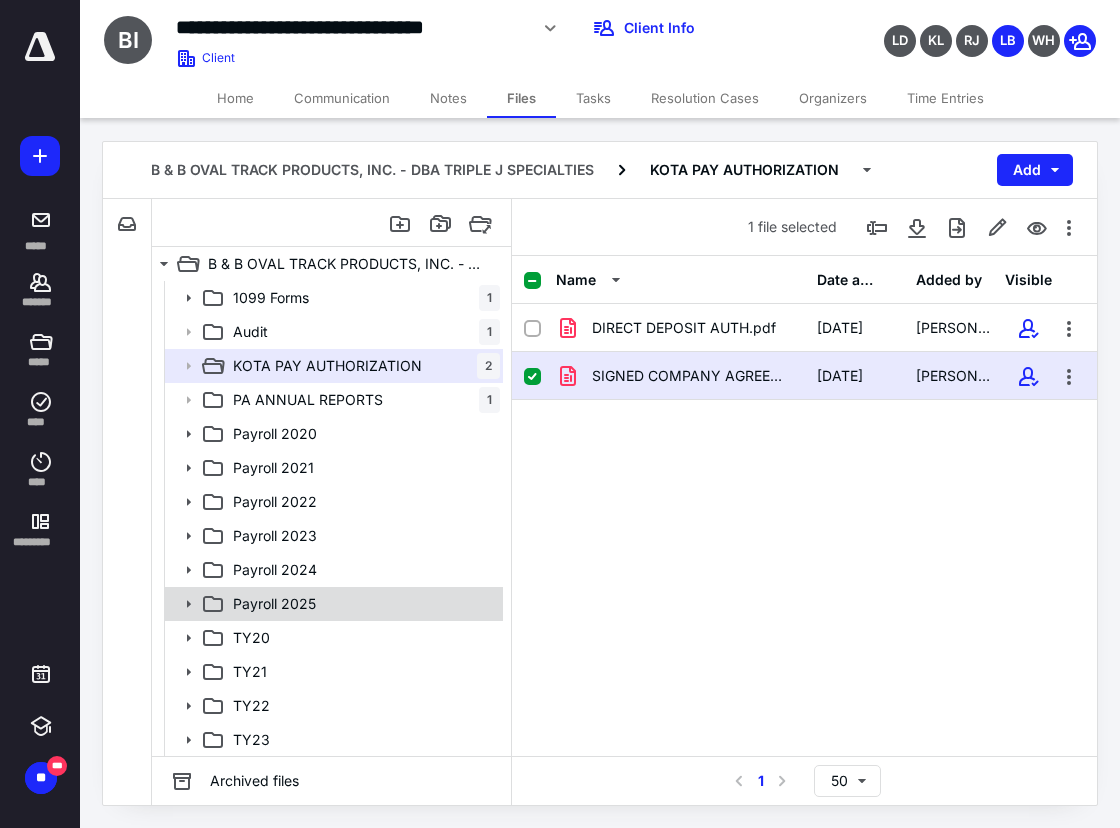 click on "Payroll 2025" at bounding box center [332, 604] 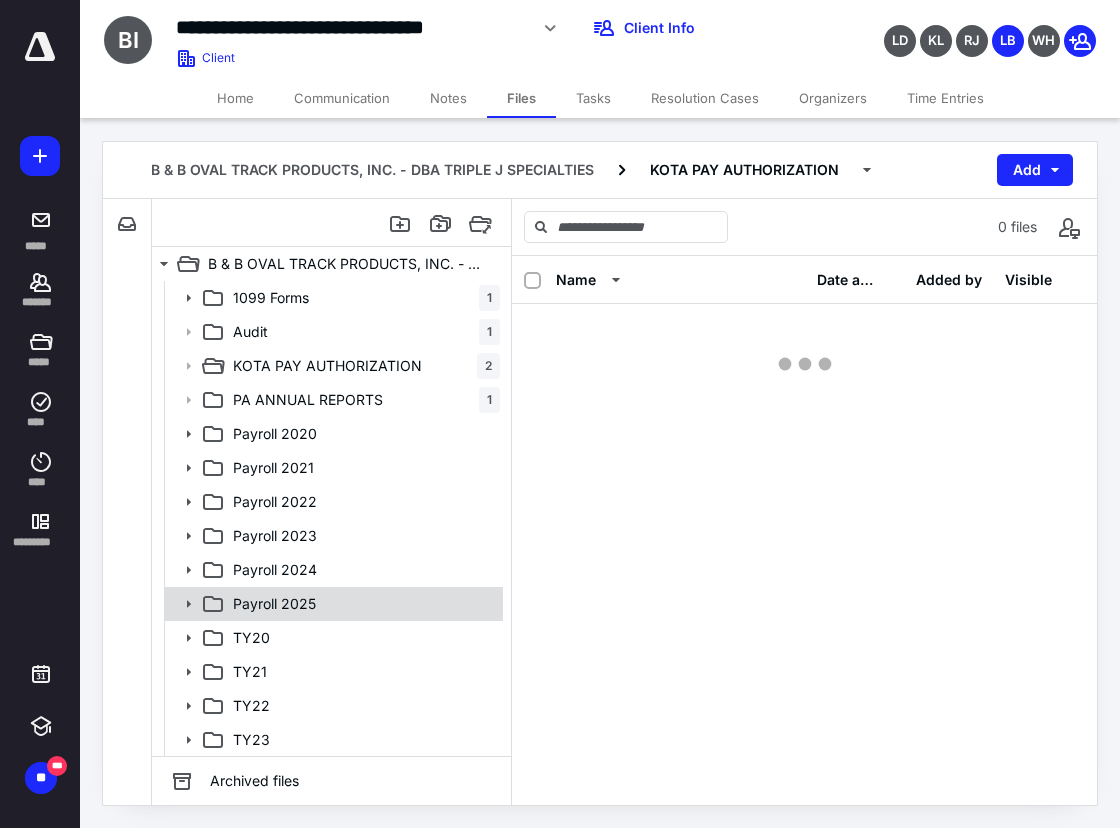 click on "Payroll 2025" at bounding box center (332, 604) 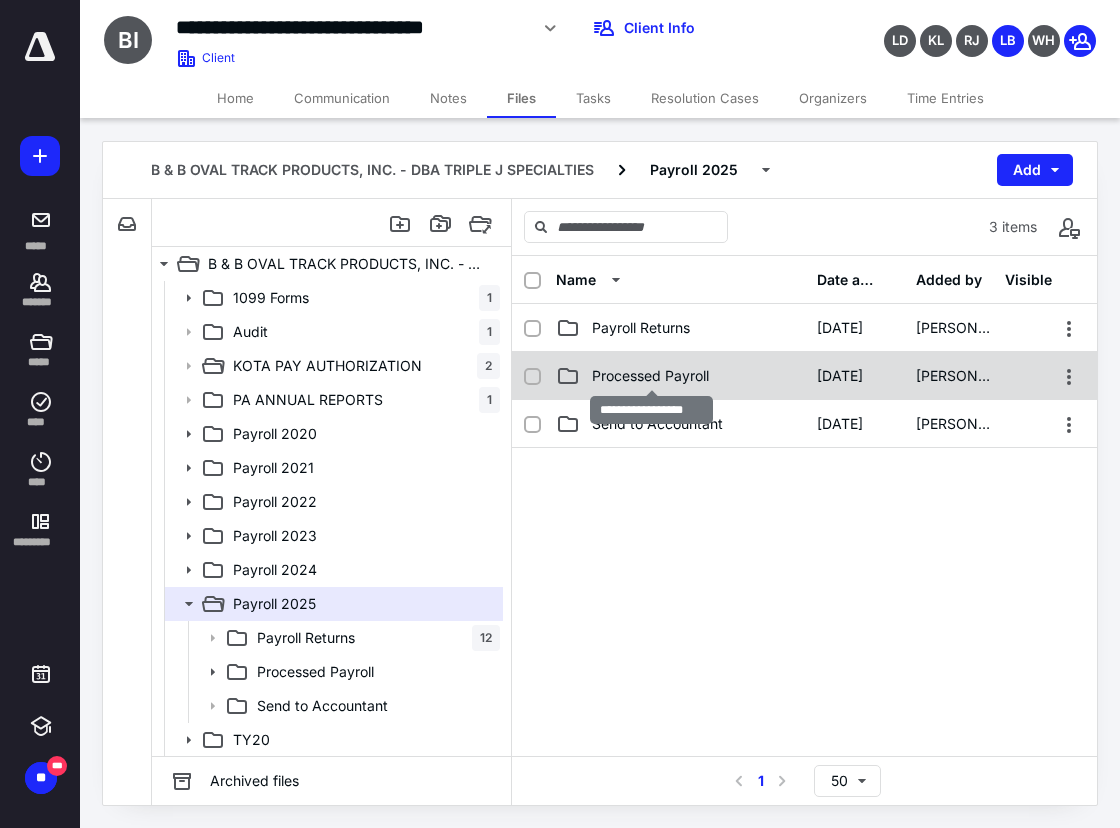 click on "Processed Payroll" at bounding box center (650, 376) 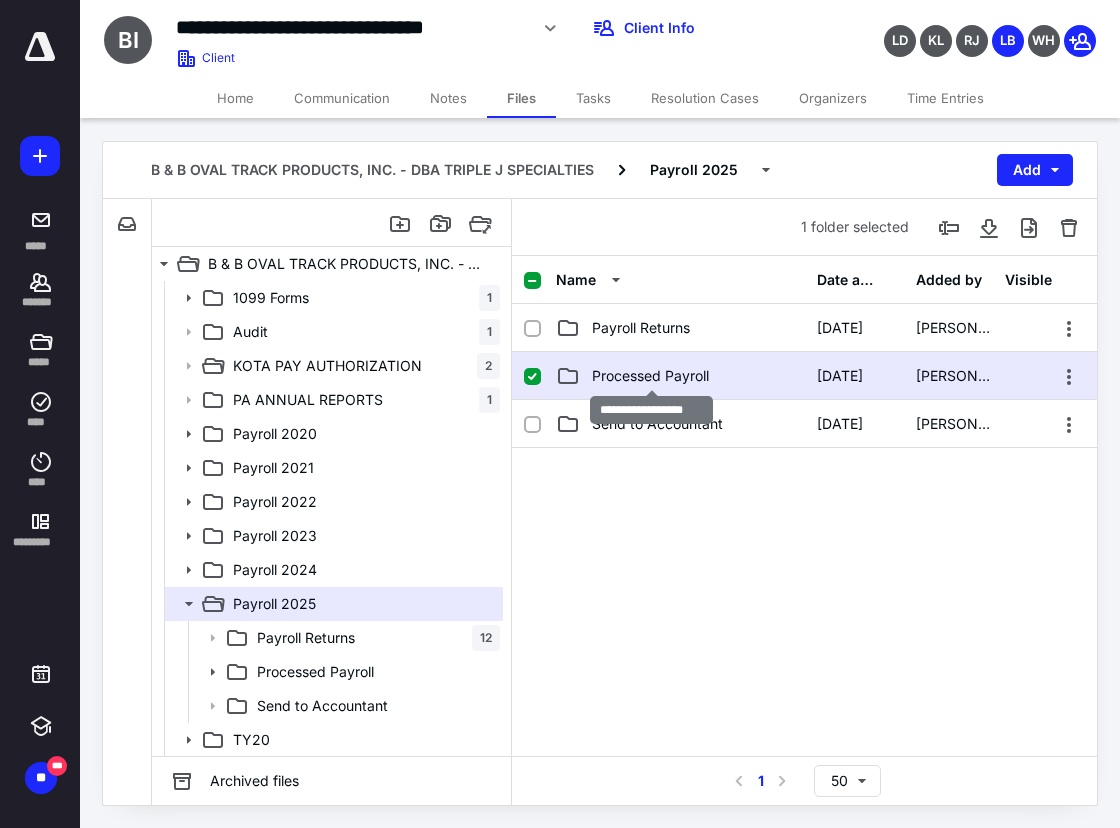 click on "Processed Payroll" at bounding box center [650, 376] 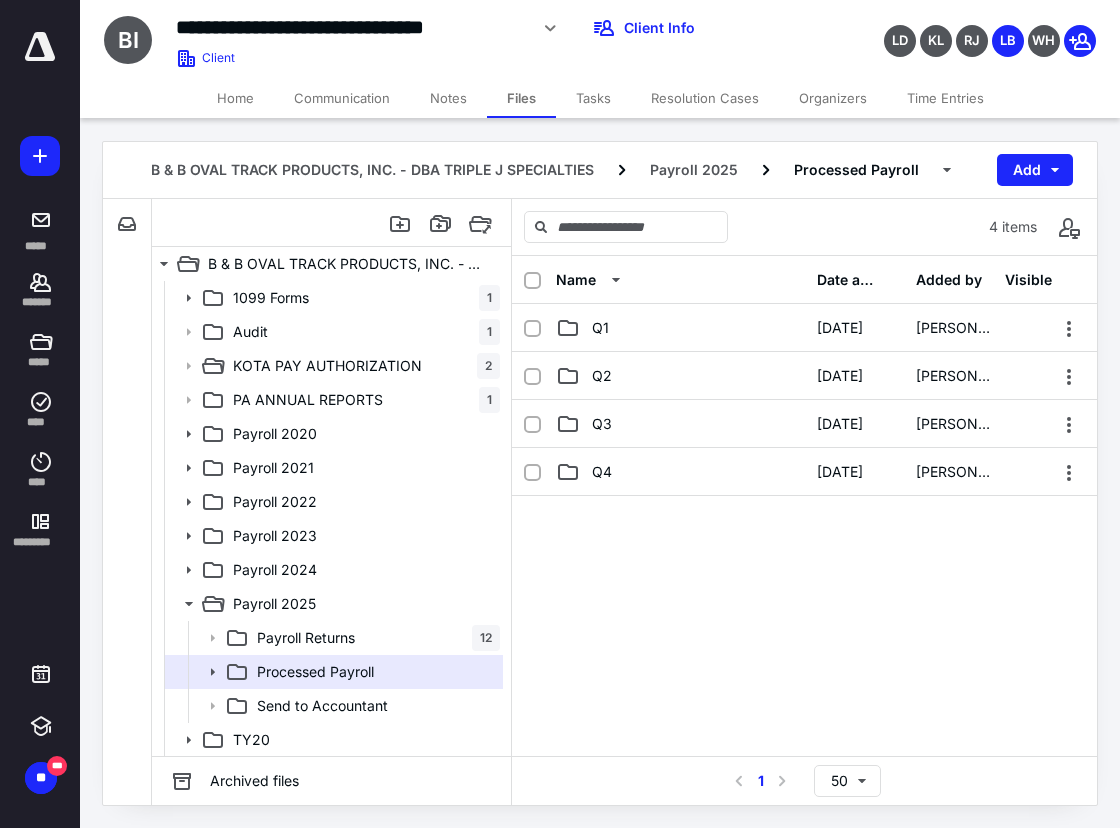 click on "Q2" at bounding box center [680, 376] 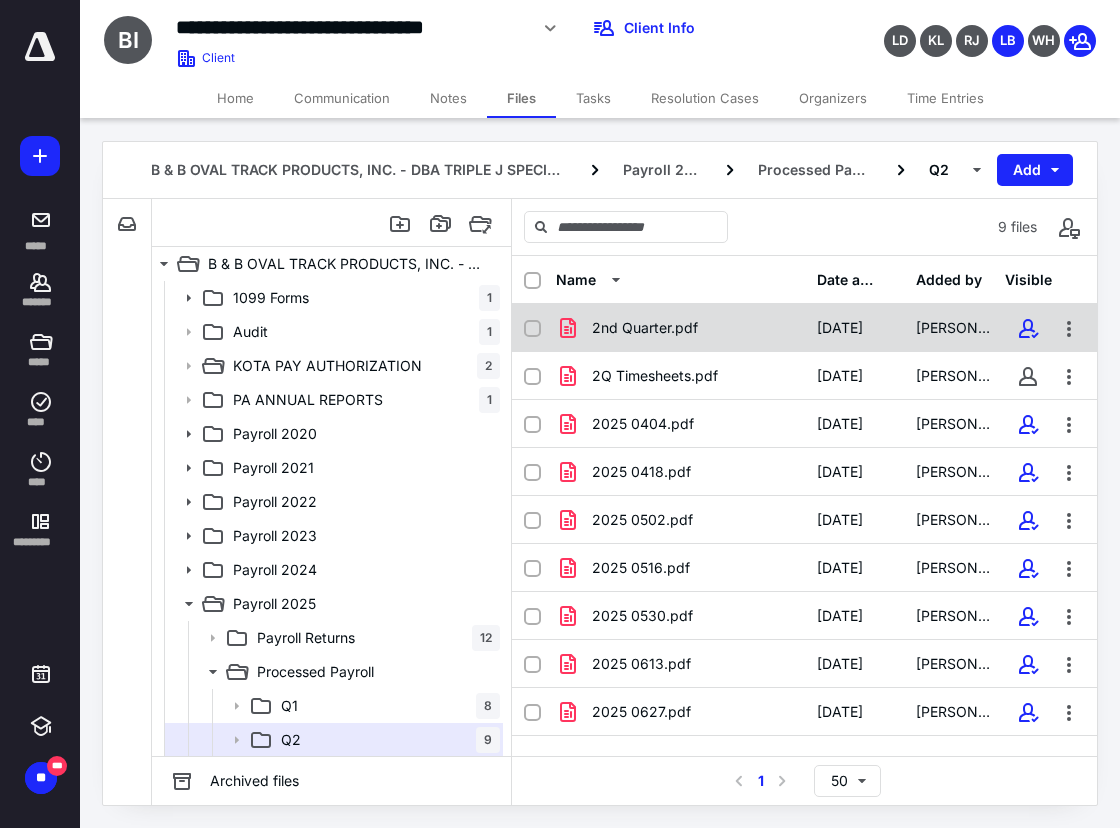 click on "2nd Quarter.pdf [DATE] [PERSON_NAME]" at bounding box center (804, 328) 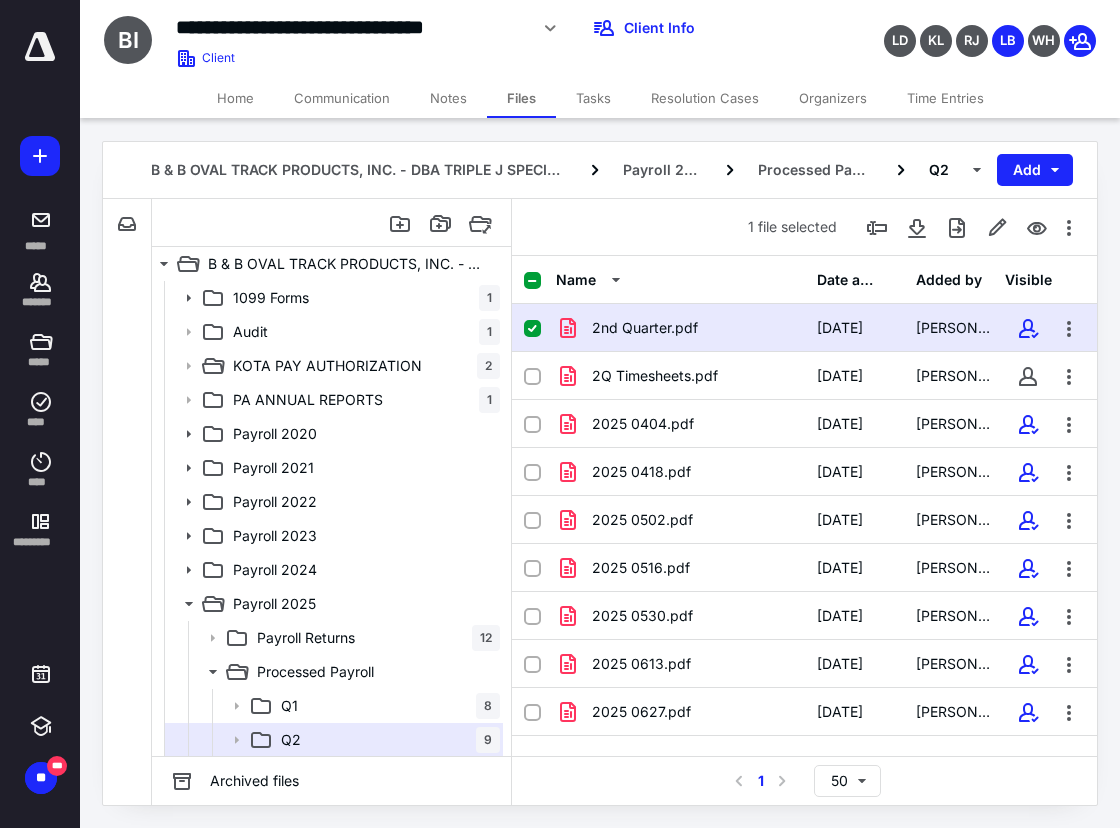 click on "2nd Quarter.pdf [DATE] [PERSON_NAME]" at bounding box center [804, 328] 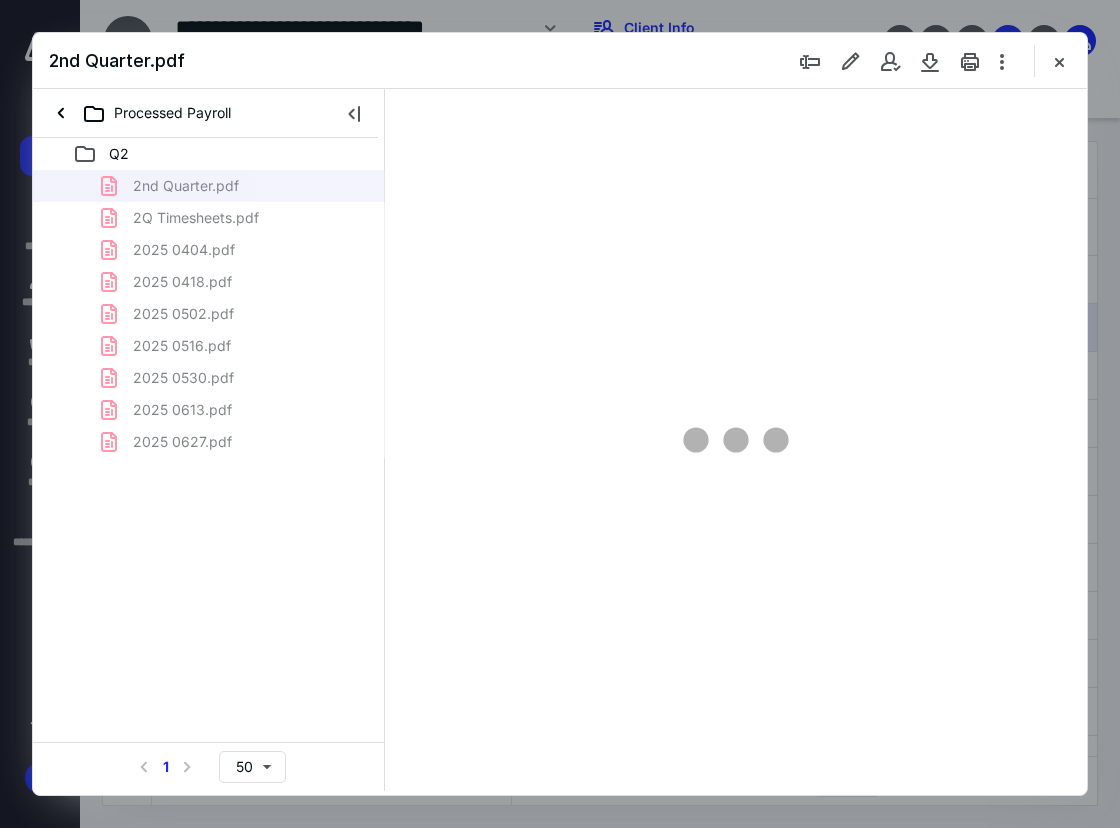 scroll, scrollTop: 0, scrollLeft: 0, axis: both 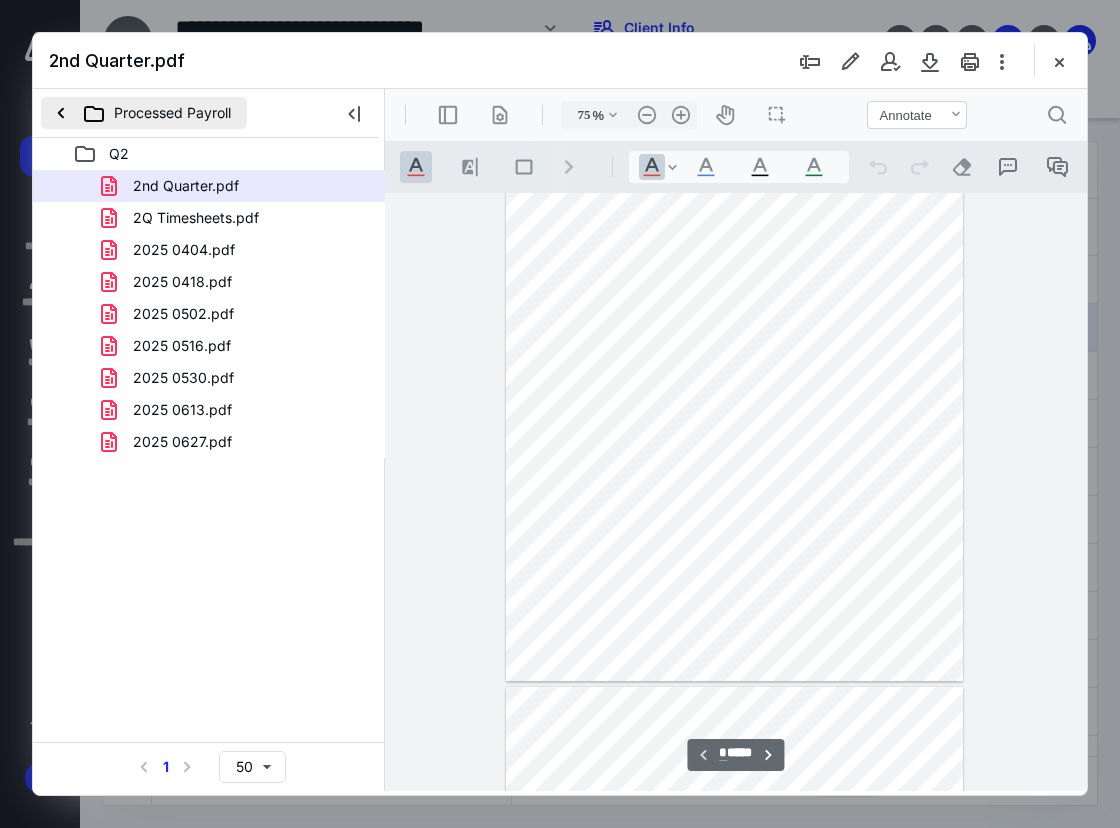 click on "Processed Payroll" at bounding box center (144, 113) 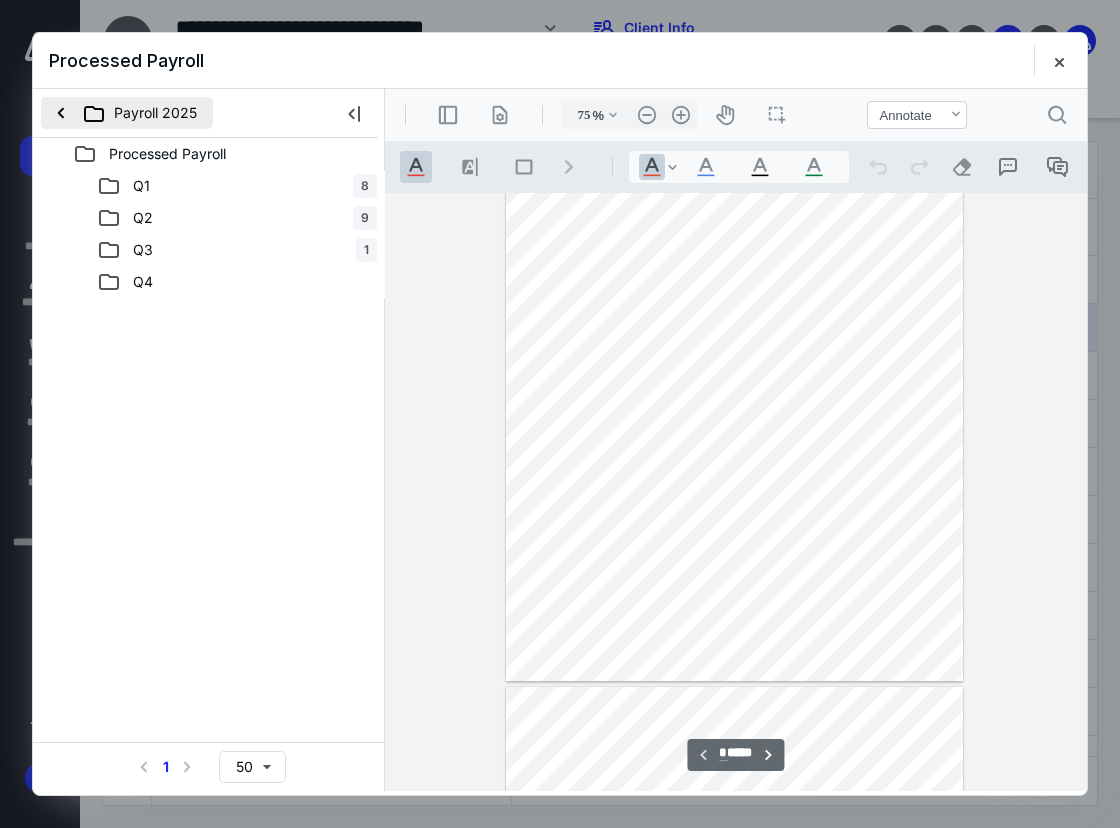 click on "Payroll 2025" at bounding box center [127, 113] 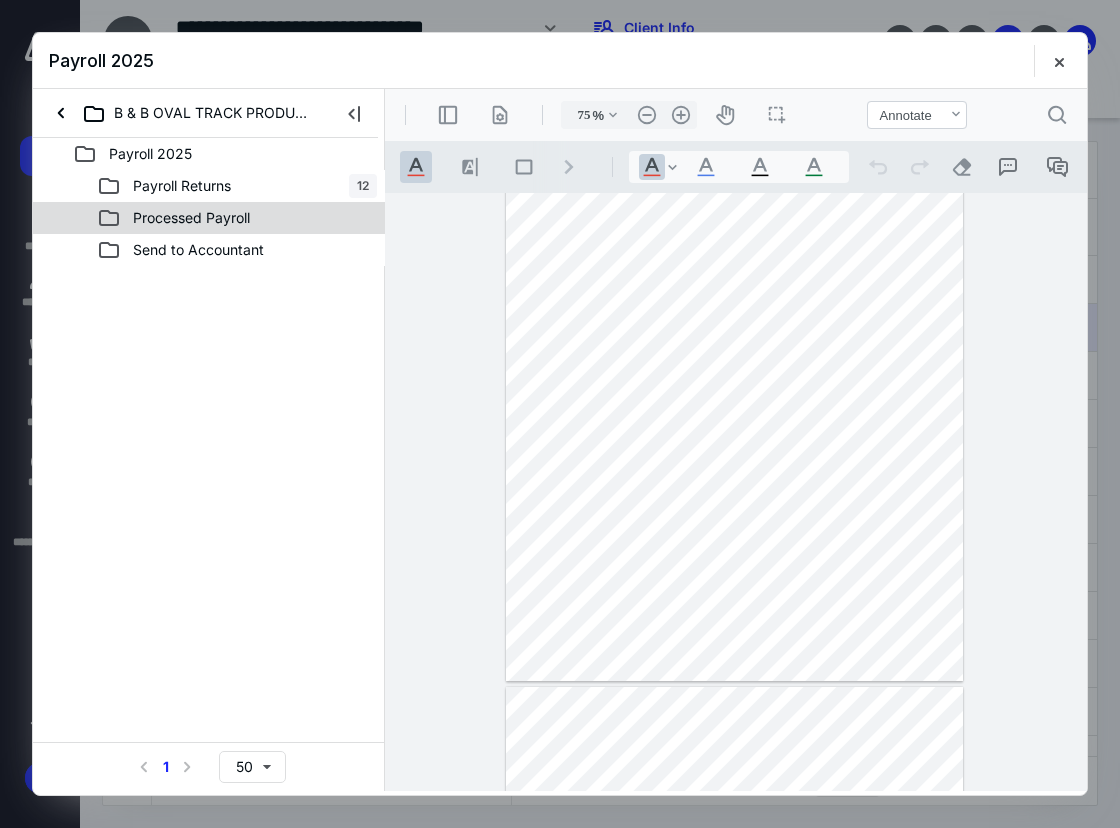 click on "Processed Payroll" at bounding box center [191, 218] 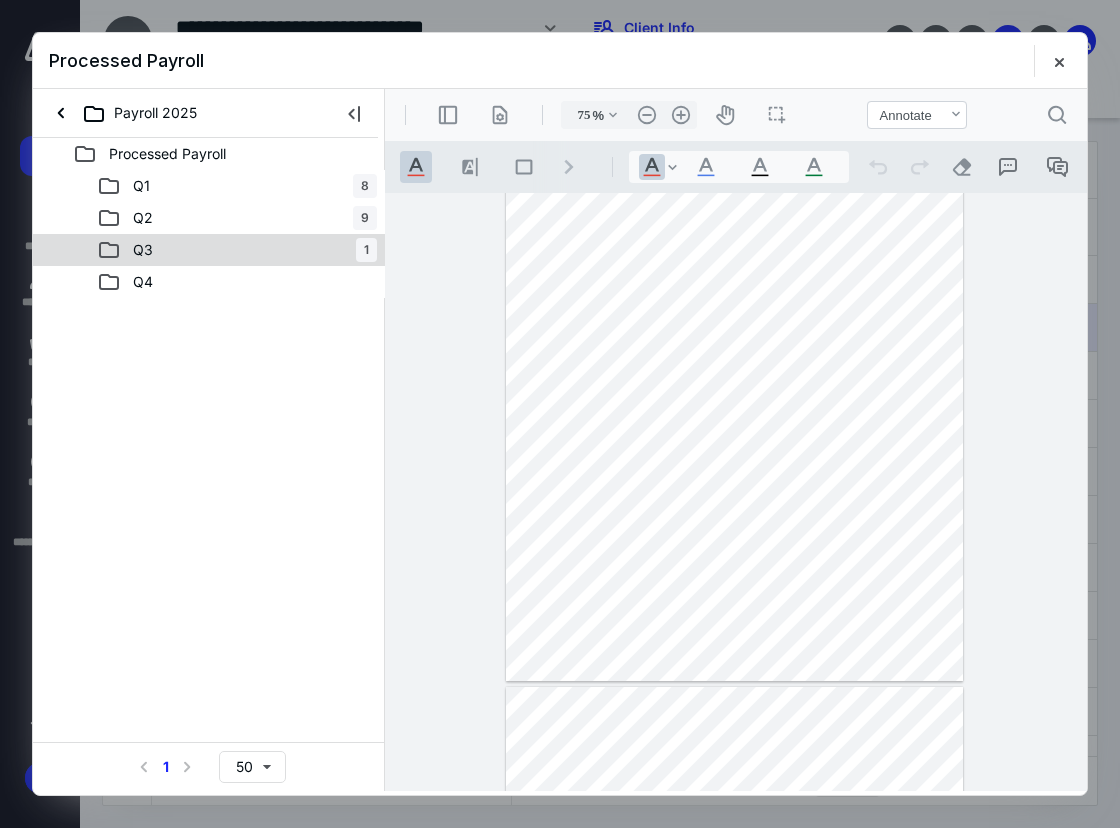 click on "Q3 1" at bounding box center (237, 250) 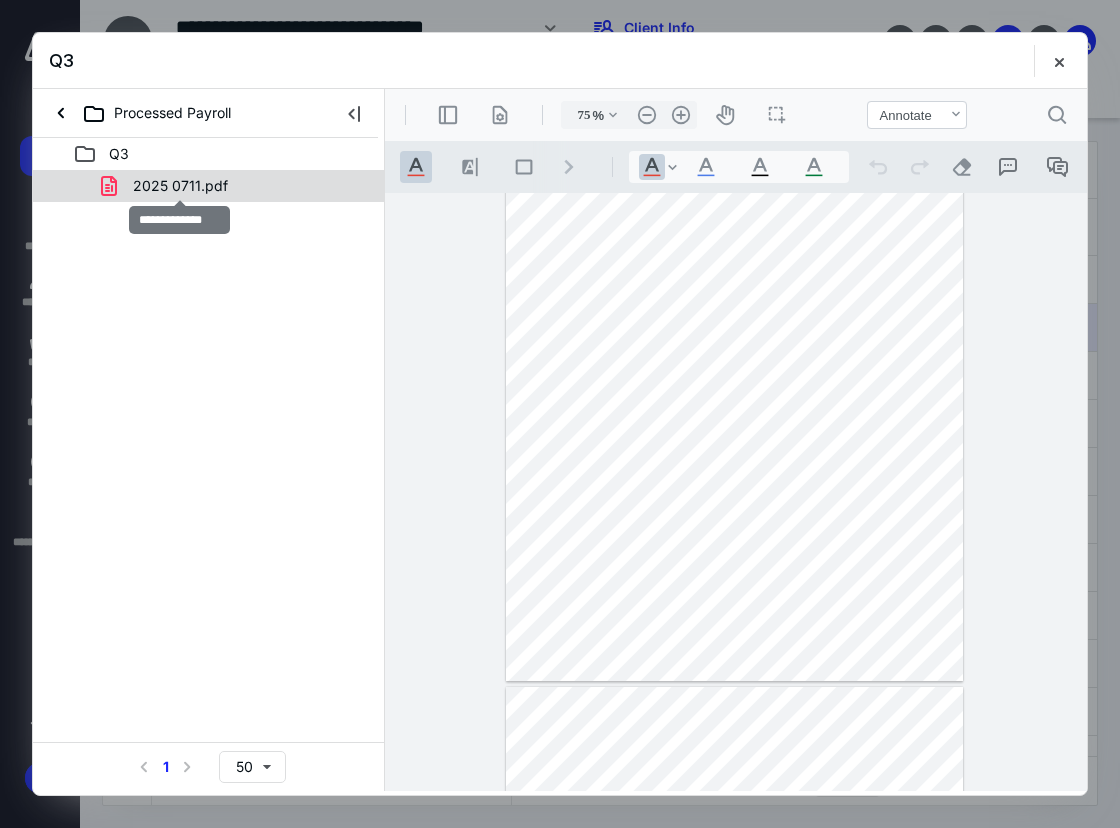 click on "2025 0711.pdf" at bounding box center [180, 186] 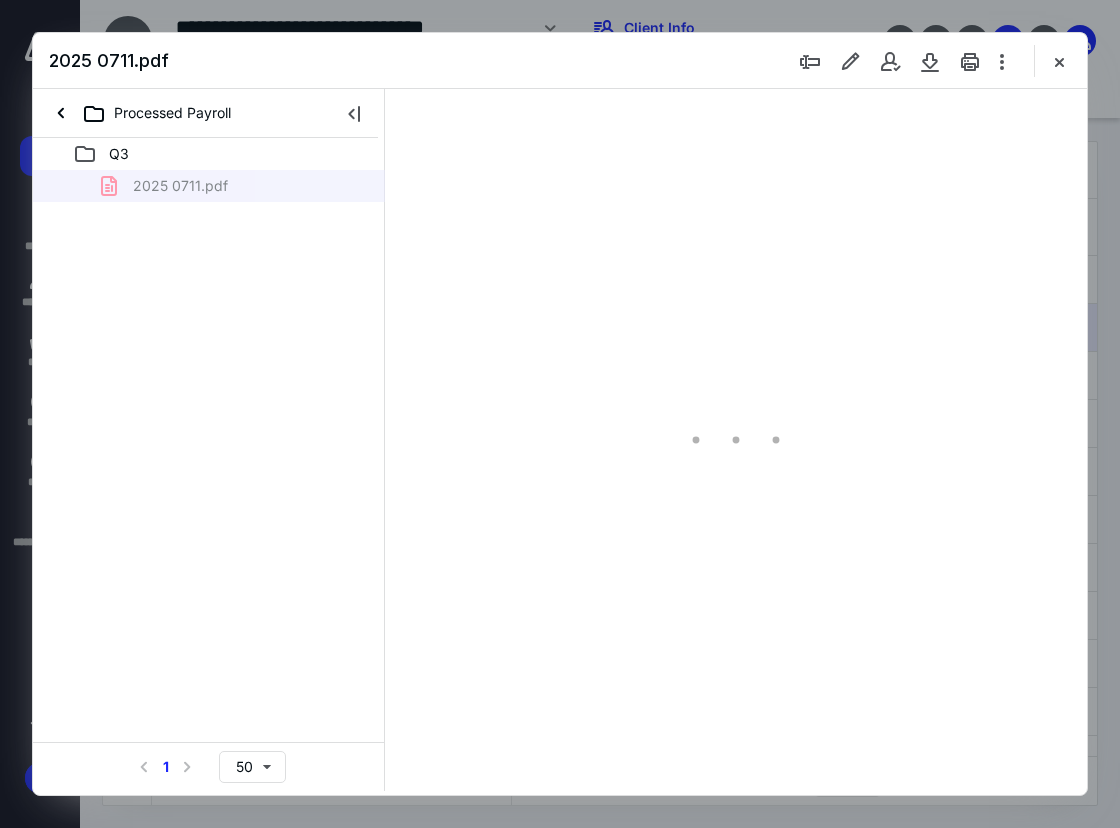type on "75" 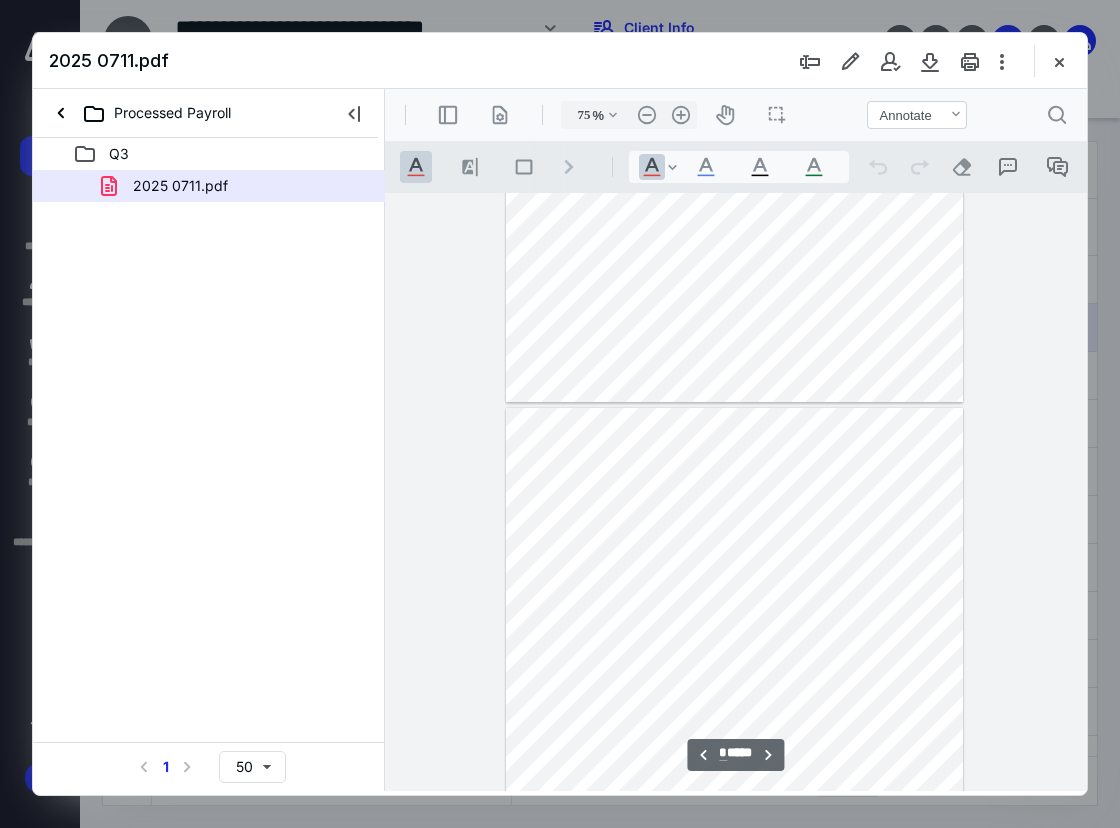 scroll, scrollTop: 1007, scrollLeft: 0, axis: vertical 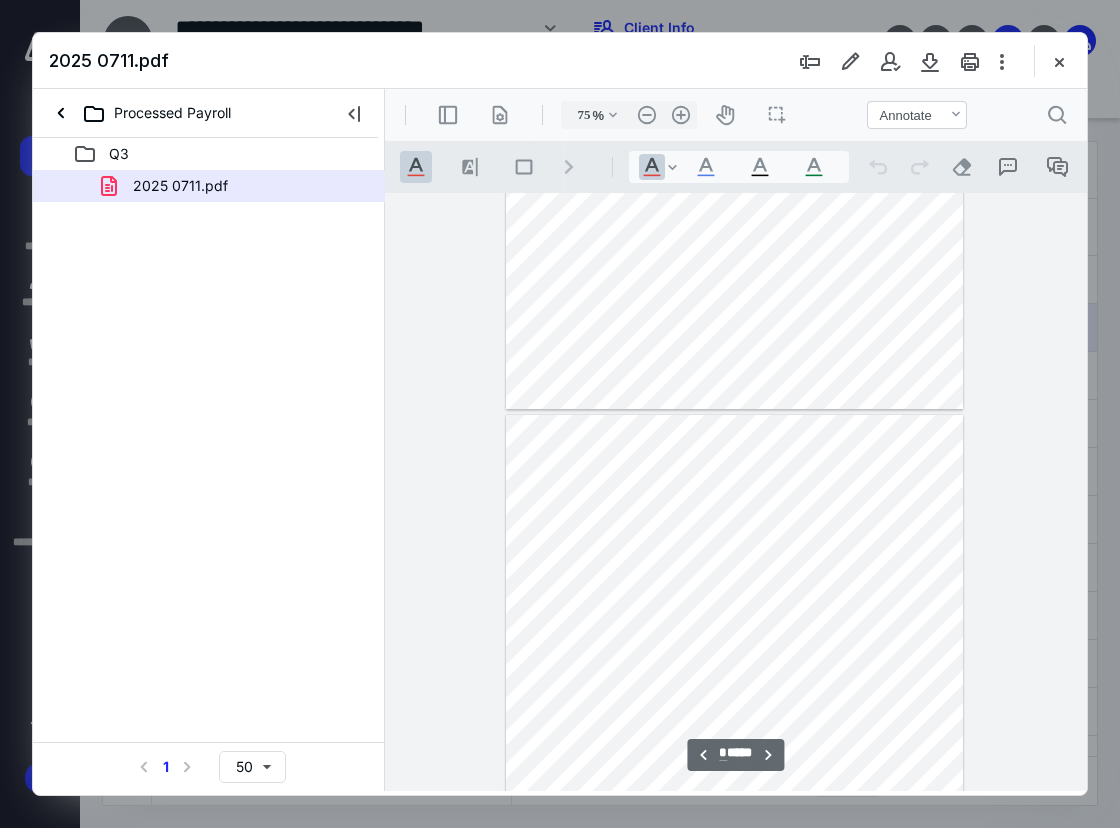 type on "*" 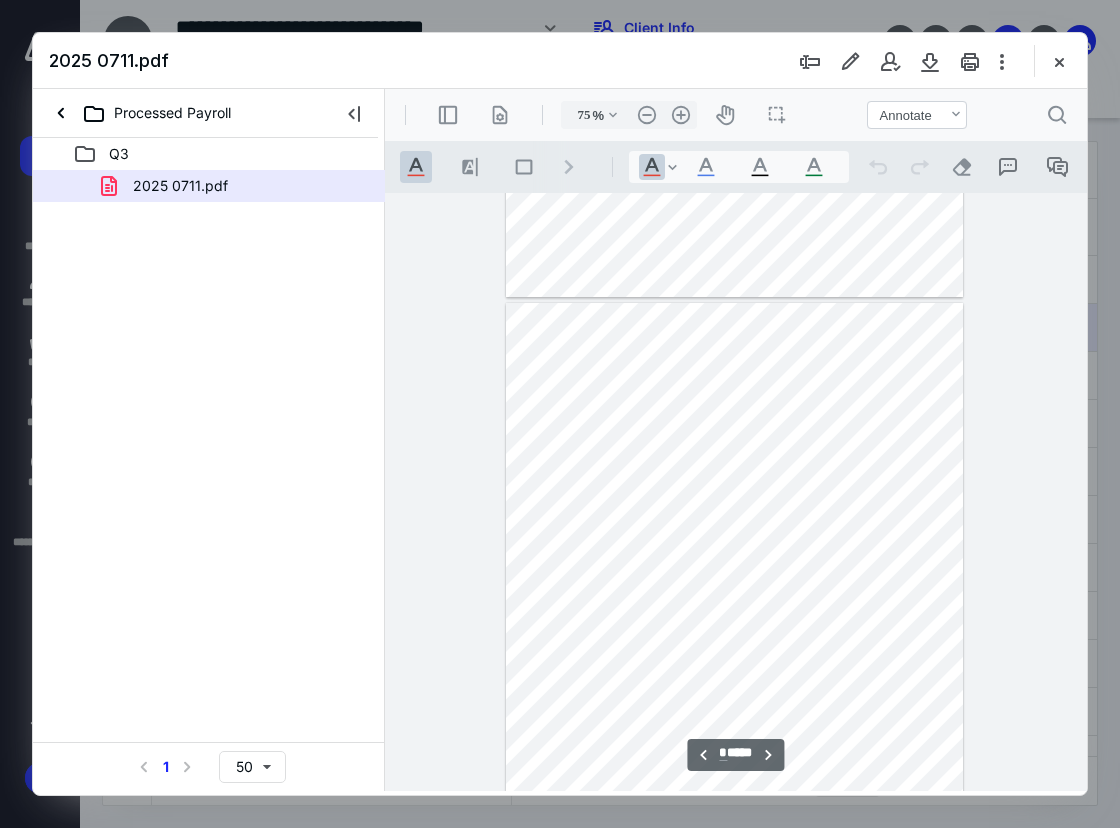 scroll, scrollTop: 3507, scrollLeft: 0, axis: vertical 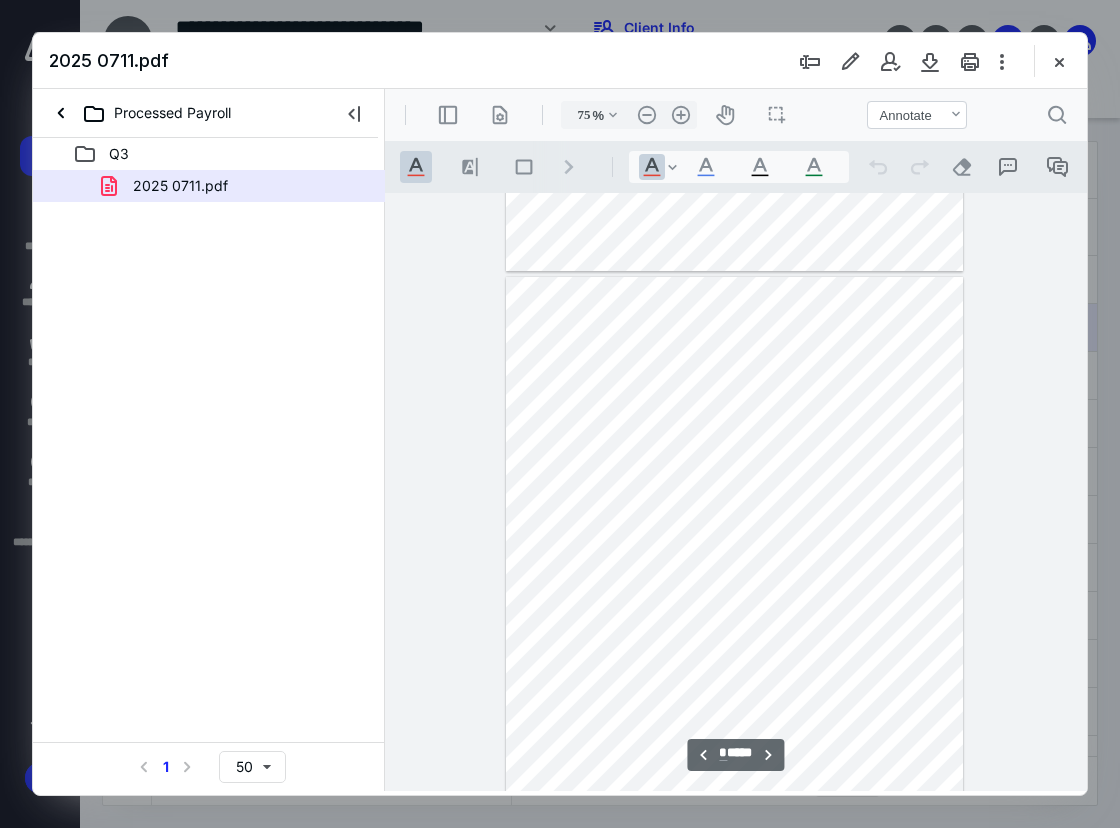 type on "108" 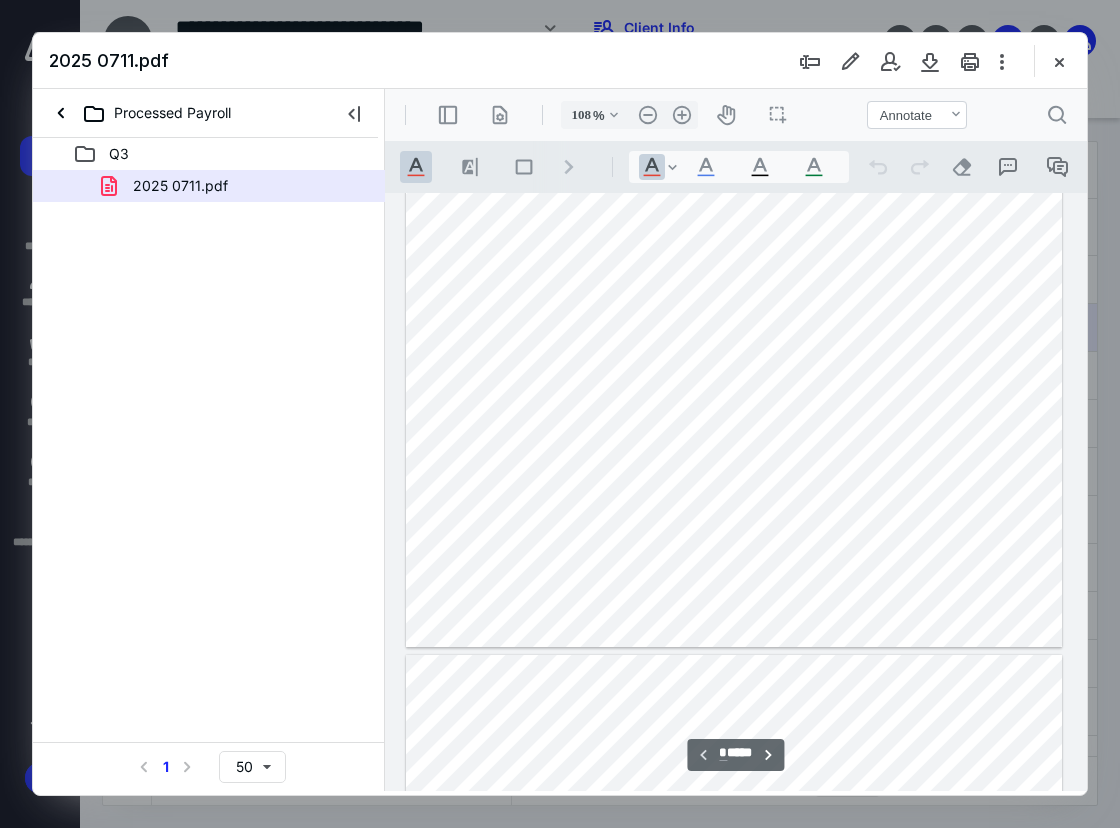 scroll, scrollTop: 500, scrollLeft: 0, axis: vertical 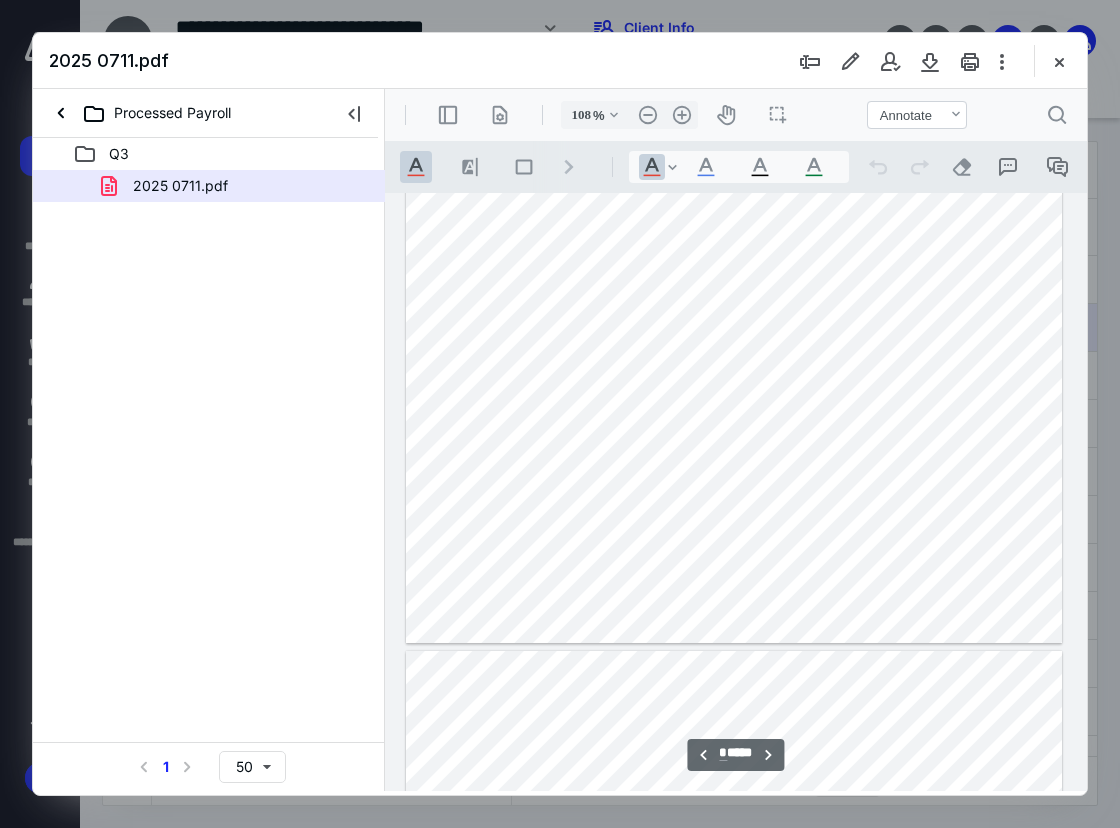 type on "*" 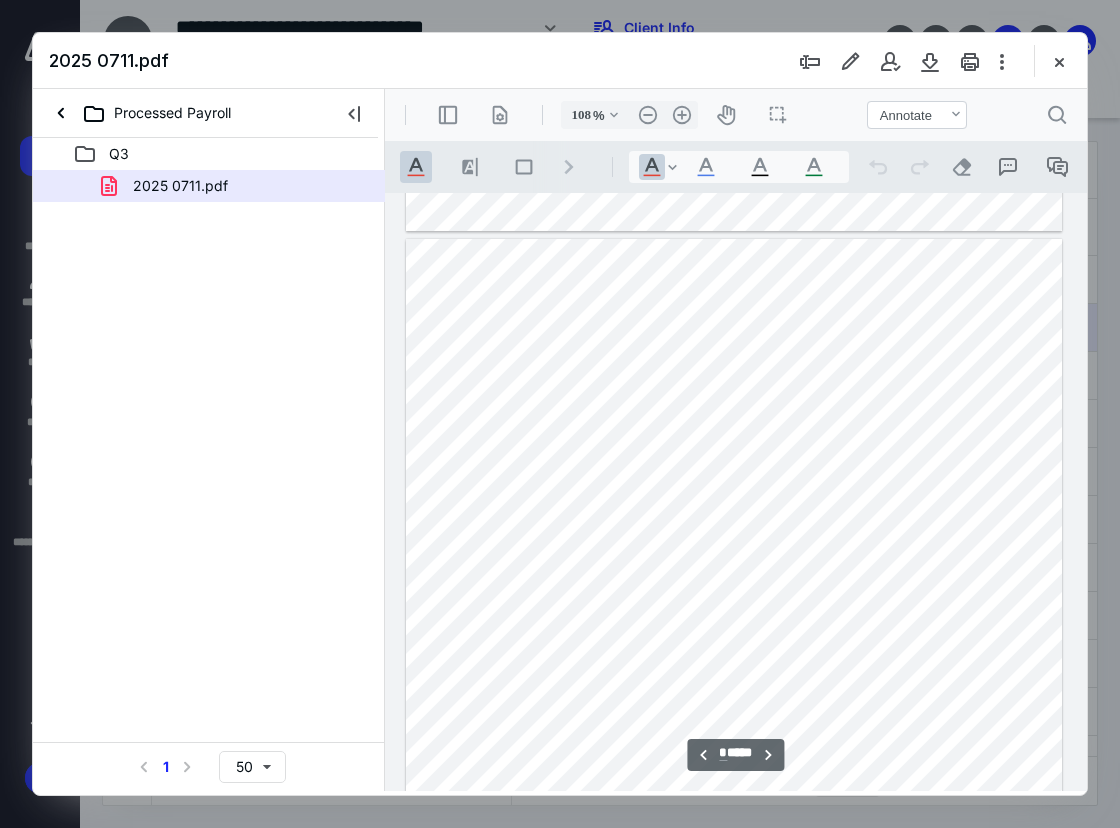 scroll, scrollTop: 1700, scrollLeft: 0, axis: vertical 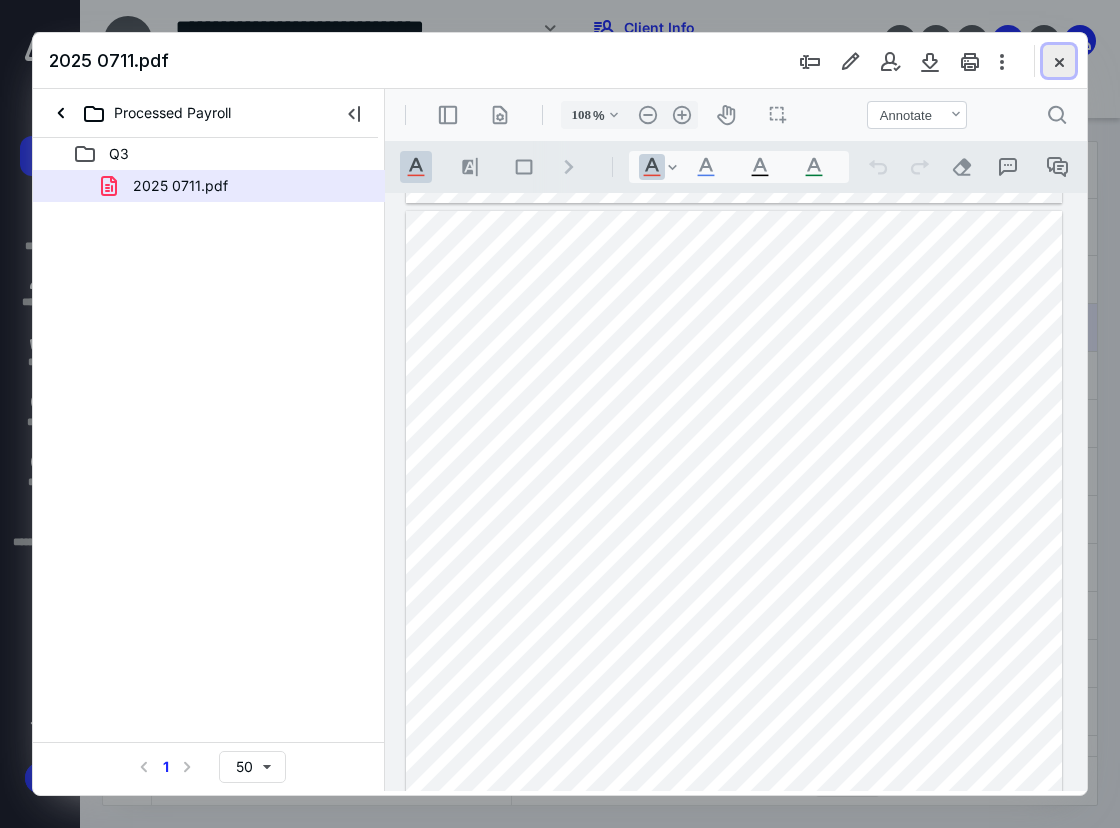 click at bounding box center (1059, 61) 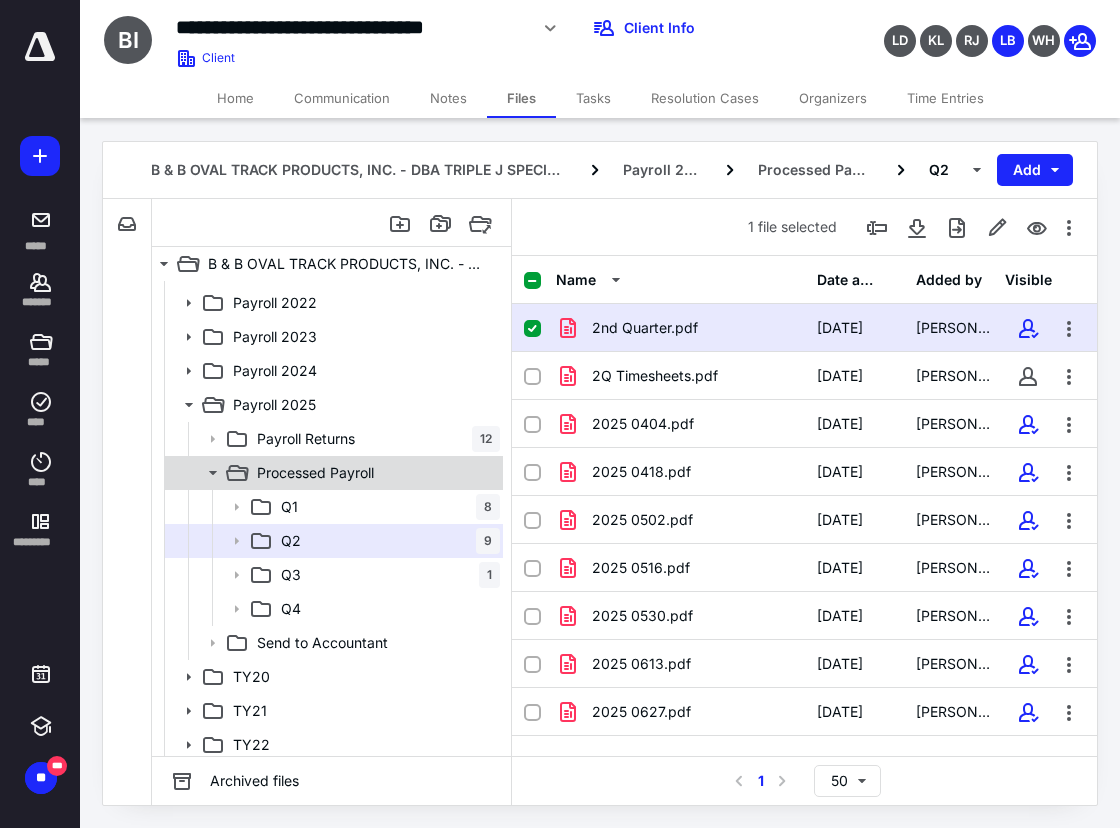 scroll, scrollTop: 200, scrollLeft: 0, axis: vertical 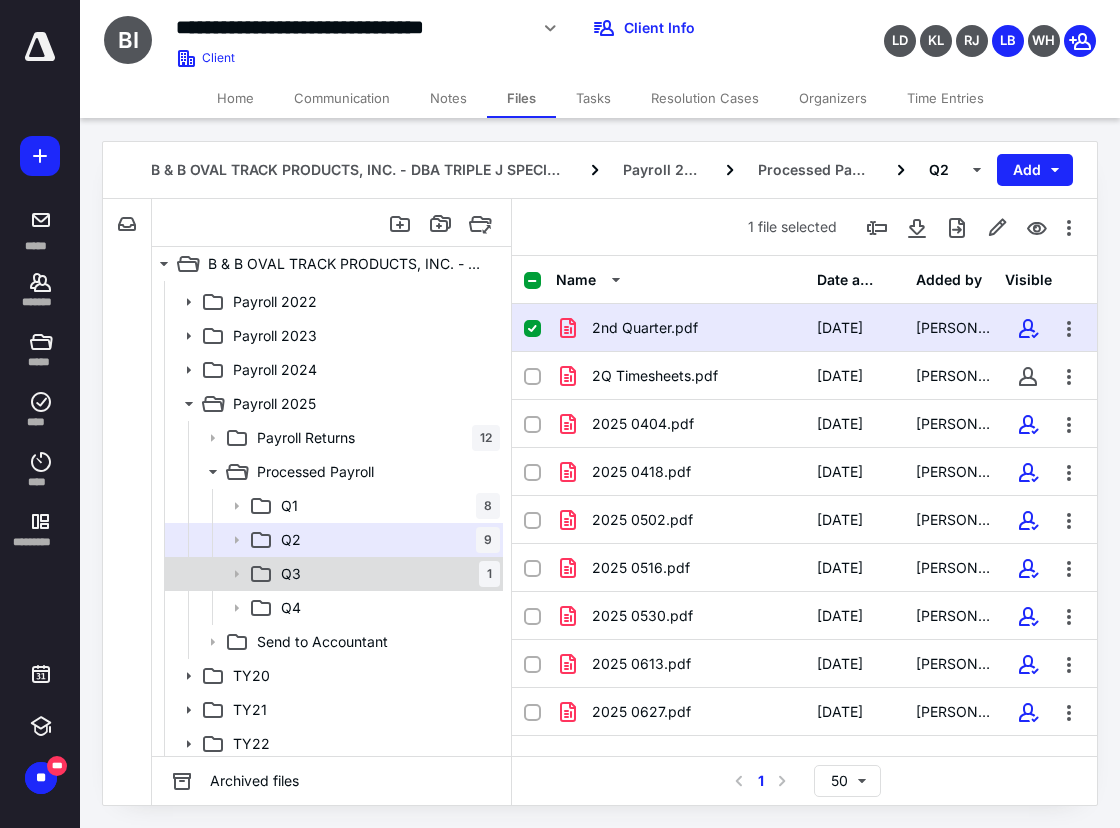 click on "Q3 1" at bounding box center (386, 574) 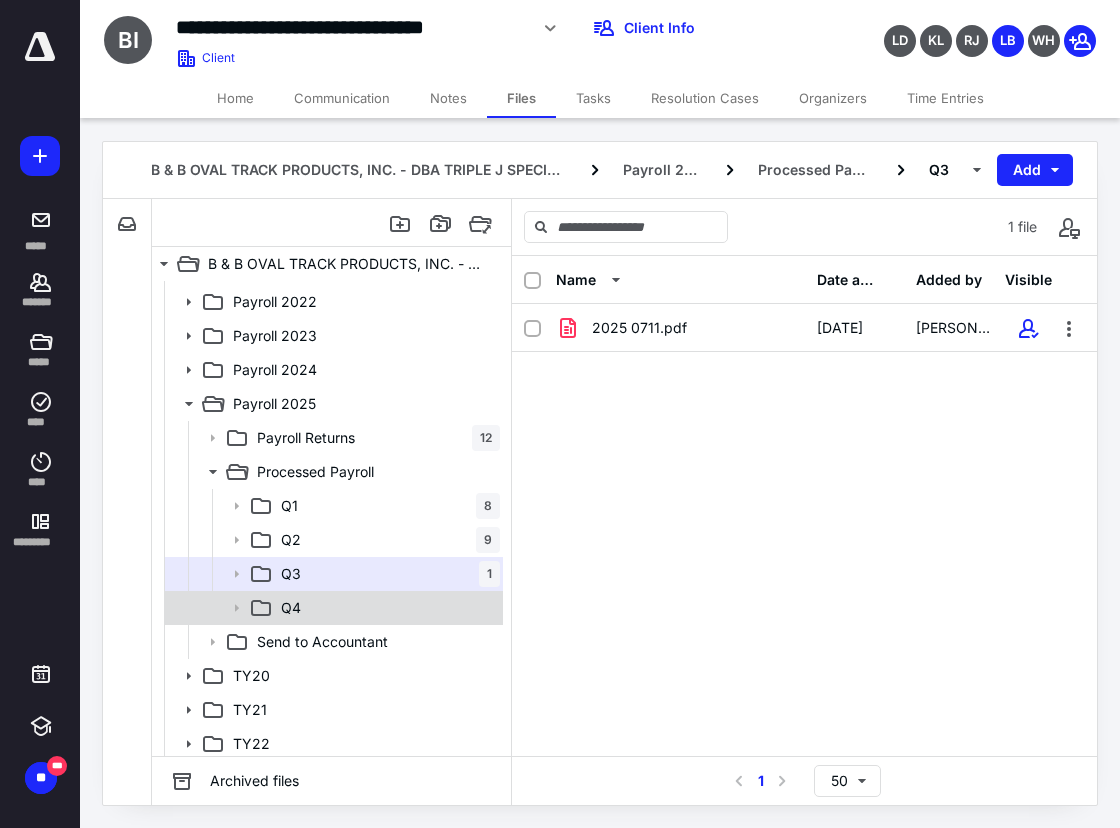 click on "Q4" at bounding box center [386, 608] 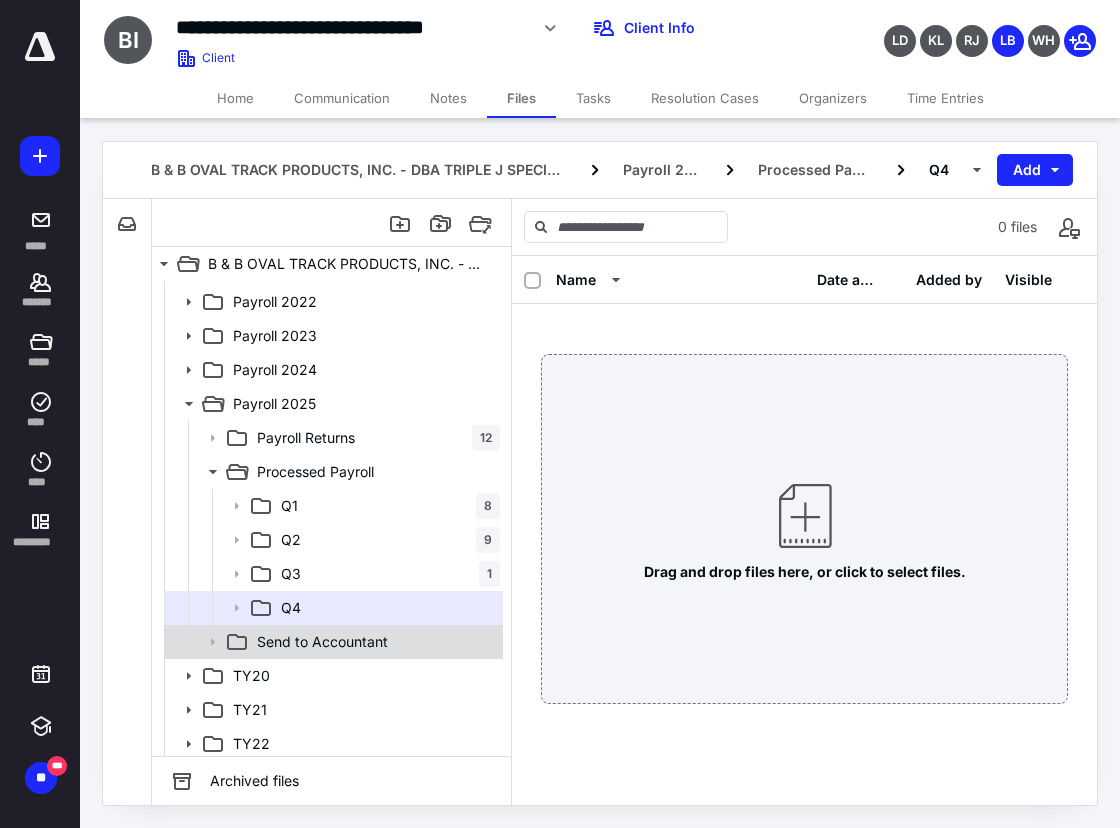 click on "Send to Accountant" at bounding box center [374, 642] 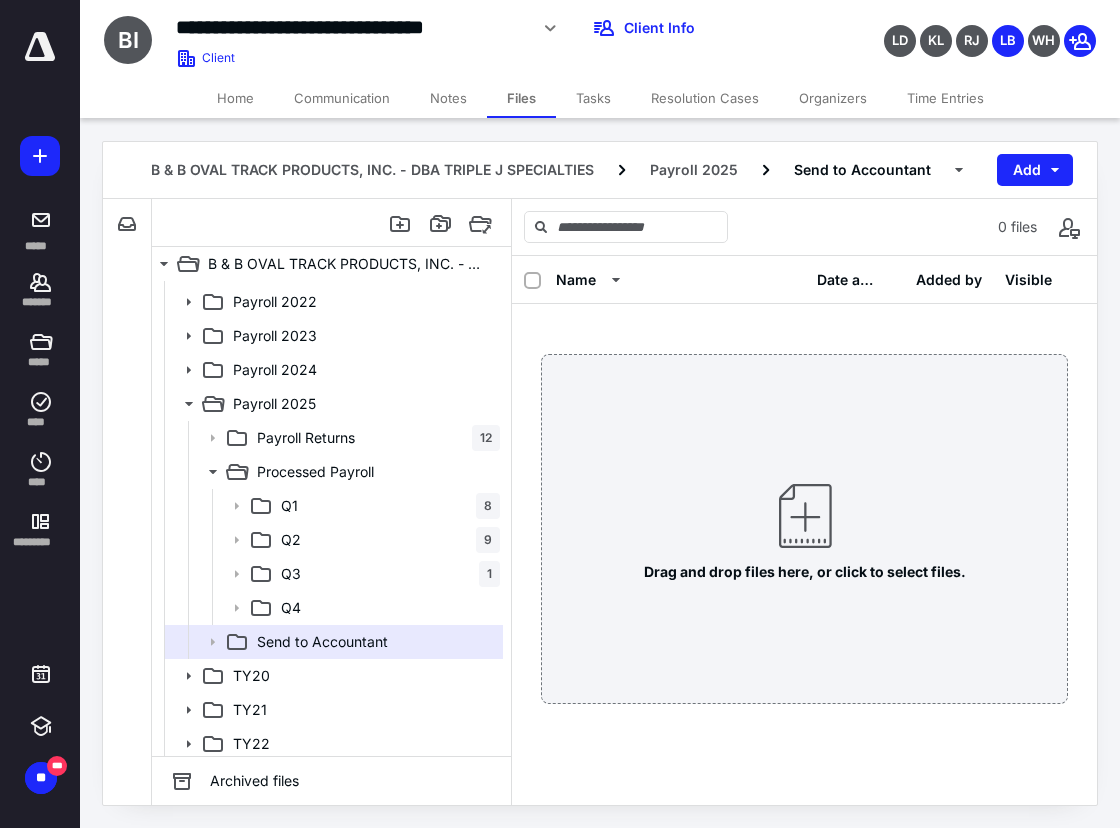 click on "Drag and drop files here, or click to select files." at bounding box center (805, 529) 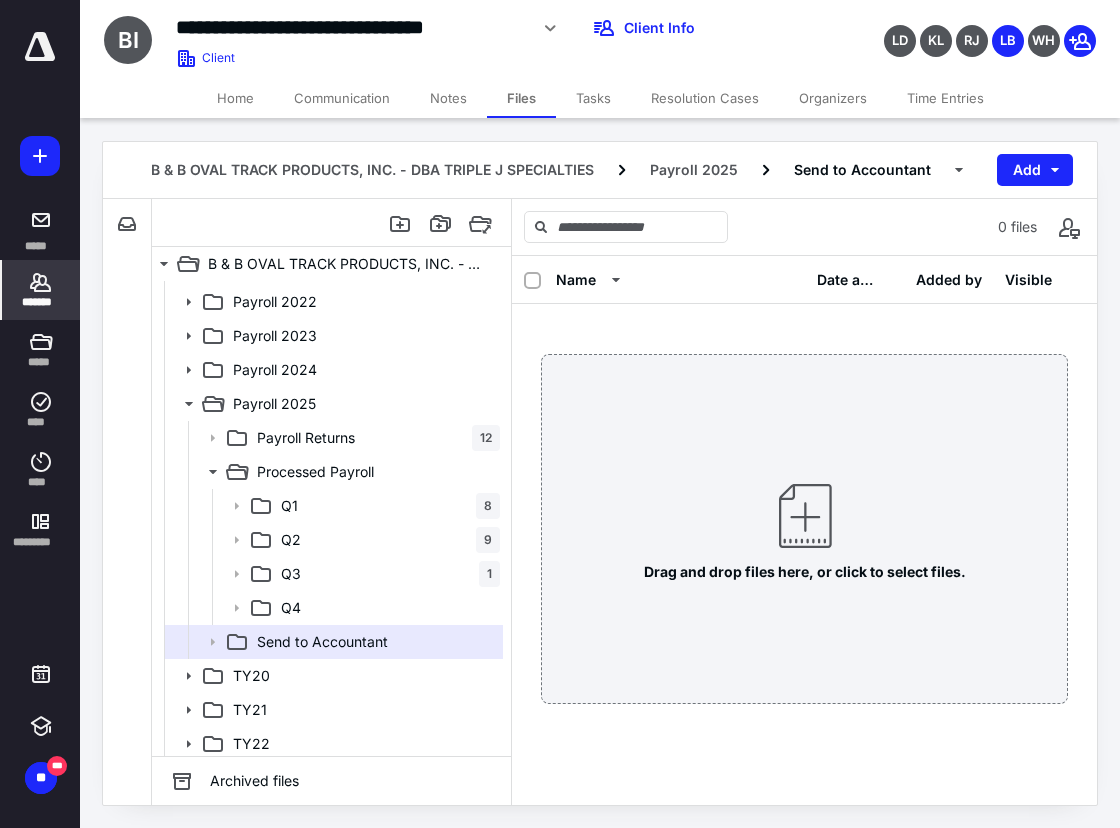 click on "*******" at bounding box center [41, 302] 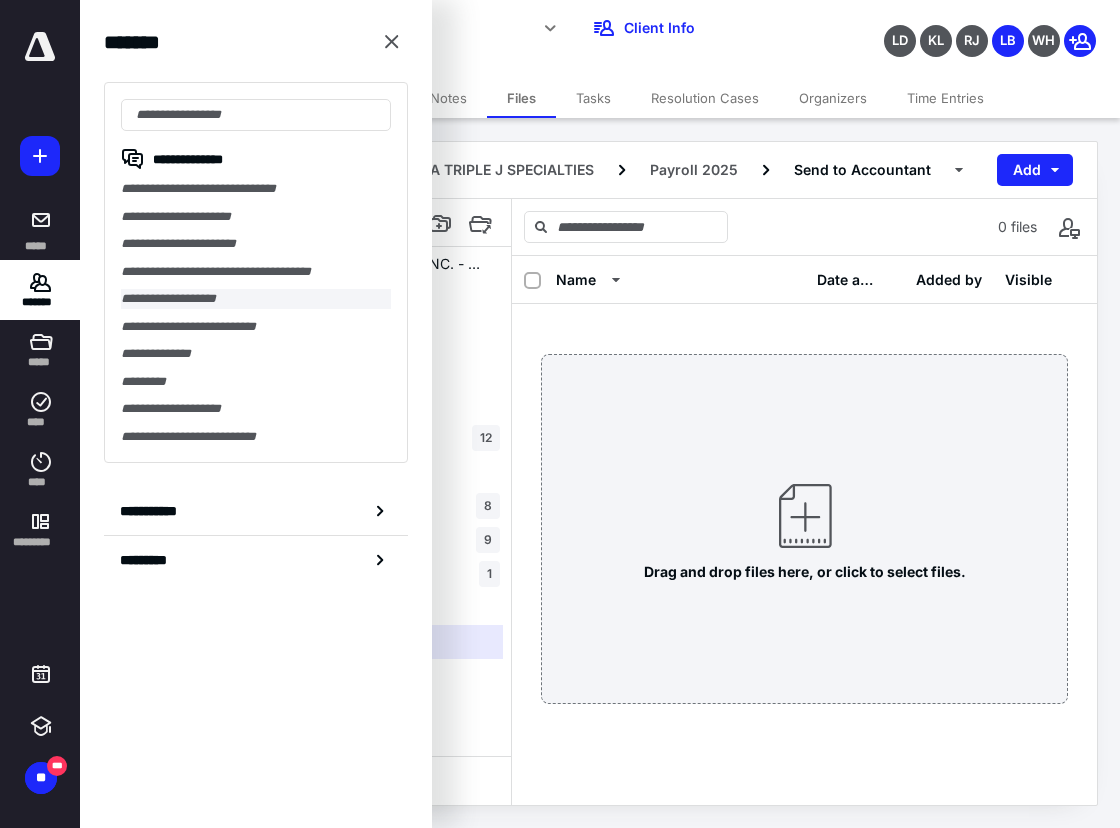 click on "**********" at bounding box center [256, 299] 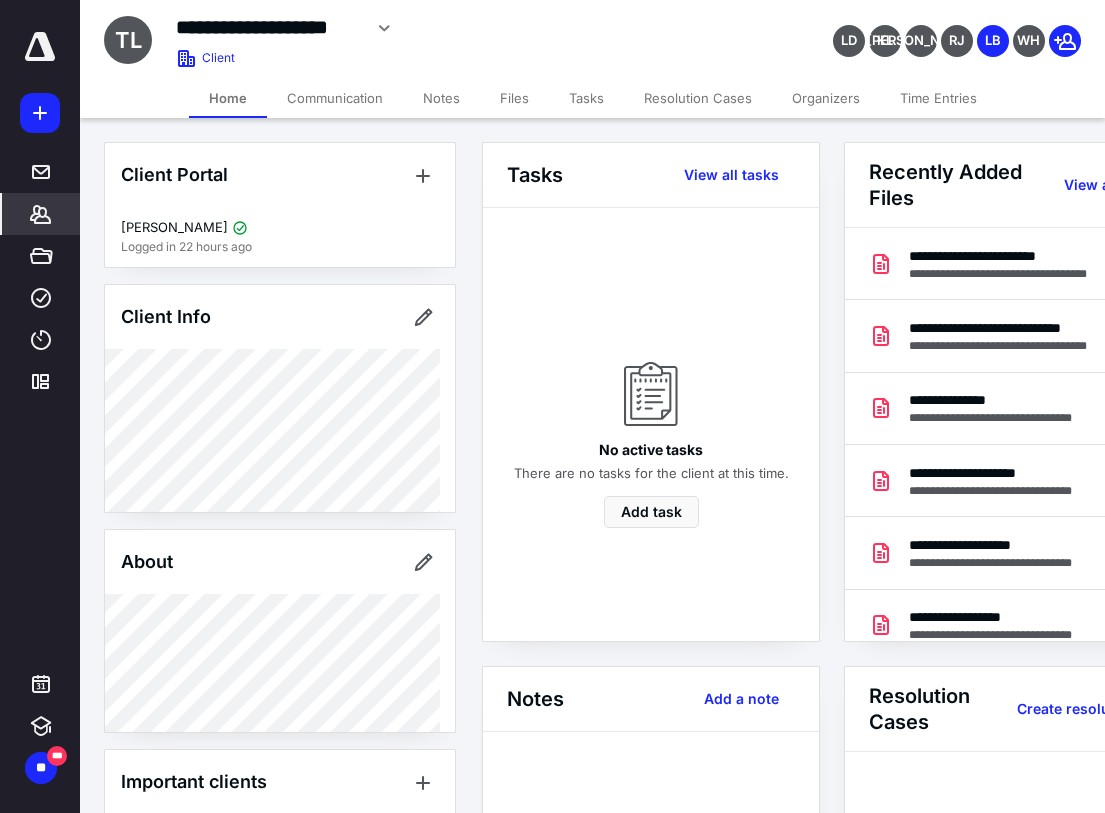 click on "Files" at bounding box center [514, 98] 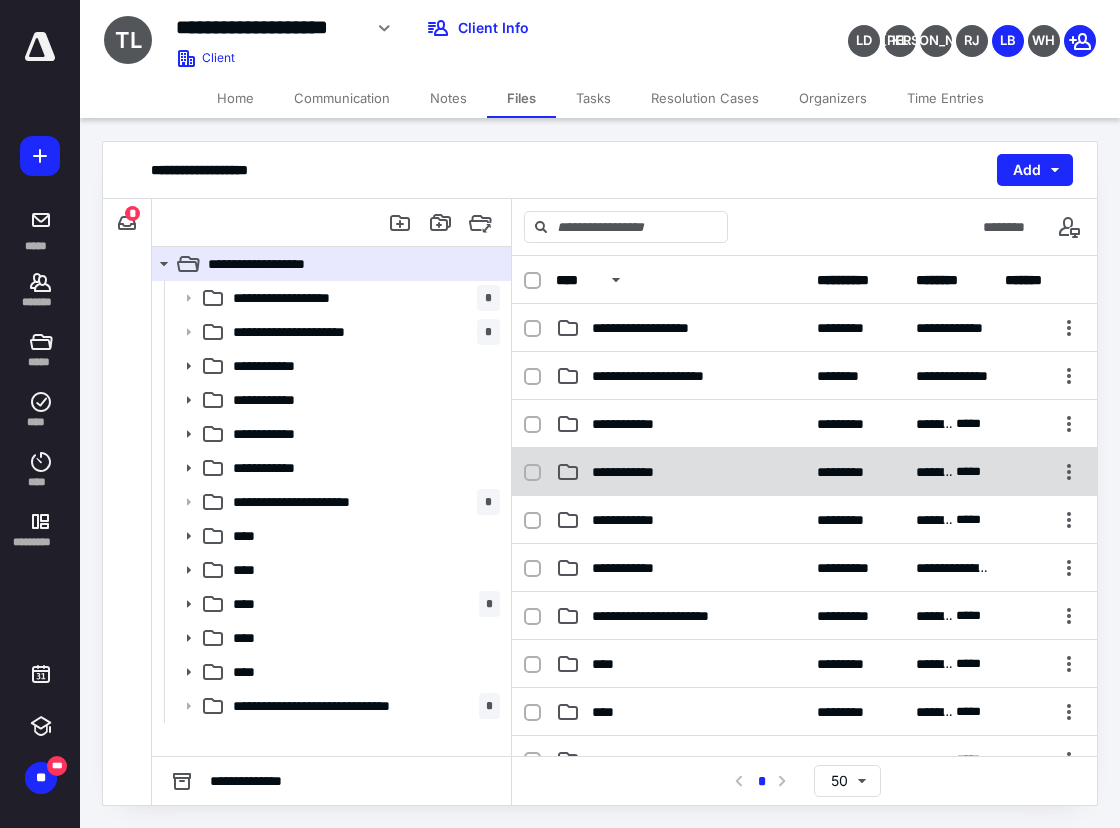 click on "**********" at bounding box center [633, 472] 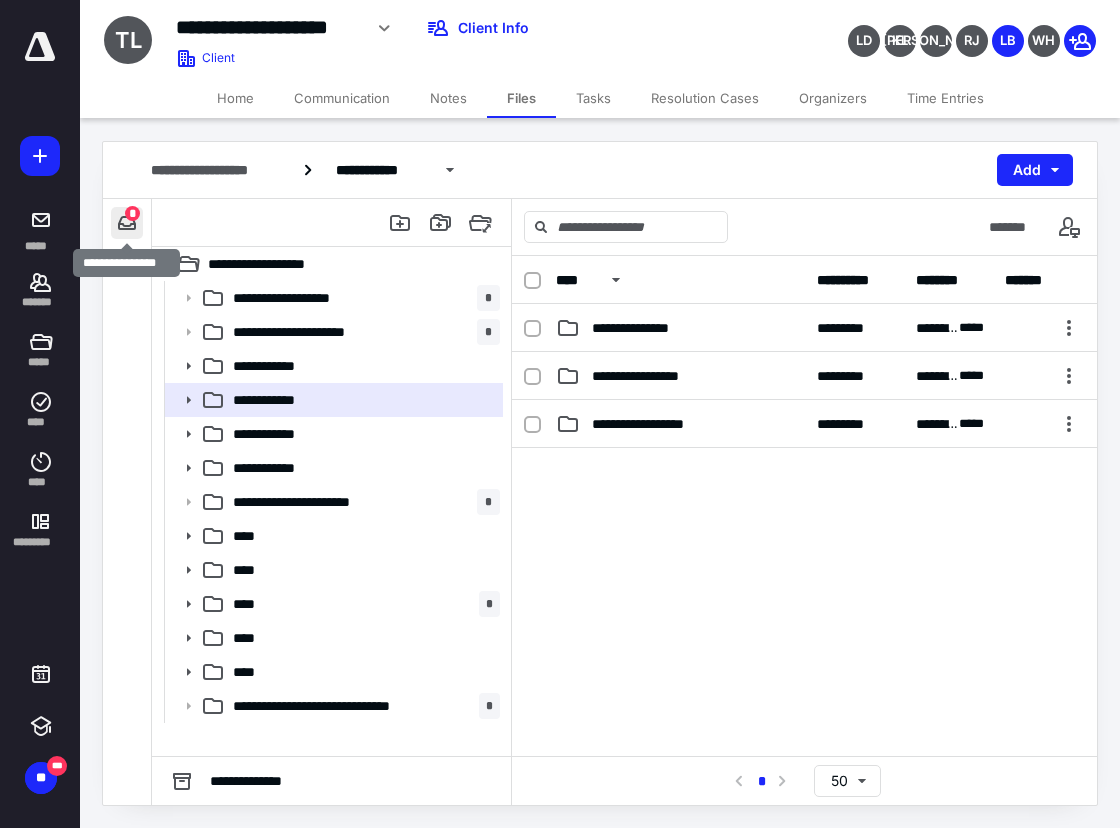 click at bounding box center (127, 223) 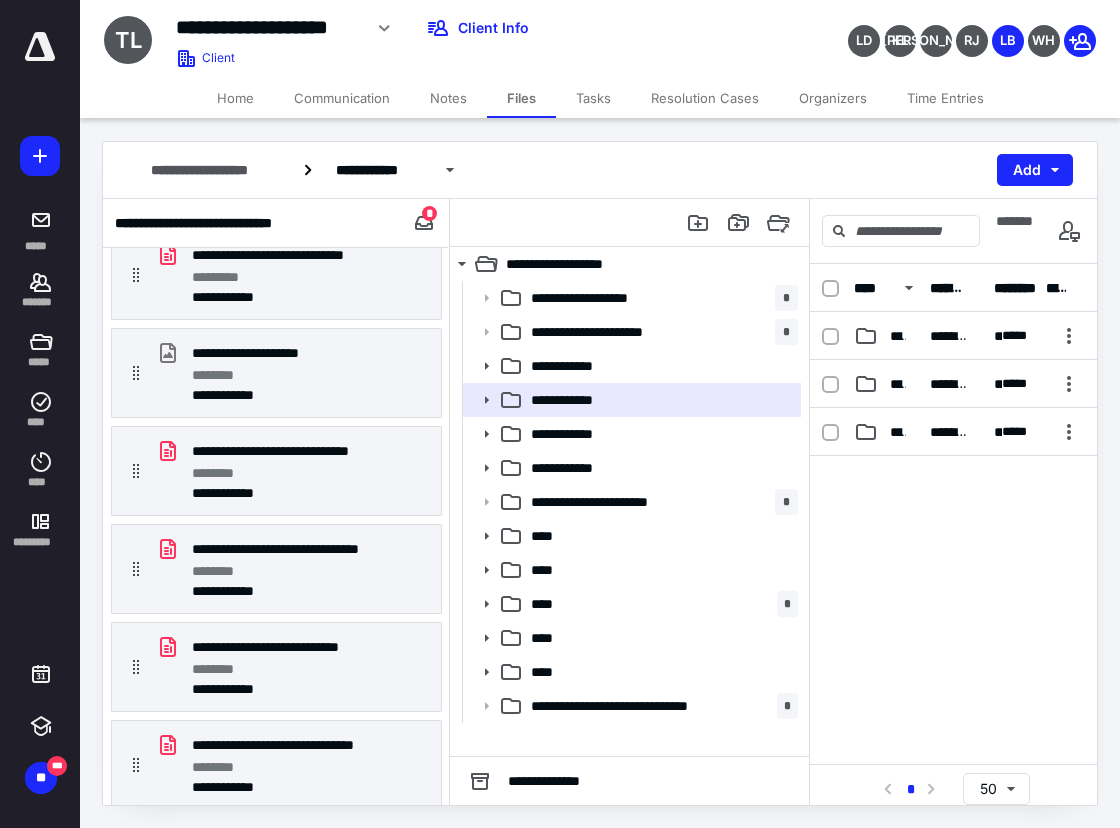 scroll, scrollTop: 299, scrollLeft: 0, axis: vertical 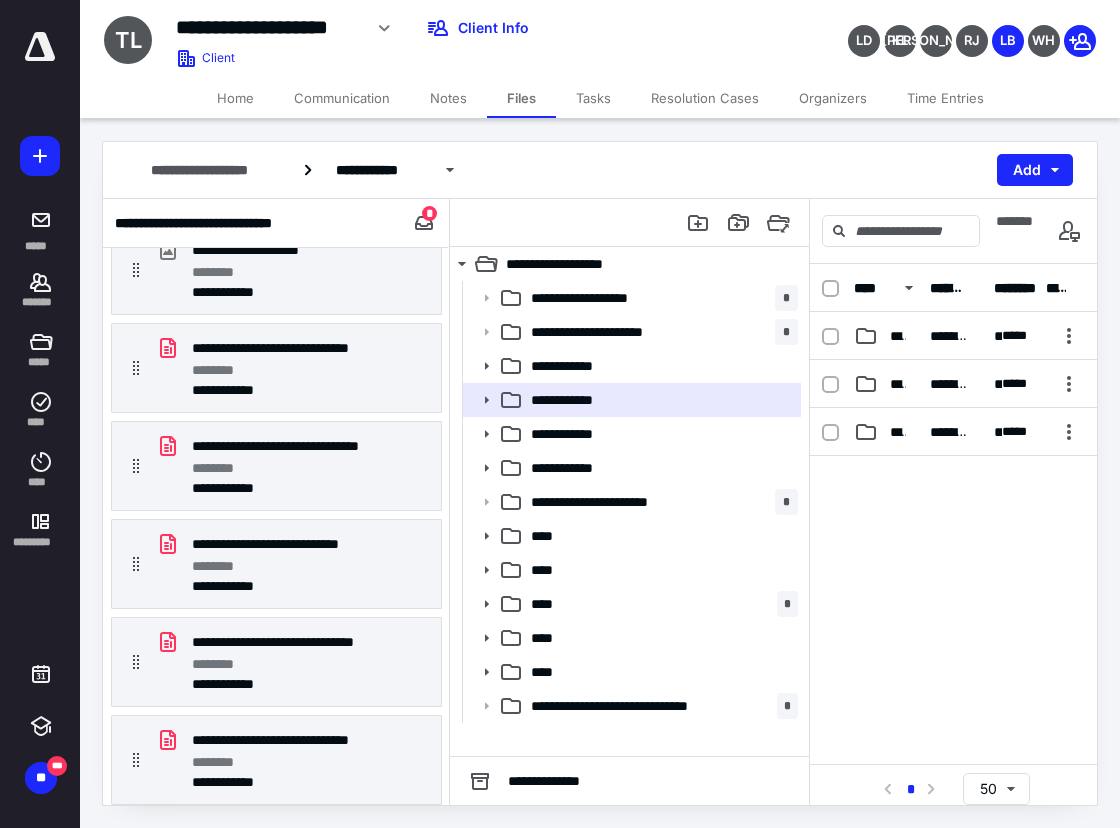 click at bounding box center [630, 223] 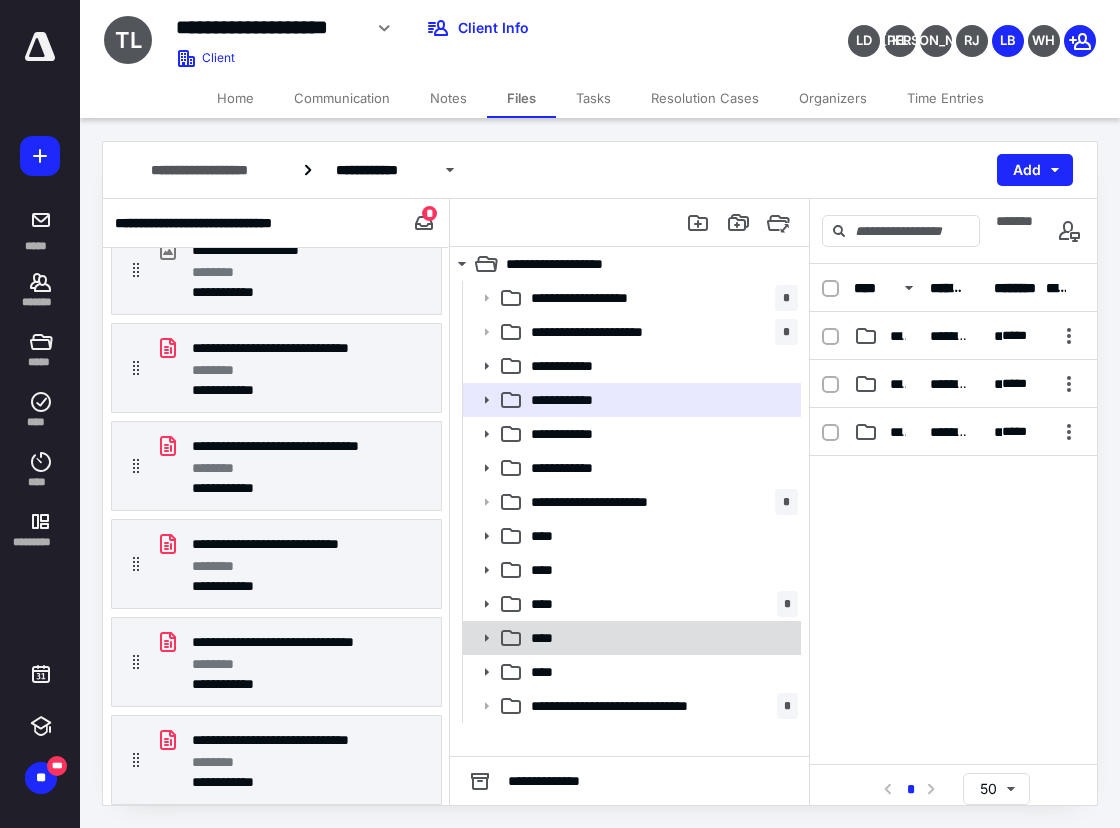 click on "****" at bounding box center (660, 638) 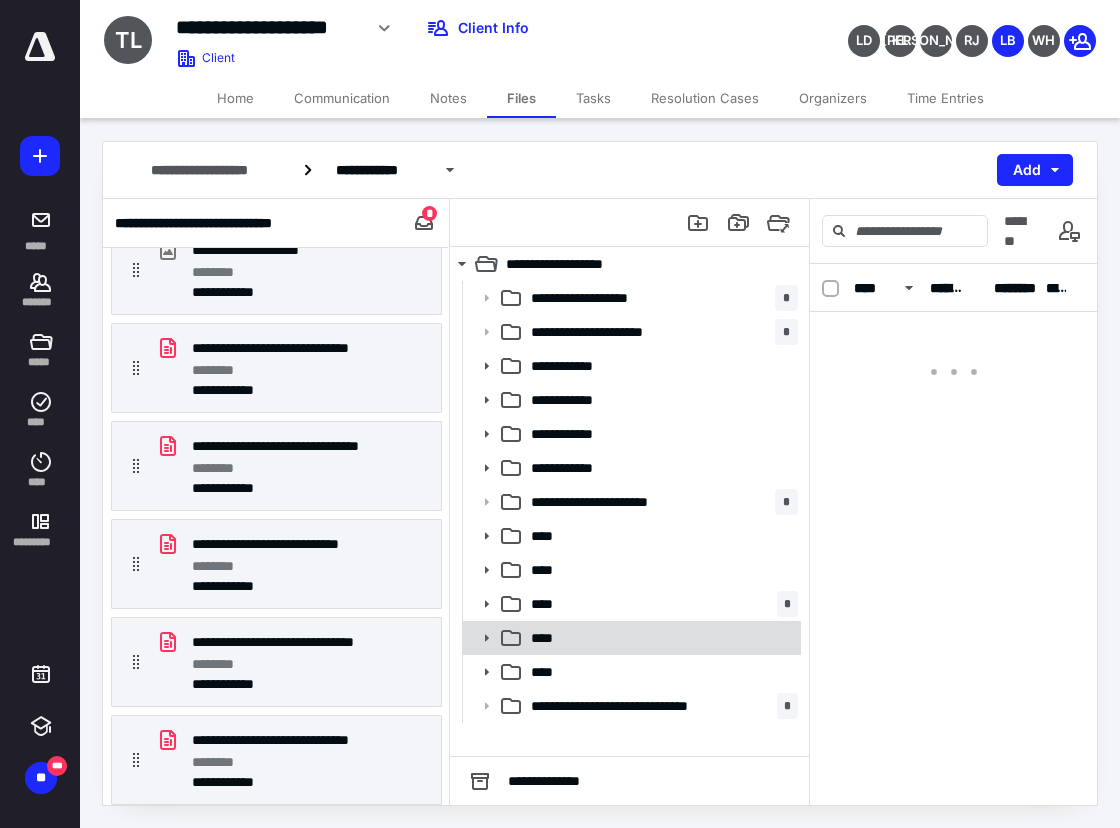 click on "****" at bounding box center [660, 638] 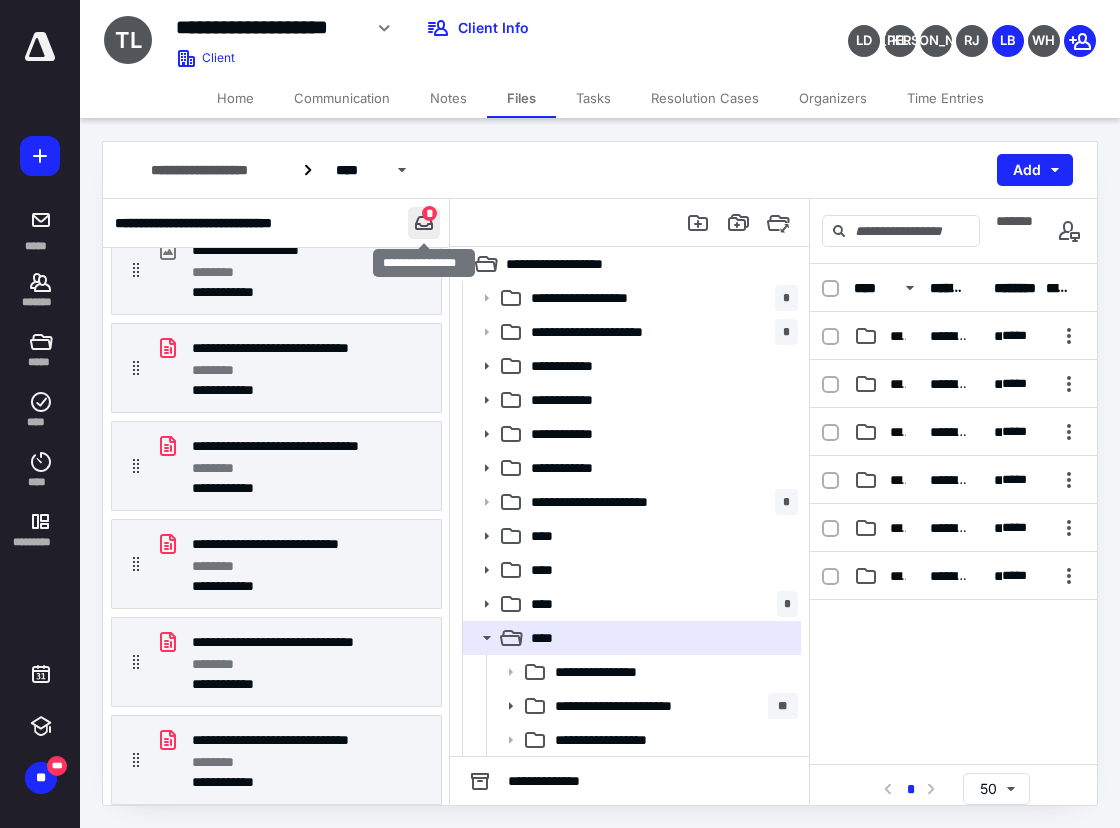 click at bounding box center (424, 223) 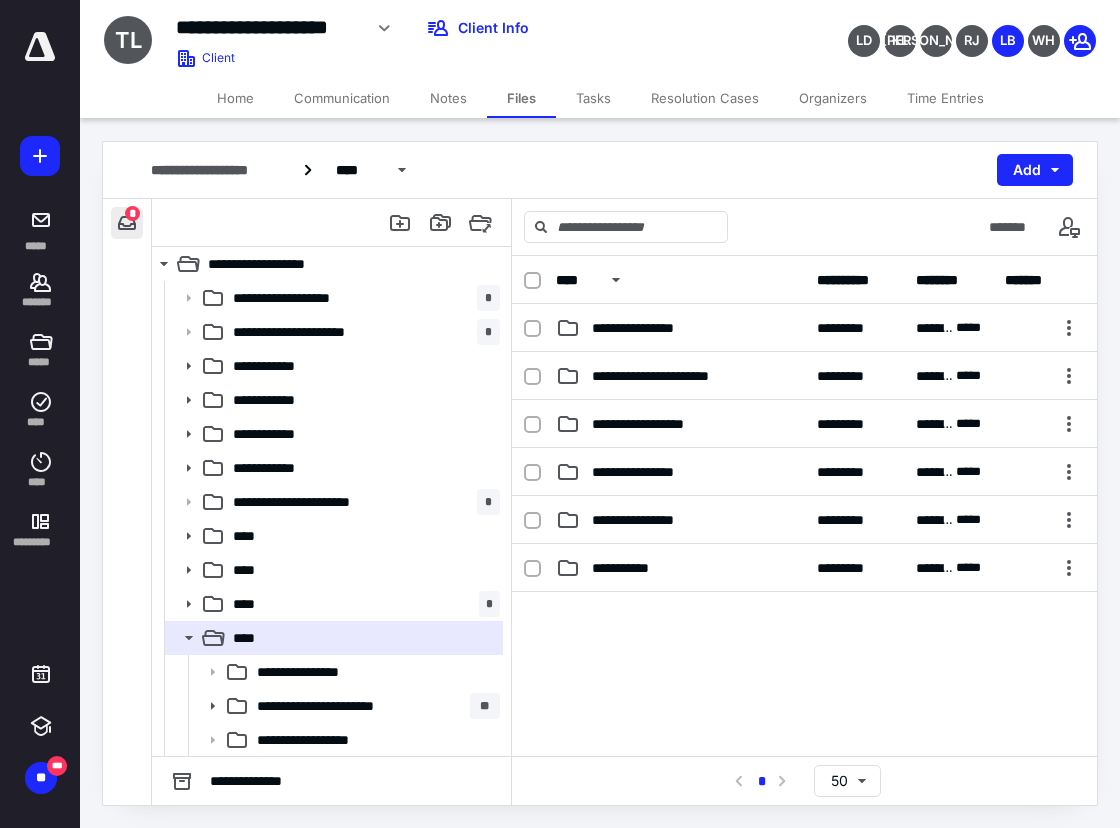 scroll, scrollTop: 298, scrollLeft: 0, axis: vertical 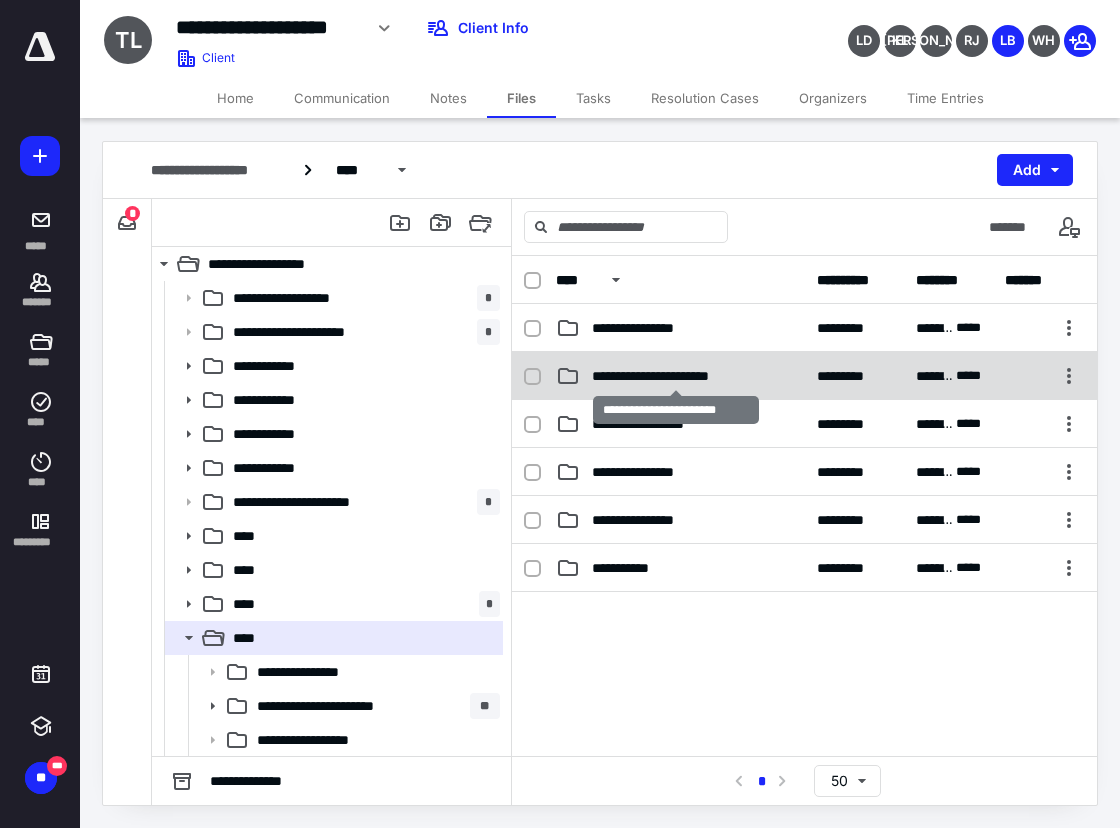 click on "**********" at bounding box center (676, 376) 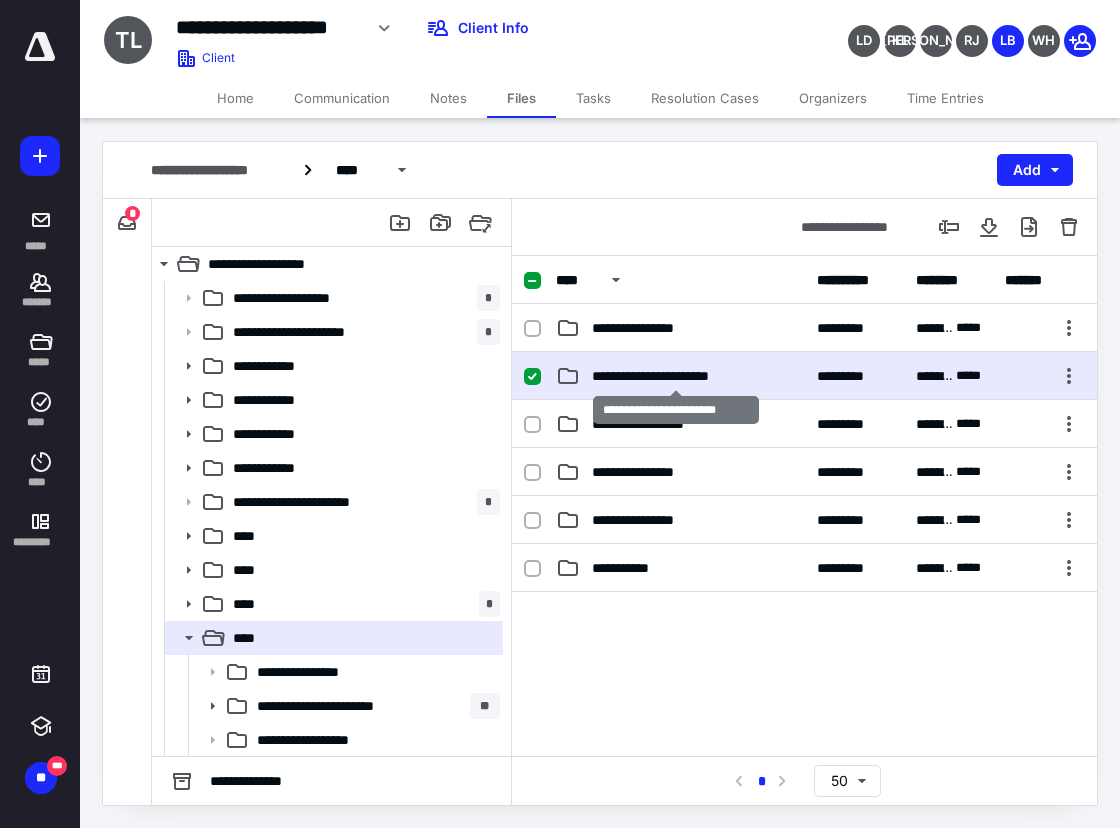 click on "**********" at bounding box center (676, 376) 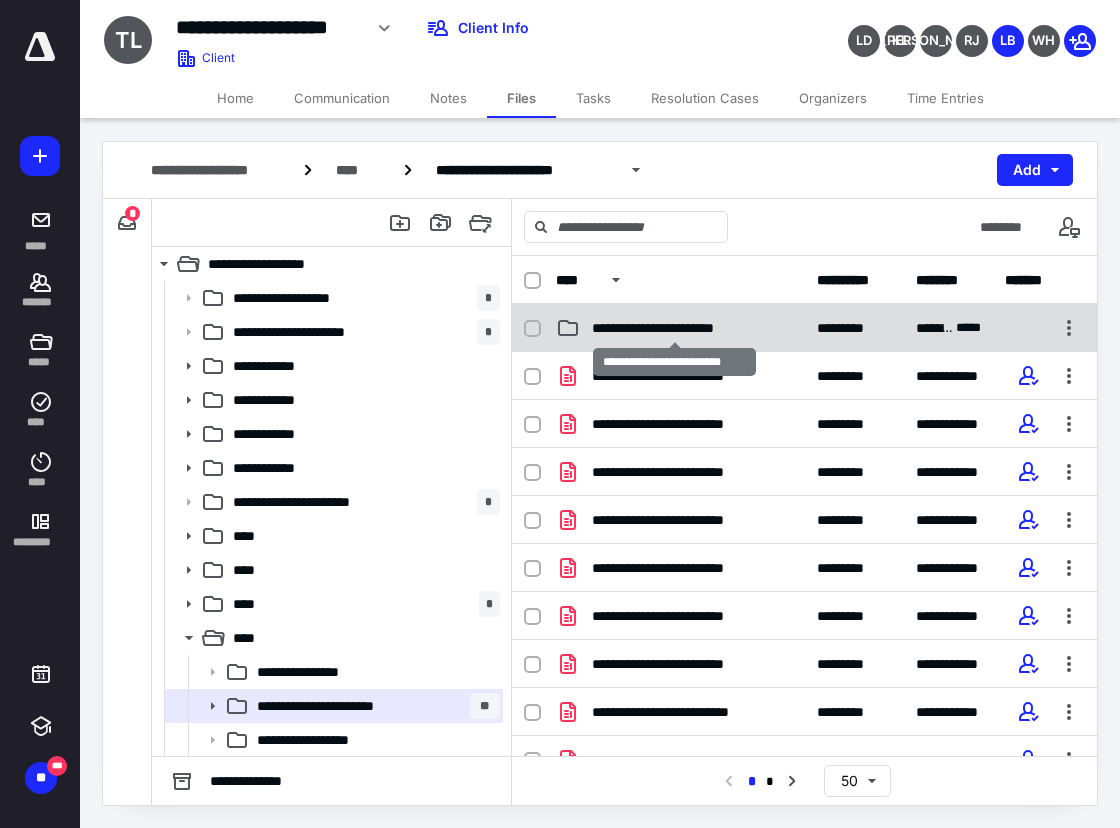 click on "**********" at bounding box center [674, 328] 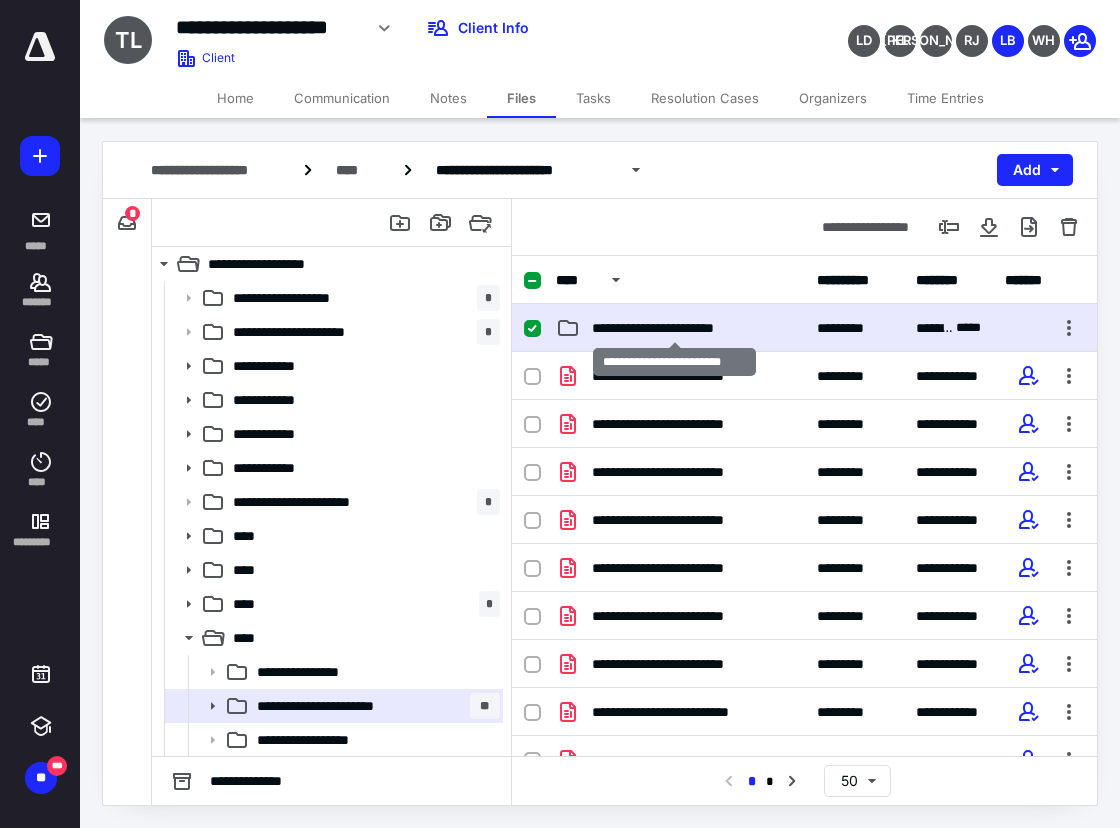 click on "**********" at bounding box center (674, 328) 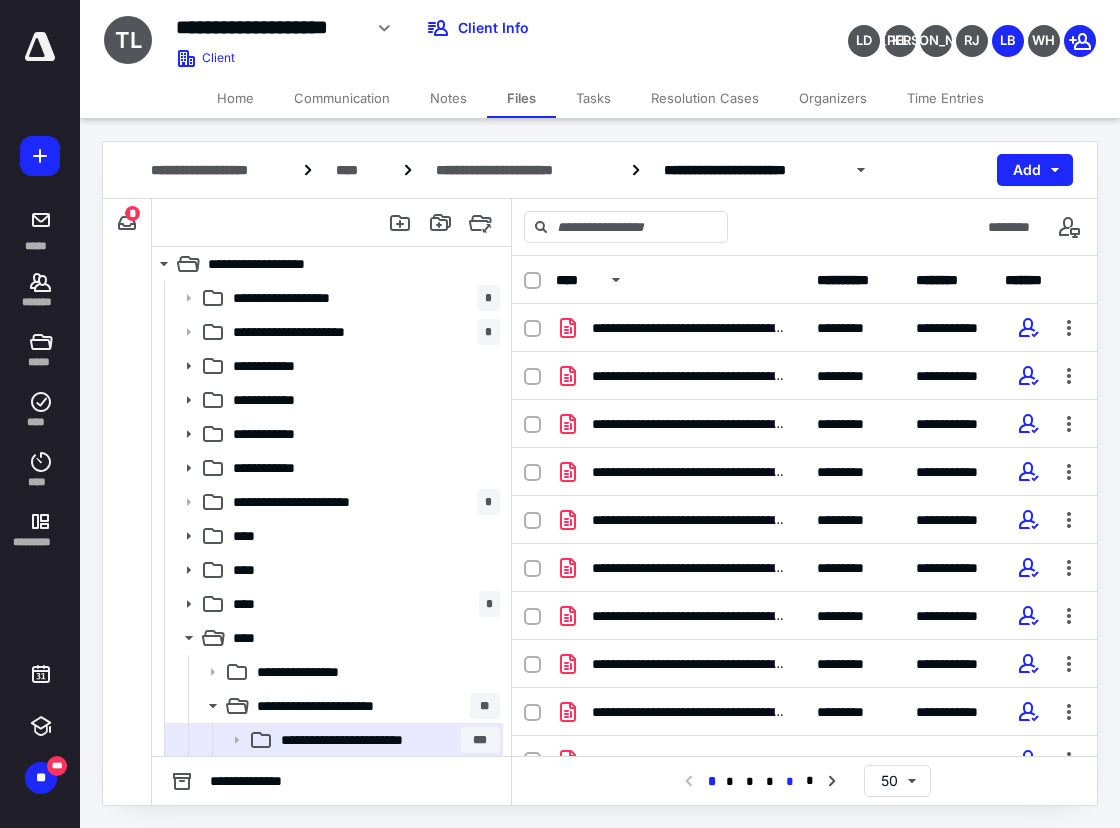 click on "*" at bounding box center [790, 782] 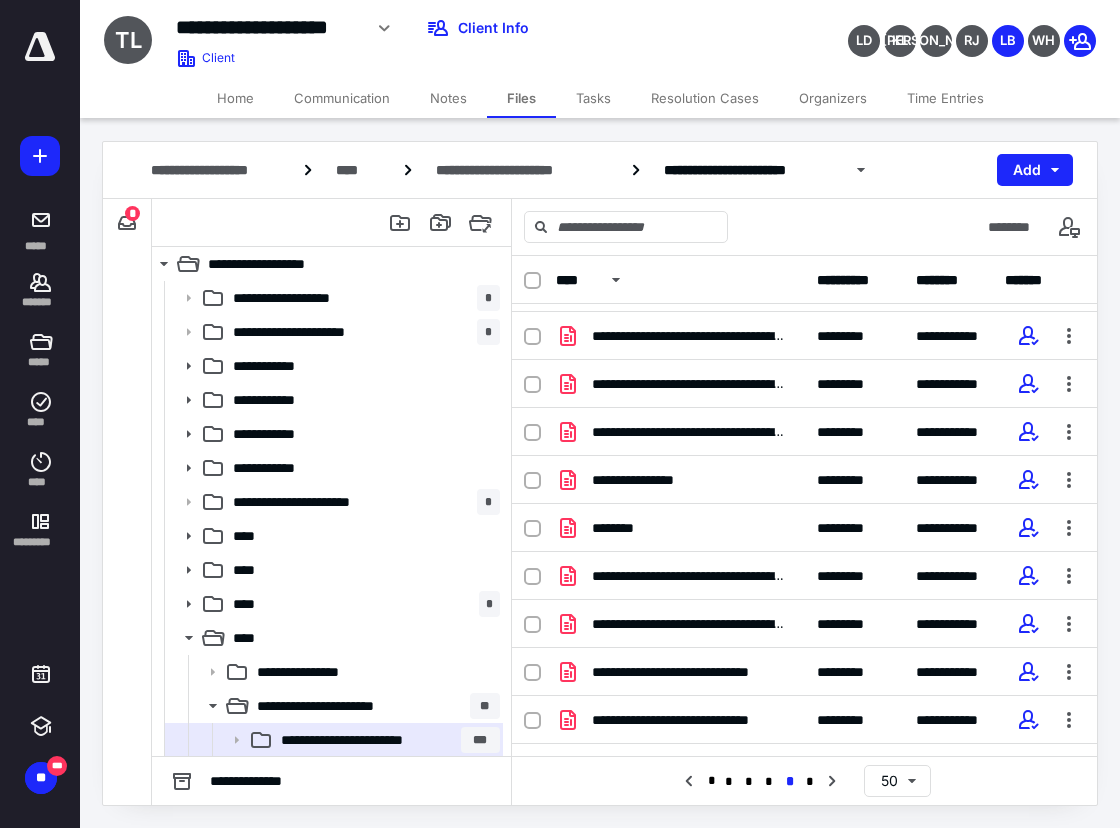 scroll, scrollTop: 500, scrollLeft: 0, axis: vertical 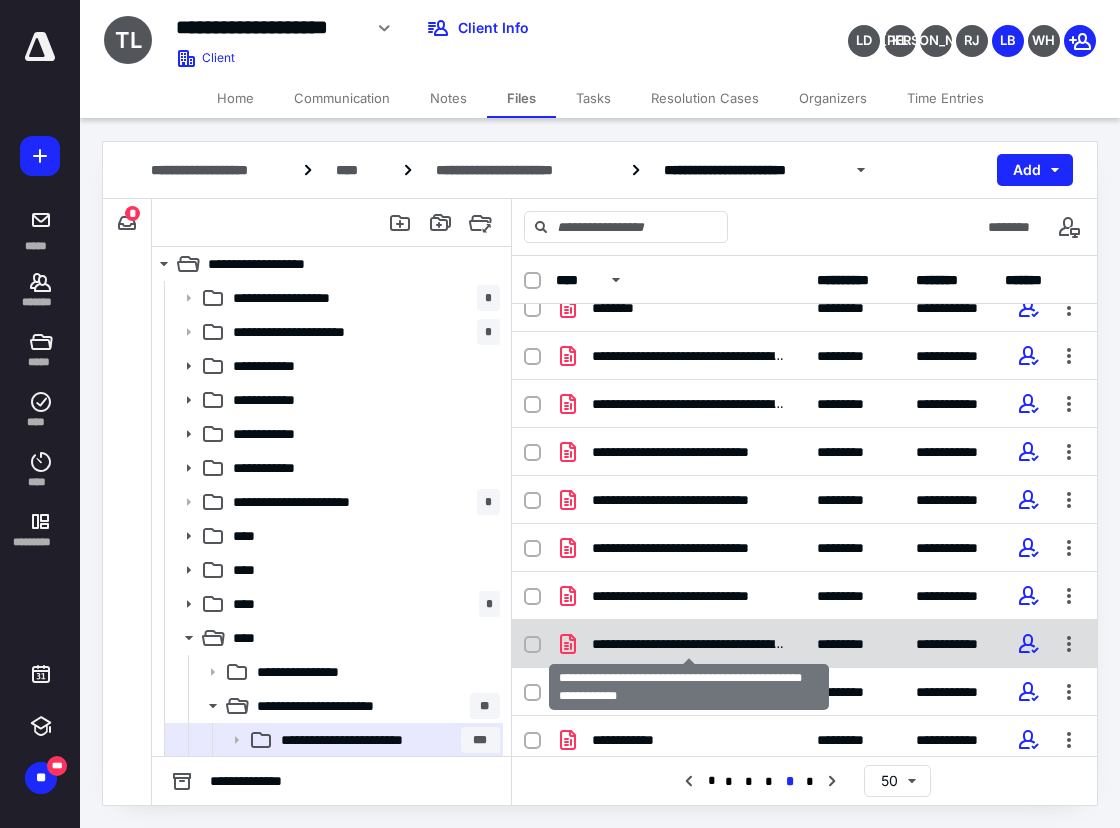 click on "**********" at bounding box center (688, 644) 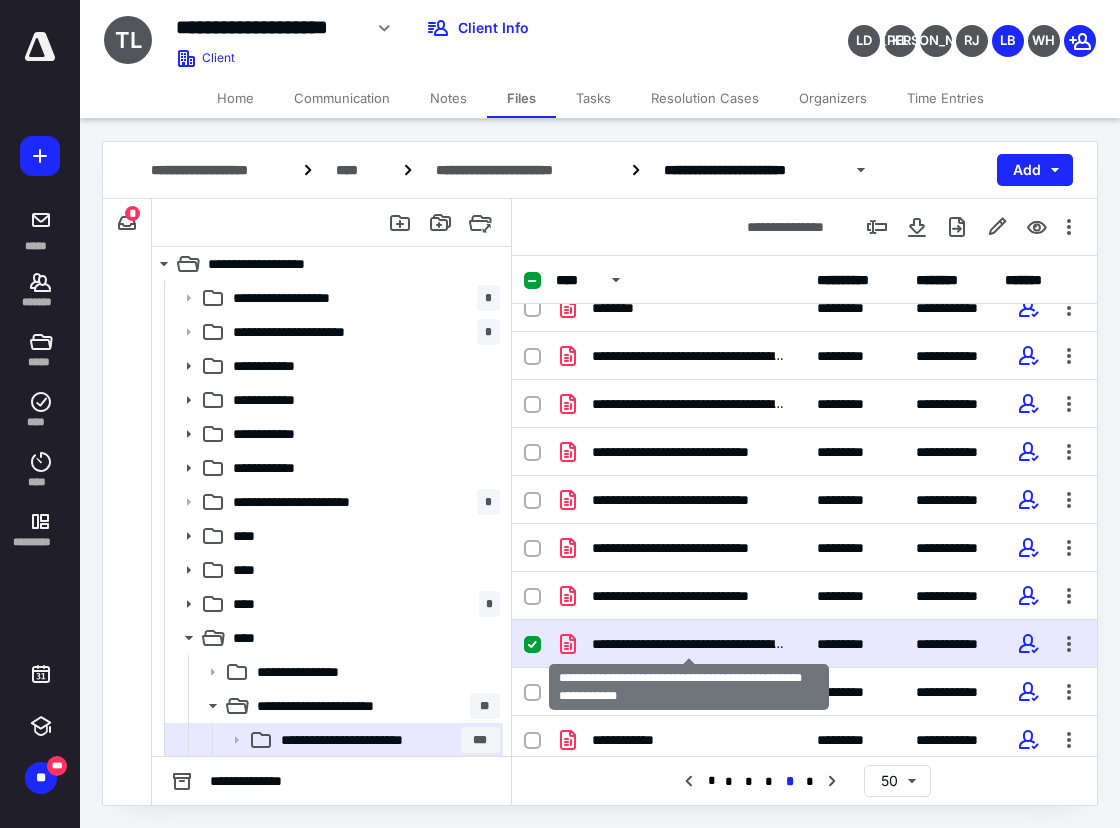 click on "**********" at bounding box center (688, 644) 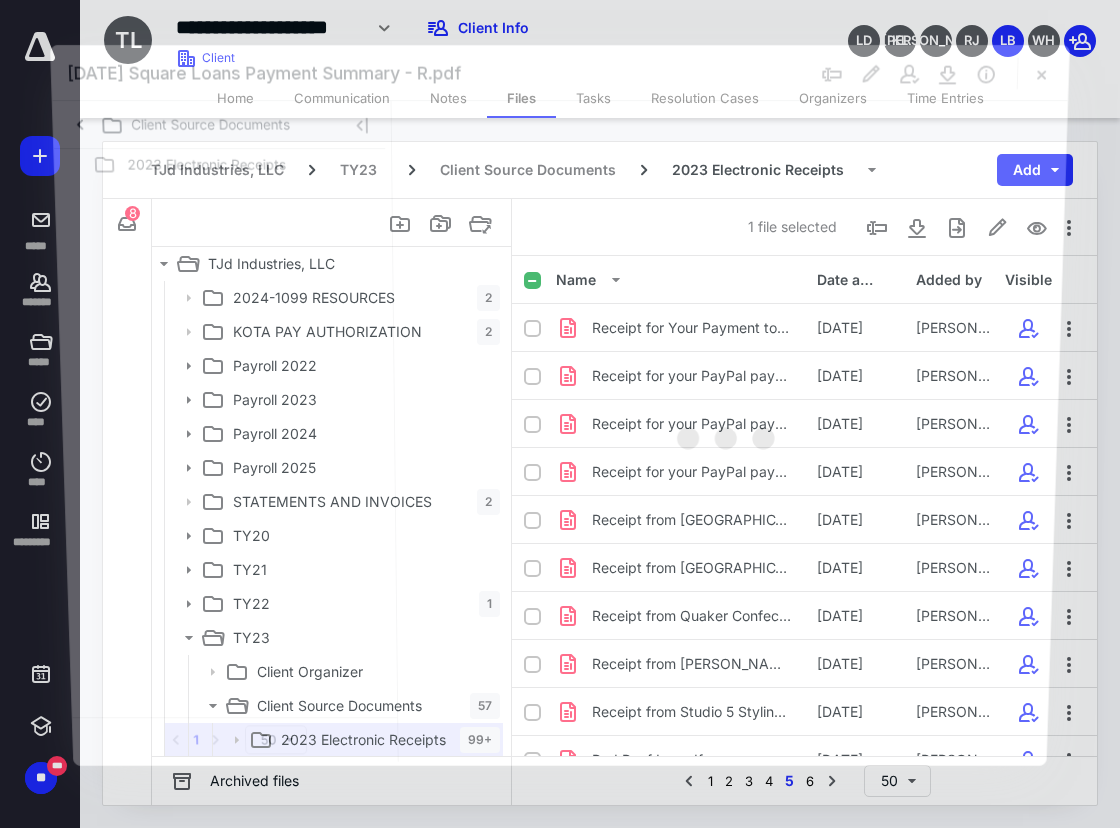 scroll, scrollTop: 298, scrollLeft: 0, axis: vertical 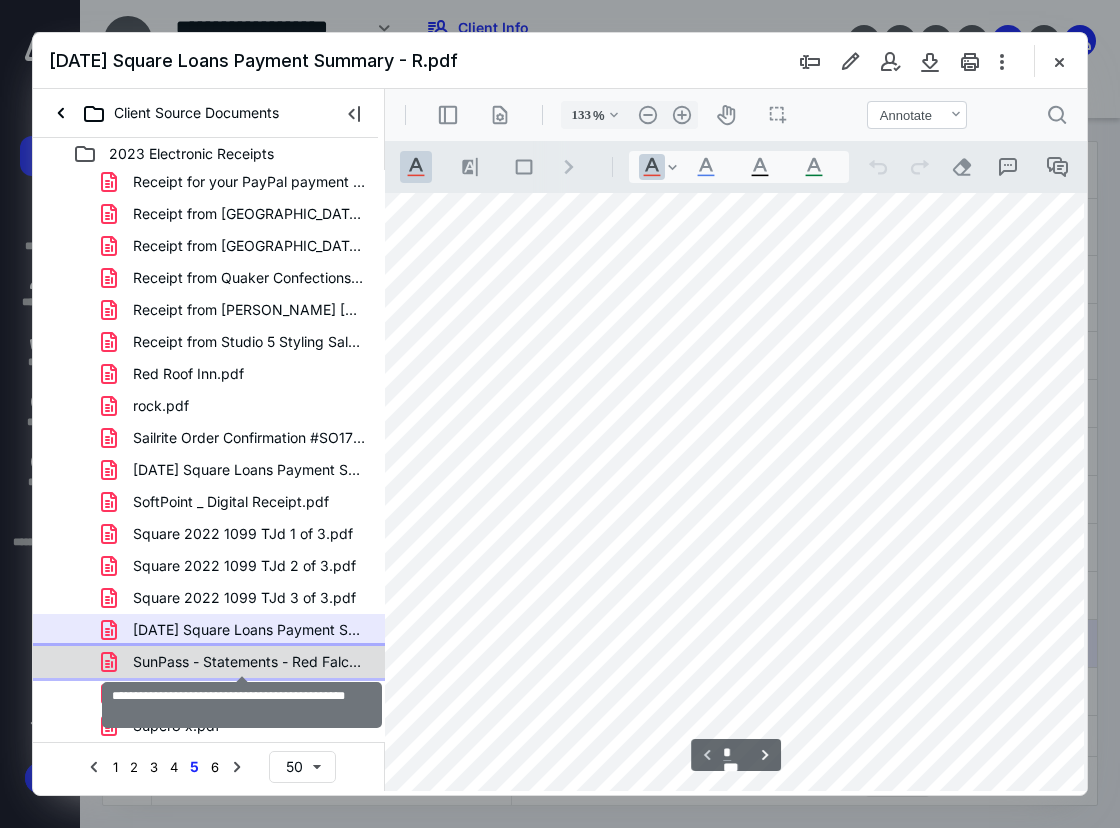 click on "SunPass - Statements - Red Falcon - Outlook.pdf" at bounding box center (249, 662) 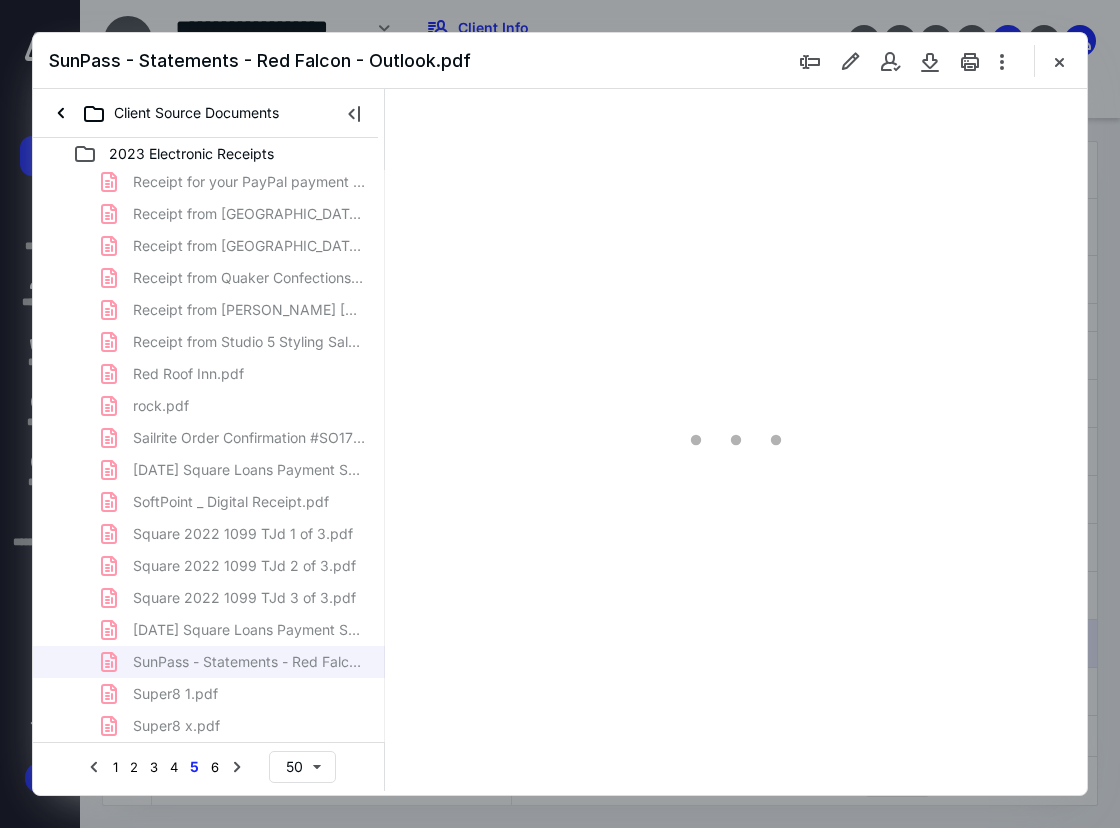 scroll, scrollTop: 0, scrollLeft: 0, axis: both 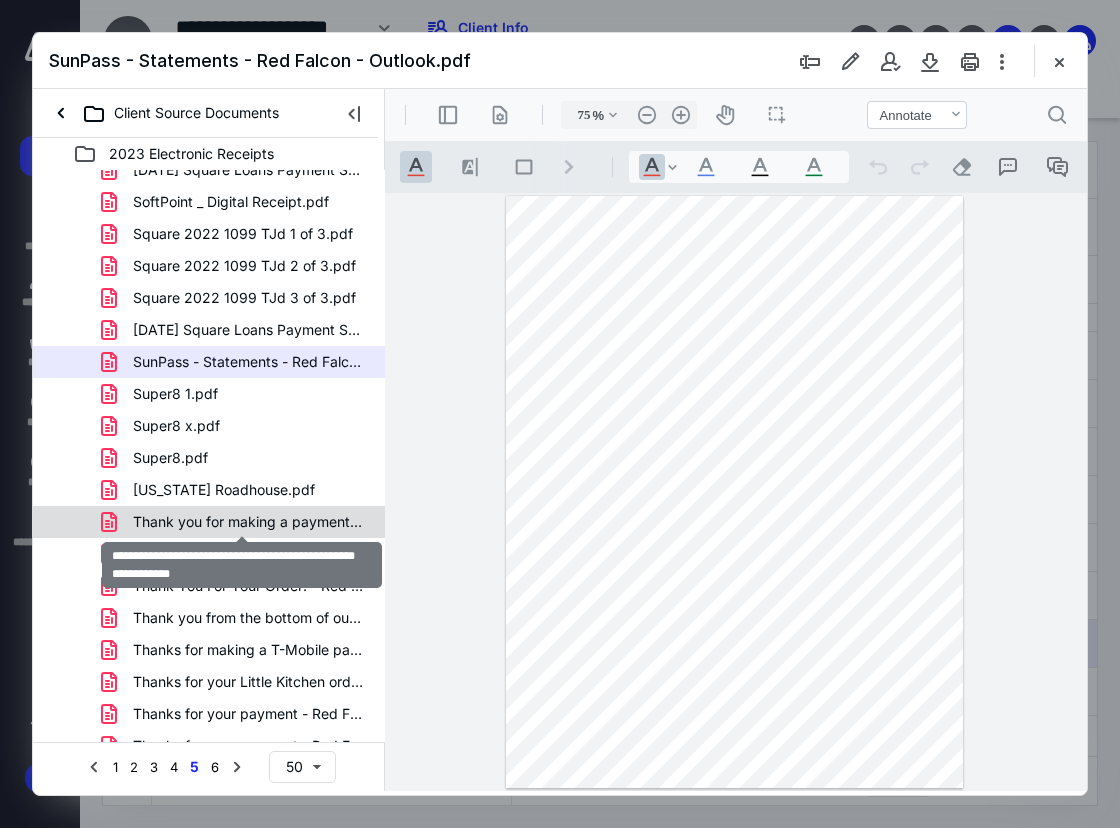 click on "Thank you for making a payment to Erie Insurance - Red Fal.pdf" at bounding box center (249, 522) 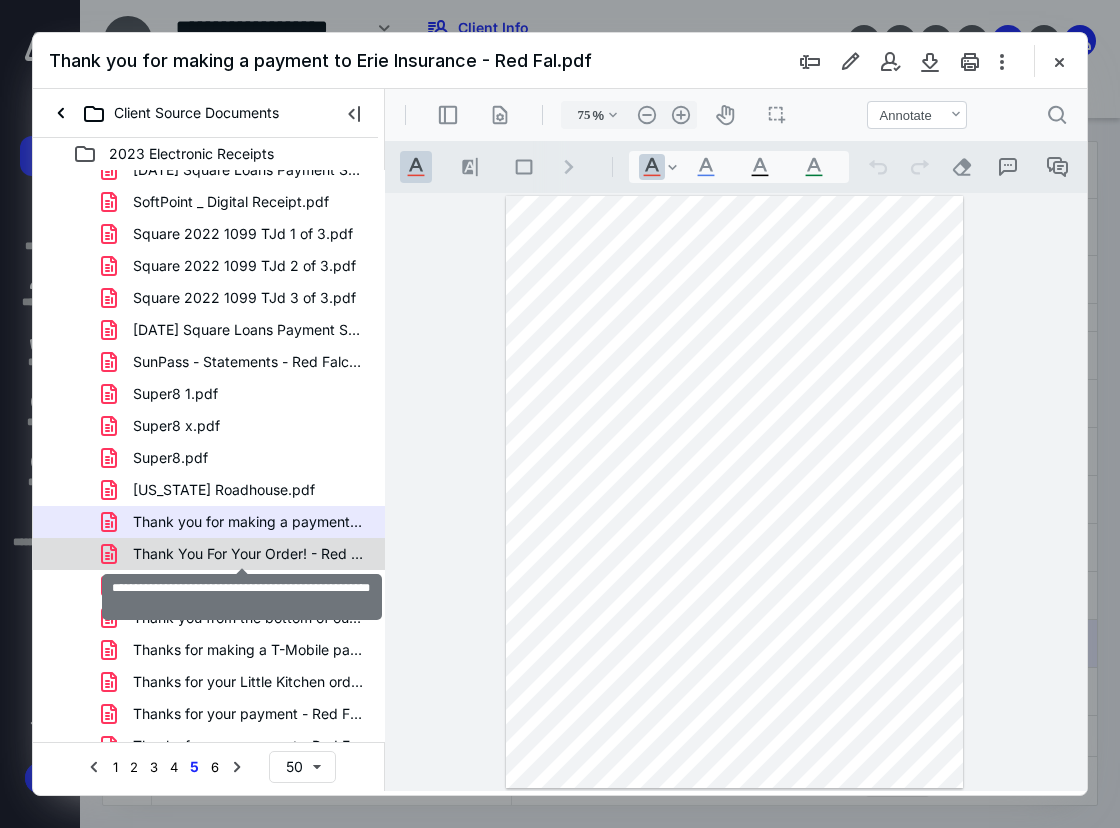 click on "Thank You For Your Order! - Red Falcon - Outlook.pdf" at bounding box center (249, 554) 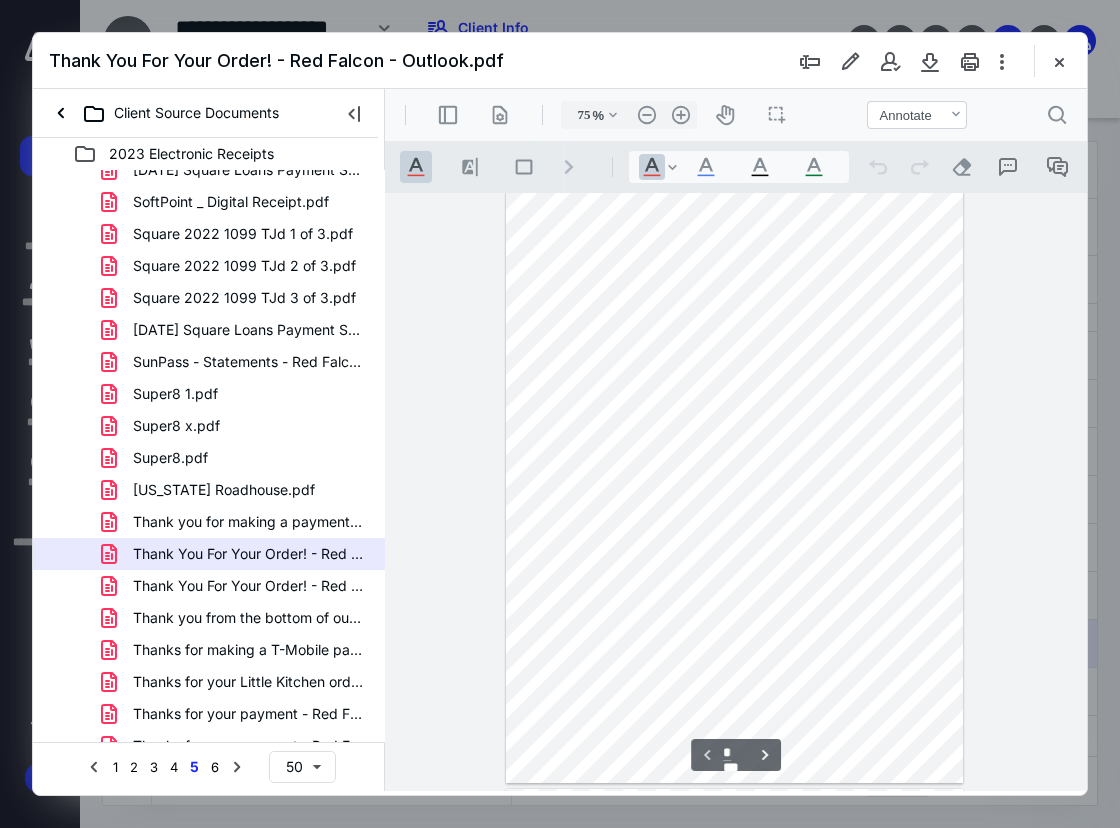 scroll, scrollTop: 0, scrollLeft: 0, axis: both 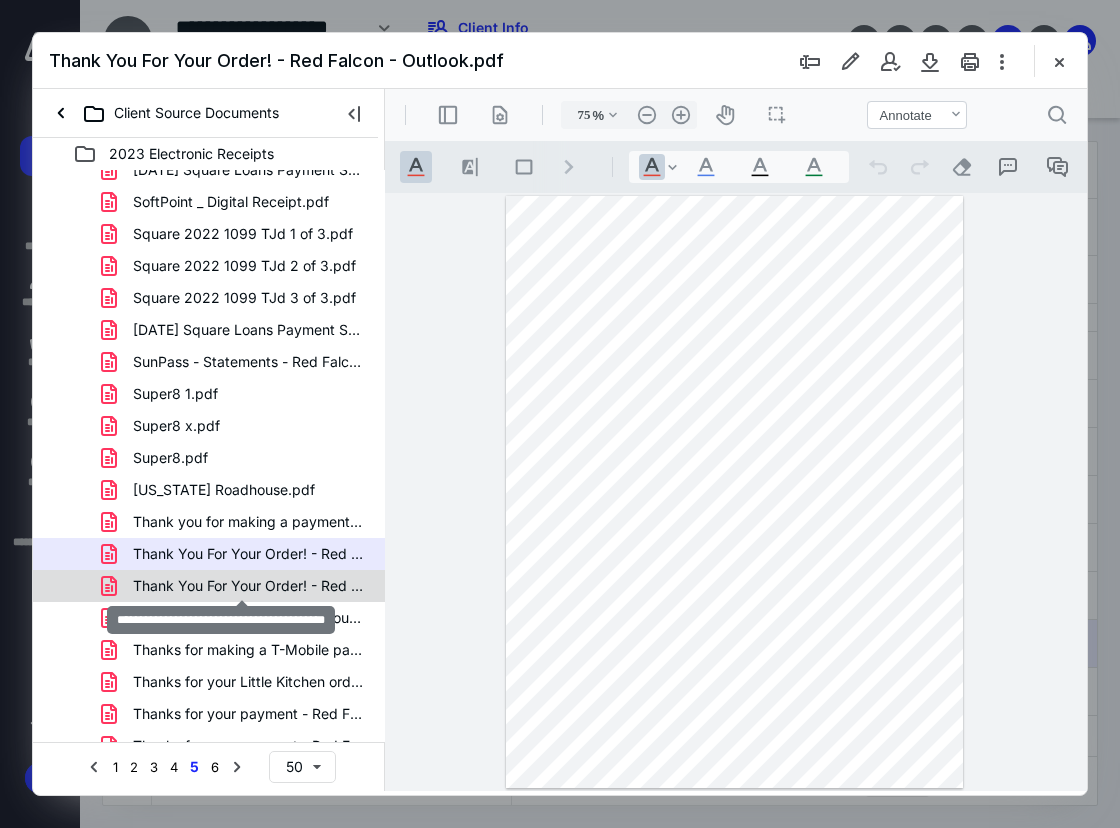 click on "Thank You For Your Order! - Red Falcon.pdf" at bounding box center (249, 586) 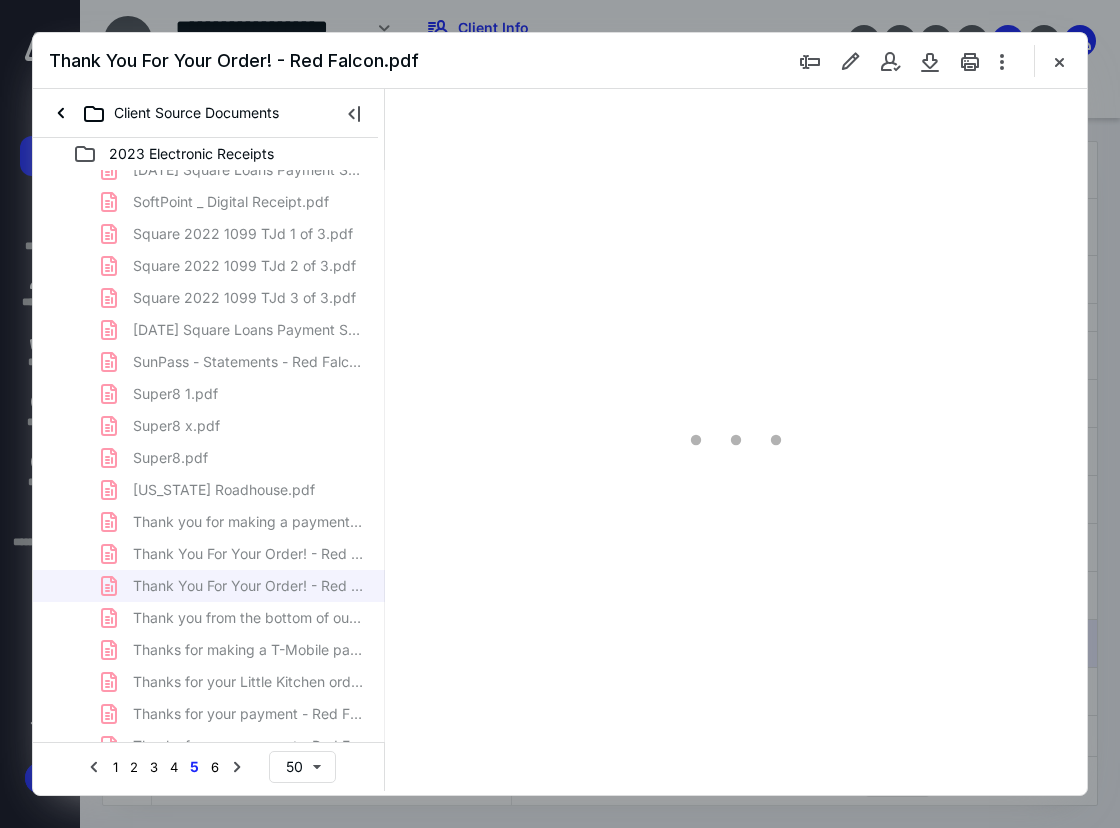 scroll, scrollTop: 107, scrollLeft: 0, axis: vertical 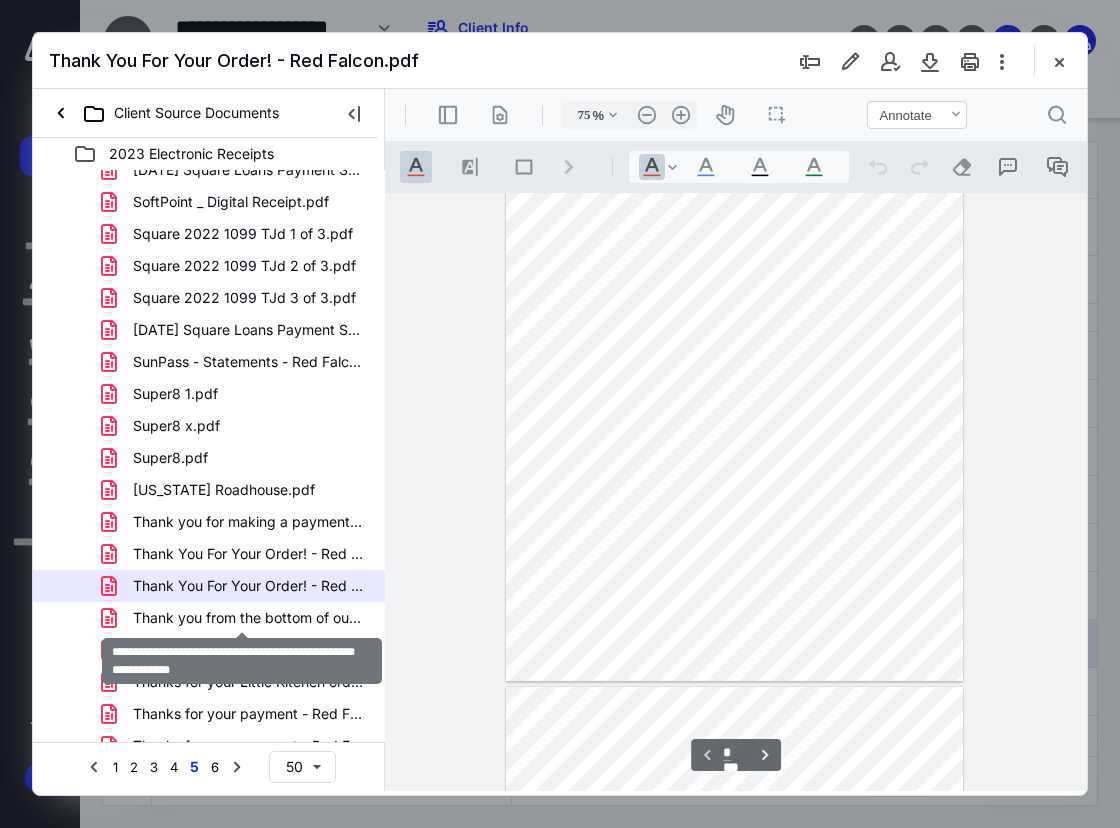click on "Thank you from the bottom of our hearts - Red Falcon - Out.pdf" at bounding box center [249, 618] 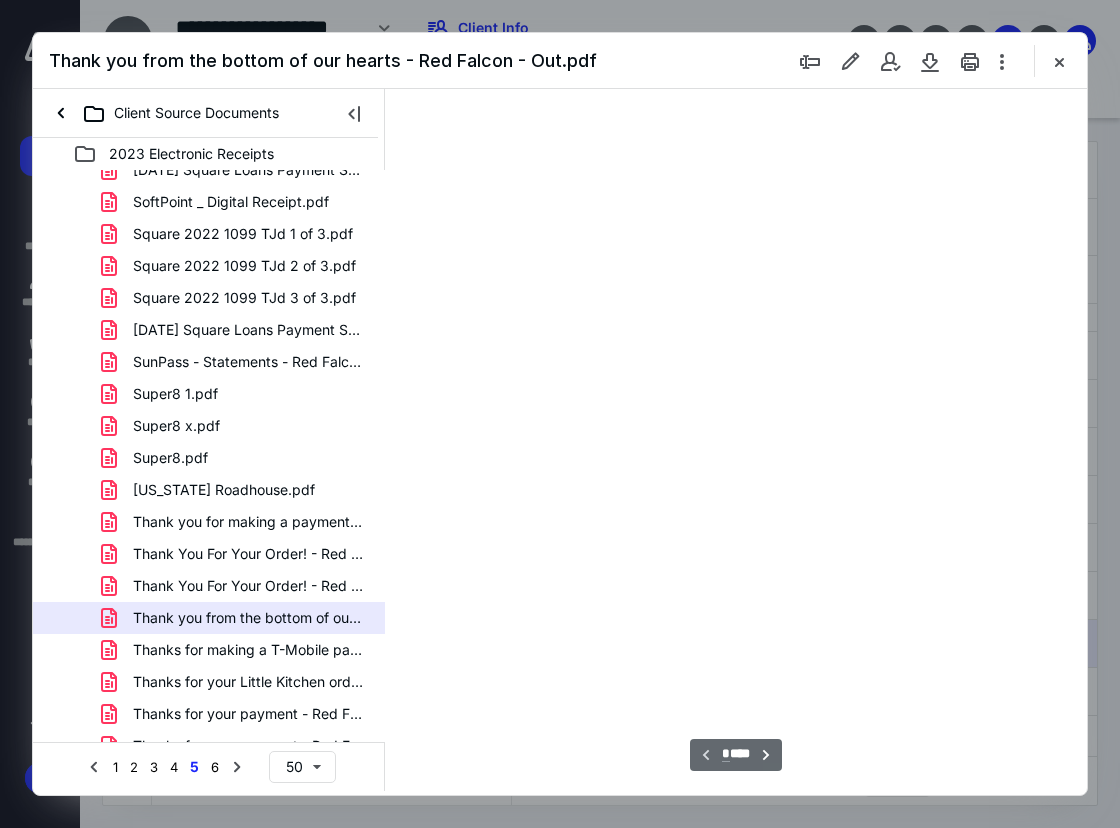type on "75" 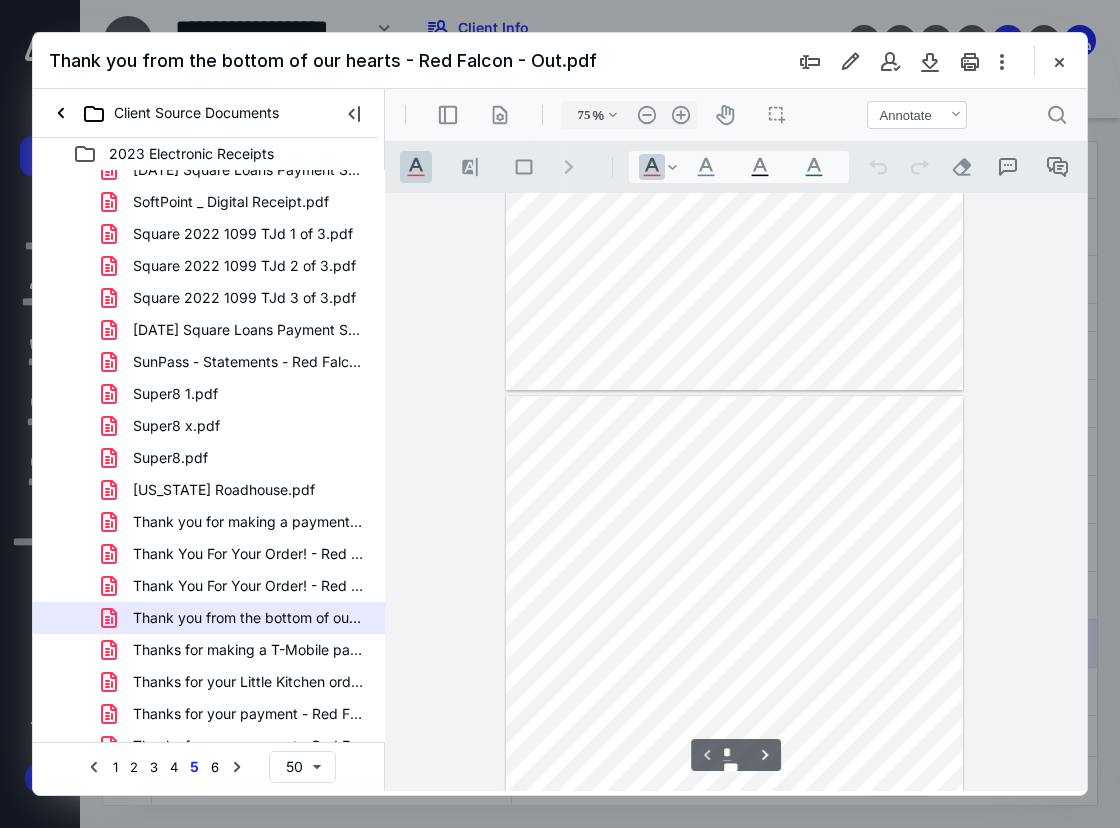 scroll, scrollTop: 400, scrollLeft: 0, axis: vertical 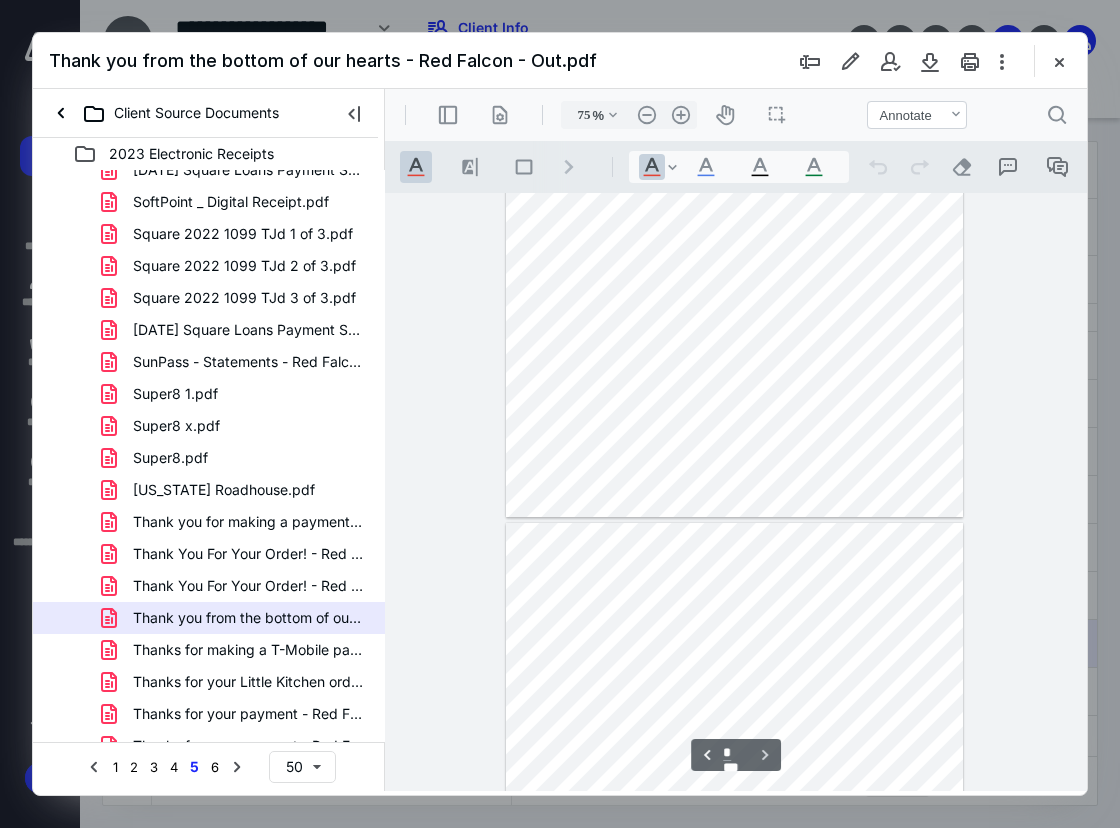 type on "*" 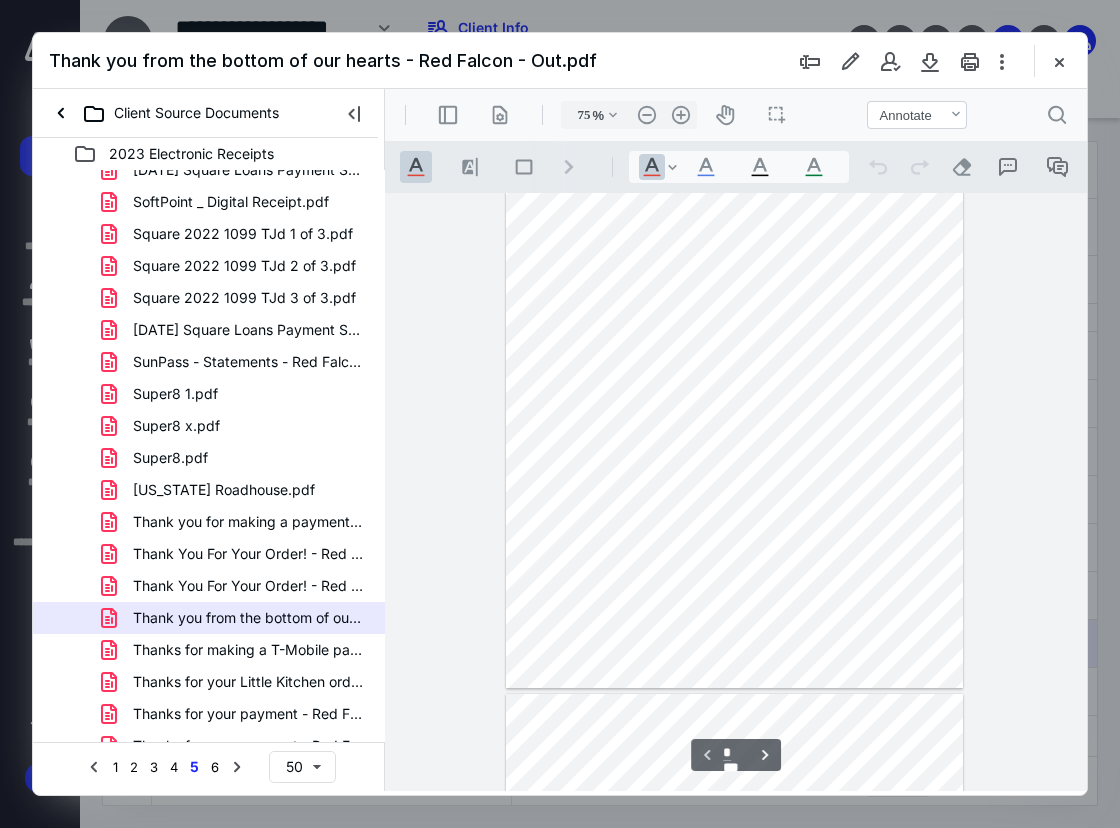 scroll, scrollTop: 0, scrollLeft: 0, axis: both 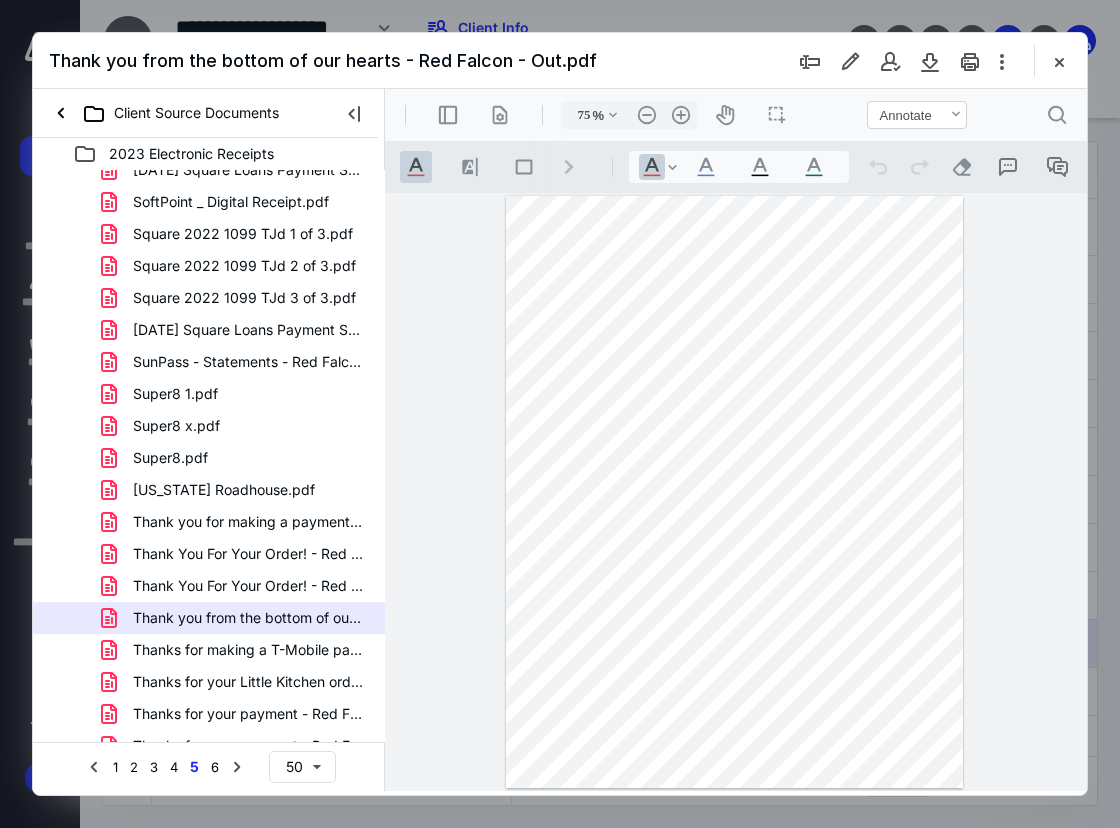 click at bounding box center (734, 492) 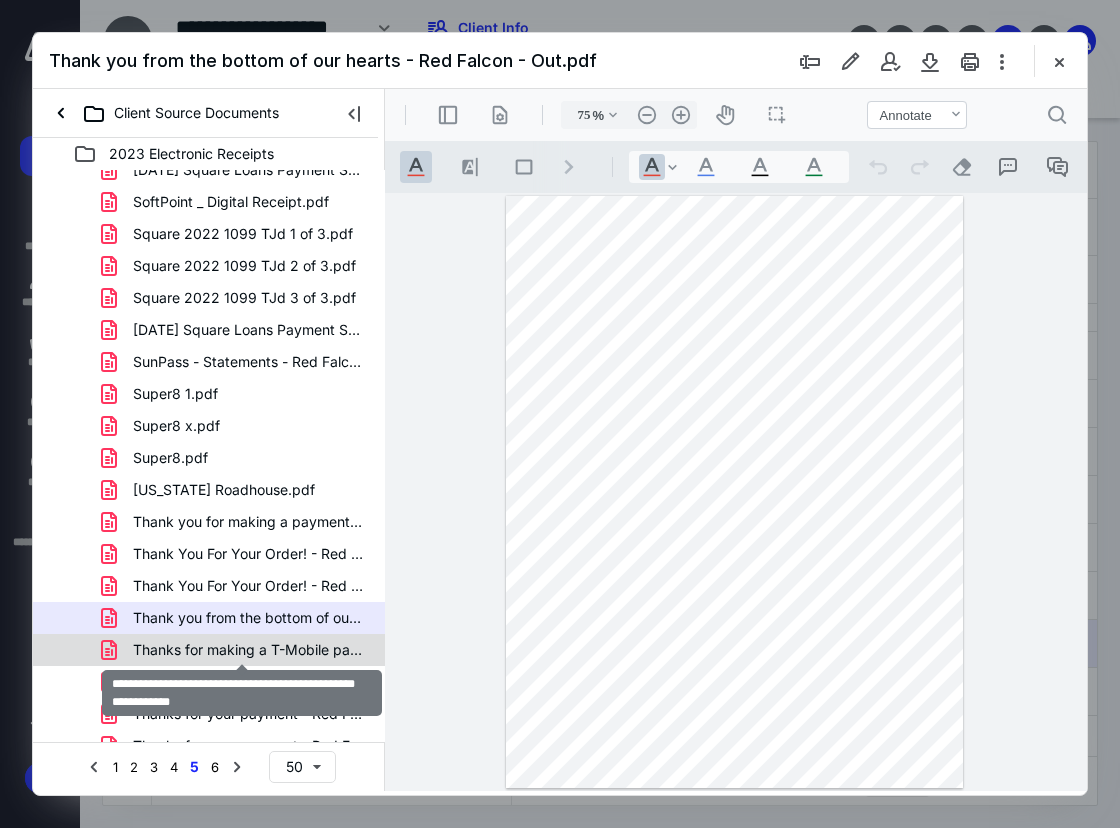 click on "Thanks for making a T-Mobile payment - Red Falcon - Outloo.pdf" at bounding box center (249, 650) 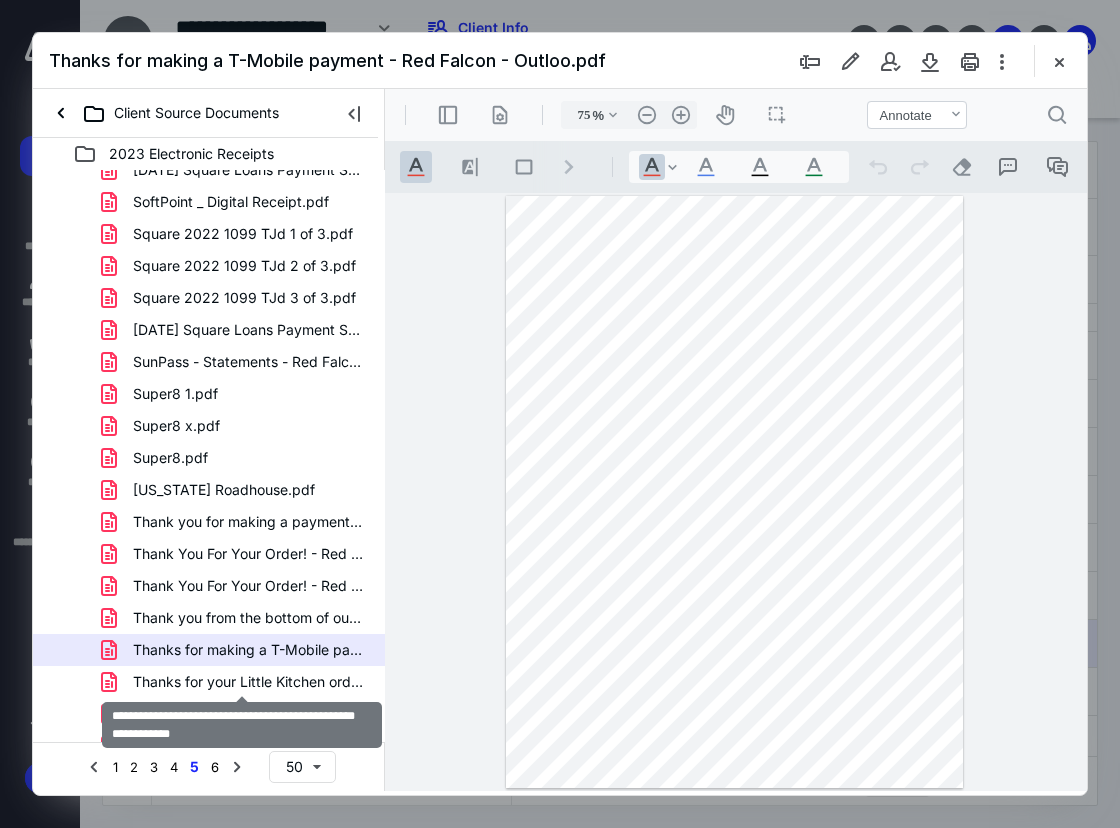 click on "Thanks for your Little Kitchen order - Red Falcon - Outloo.pdf" at bounding box center (249, 682) 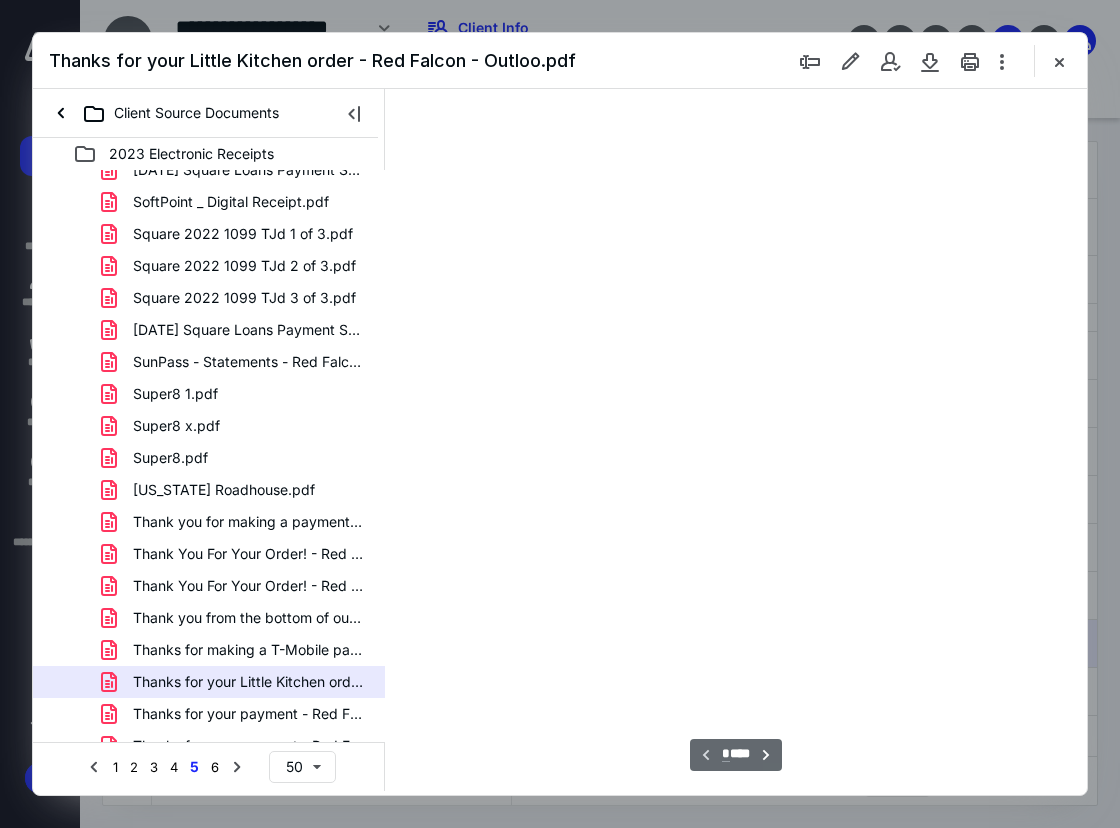 scroll, scrollTop: 107, scrollLeft: 0, axis: vertical 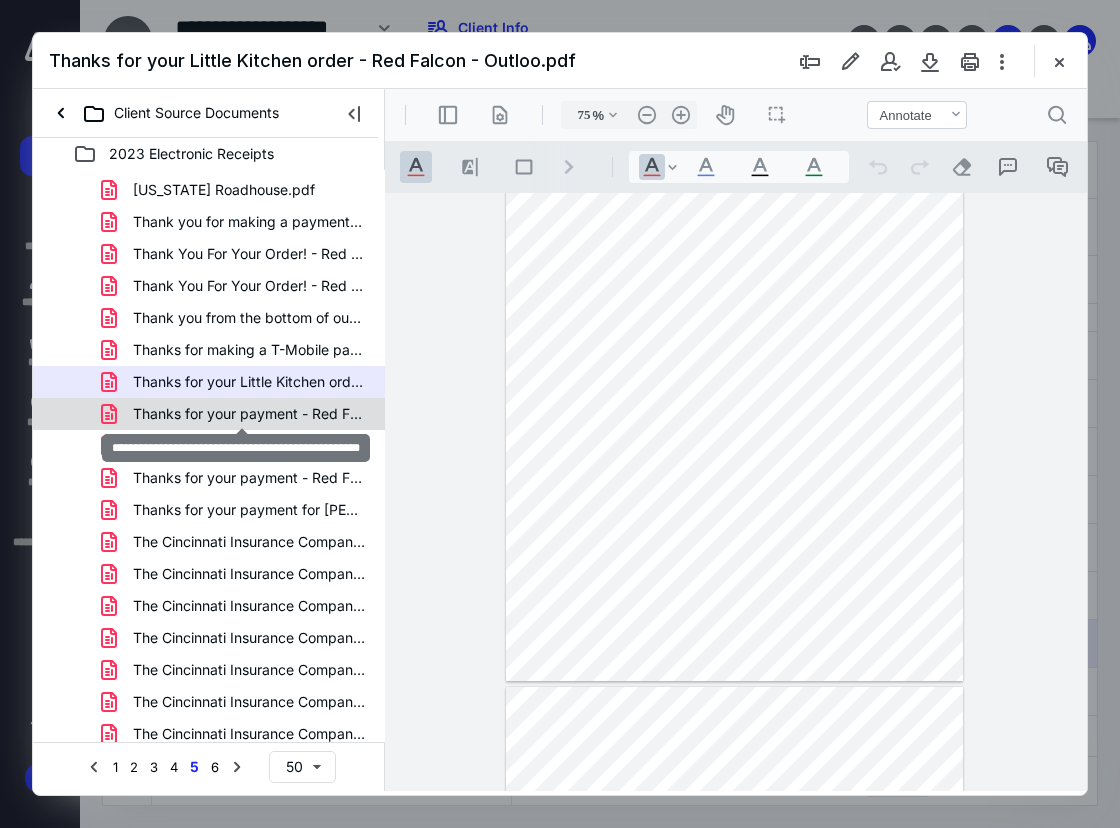 click on "Thanks for your payment - Red Falcon - Outlook.pdf" at bounding box center (249, 414) 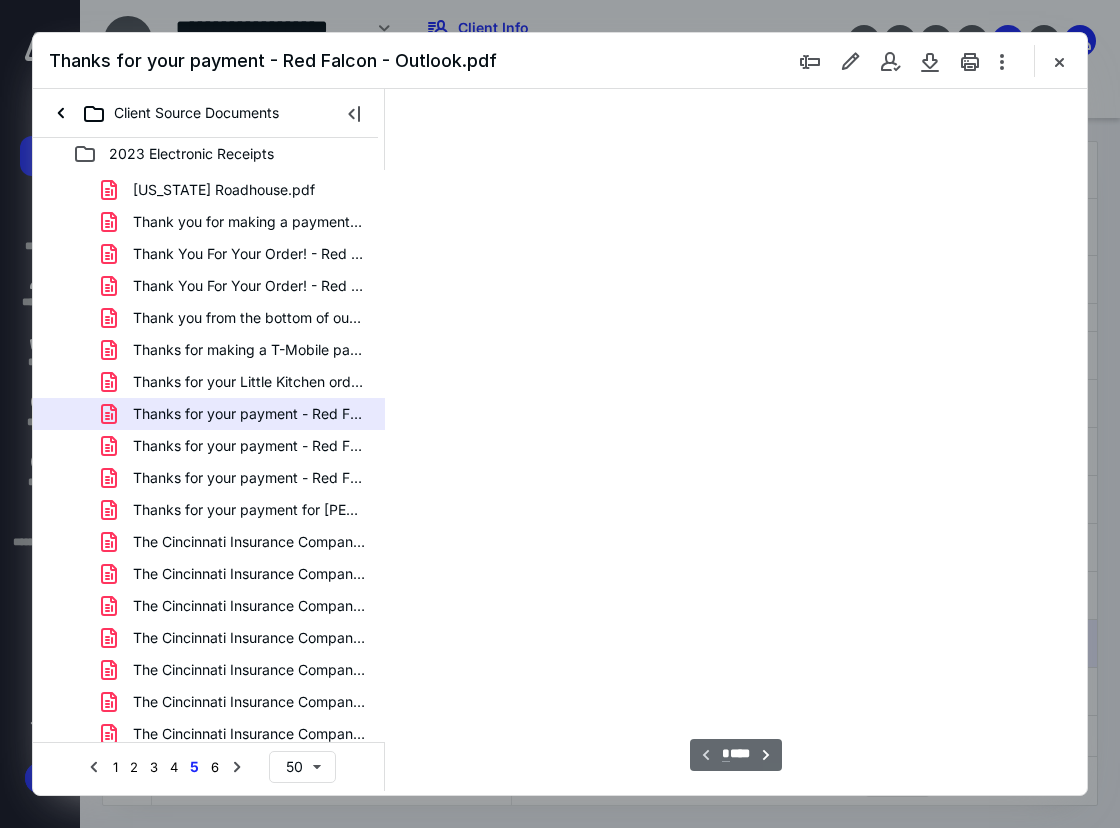 scroll, scrollTop: 107, scrollLeft: 0, axis: vertical 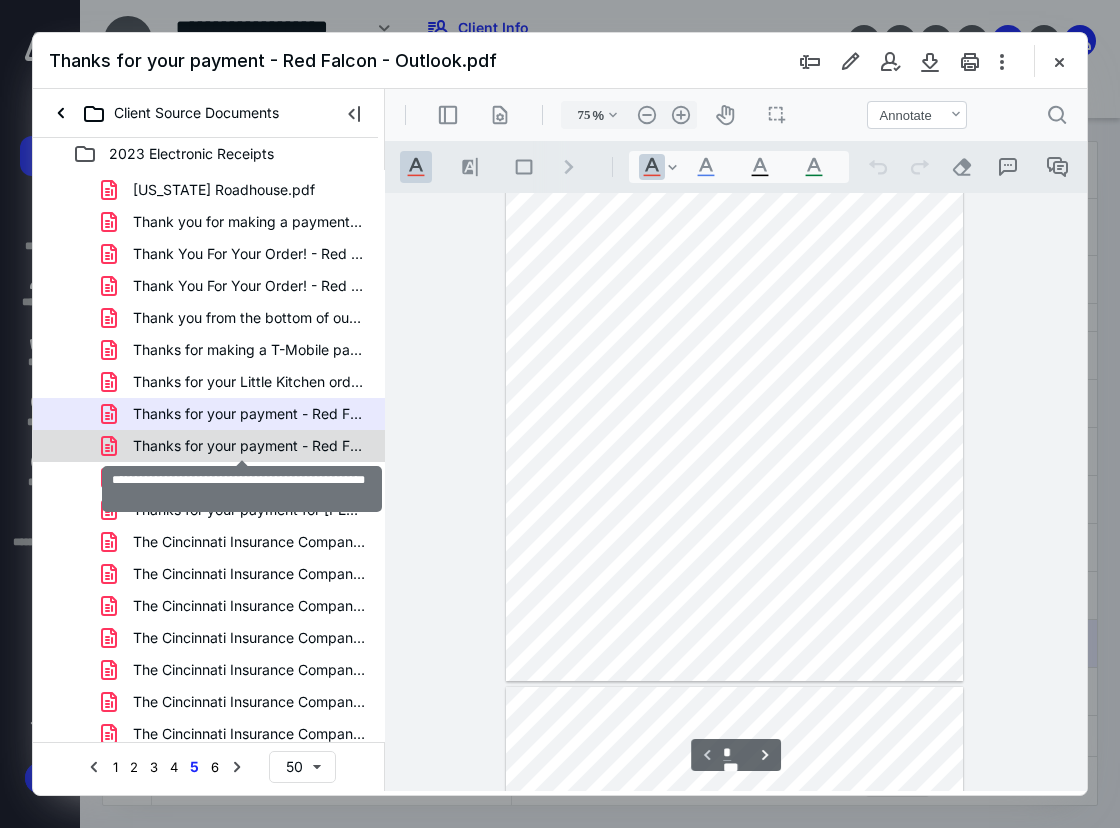 click on "Thanks for your payment - Red Falcon - Outlook2.pdf" at bounding box center [249, 446] 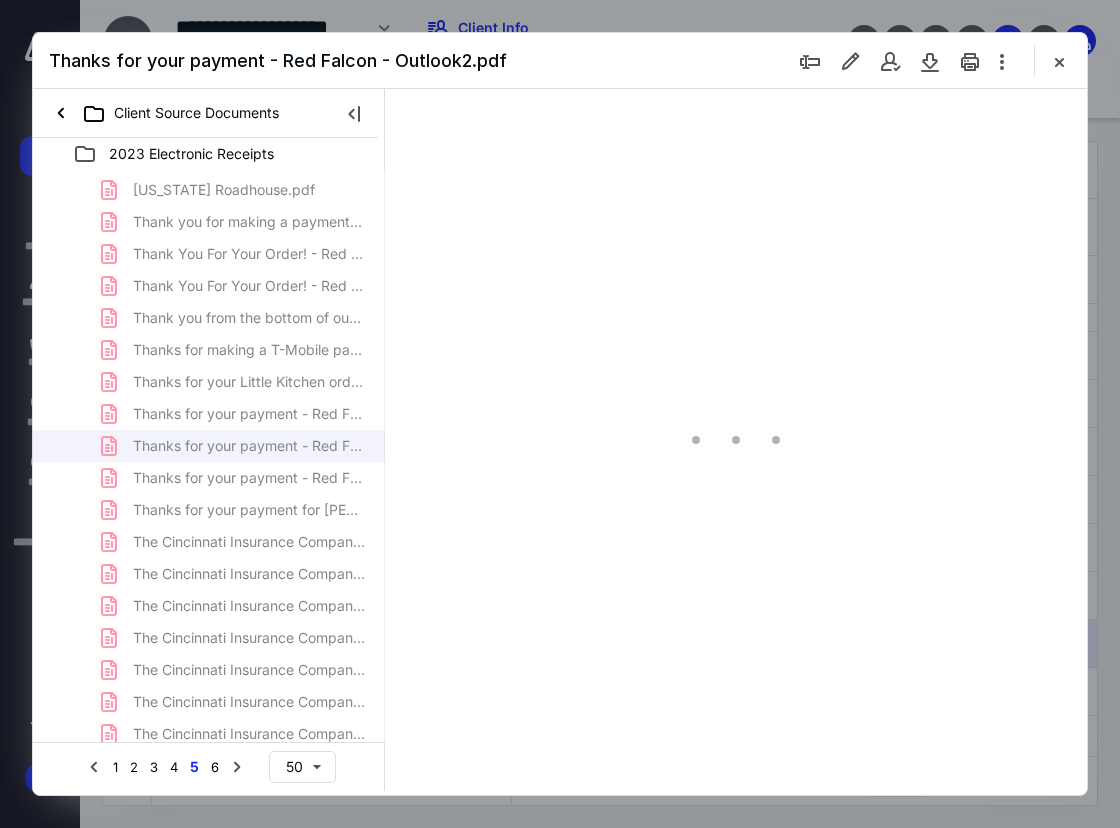 scroll, scrollTop: 107, scrollLeft: 0, axis: vertical 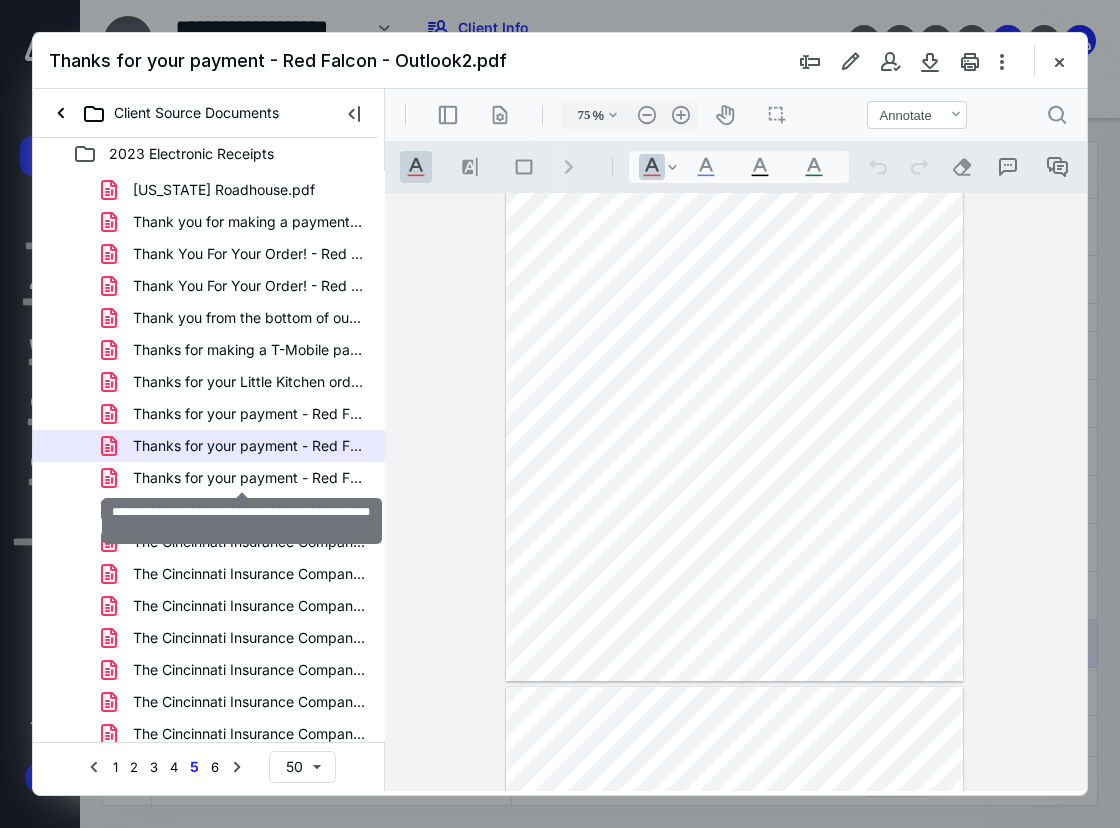 click on "Thanks for your payment - Red Falcon - Outlook22.pdf" at bounding box center [249, 478] 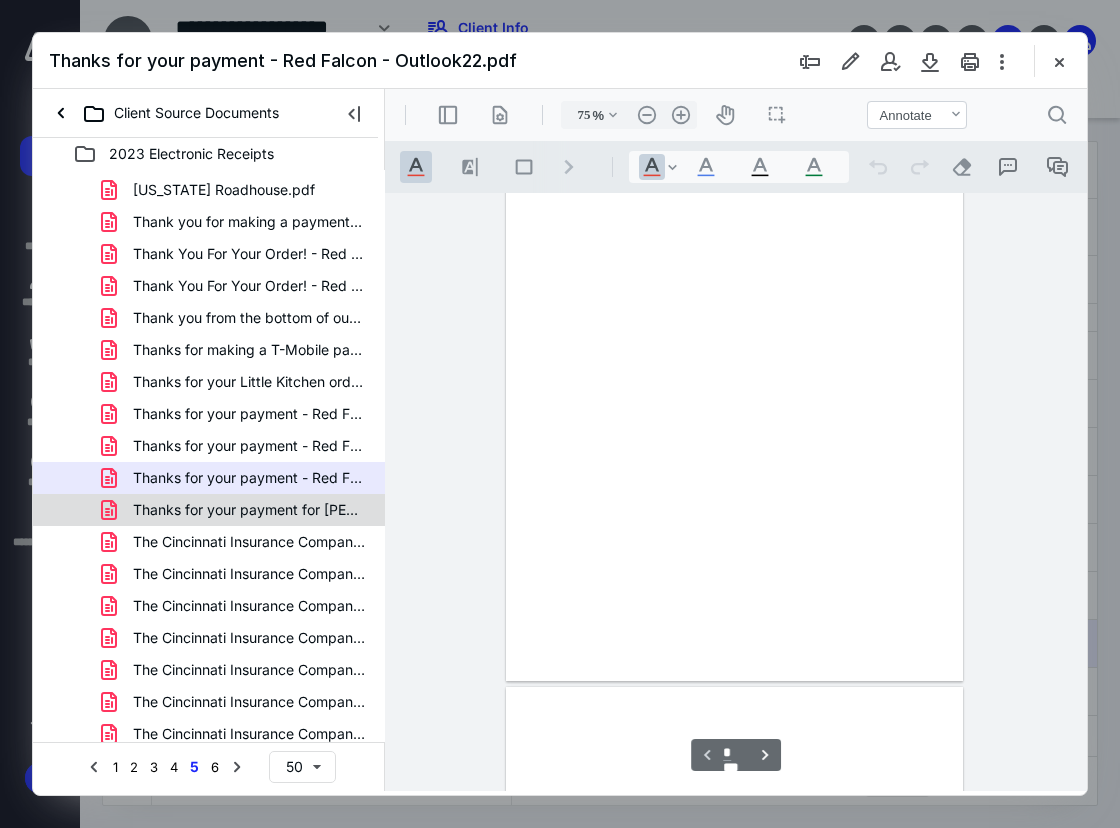 scroll, scrollTop: 107, scrollLeft: 0, axis: vertical 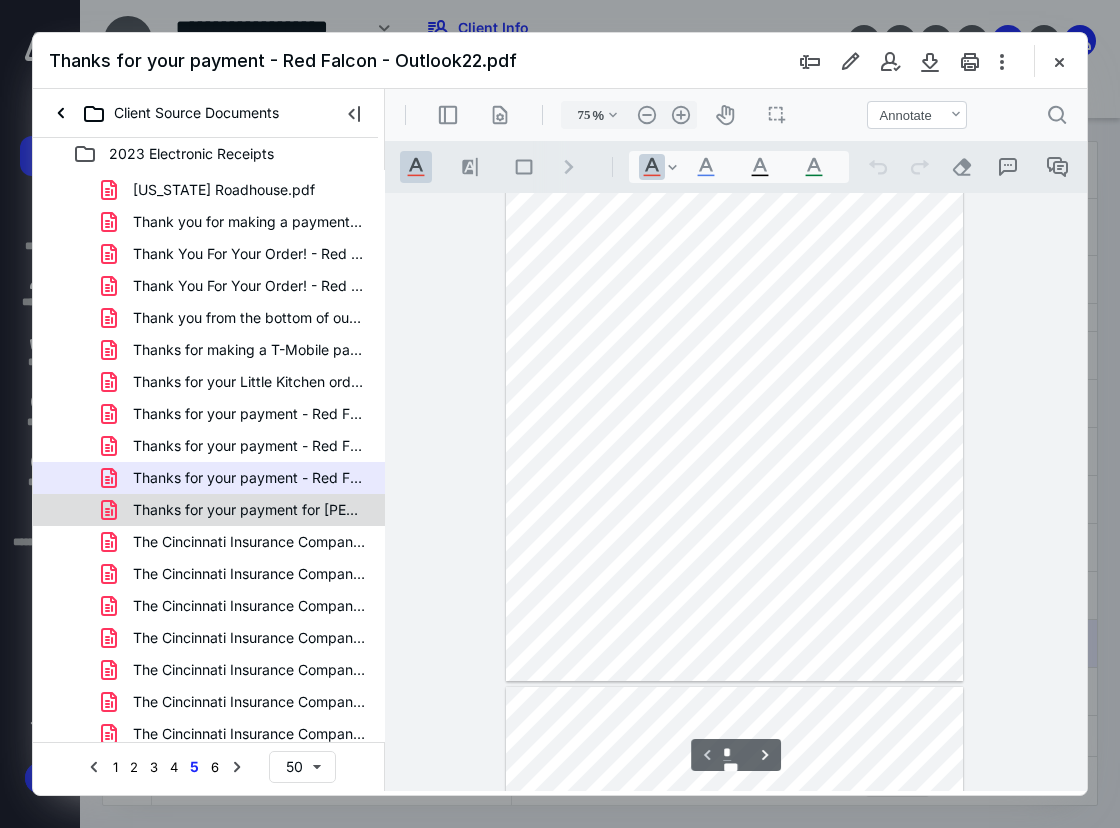 click on "Thanks for your payment for [PERSON_NAME] Poplar Terrace 1498 - .pdf" at bounding box center [237, 510] 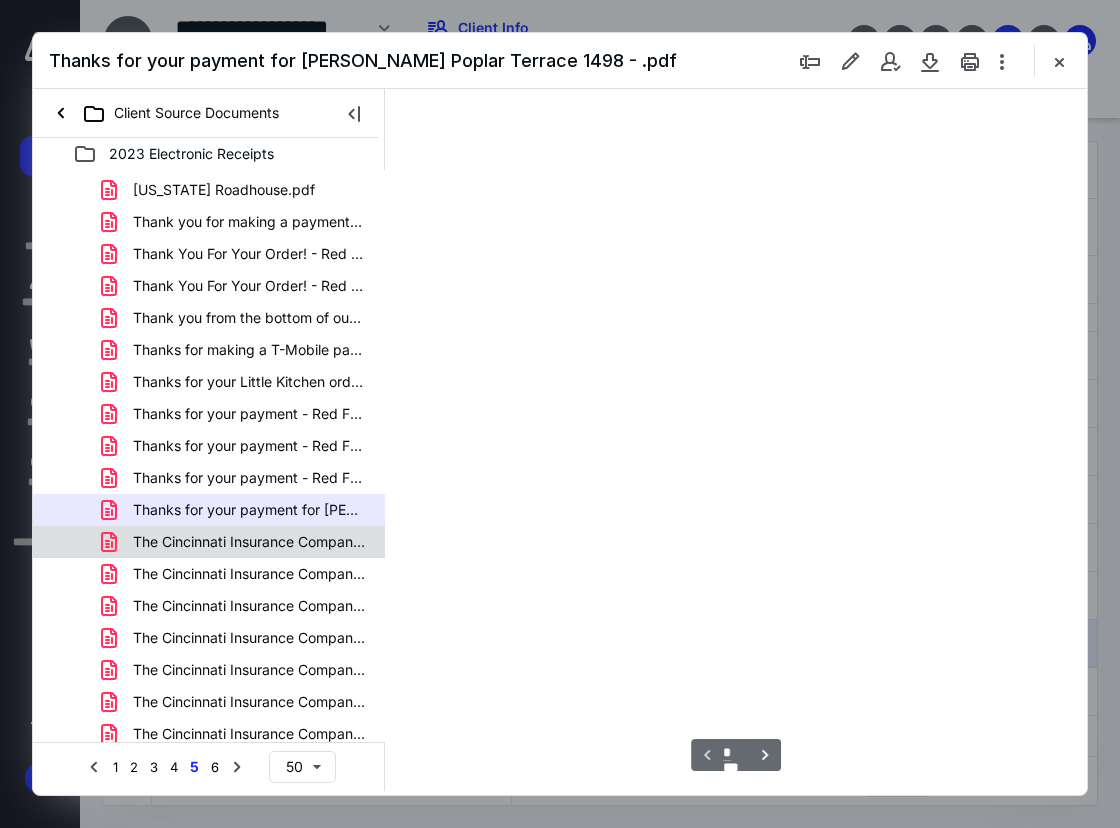 scroll, scrollTop: 107, scrollLeft: 0, axis: vertical 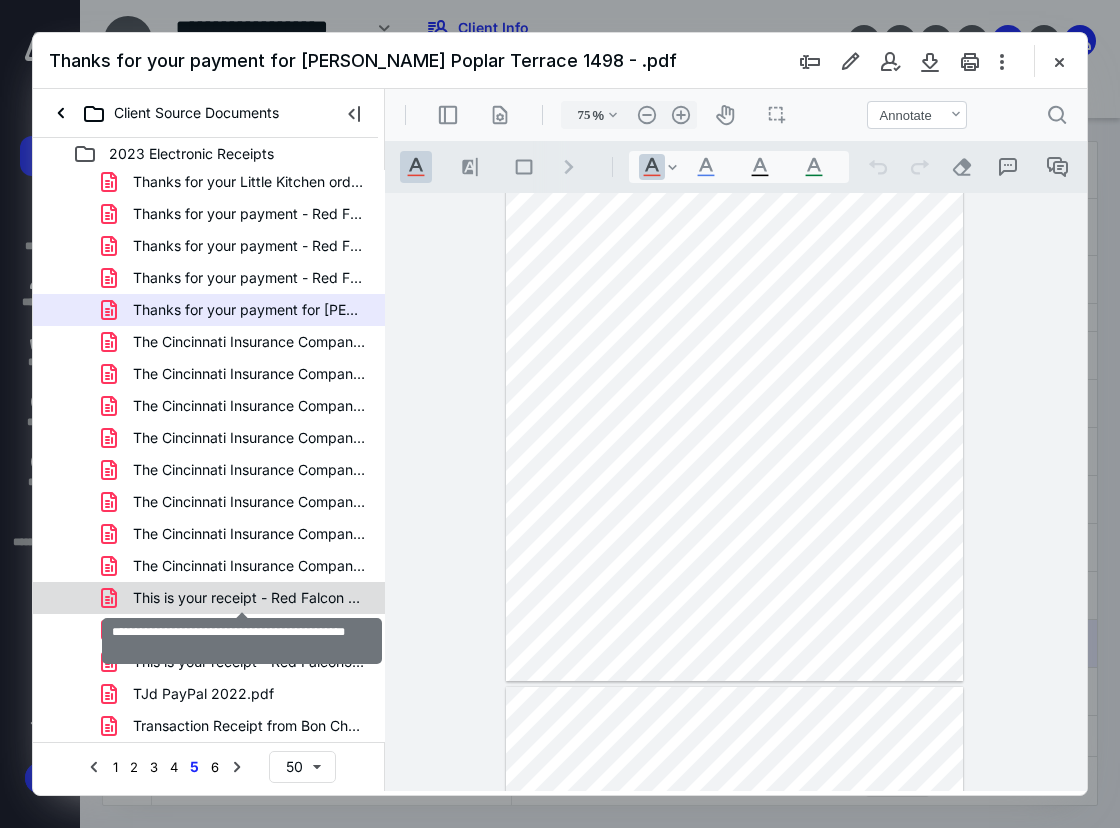 click on "This is your receipt - Red Falcon - Outlook.pdf" at bounding box center [249, 598] 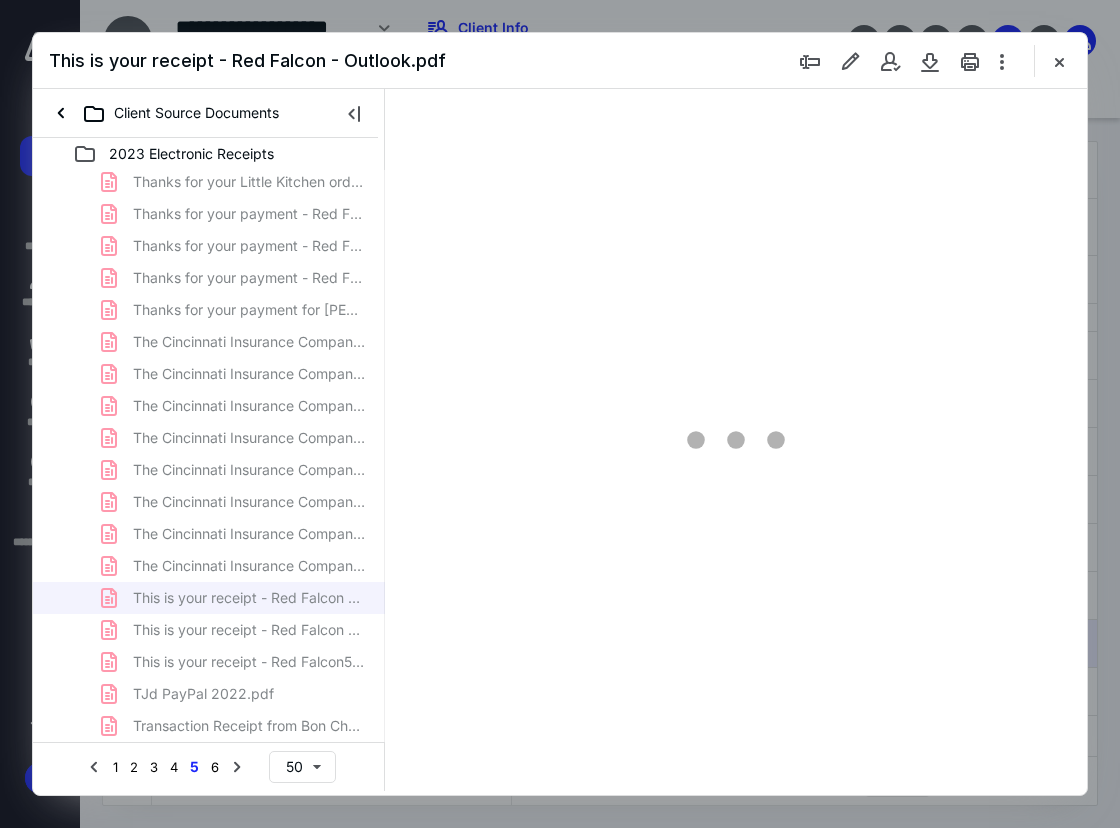 type on "75" 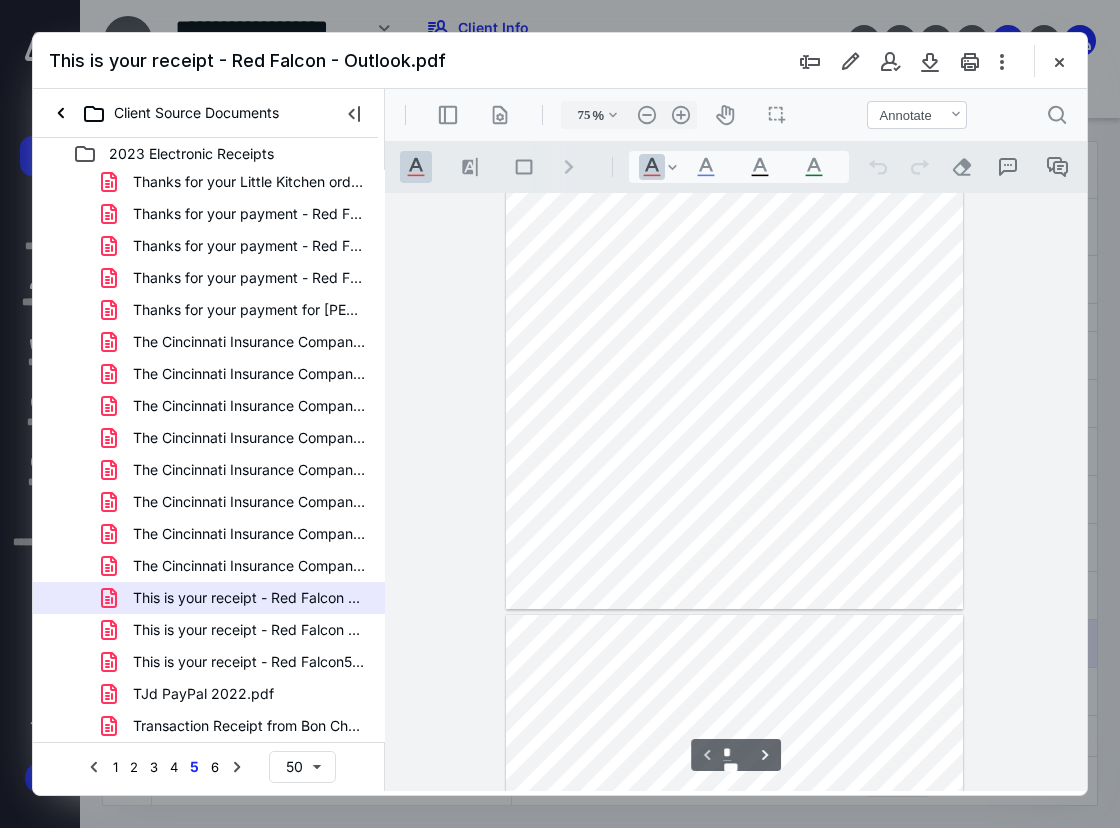scroll, scrollTop: 307, scrollLeft: 0, axis: vertical 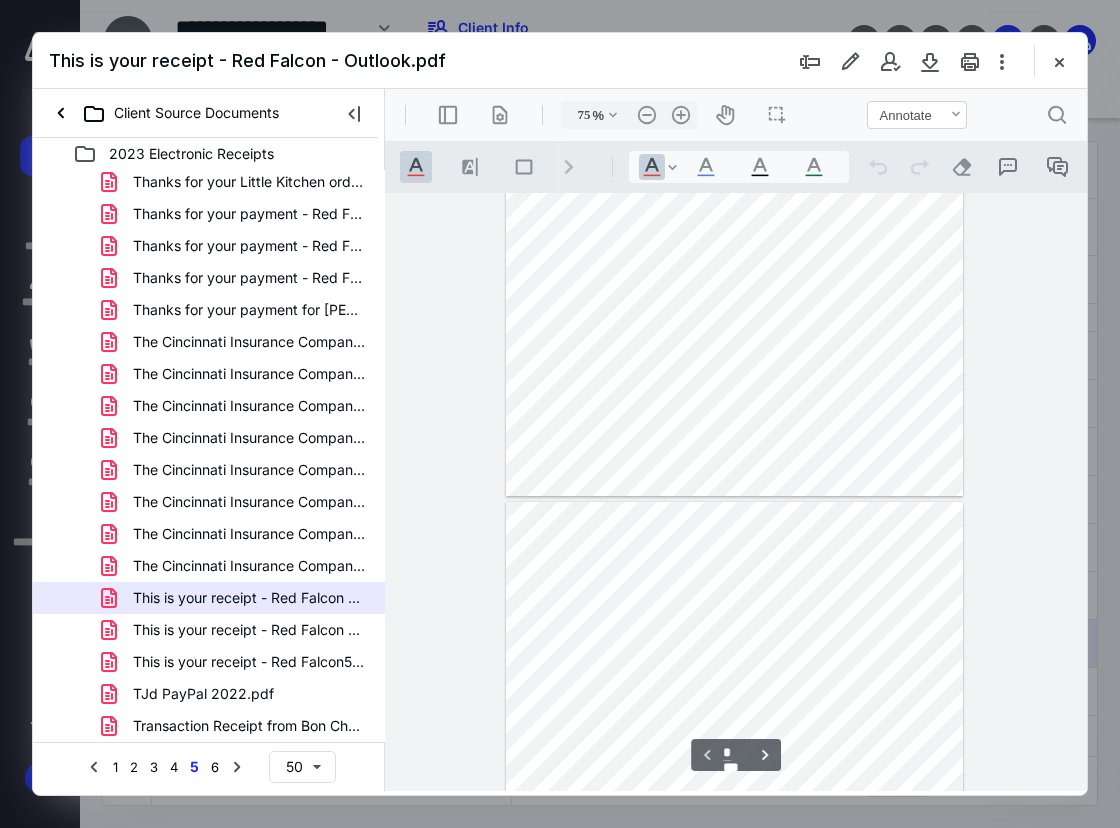 type on "*" 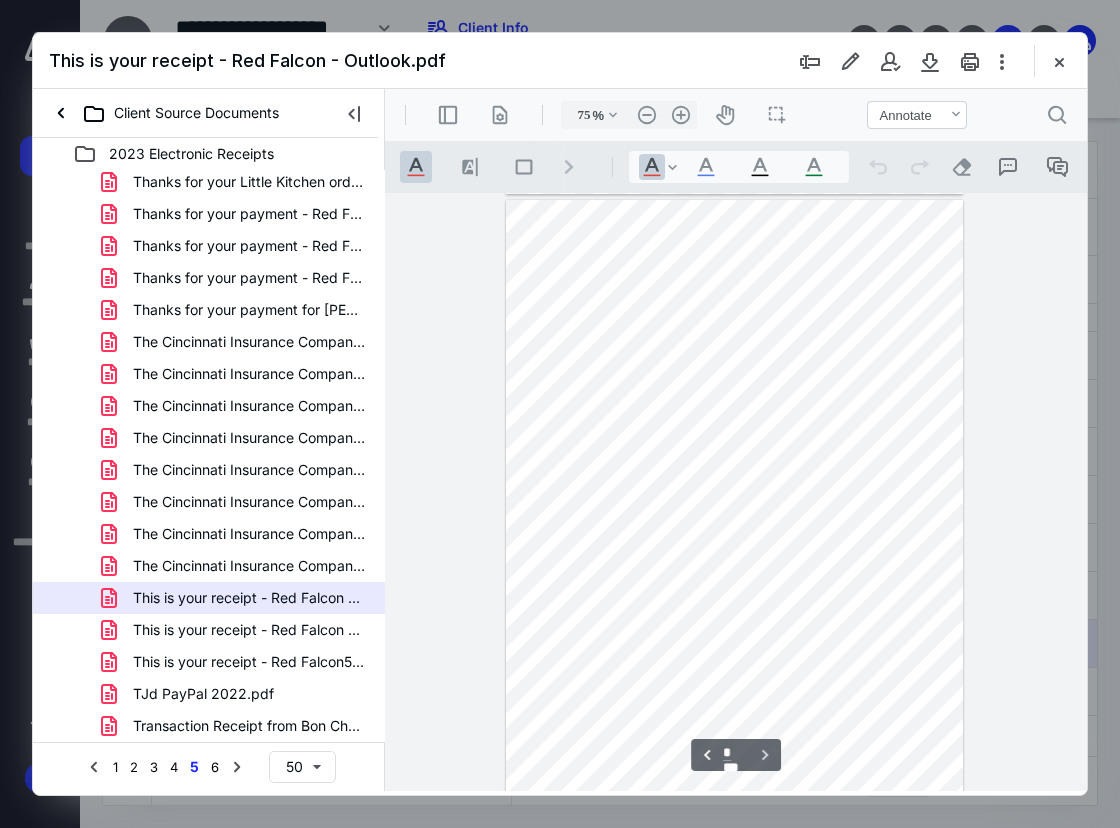 scroll, scrollTop: 598, scrollLeft: 0, axis: vertical 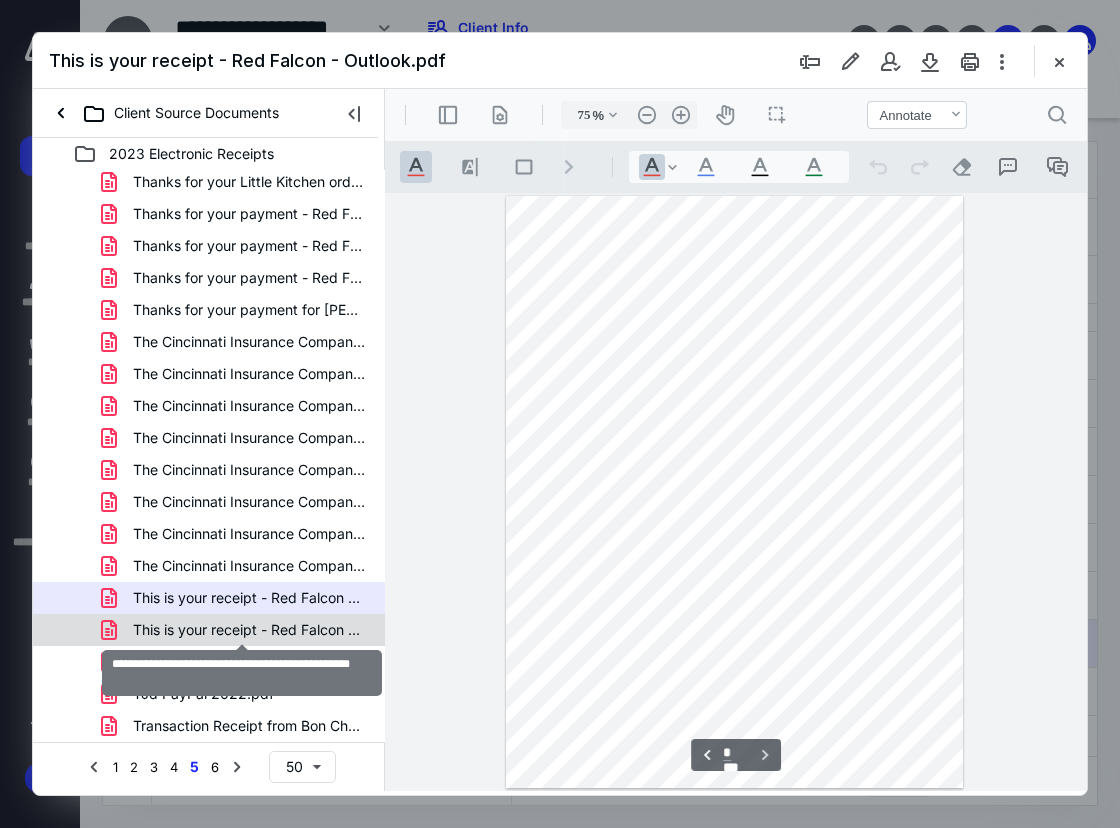 click on "This is your receipt - Red Falcon - Outlook5.pdf" at bounding box center [249, 630] 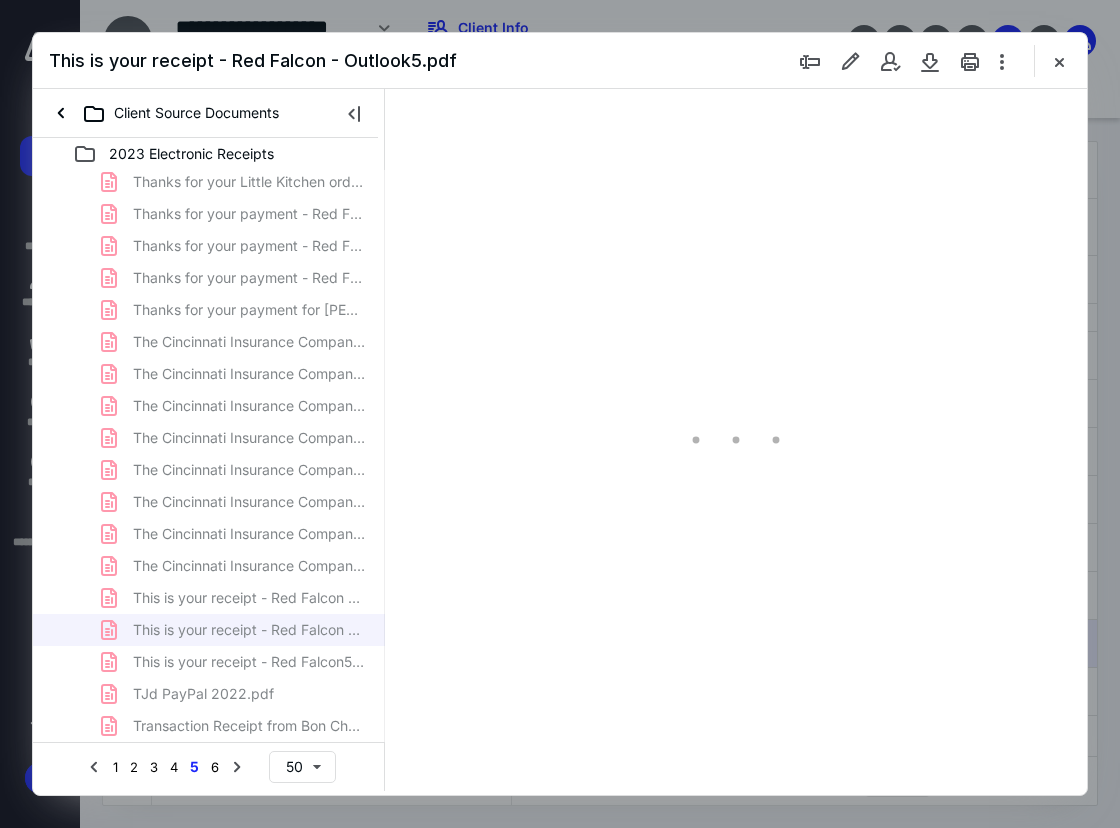 type on "75" 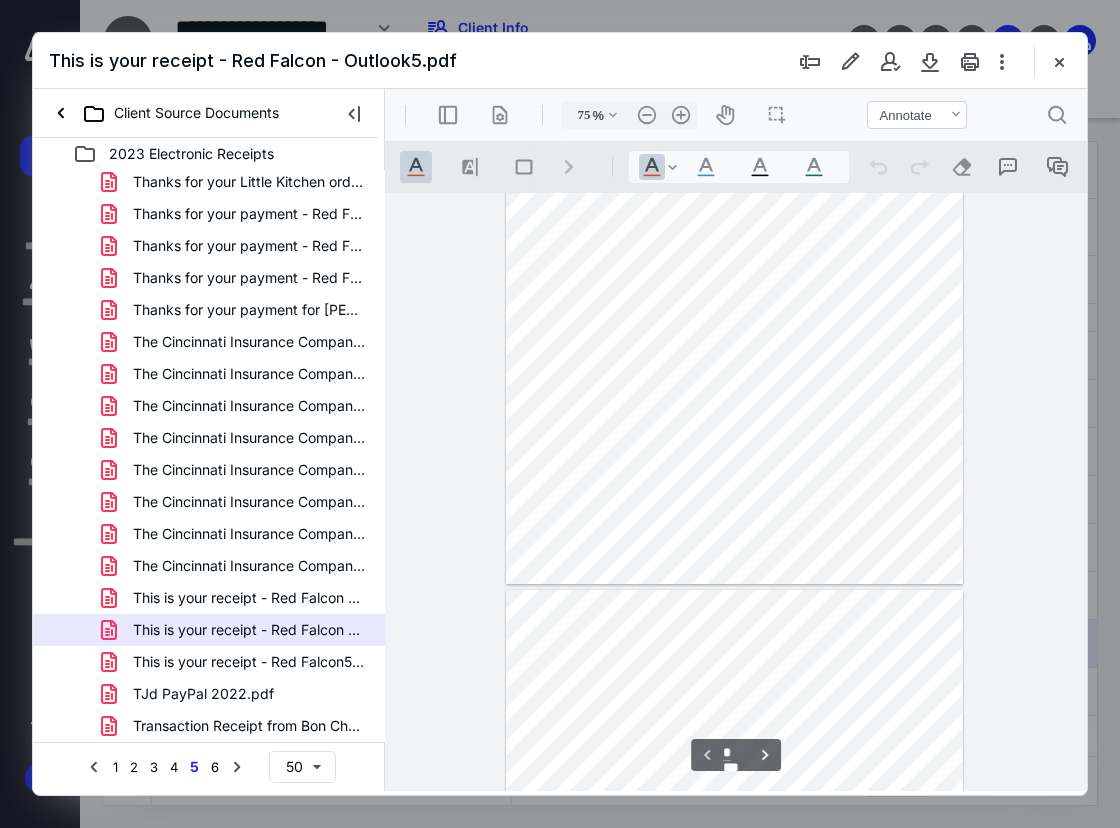 type on "*" 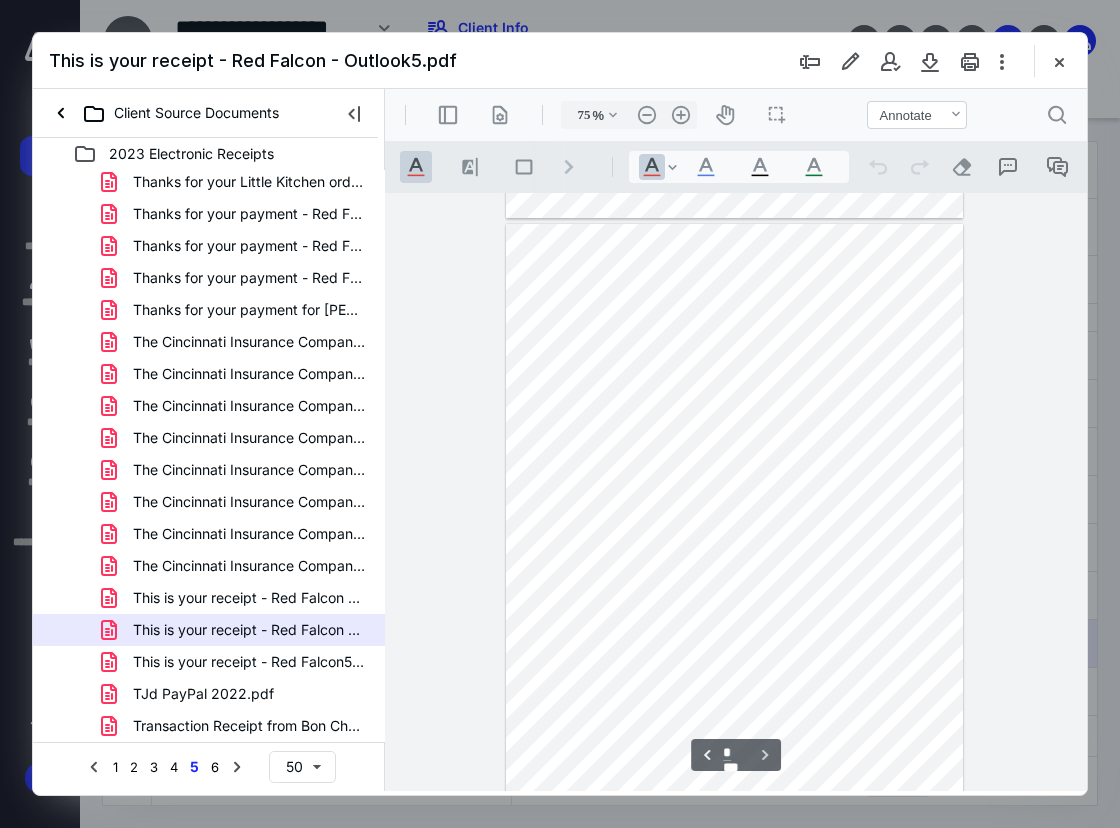 scroll, scrollTop: 598, scrollLeft: 0, axis: vertical 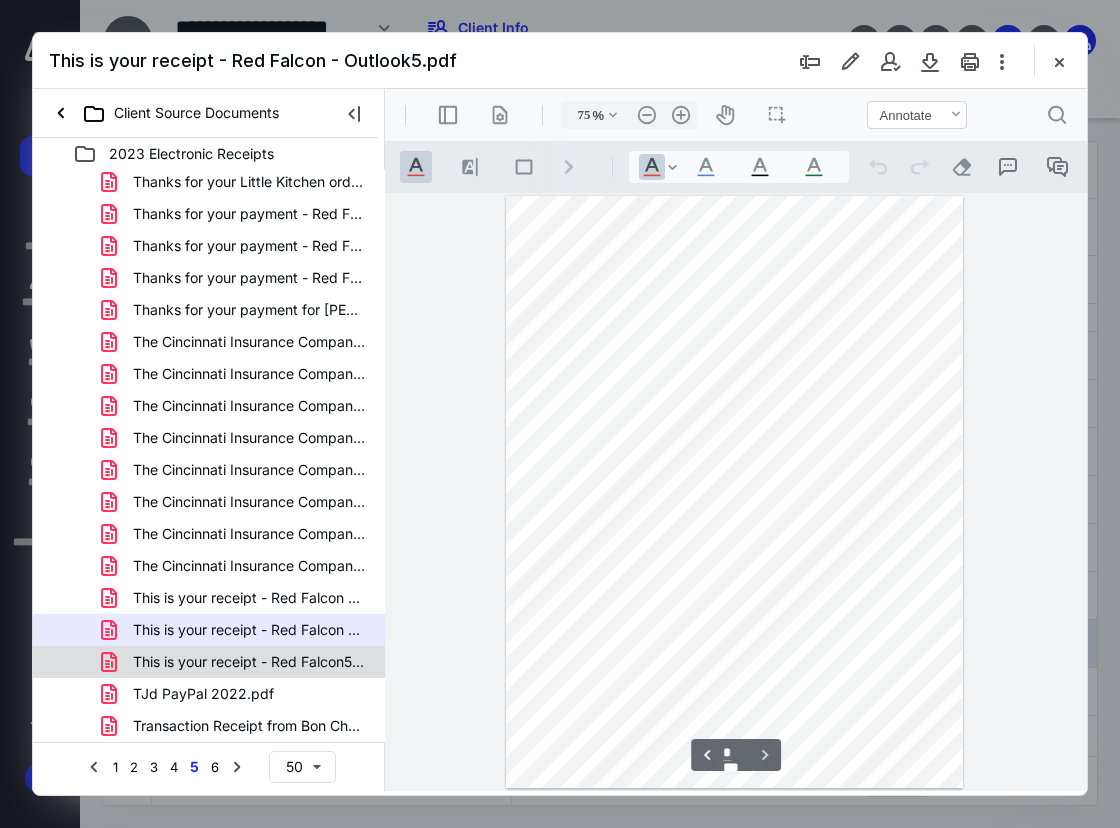 click on "This is your receipt - Red Falcon5.pdf" at bounding box center [249, 662] 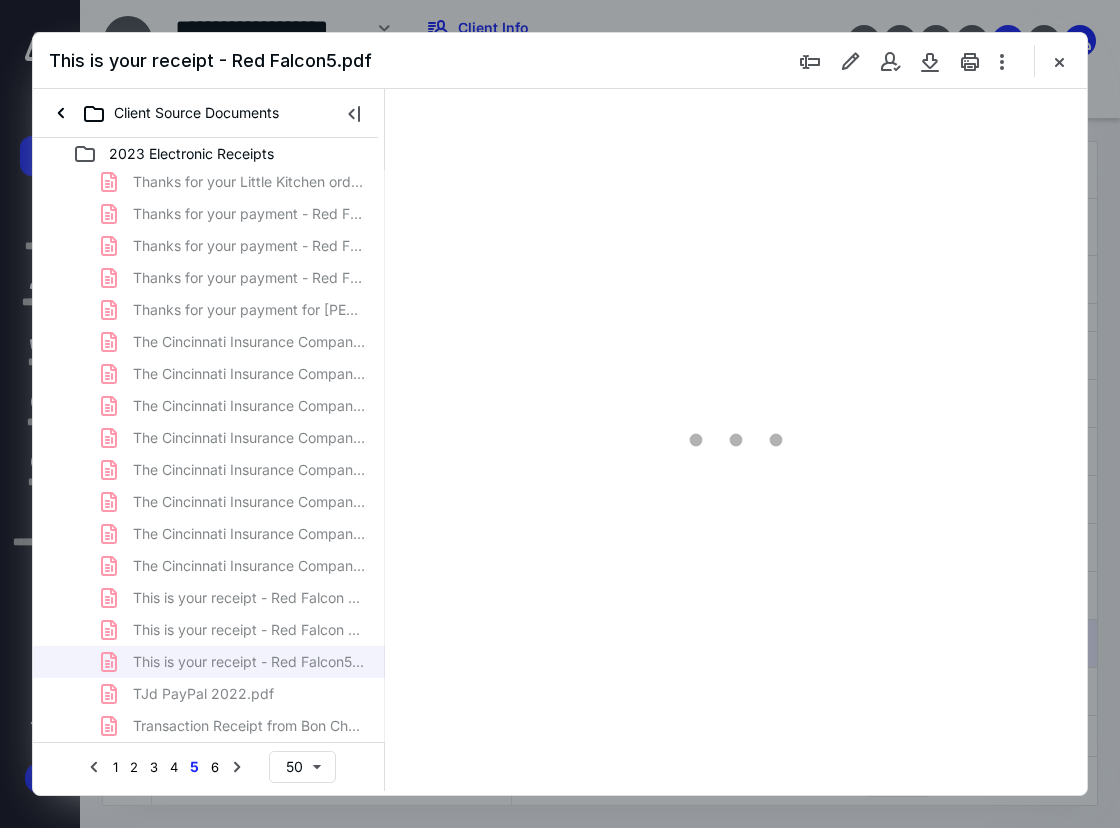 type on "75" 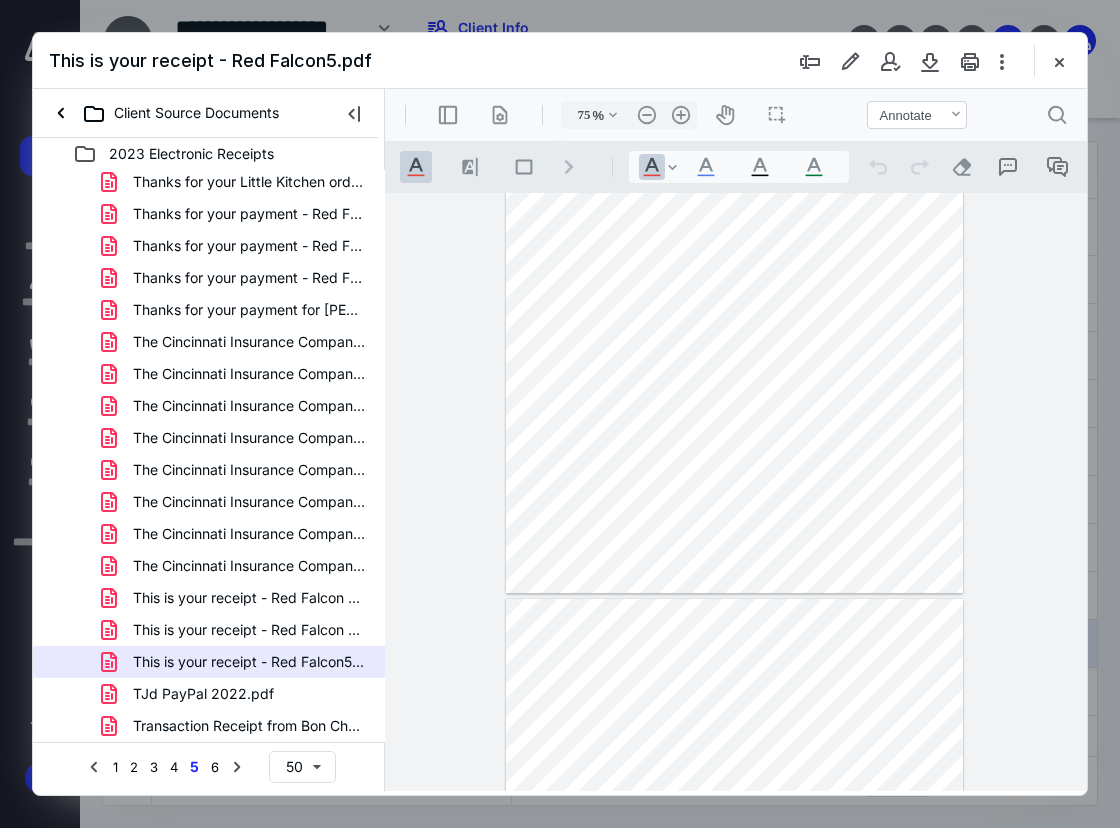 type on "*" 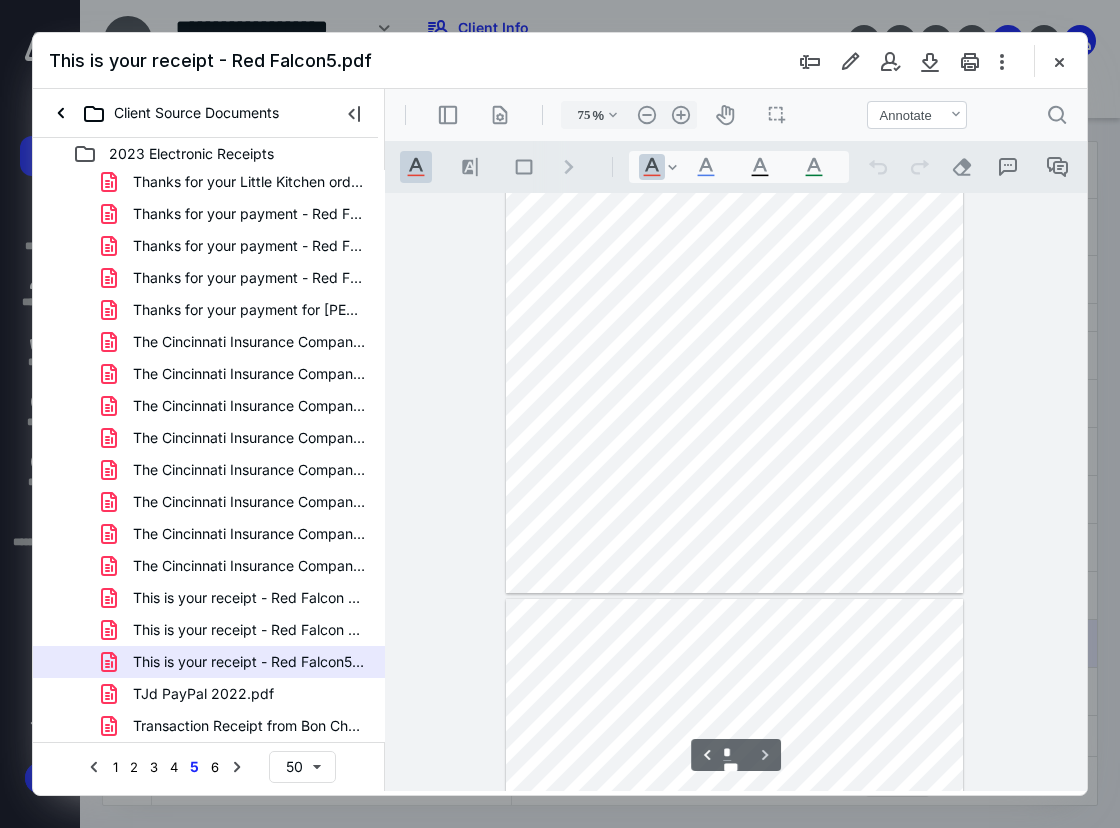 scroll, scrollTop: 598, scrollLeft: 0, axis: vertical 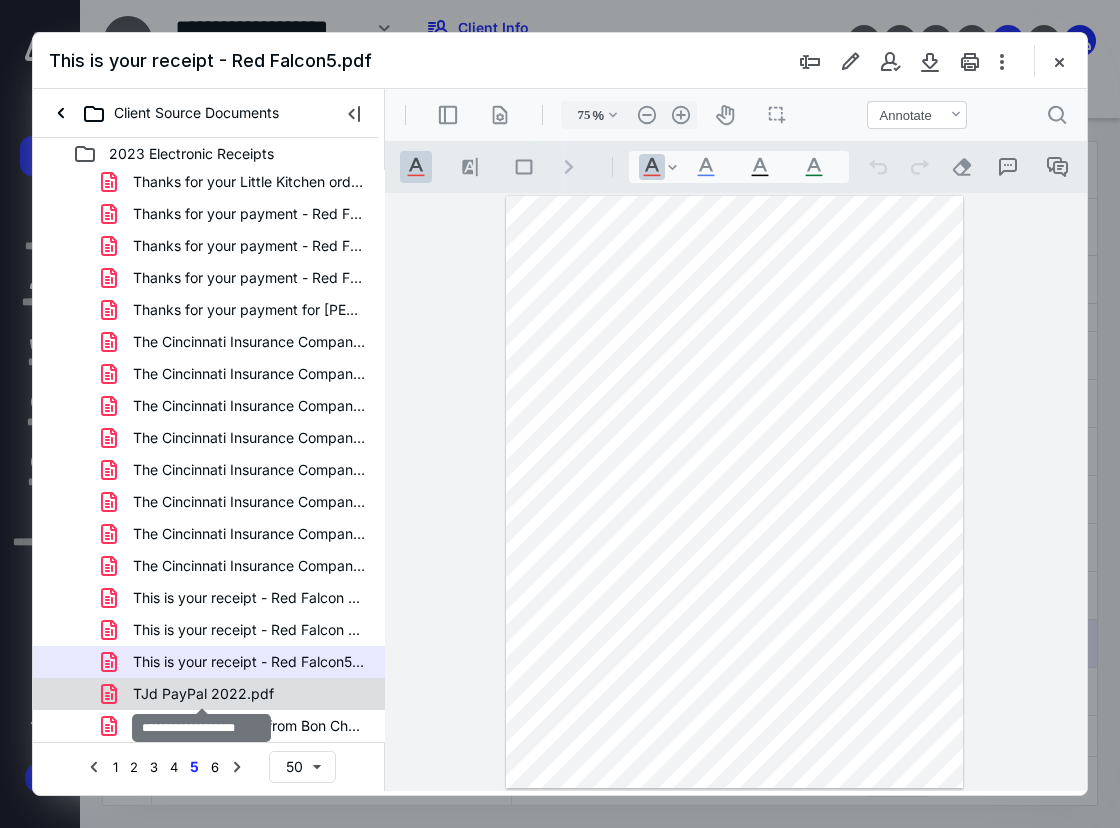 click on "TJd PayPal 2022.pdf" at bounding box center [203, 694] 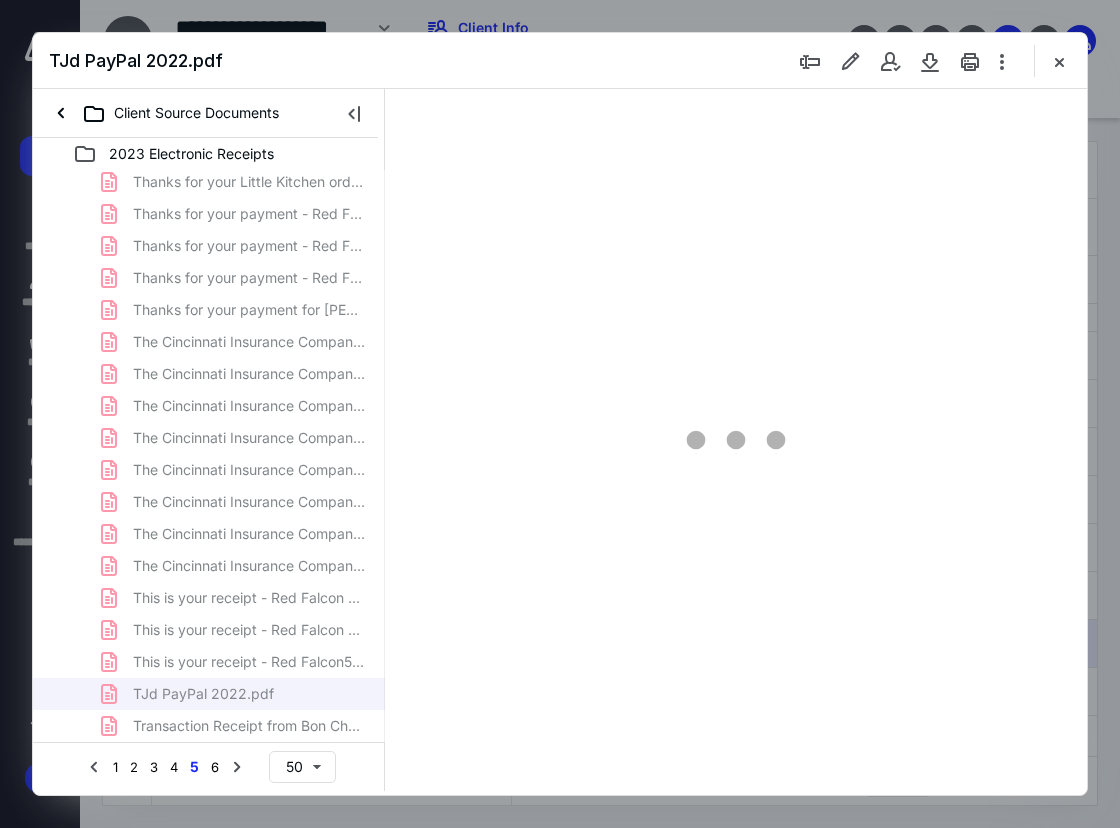 type on "71" 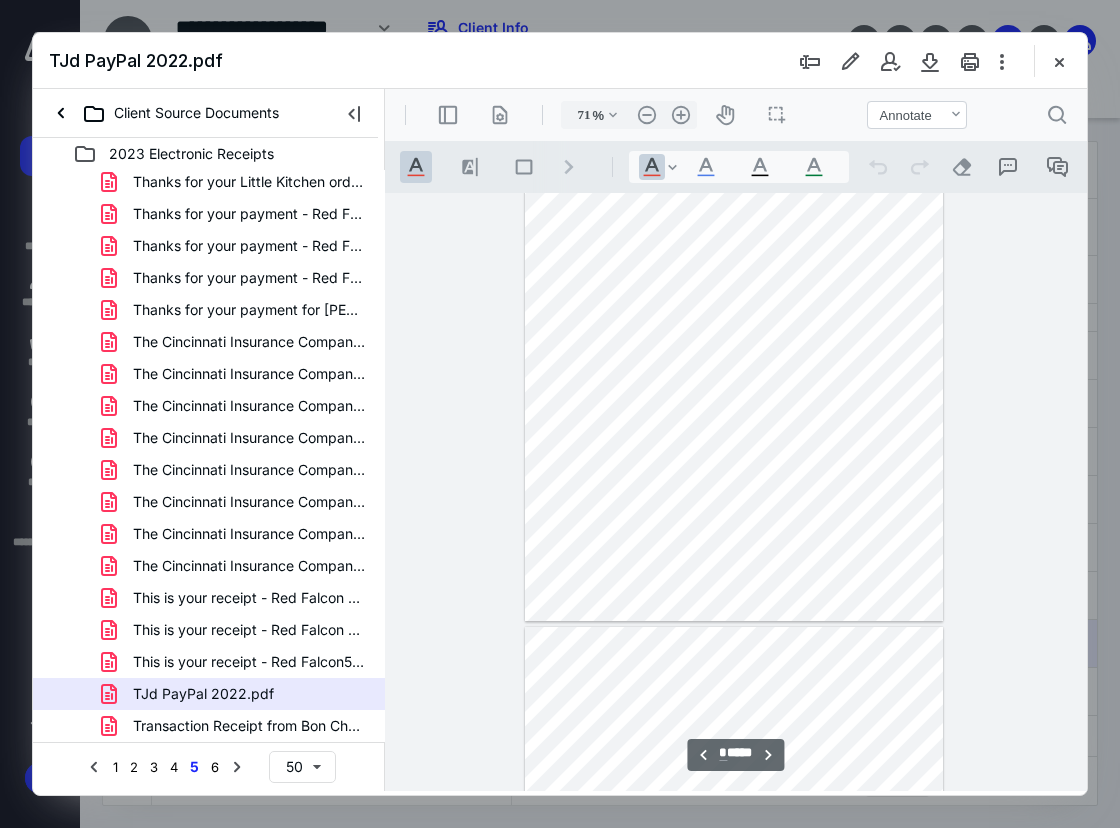 scroll, scrollTop: 907, scrollLeft: 0, axis: vertical 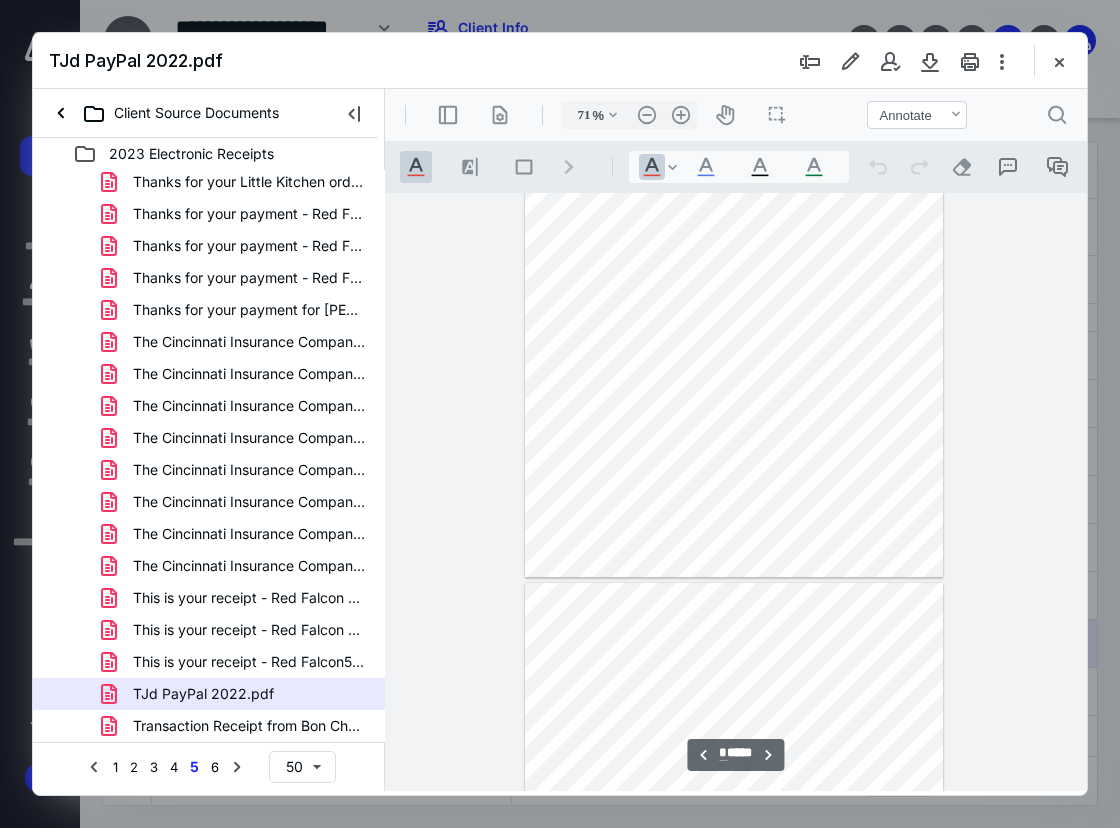type on "*" 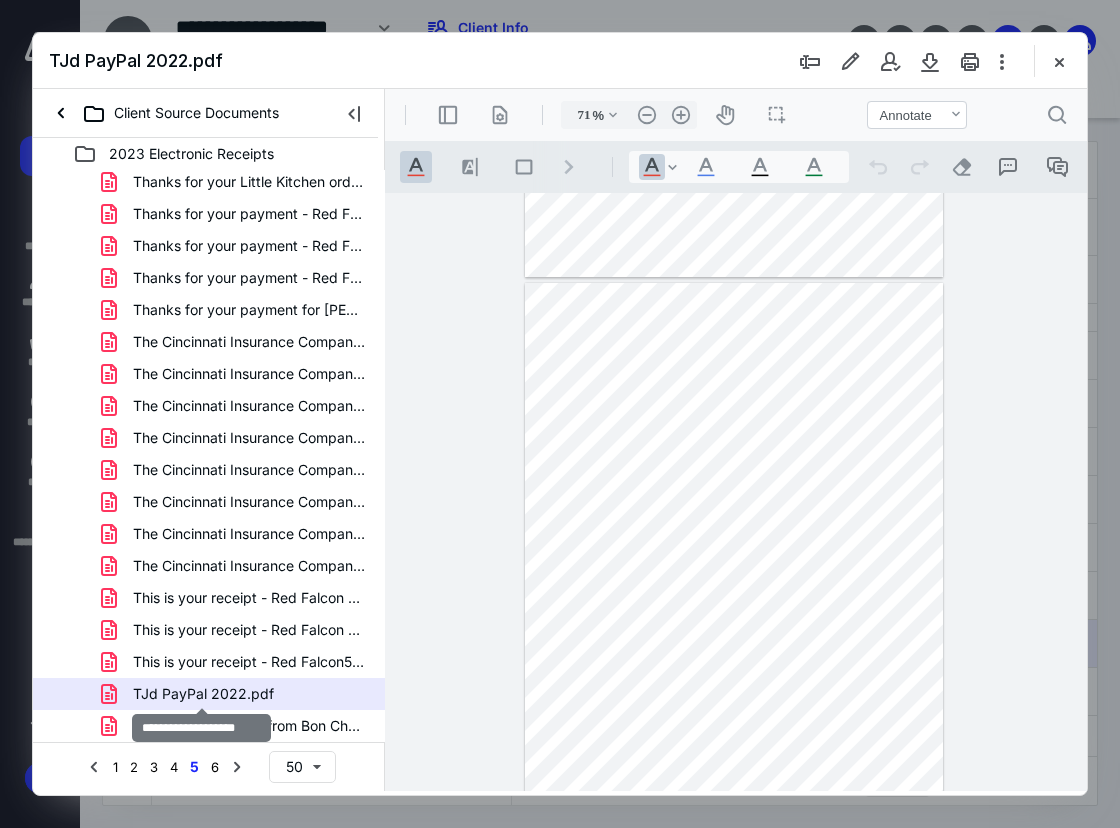 drag, startPoint x: 635, startPoint y: 789, endPoint x: 834, endPoint y: 601, distance: 273.76083 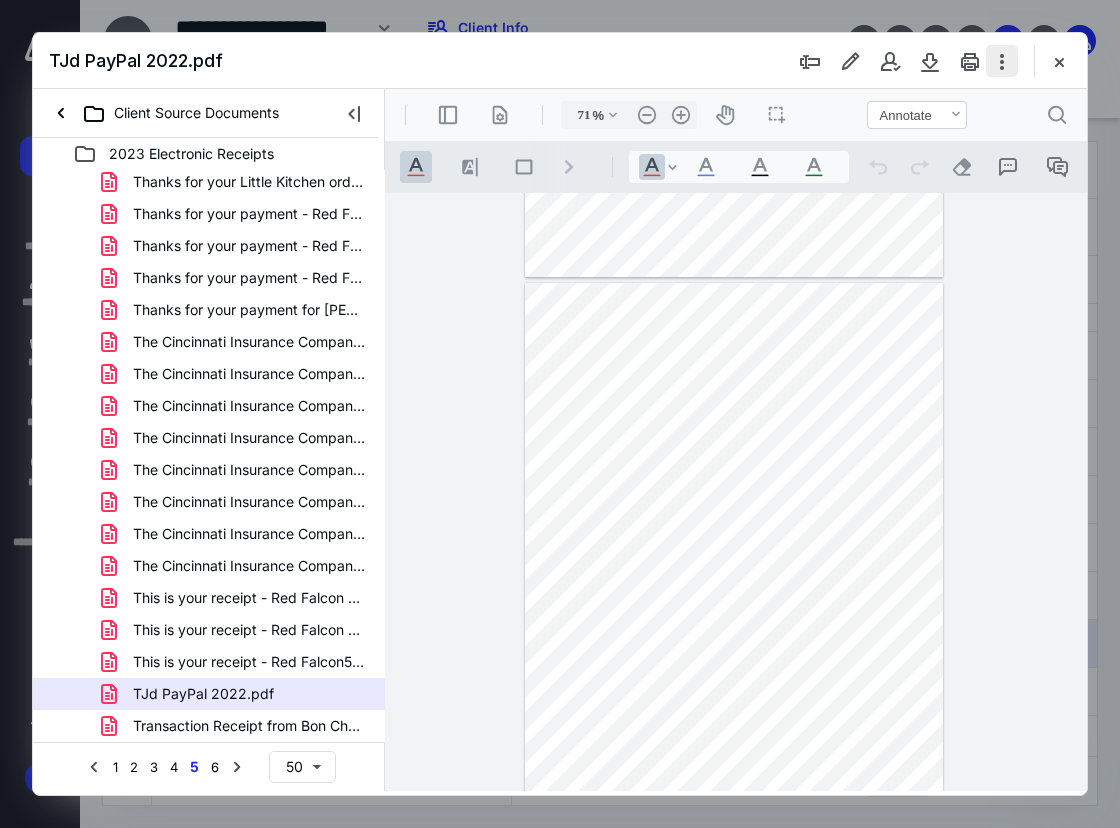 click at bounding box center [1002, 61] 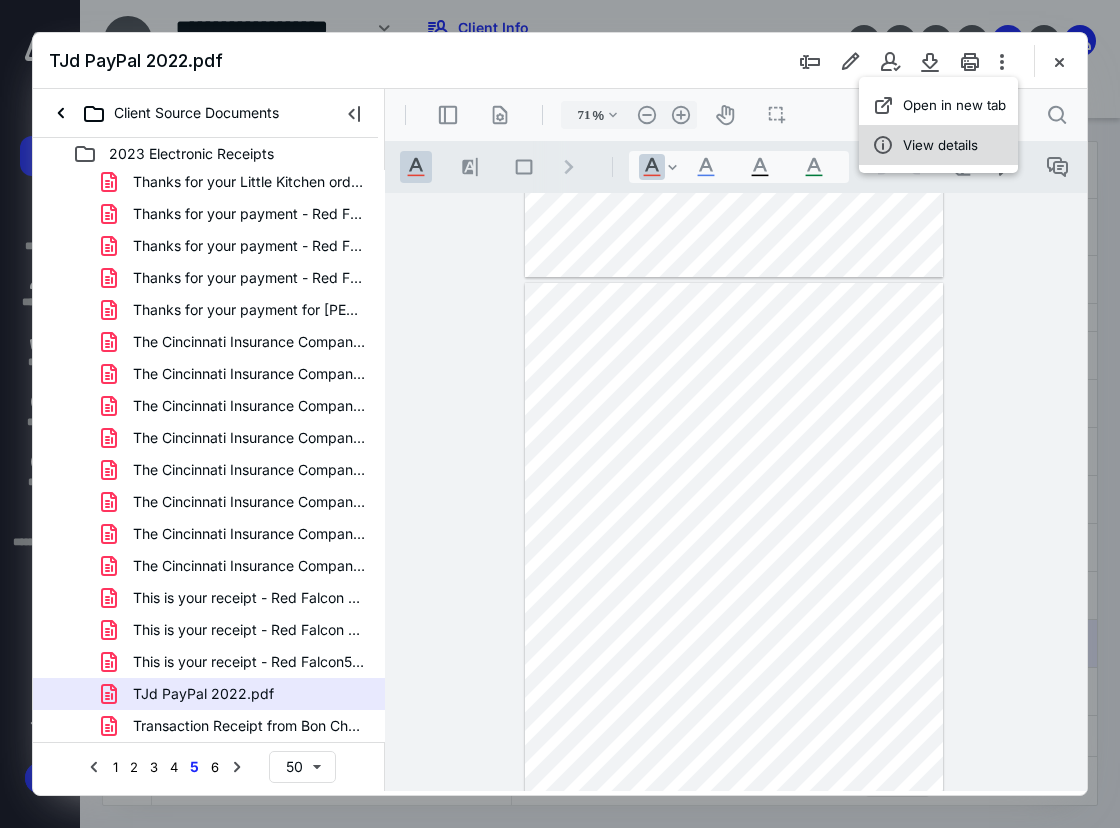 click on "View details" at bounding box center [940, 145] 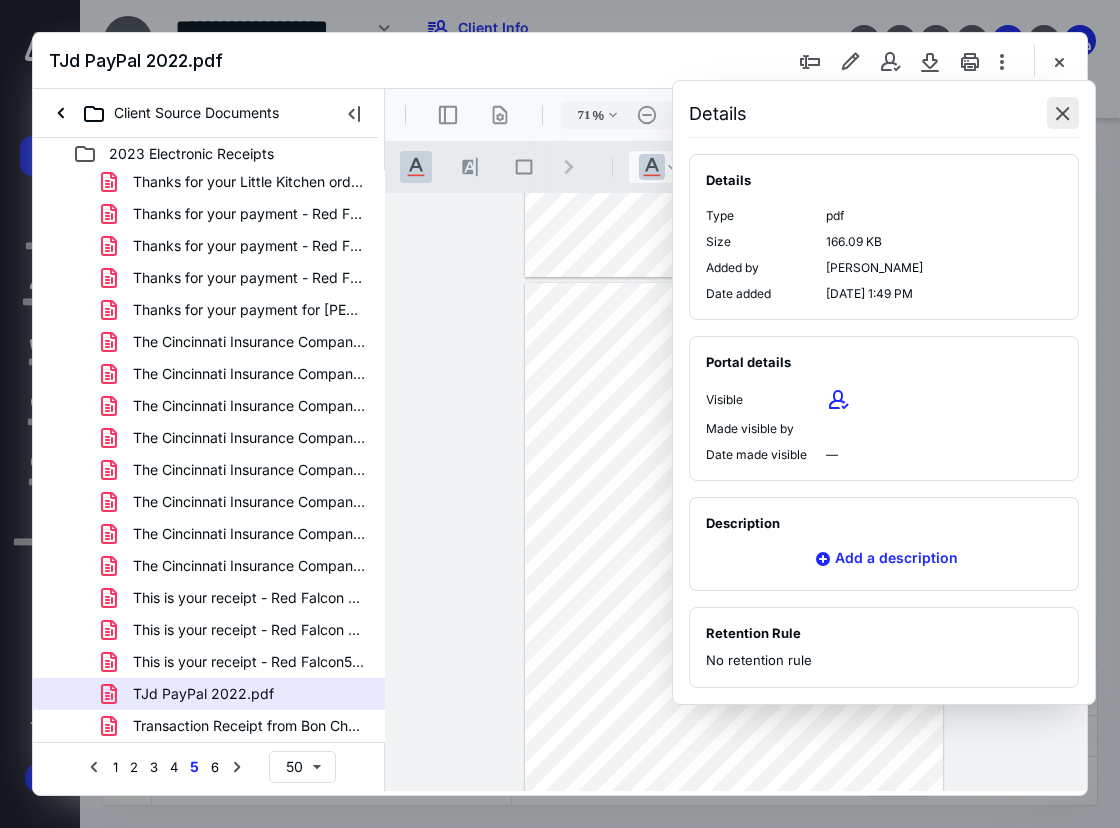 click at bounding box center [1063, 113] 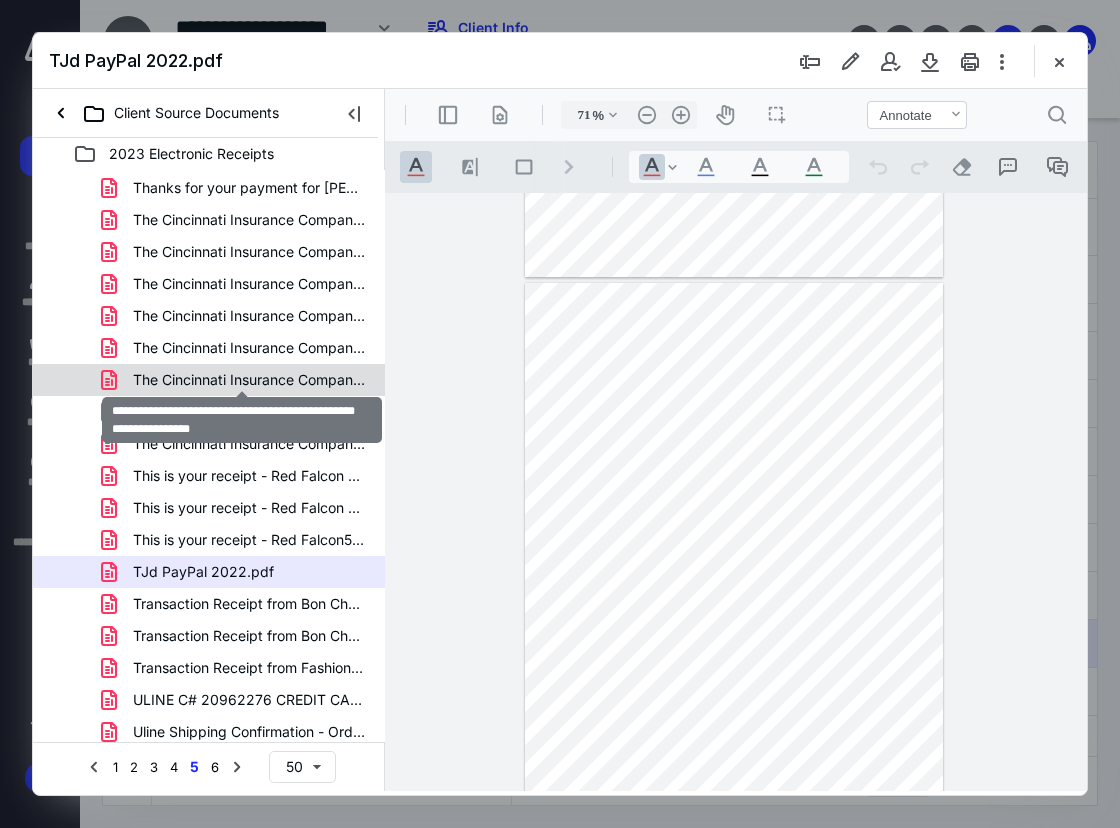 scroll, scrollTop: 1028, scrollLeft: 0, axis: vertical 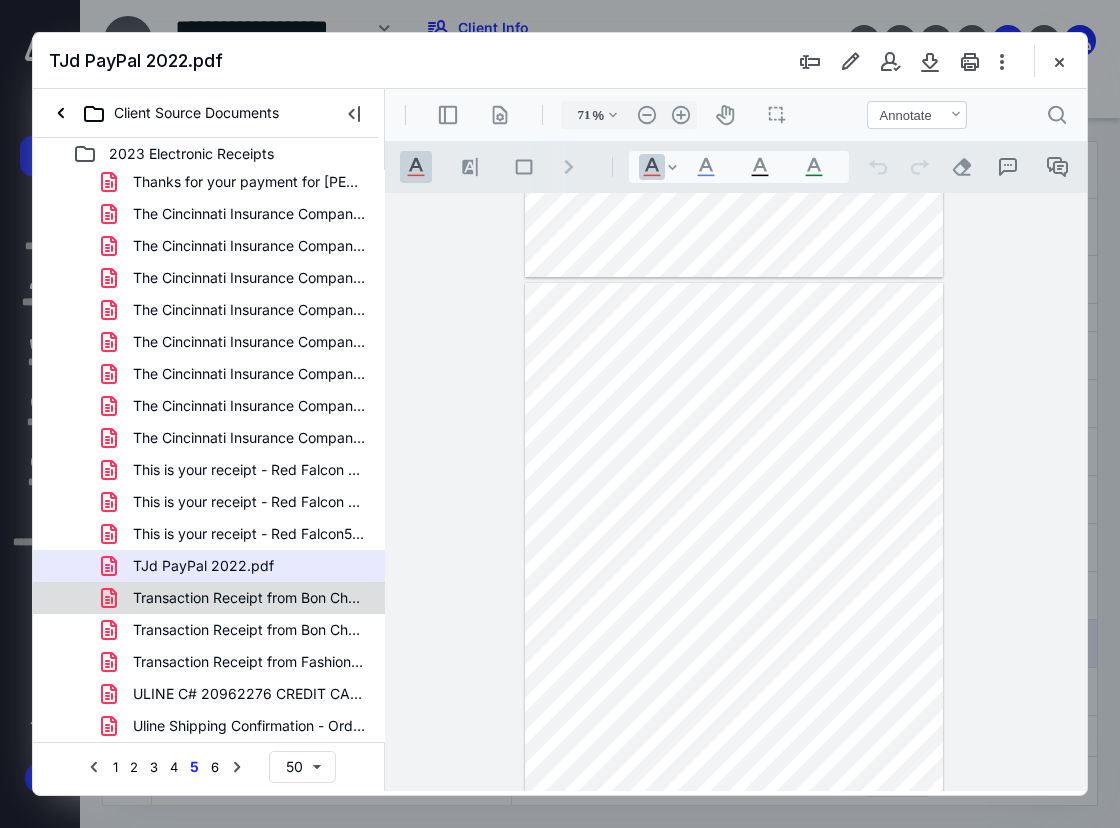 click on "Transaction Receipt from Bon Chef, Inc for $1985.00 (USD) .pdf" at bounding box center (249, 598) 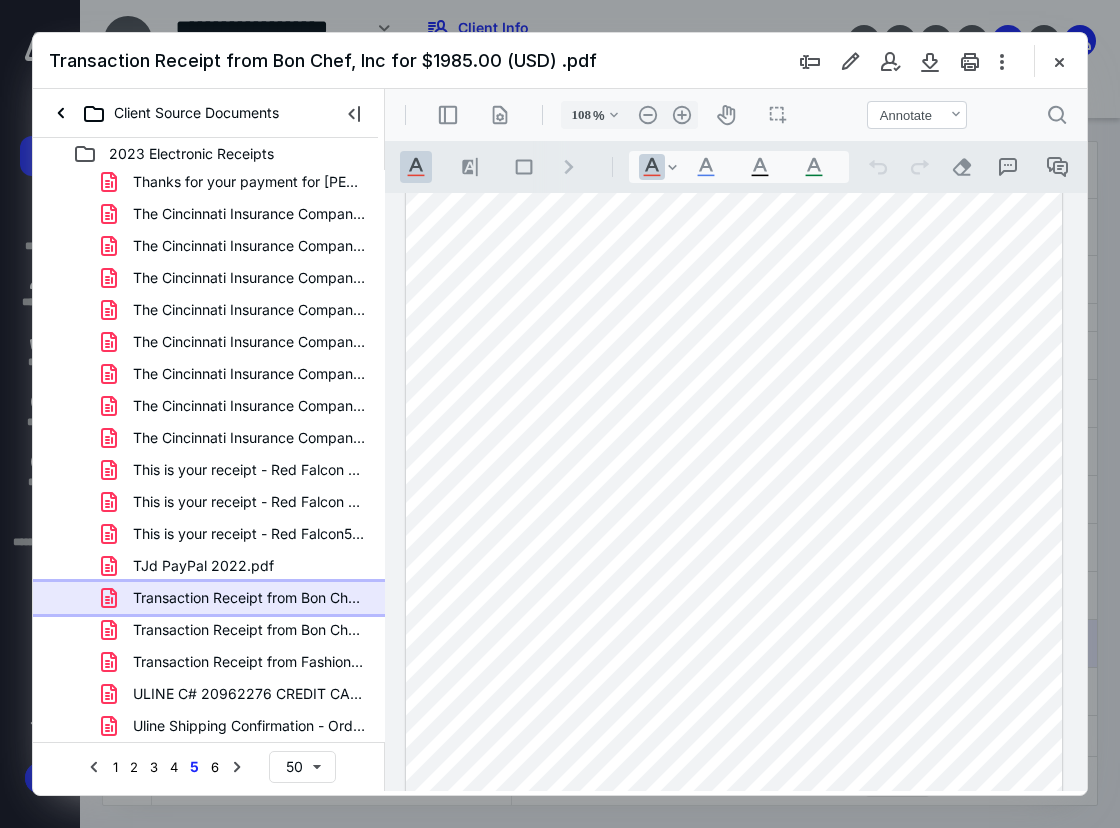 scroll, scrollTop: 0, scrollLeft: 0, axis: both 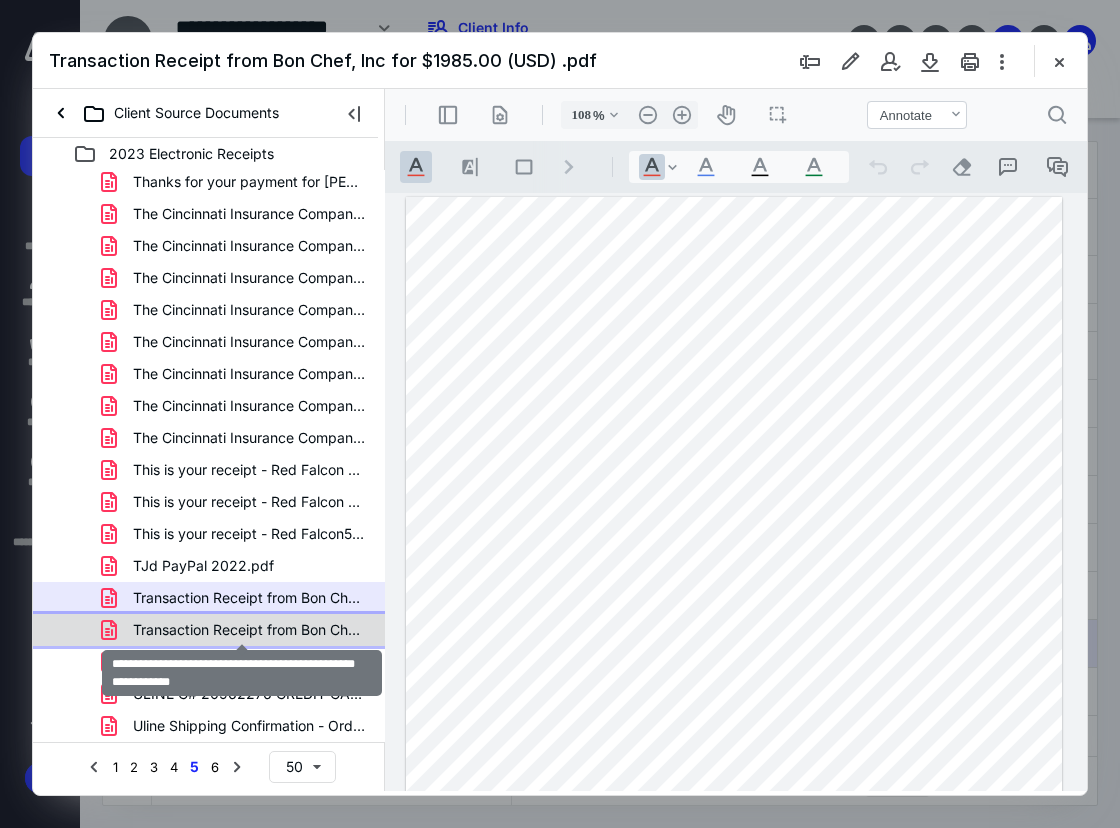 click on "Transaction Receipt from Bon Chef, Inc for $3500.00 (USD) .pdf" at bounding box center [249, 630] 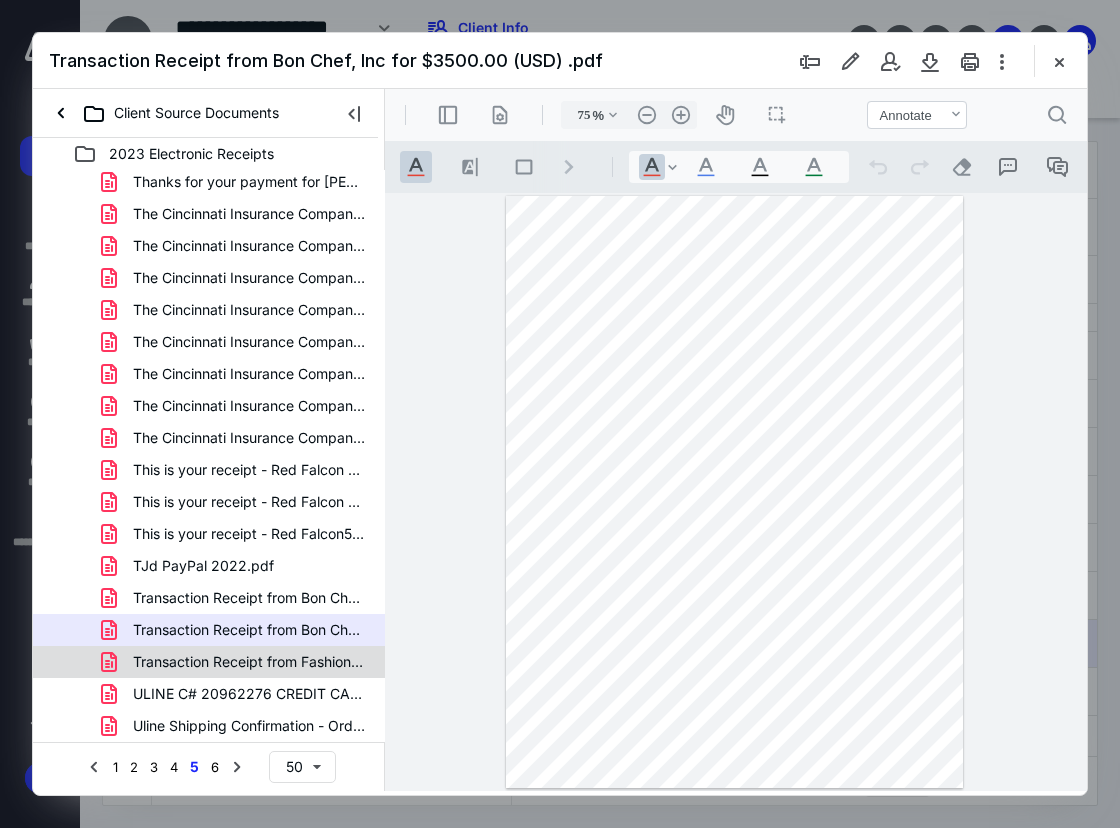 click on "Transaction Receipt from Fashion Ave Belts and Accessories.pdf" at bounding box center (249, 662) 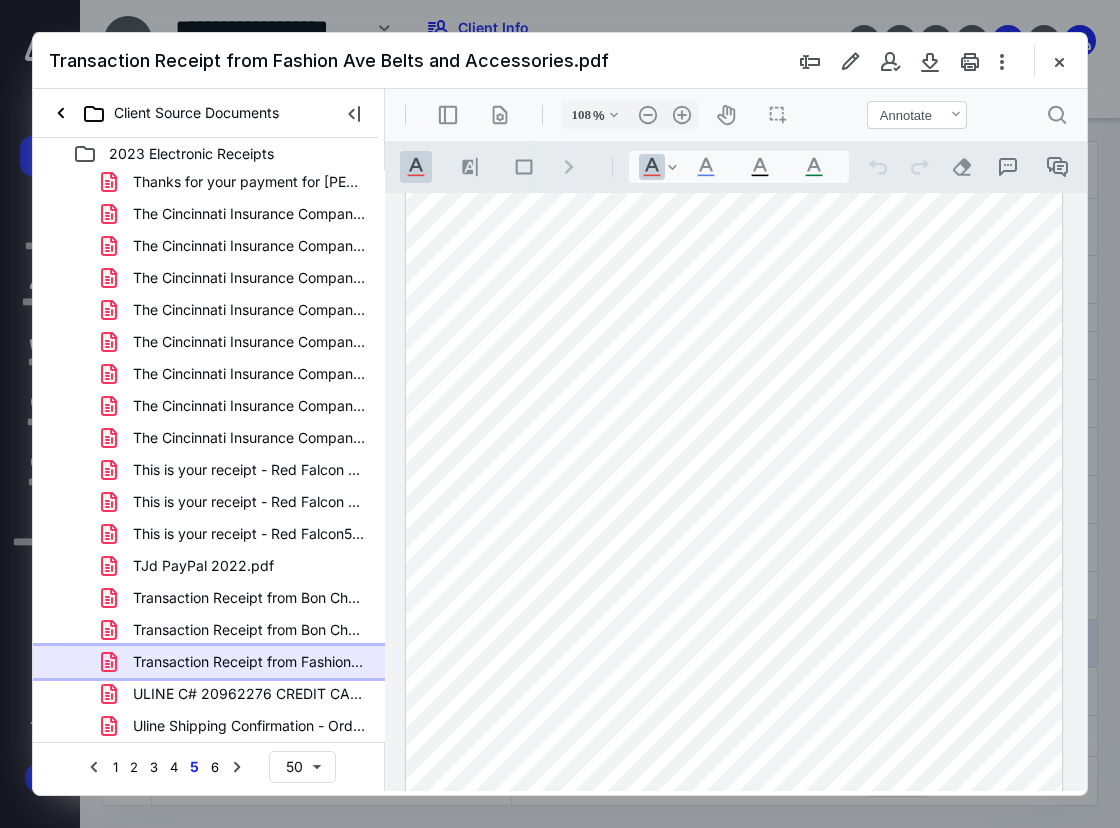 scroll, scrollTop: 259, scrollLeft: 0, axis: vertical 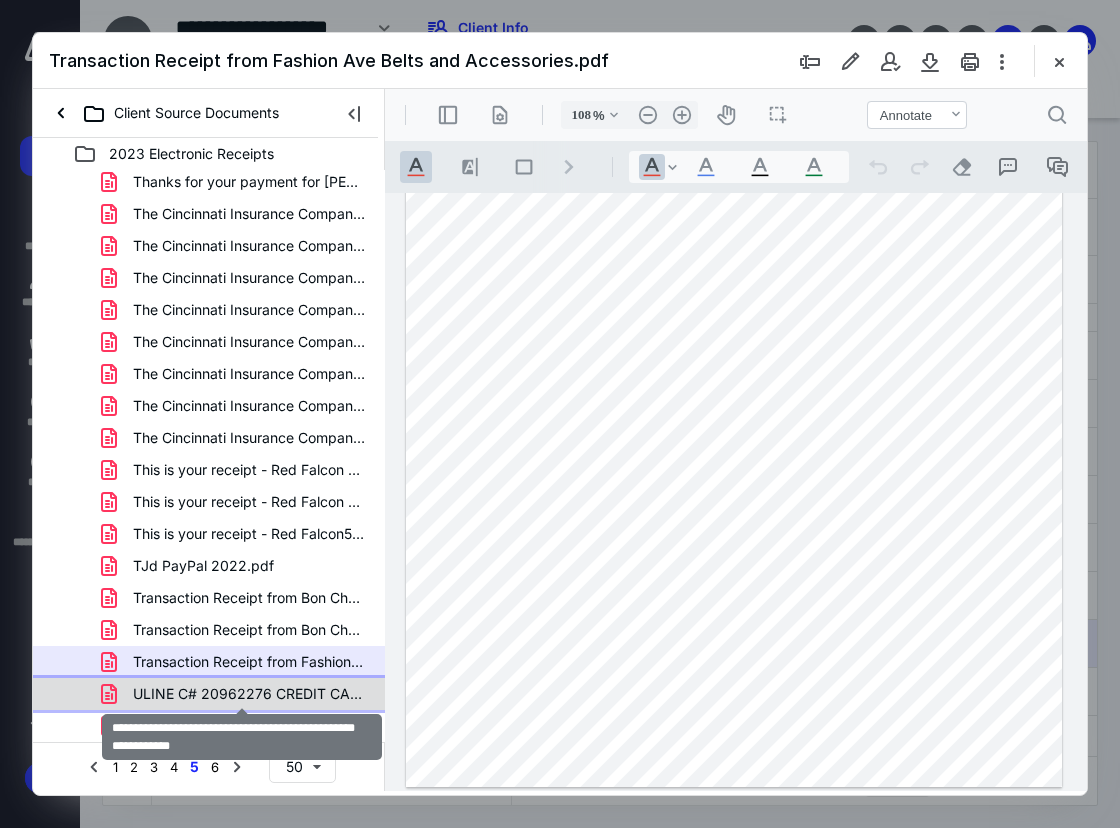 click on "ULINE C# 20962276 CREDIT CARD RECEIPT - Red Falcon - Outlo.pdf" at bounding box center (249, 694) 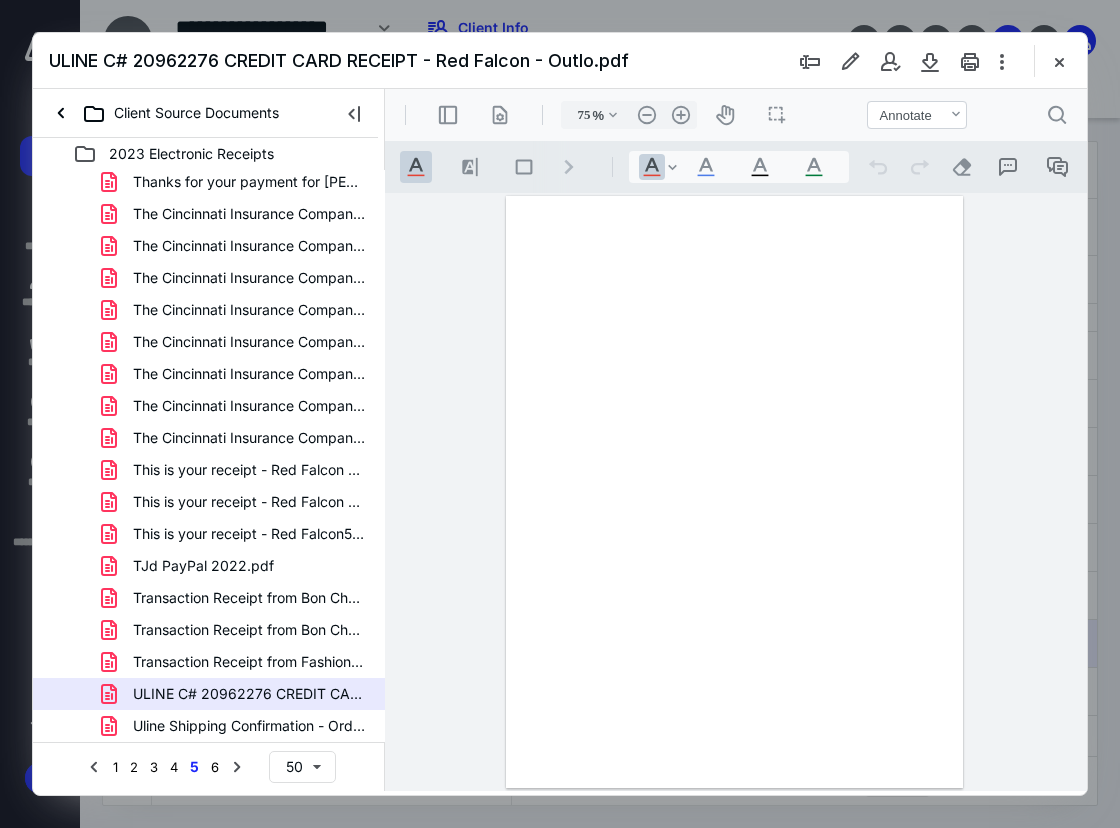 scroll, scrollTop: 0, scrollLeft: 0, axis: both 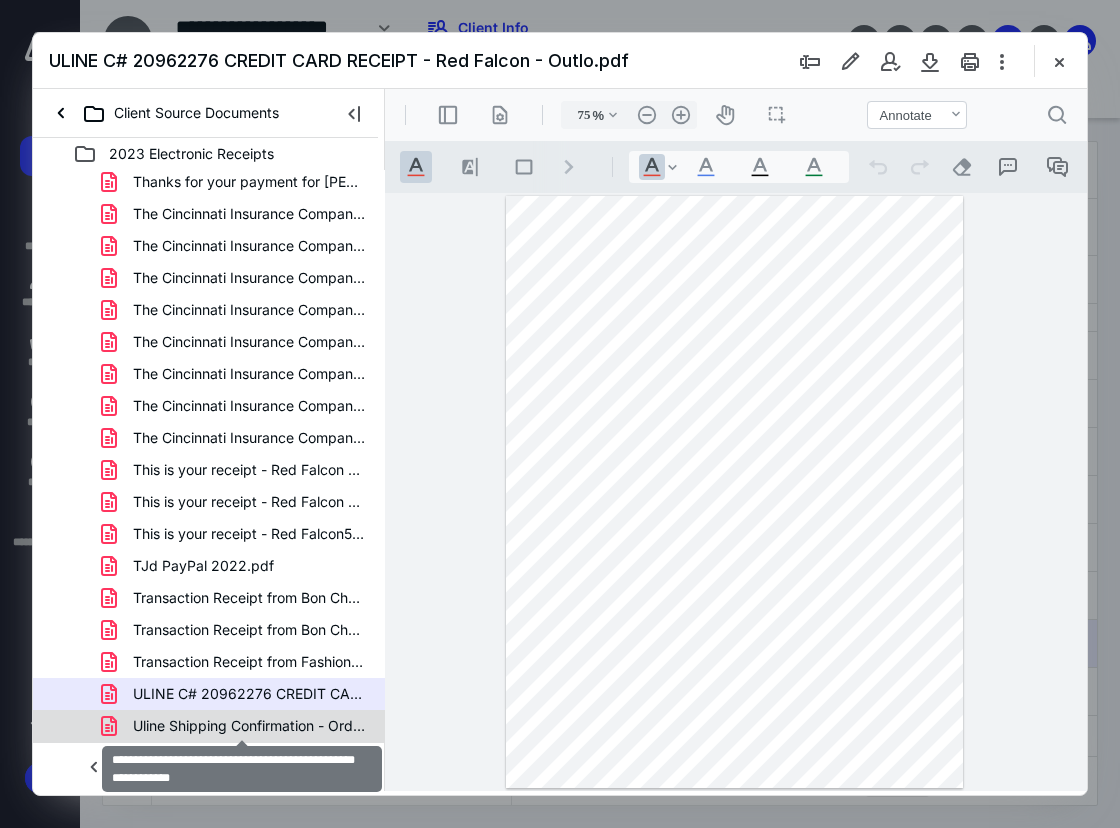 click on "Uline Shipping Confirmation - Order 5449490 Shipped - Red .pdf" at bounding box center [249, 726] 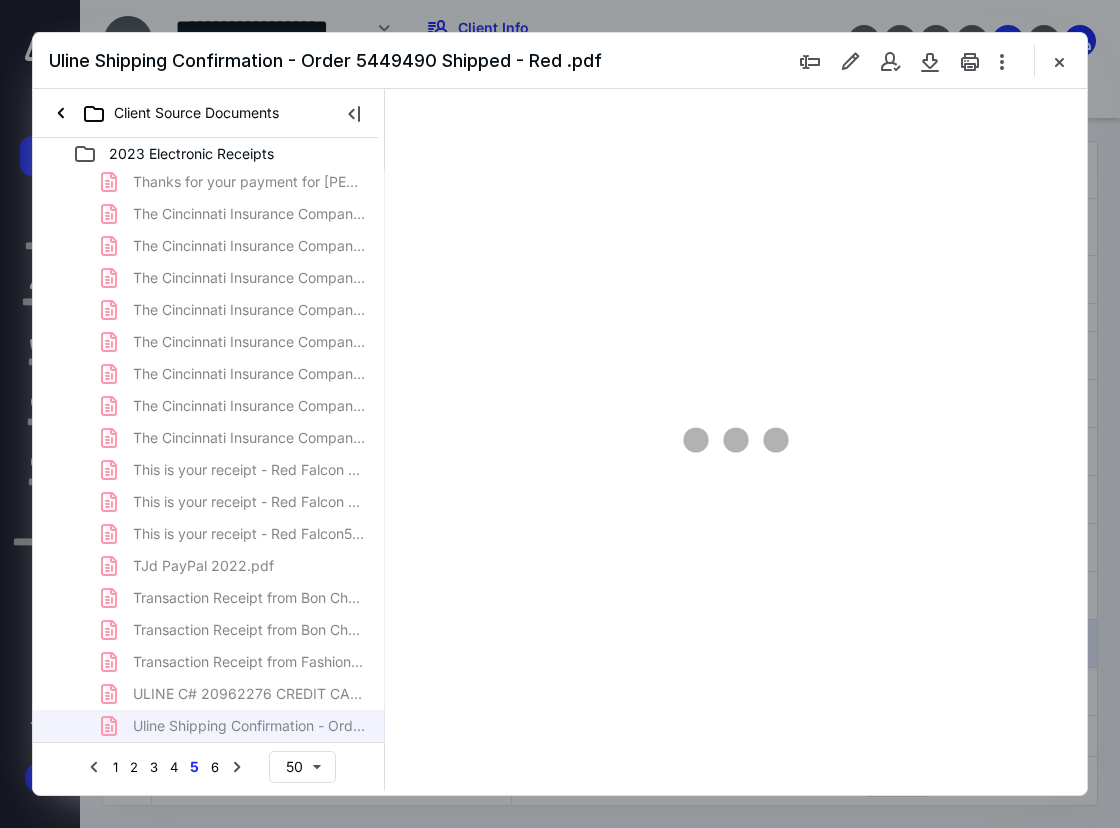 type on "75" 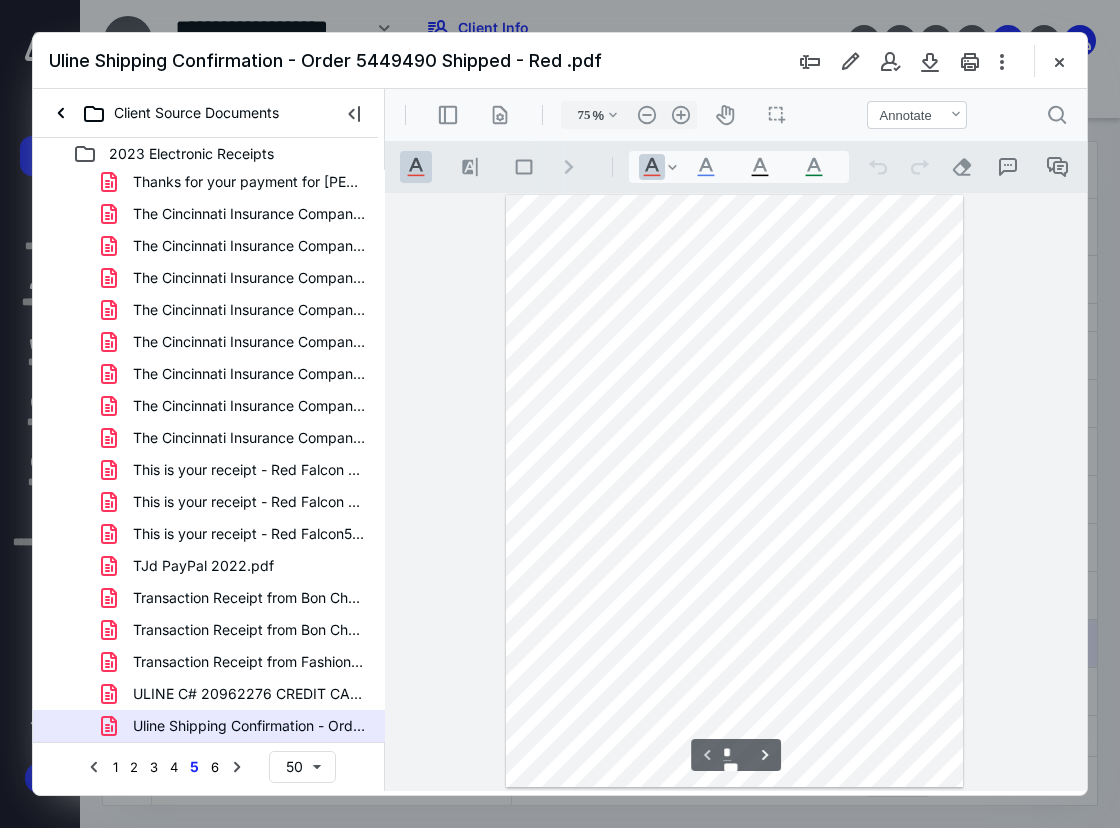 scroll, scrollTop: 0, scrollLeft: 0, axis: both 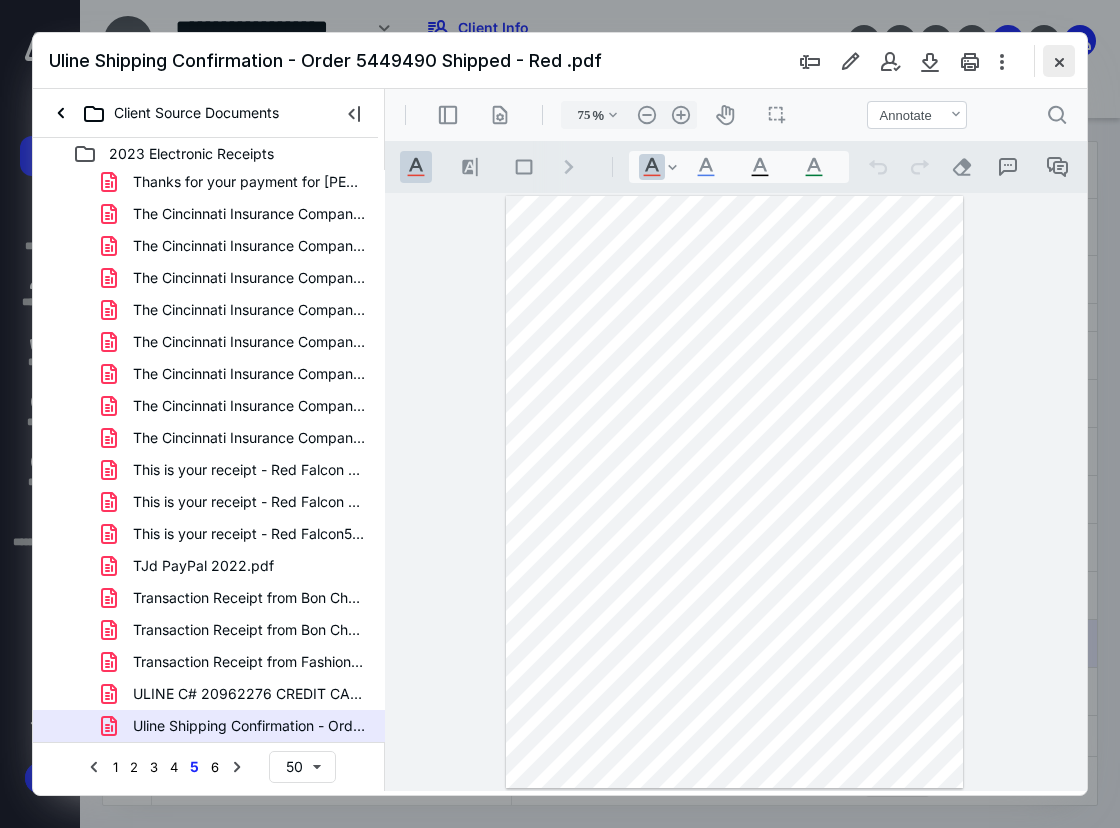 click at bounding box center (1059, 61) 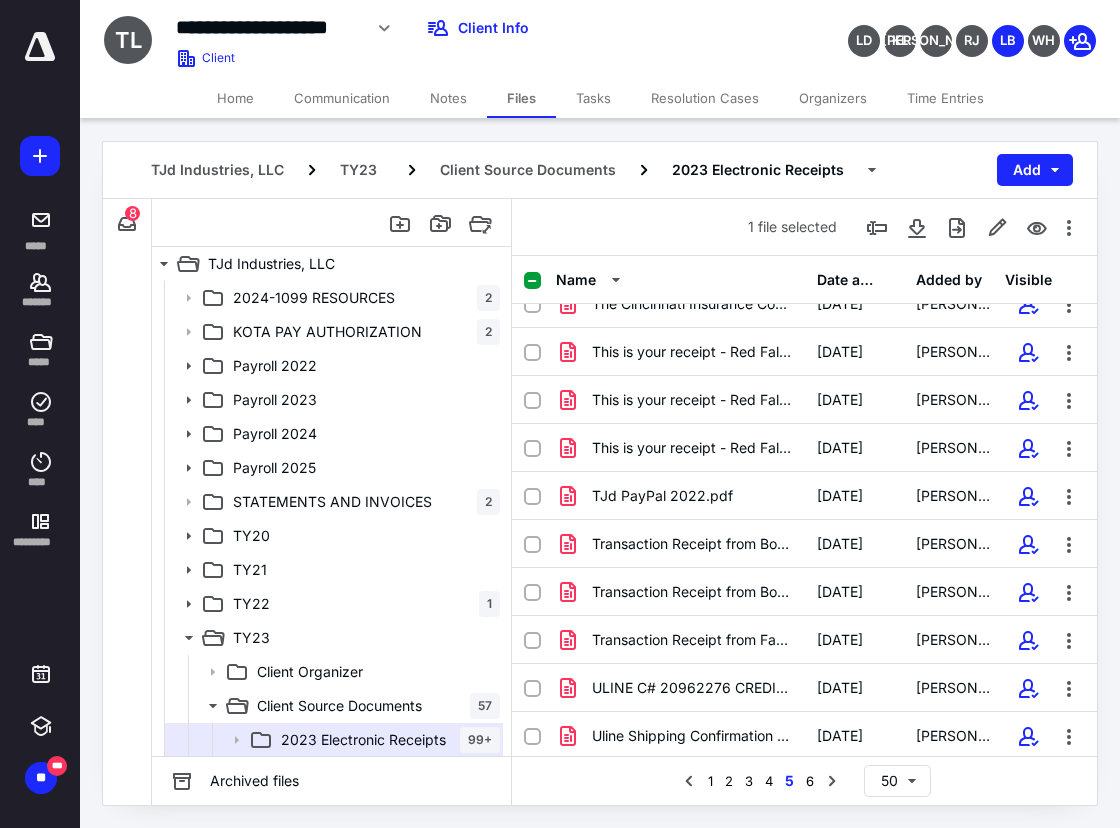 scroll, scrollTop: 1948, scrollLeft: 0, axis: vertical 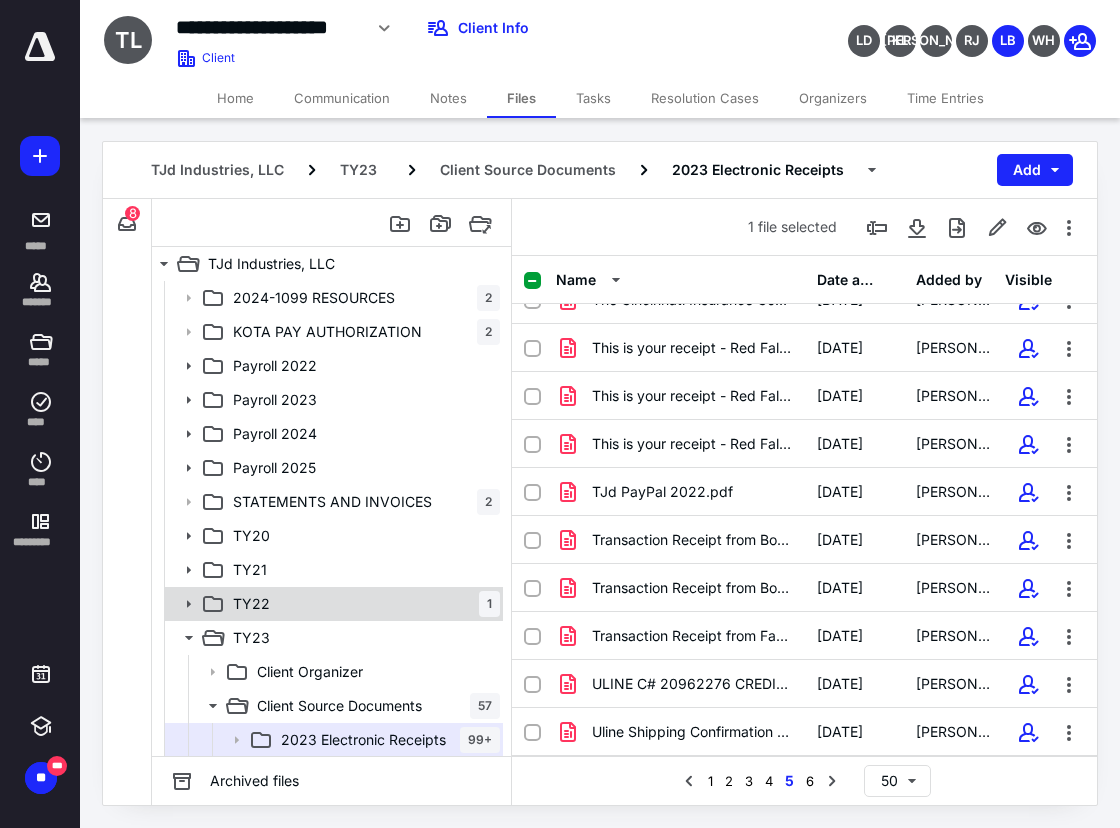 click 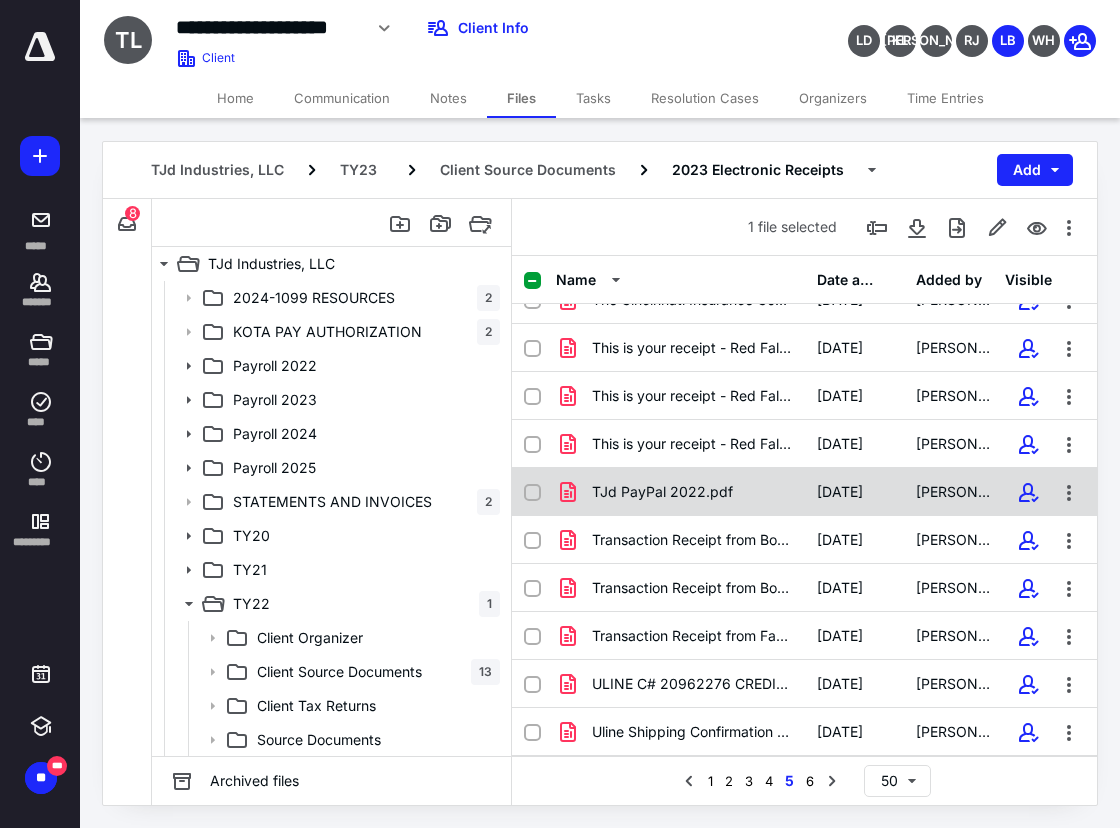 click on "TJd PayPal 2022.pdf" at bounding box center (662, 492) 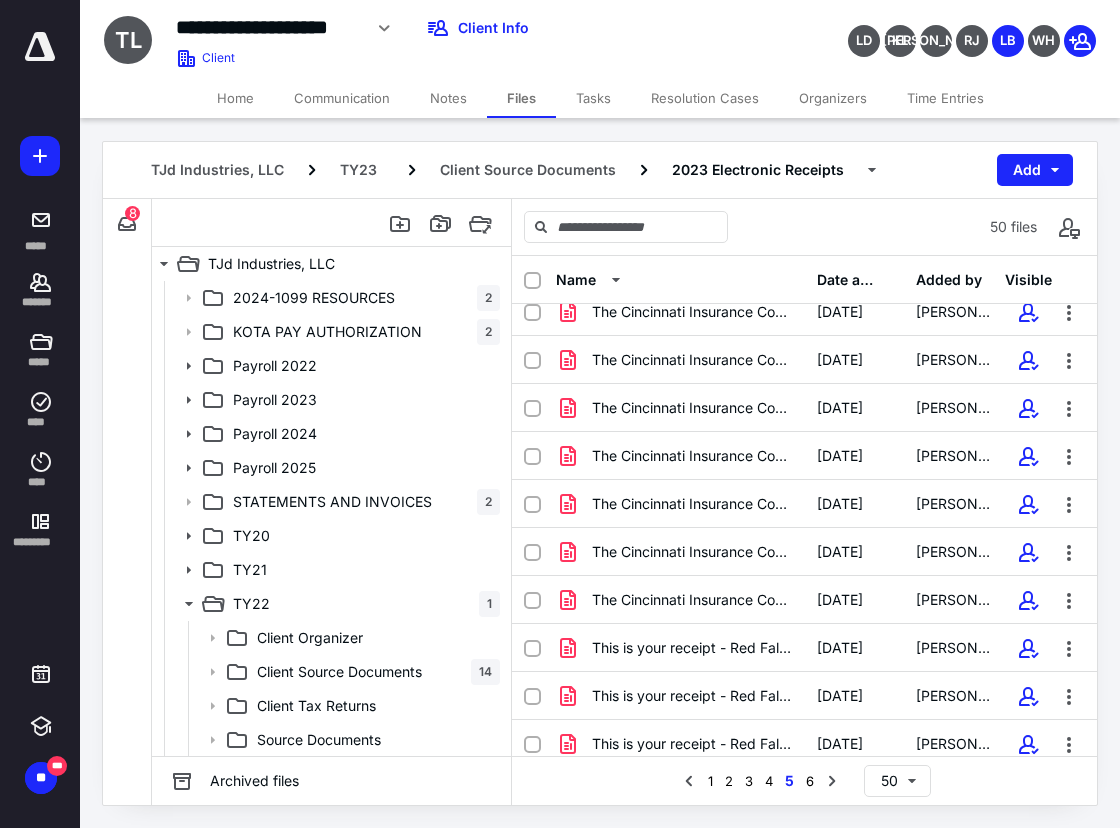 scroll, scrollTop: 1948, scrollLeft: 0, axis: vertical 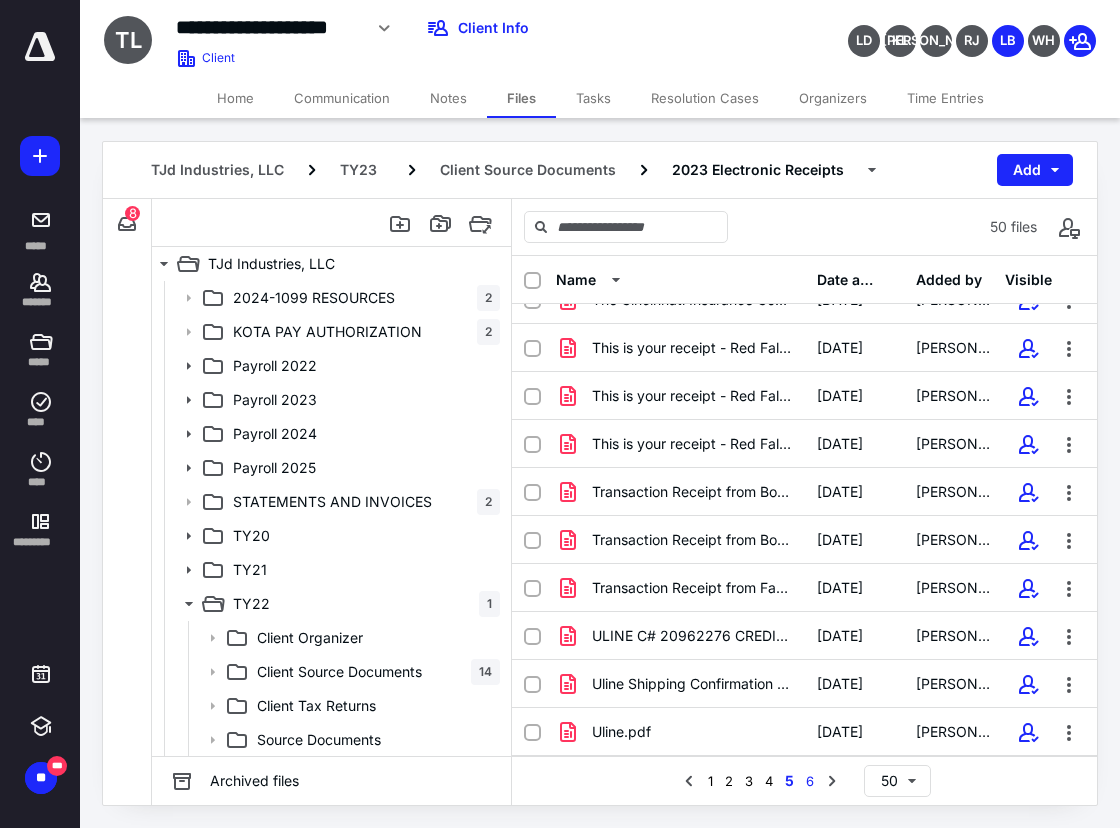 click on "6" at bounding box center [810, 781] 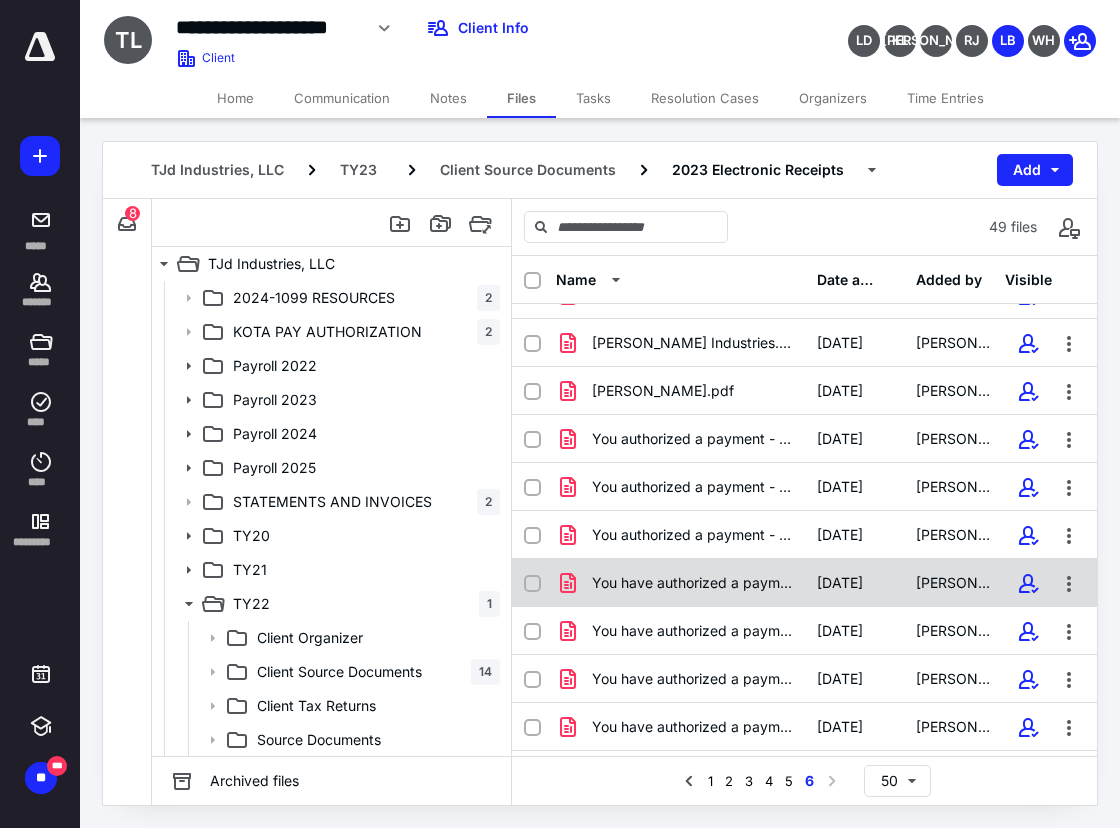scroll, scrollTop: 0, scrollLeft: 0, axis: both 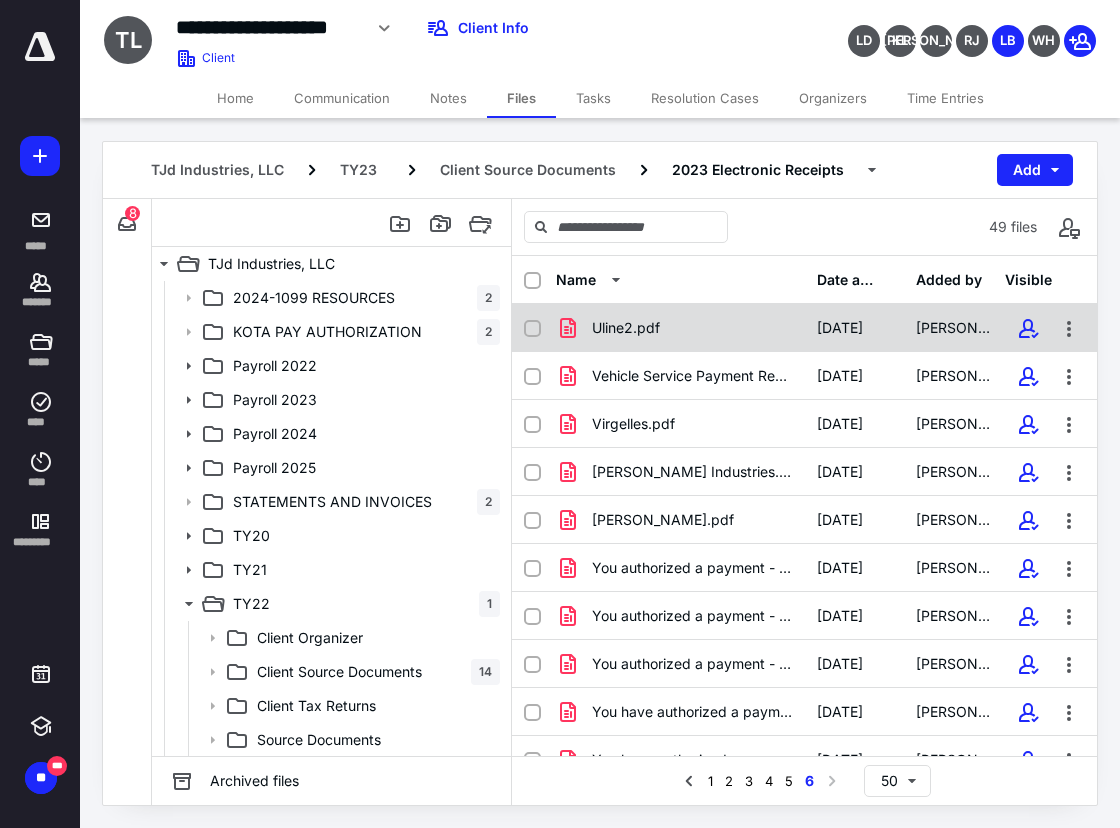 click on "Uline2.pdf" at bounding box center (680, 328) 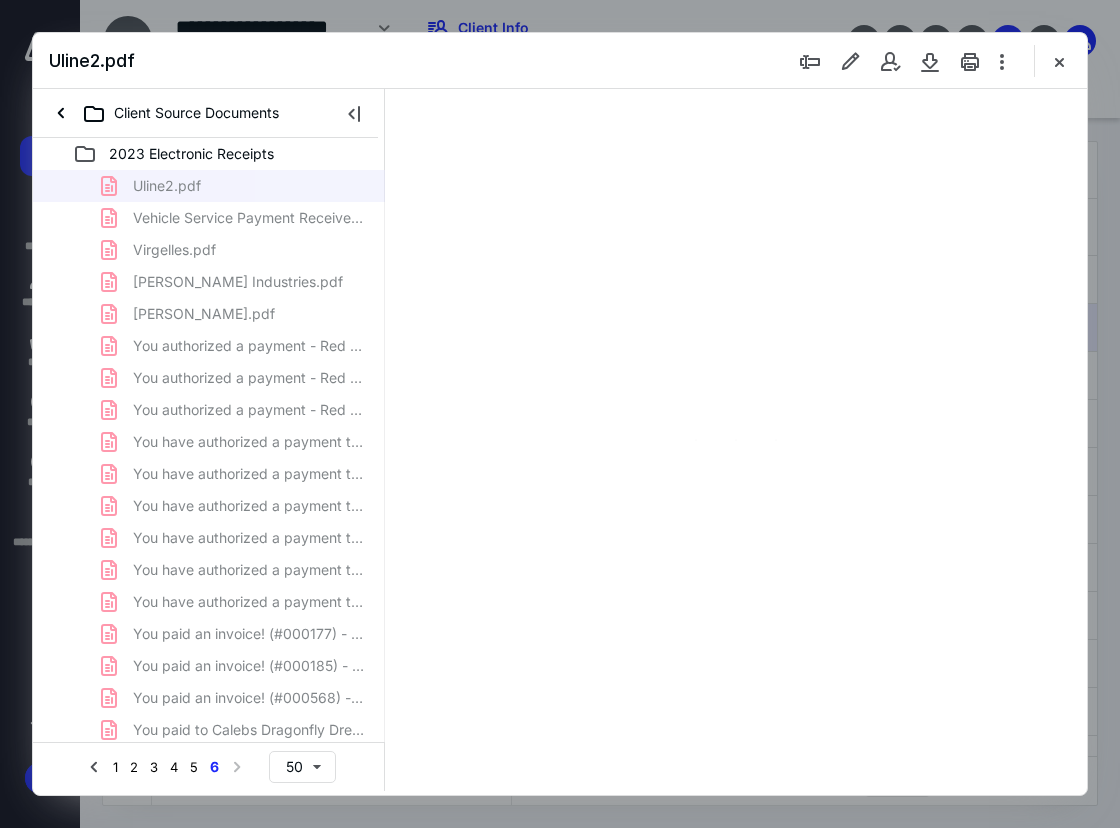 scroll, scrollTop: 0, scrollLeft: 0, axis: both 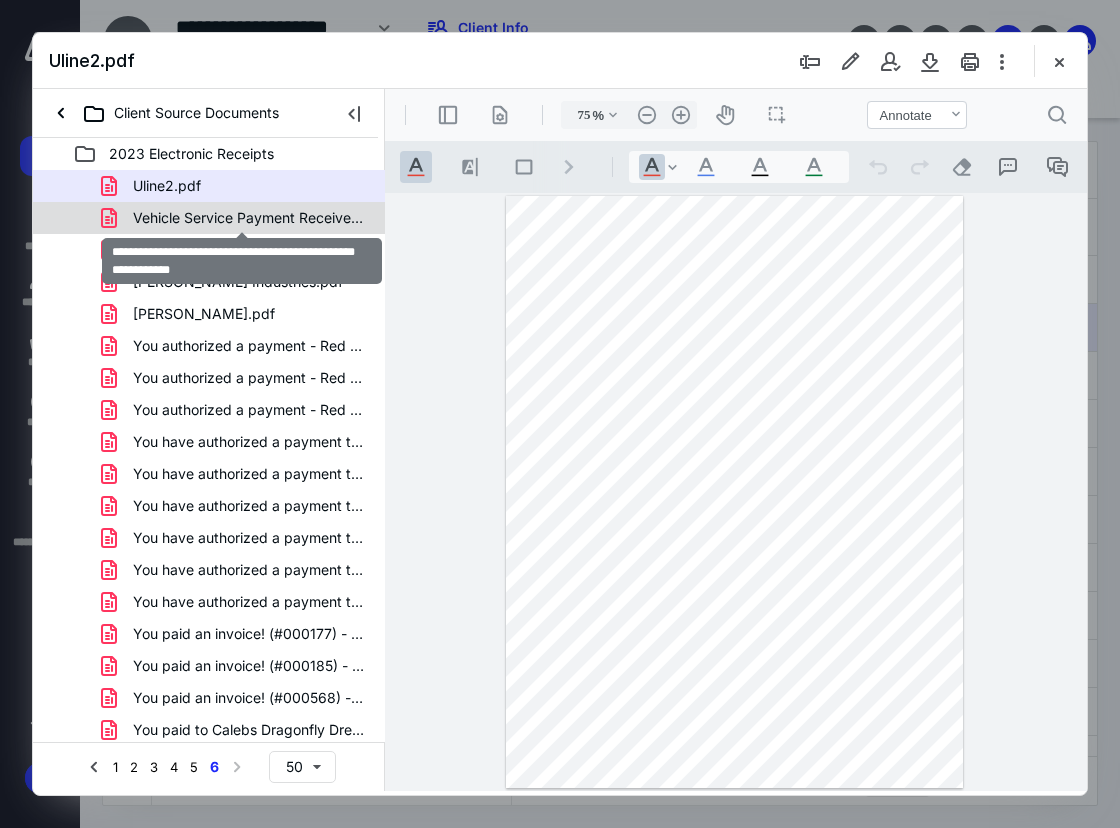 click on "Vehicle Service Payment Received for Your 2007 Ford Econol.pdf" at bounding box center [249, 218] 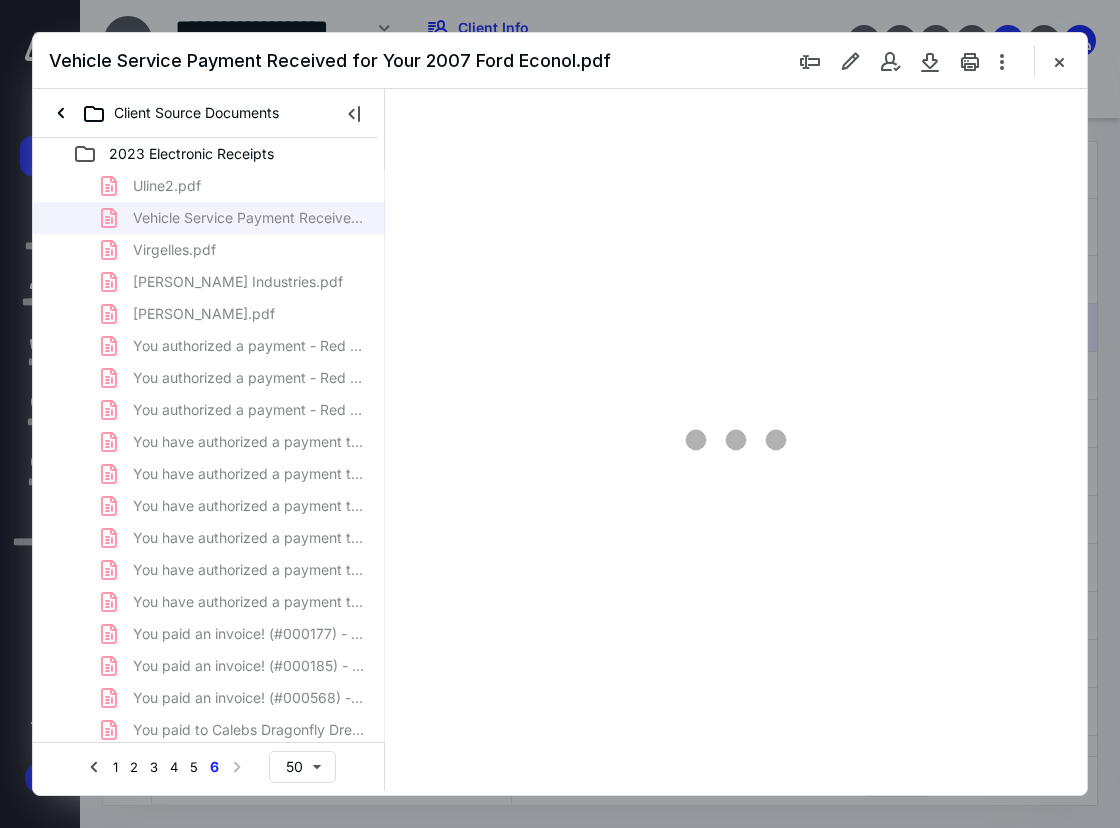 scroll, scrollTop: 107, scrollLeft: 0, axis: vertical 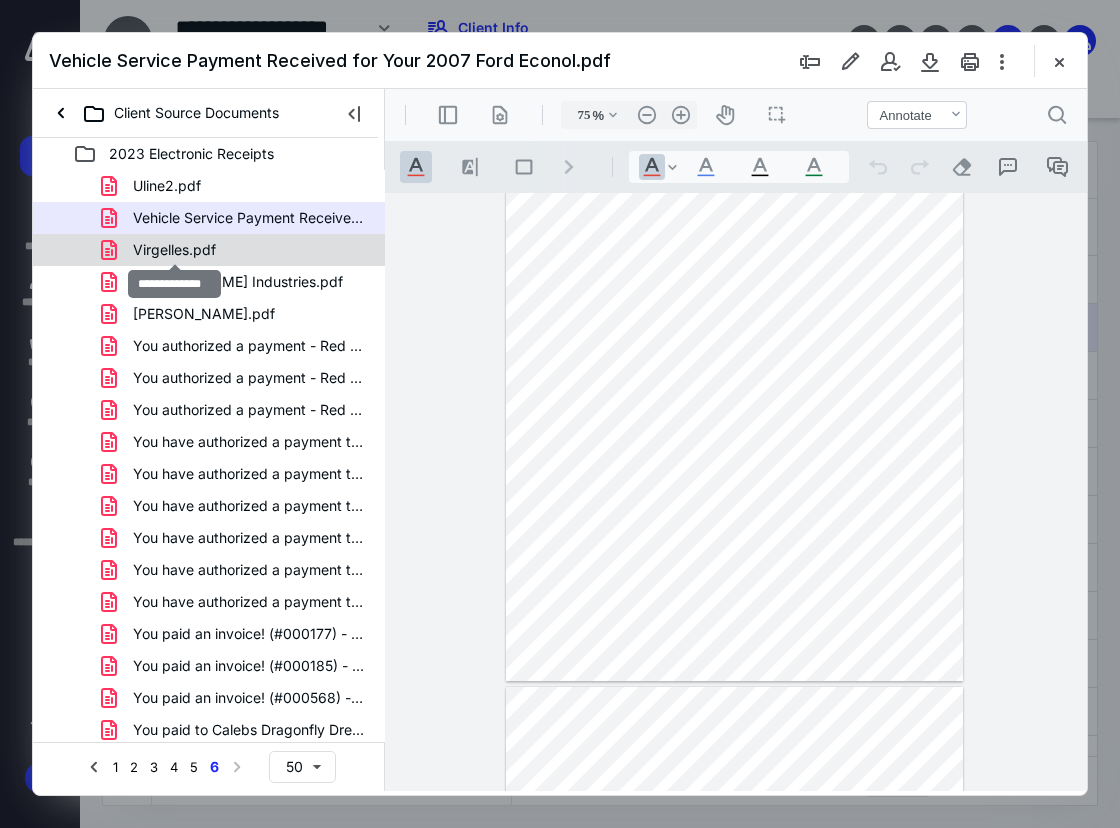 click on "Virgelles.pdf" at bounding box center [174, 250] 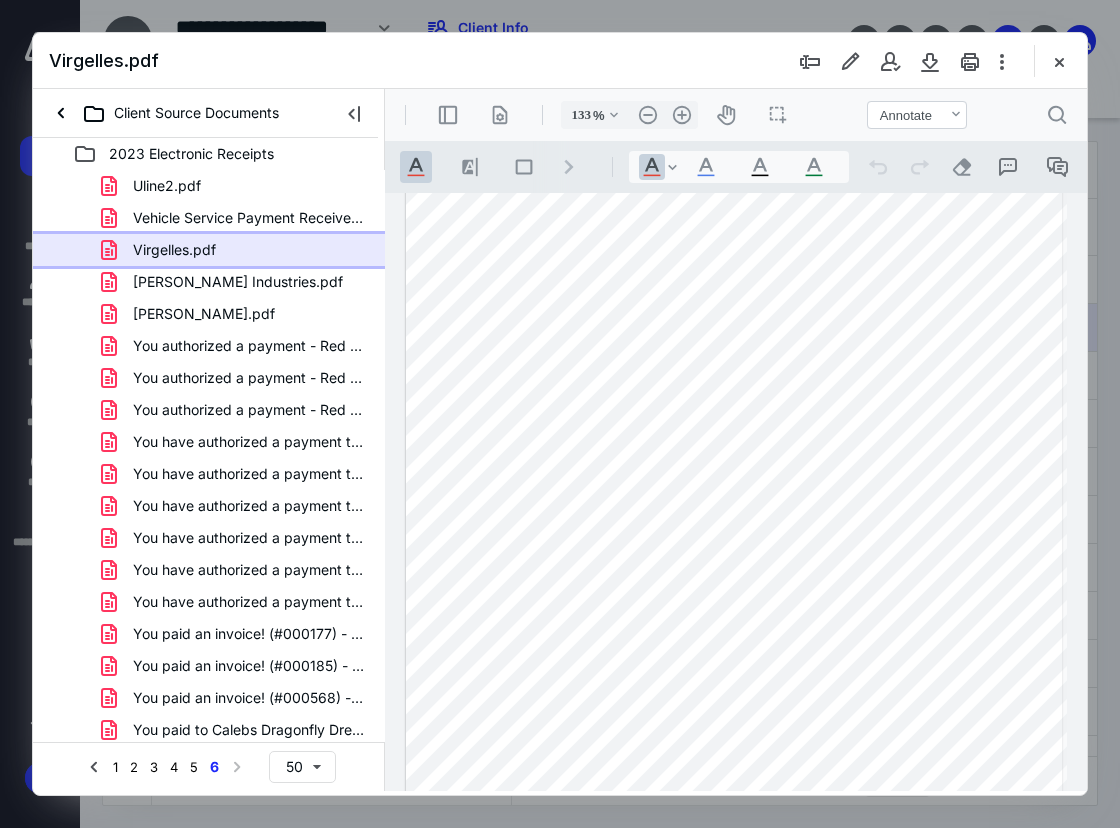 scroll, scrollTop: 195, scrollLeft: 49, axis: both 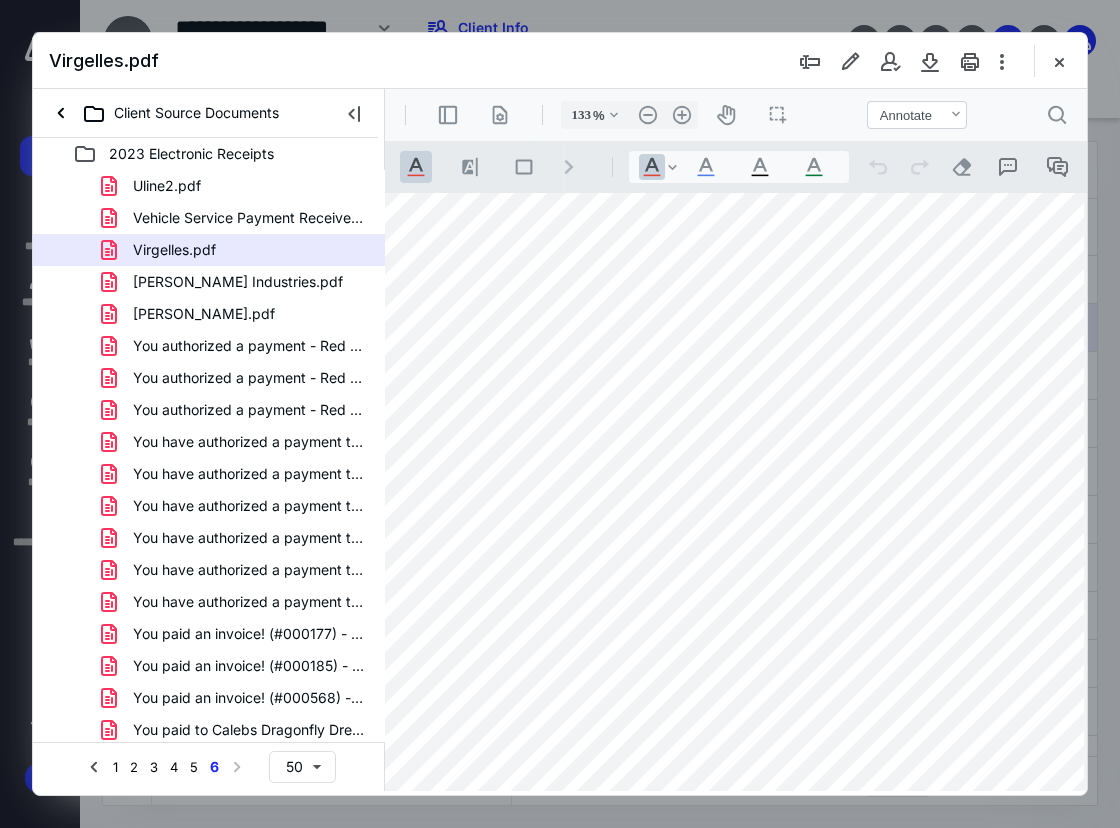 click at bounding box center [745, 526] 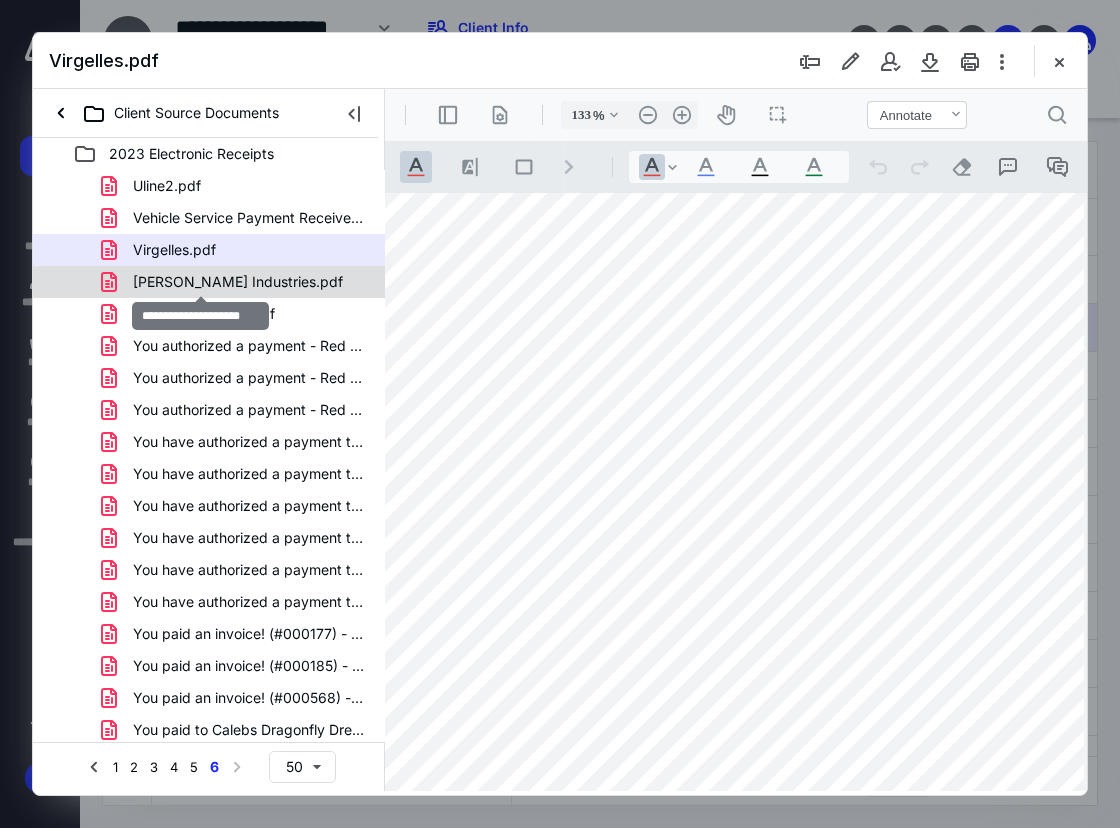 click on "[PERSON_NAME] Industries.pdf" at bounding box center (238, 282) 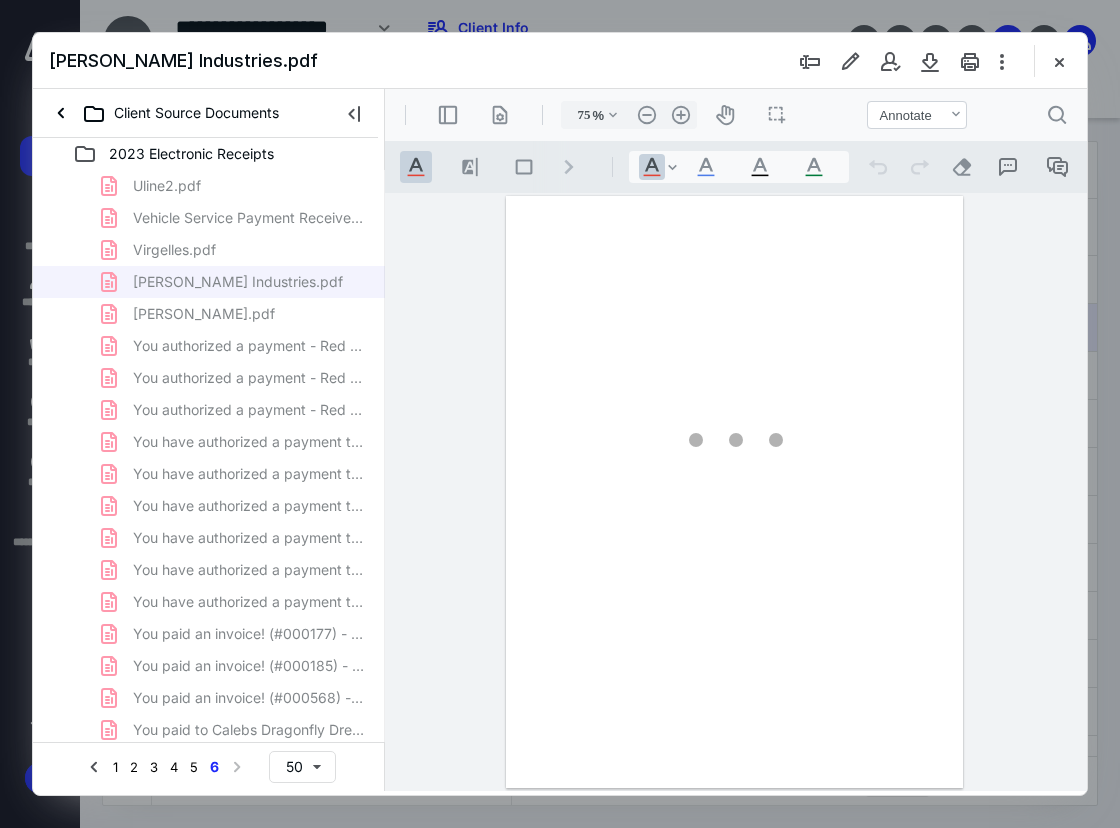 scroll, scrollTop: 0, scrollLeft: 0, axis: both 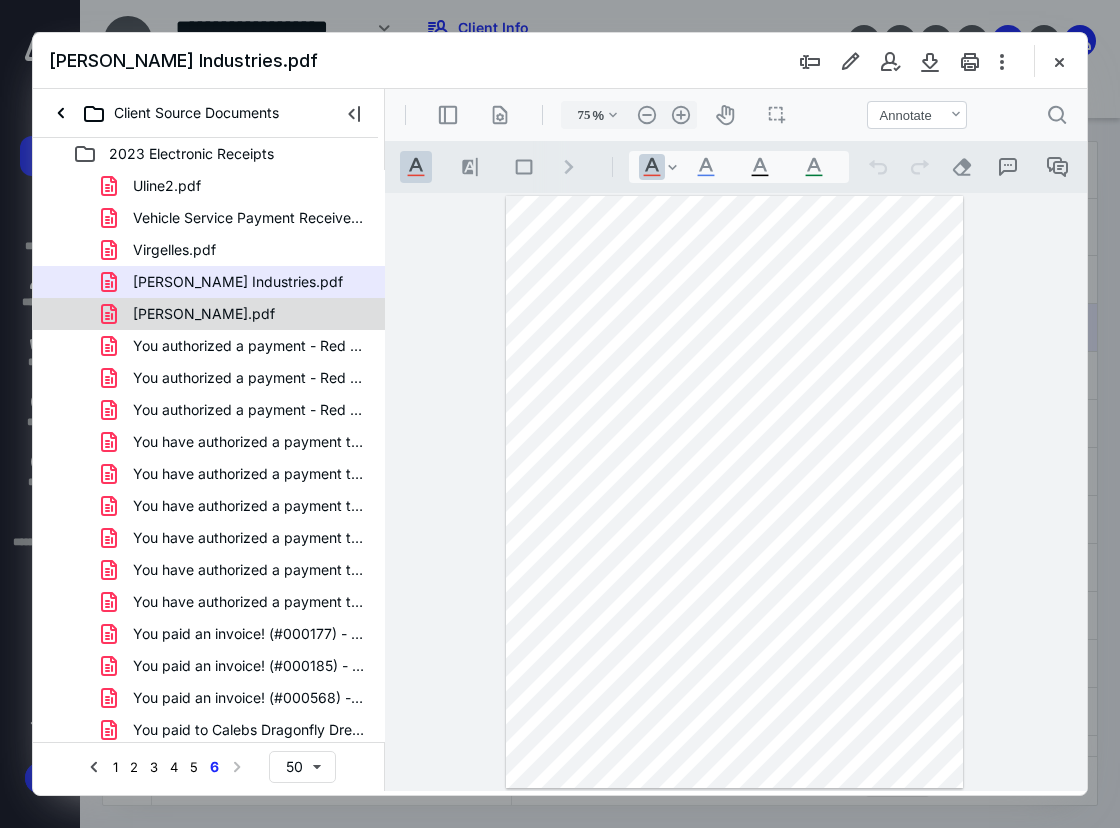 click on "[PERSON_NAME].pdf" at bounding box center (204, 314) 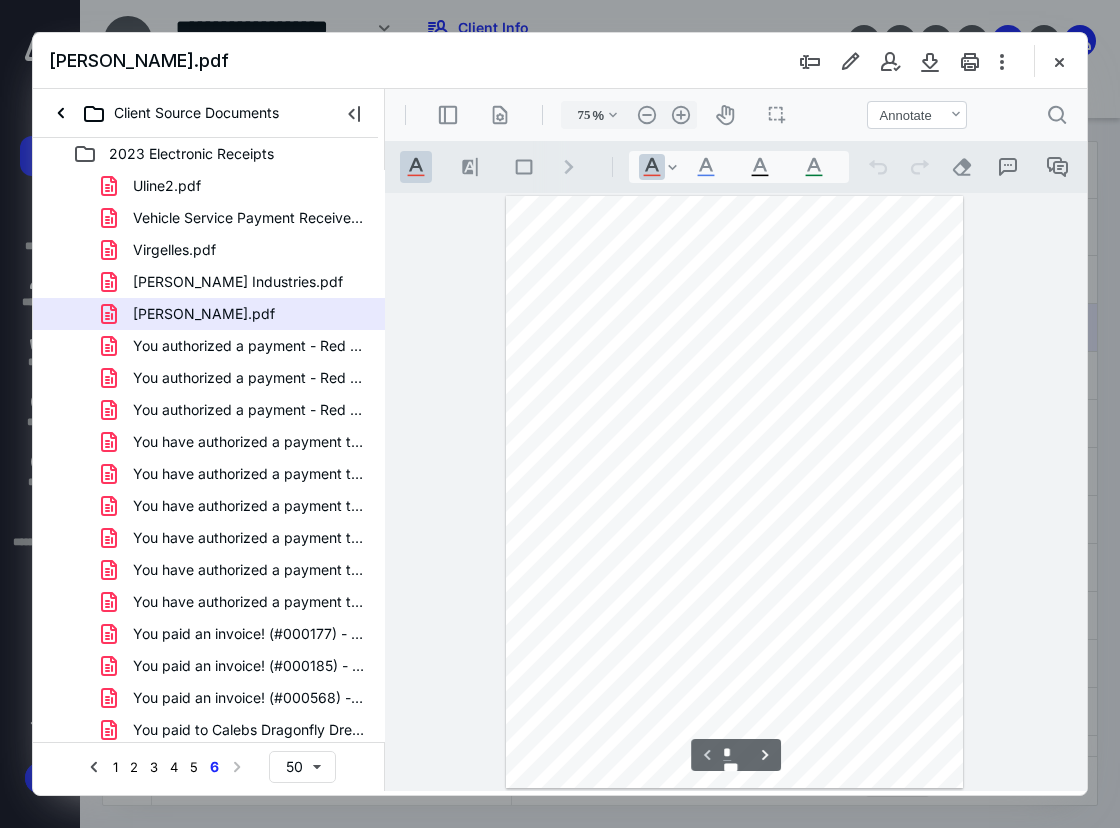 scroll, scrollTop: 107, scrollLeft: 0, axis: vertical 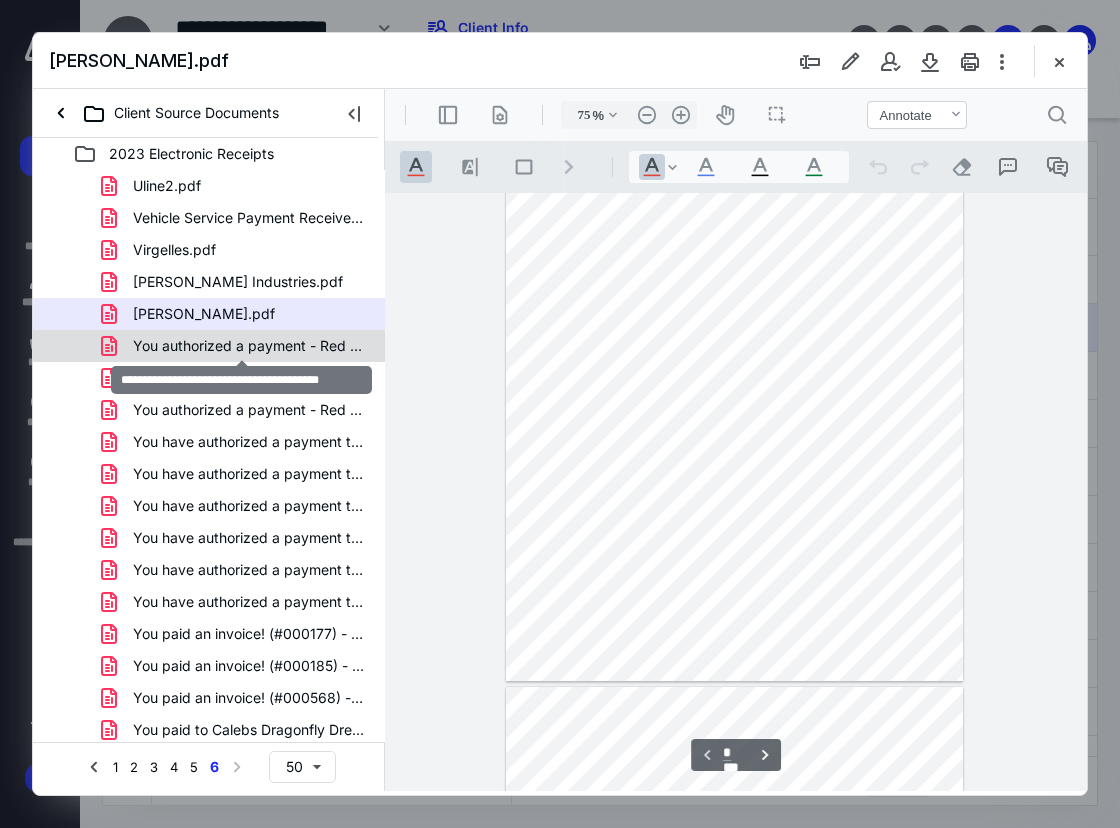 click on "You authorized a payment - Red Falco.pdf" at bounding box center (249, 346) 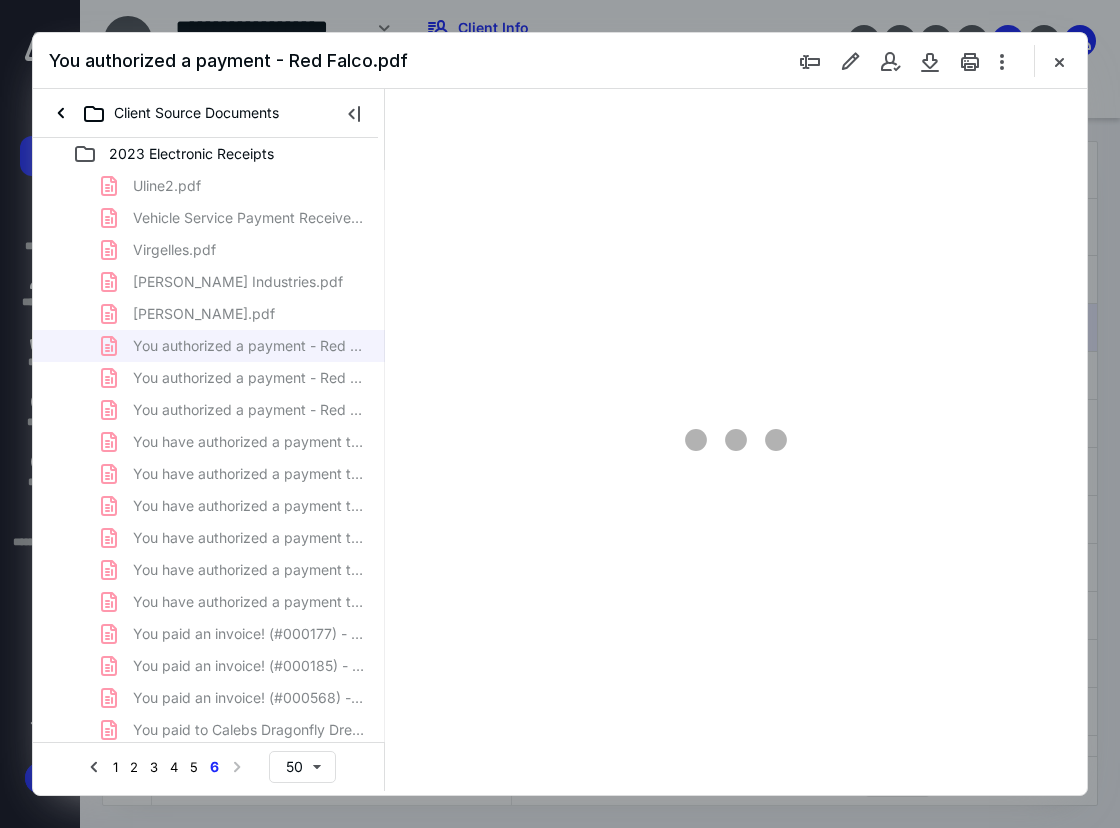 scroll, scrollTop: 107, scrollLeft: 0, axis: vertical 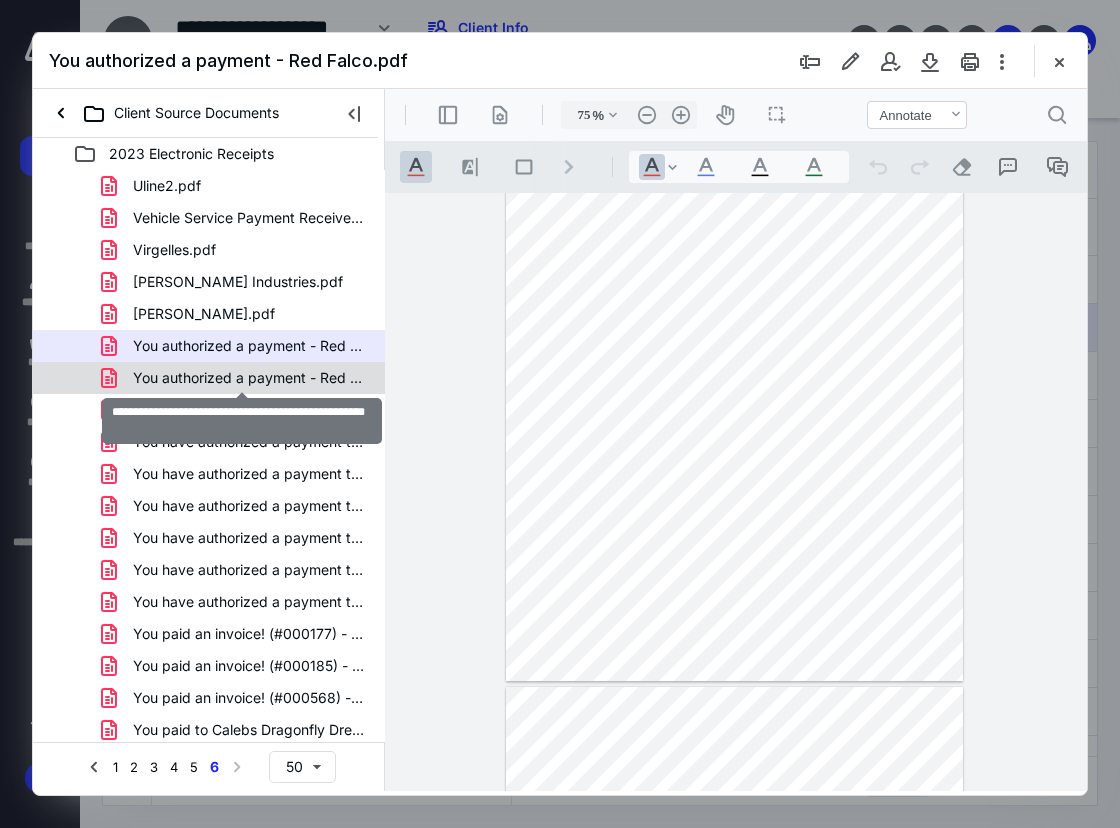 click on "You authorized a payment - Red Falcon - Outlook.pdf" at bounding box center [249, 378] 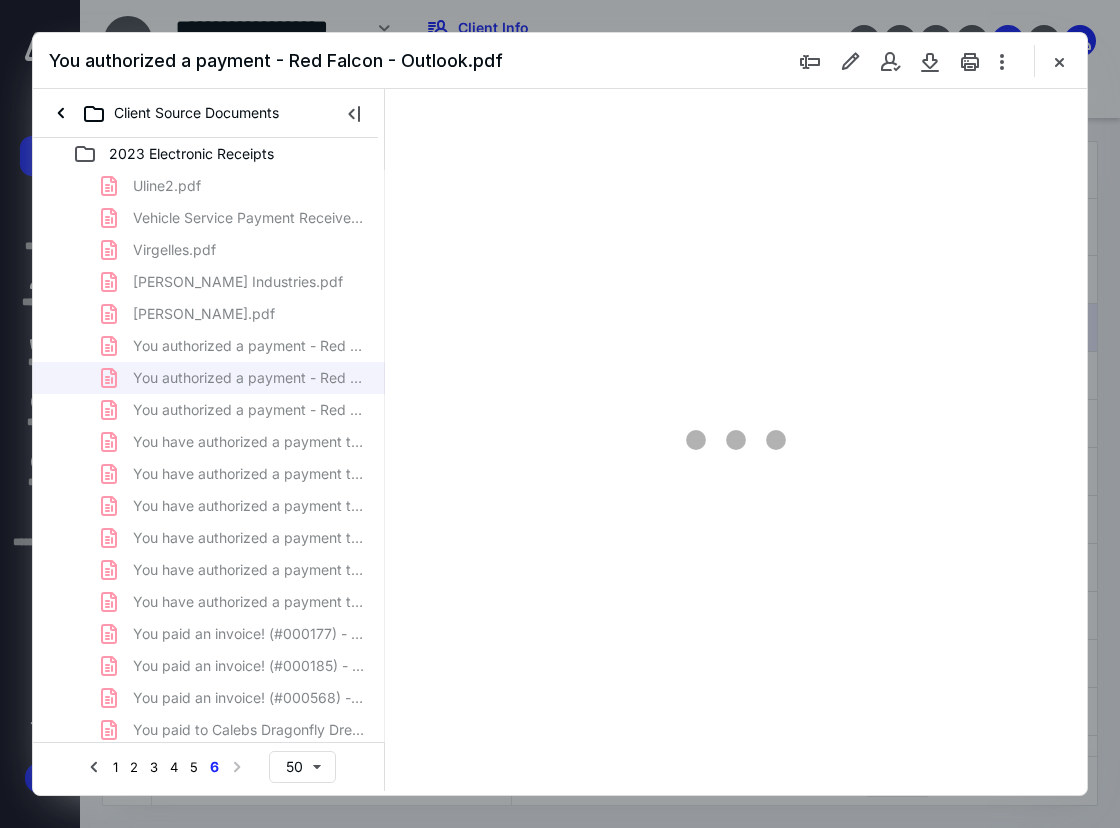 scroll, scrollTop: 107, scrollLeft: 0, axis: vertical 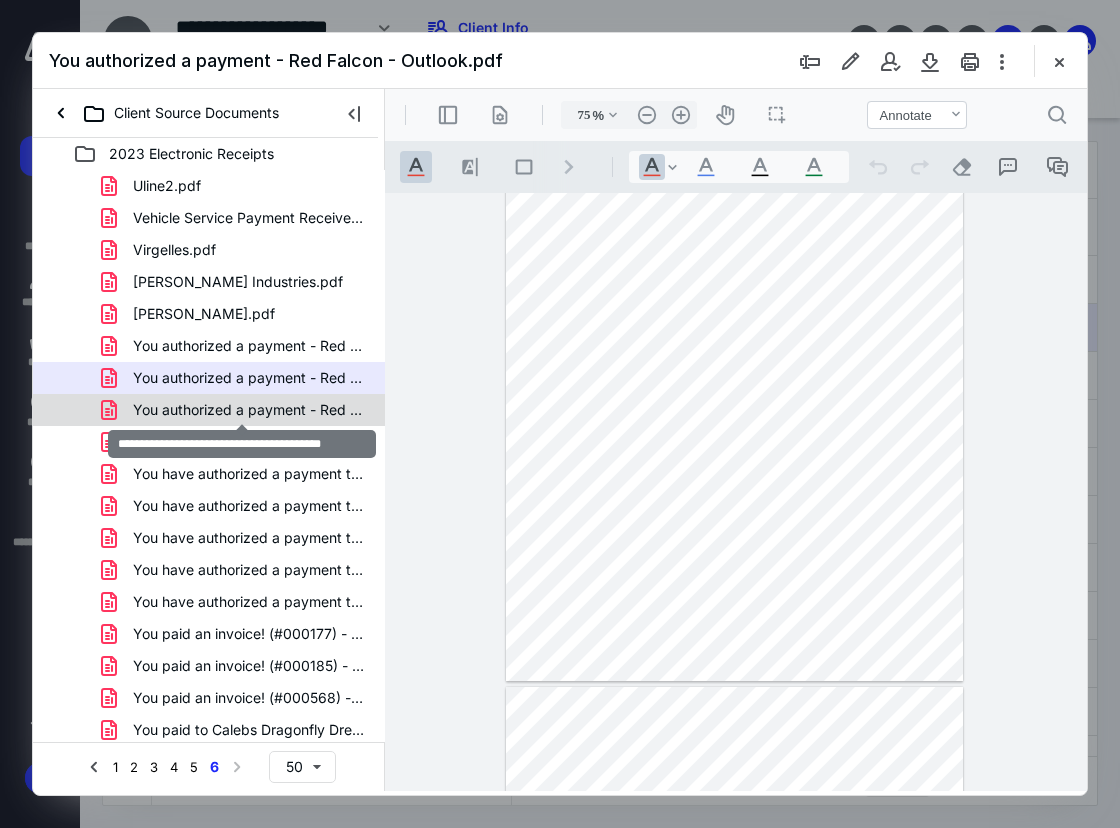 click on "You authorized a payment - Red Falcon.pdf" at bounding box center [249, 410] 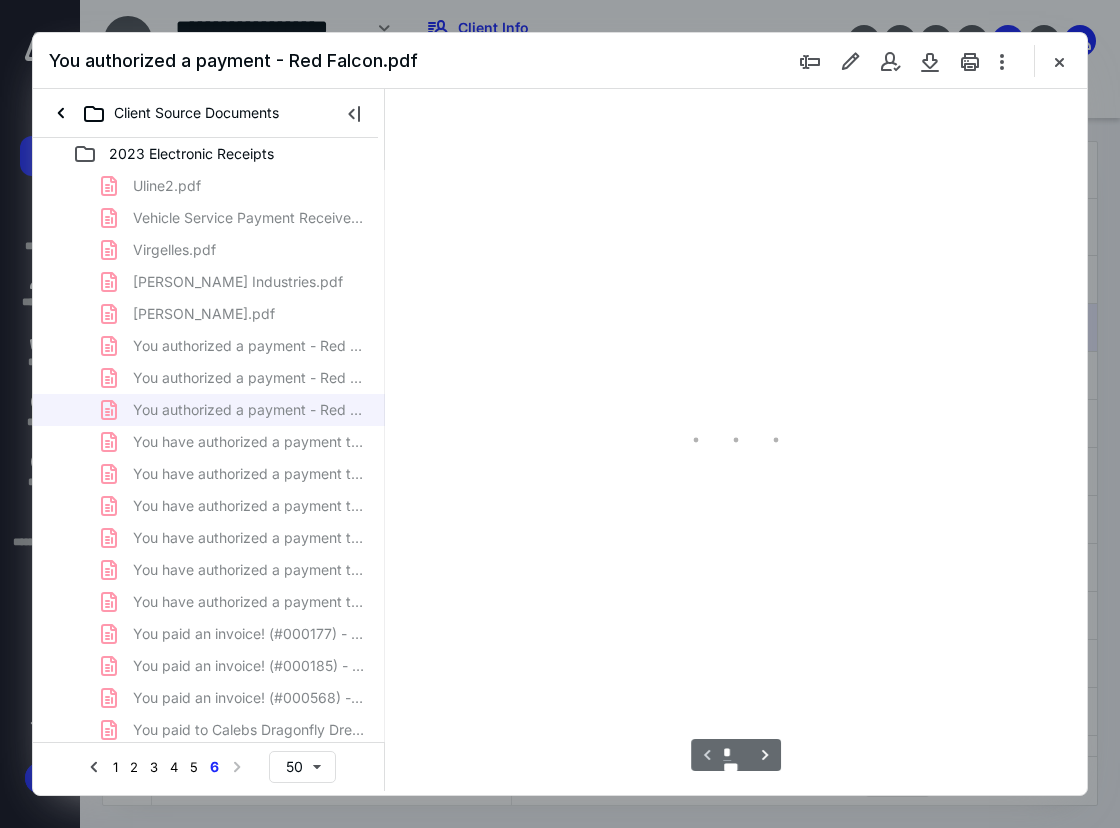 scroll, scrollTop: 107, scrollLeft: 0, axis: vertical 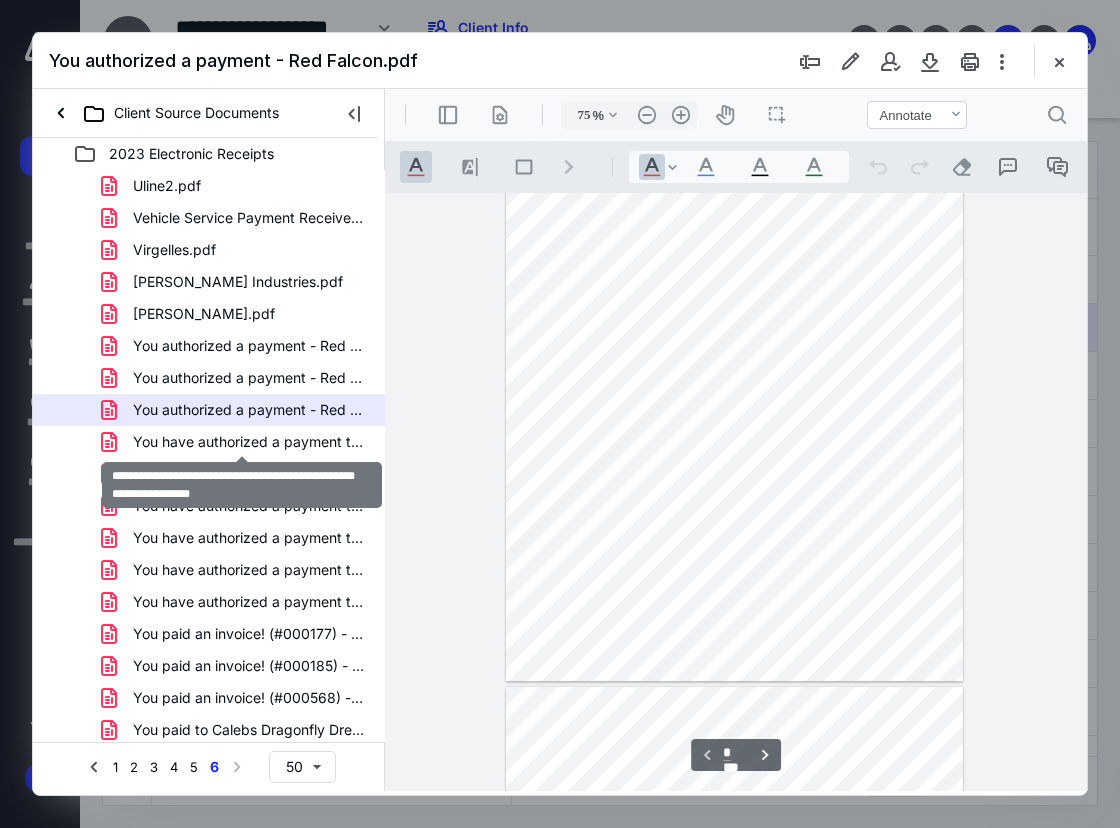 click on "You have authorized a payment to ETSY INC - Red Falcon - O (1).pdf" at bounding box center (249, 442) 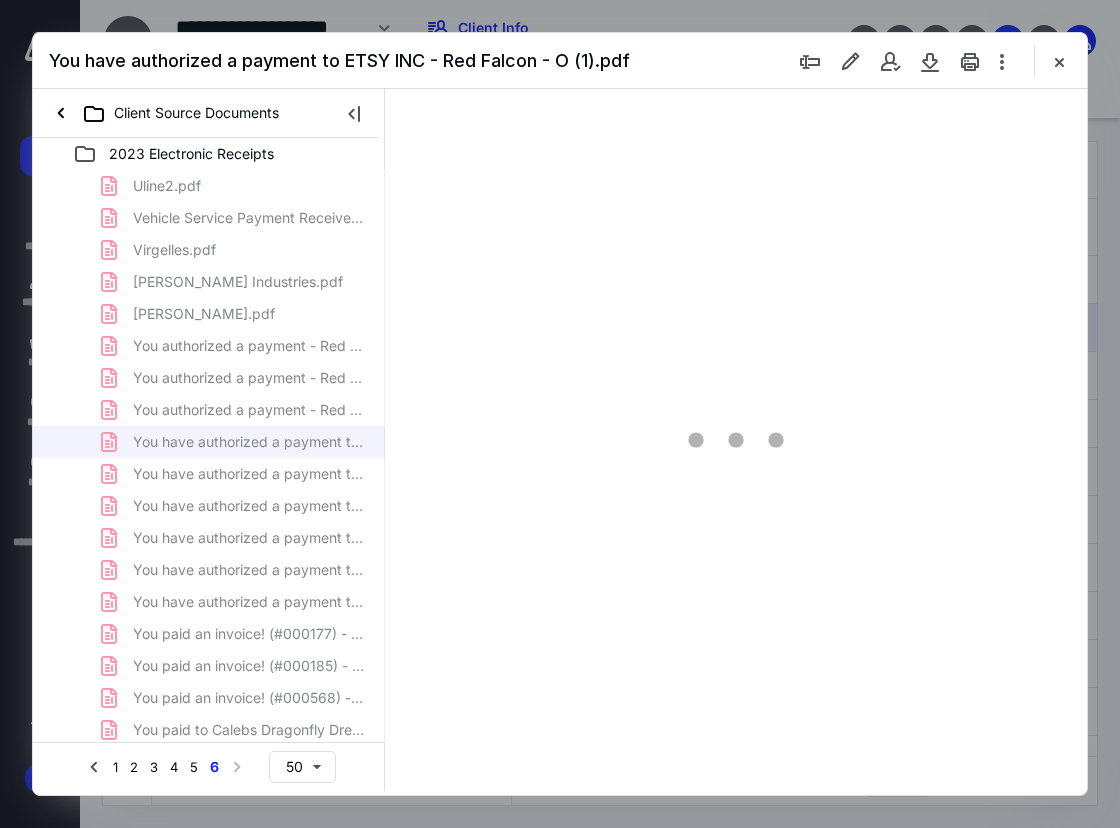 scroll, scrollTop: 107, scrollLeft: 0, axis: vertical 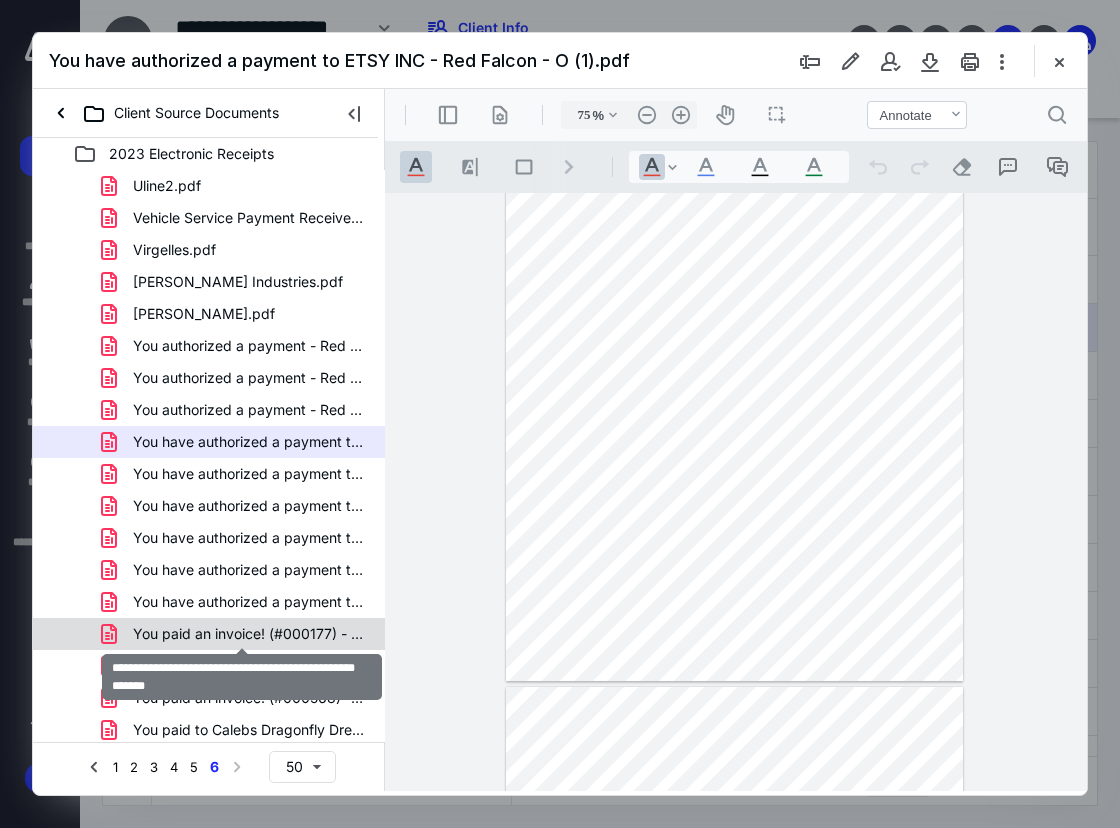 click on "You paid an invoice! (#000177) - Red Falcon - Outlook.pdf" at bounding box center [249, 634] 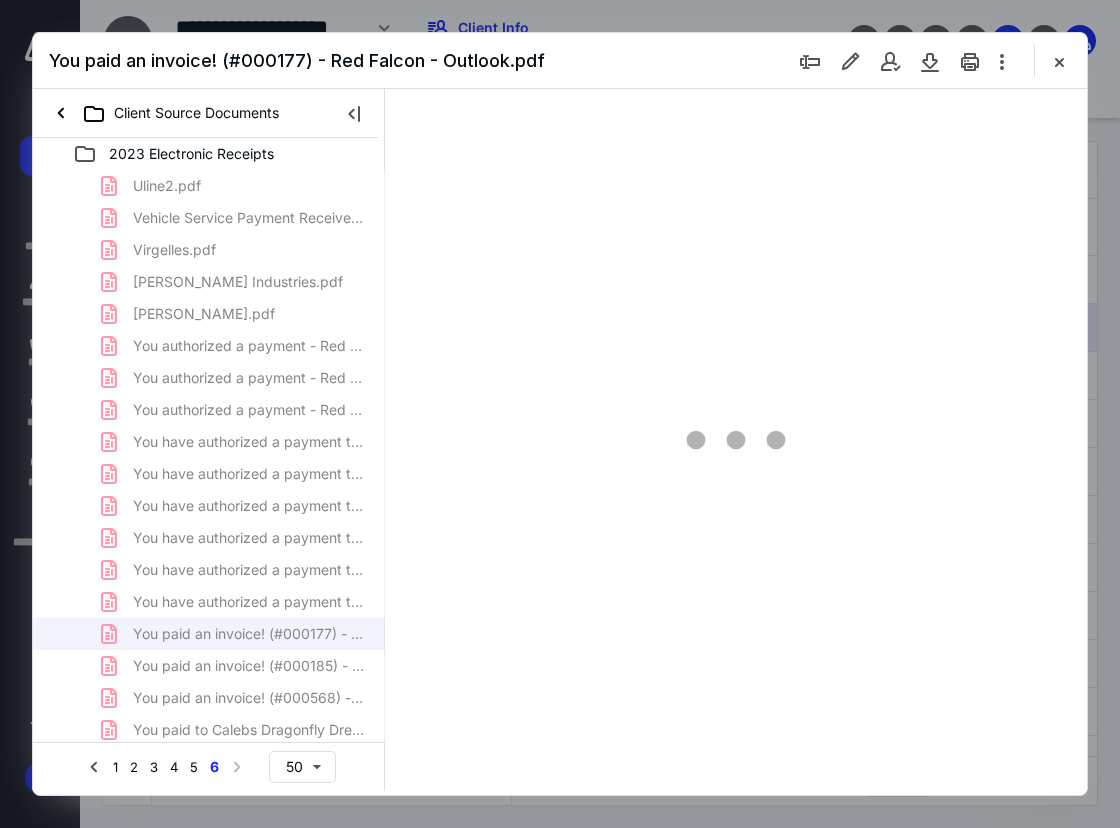 scroll, scrollTop: 107, scrollLeft: 0, axis: vertical 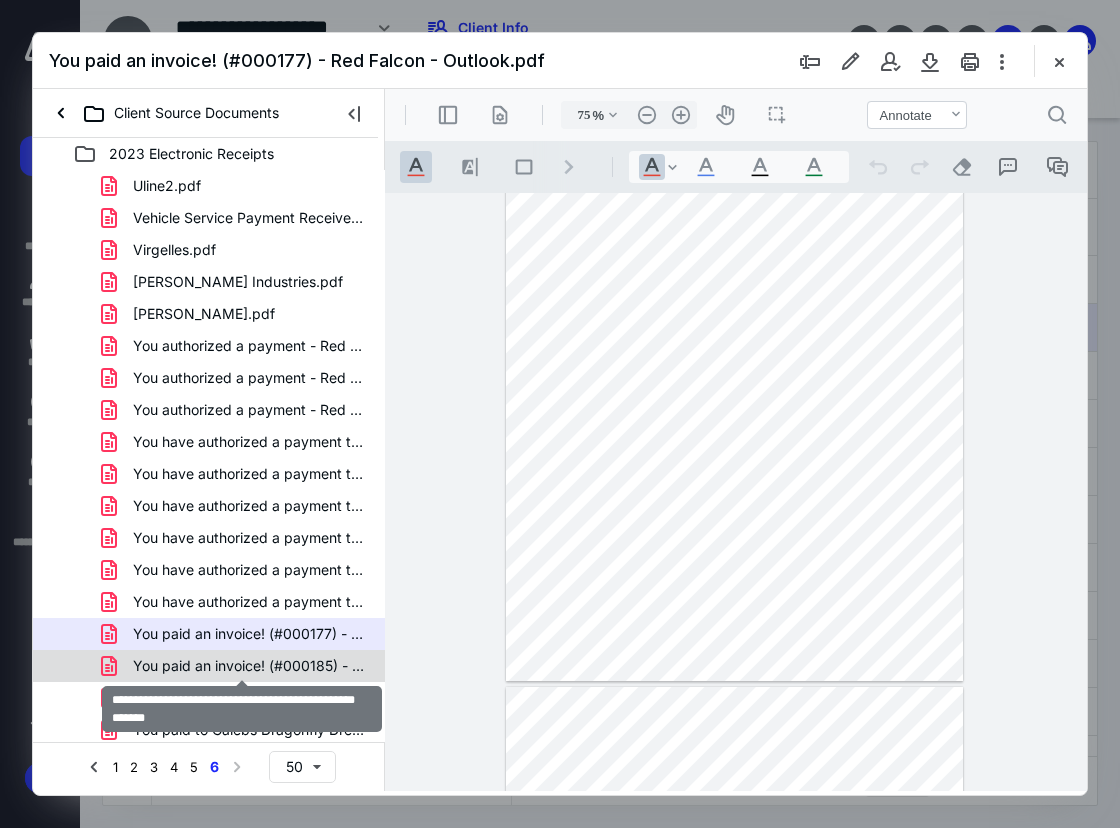 click on "You paid an invoice! (#000185) - Red Falcon - Outlook.pdf" at bounding box center (249, 666) 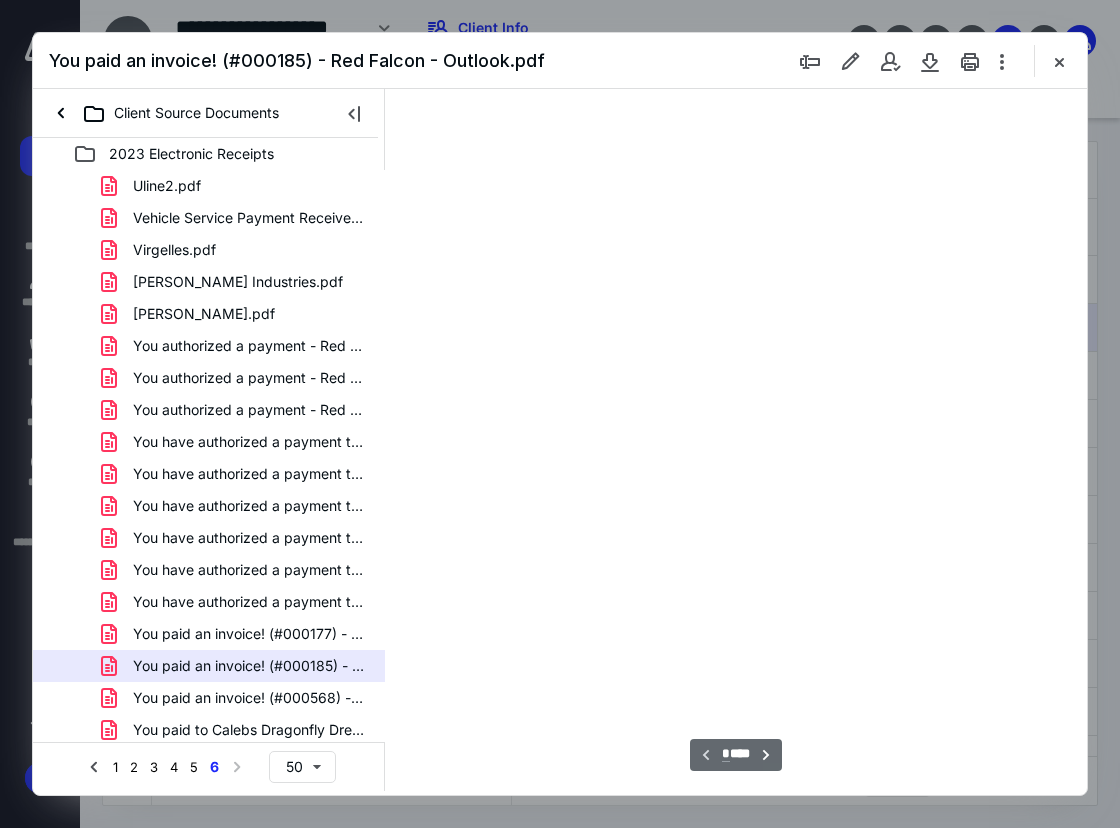 type on "75" 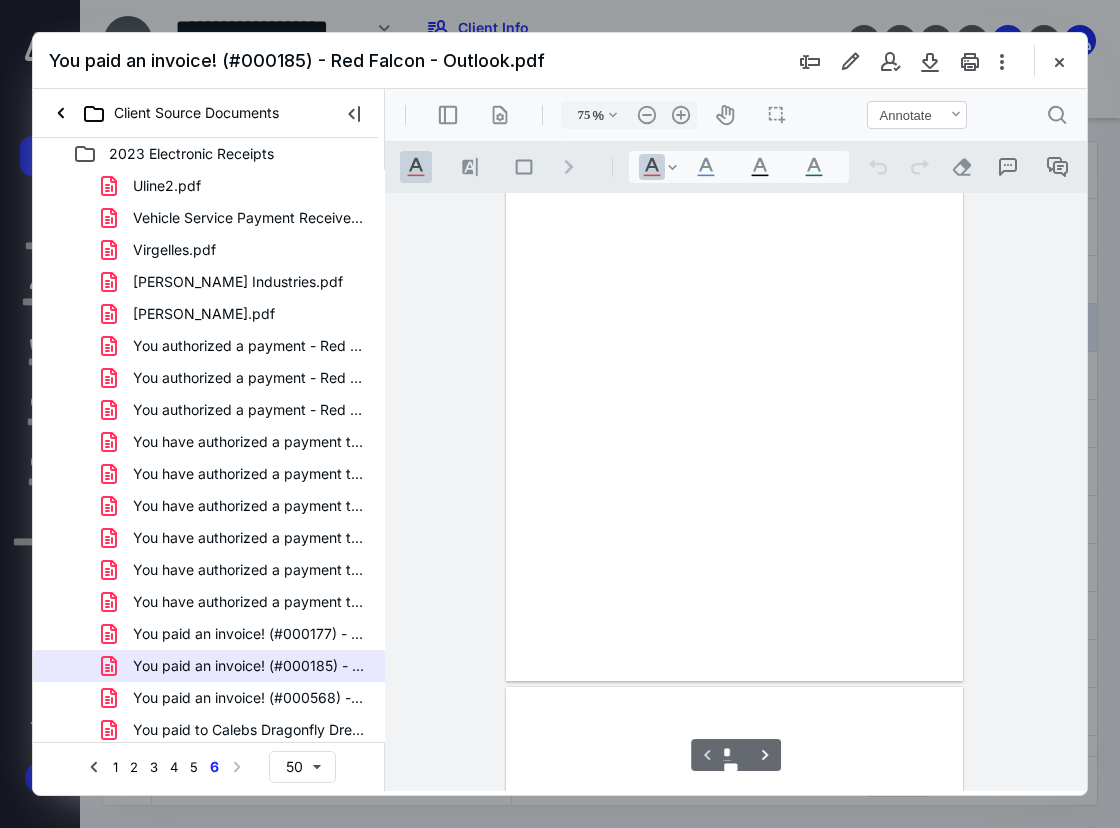 scroll, scrollTop: 107, scrollLeft: 0, axis: vertical 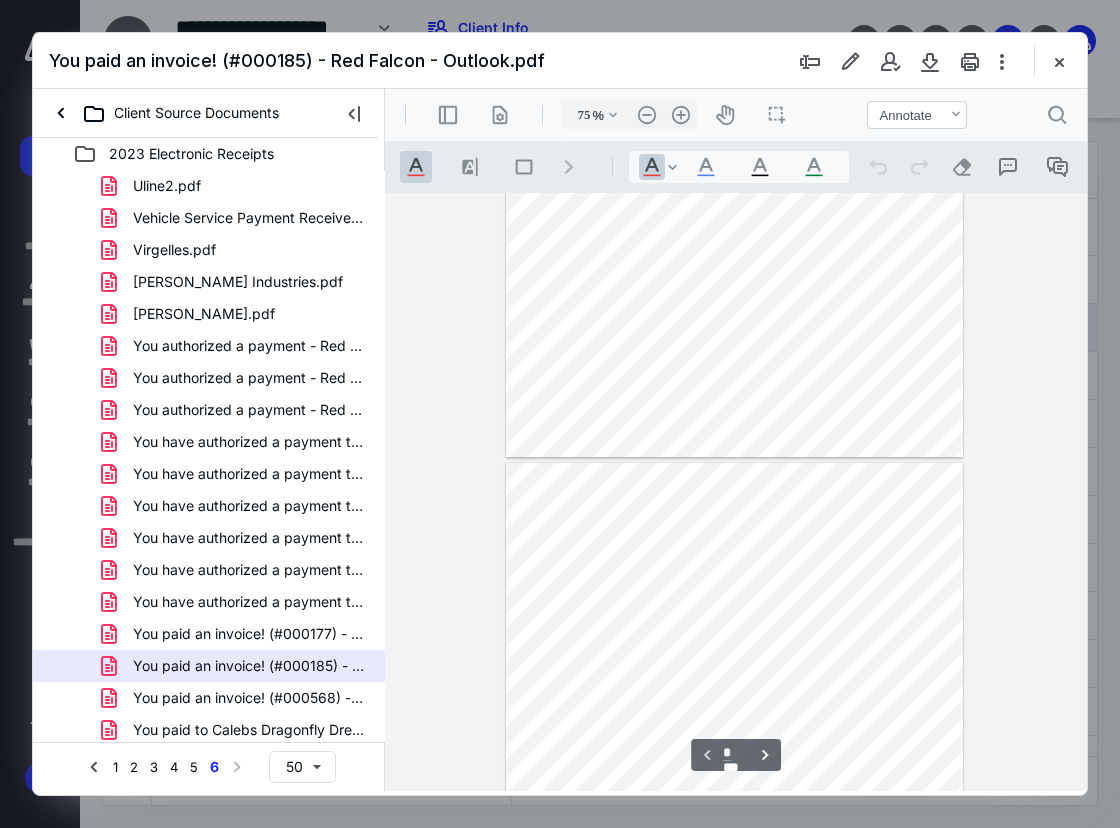 type on "*" 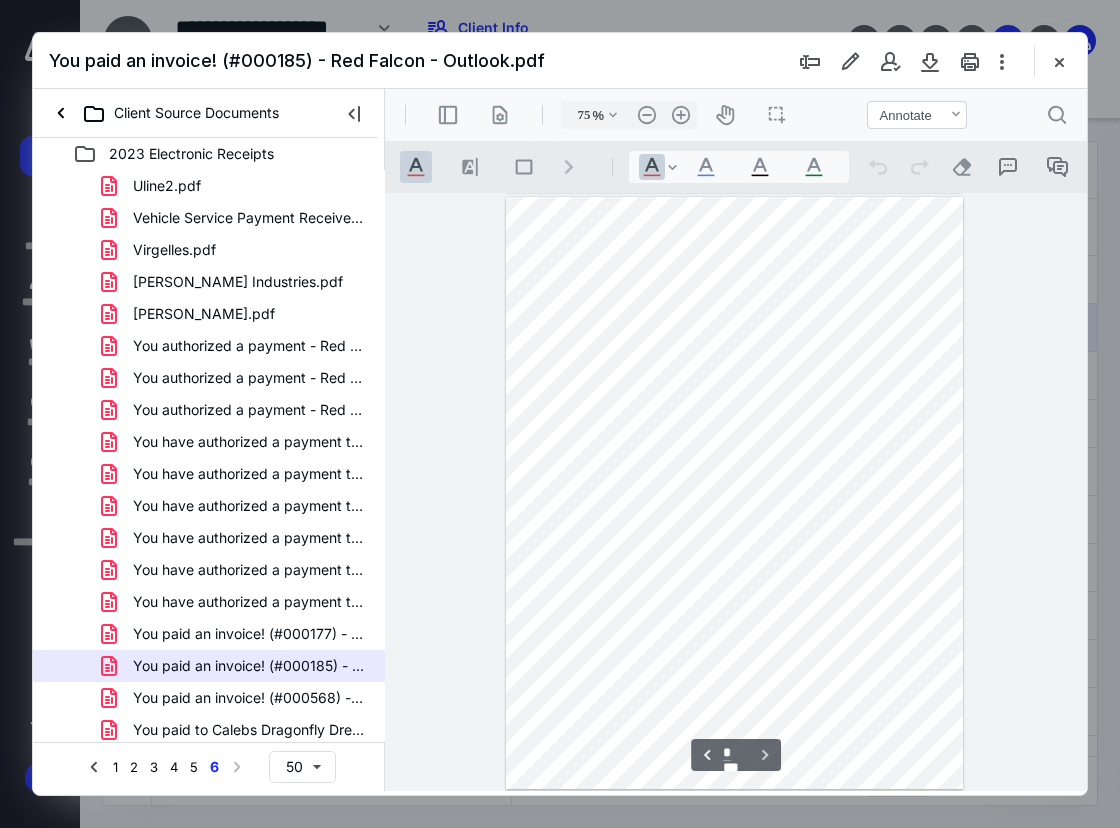 scroll, scrollTop: 598, scrollLeft: 0, axis: vertical 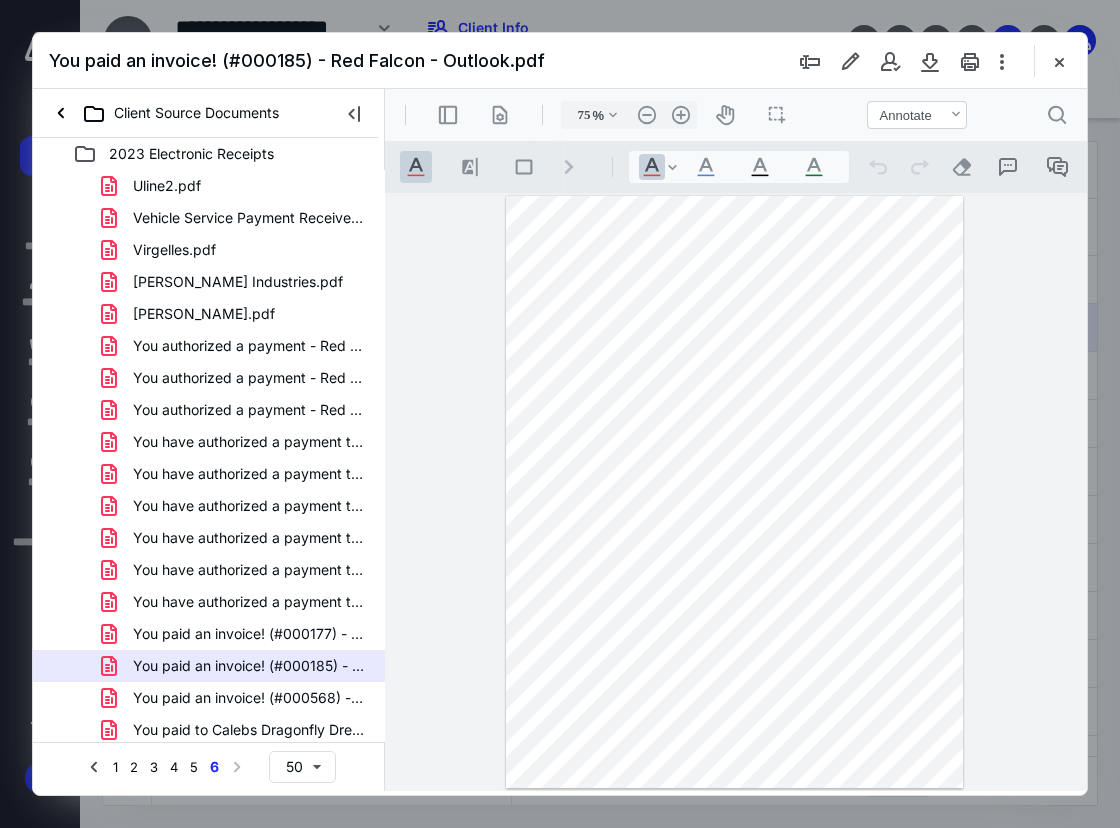 click at bounding box center [734, 492] 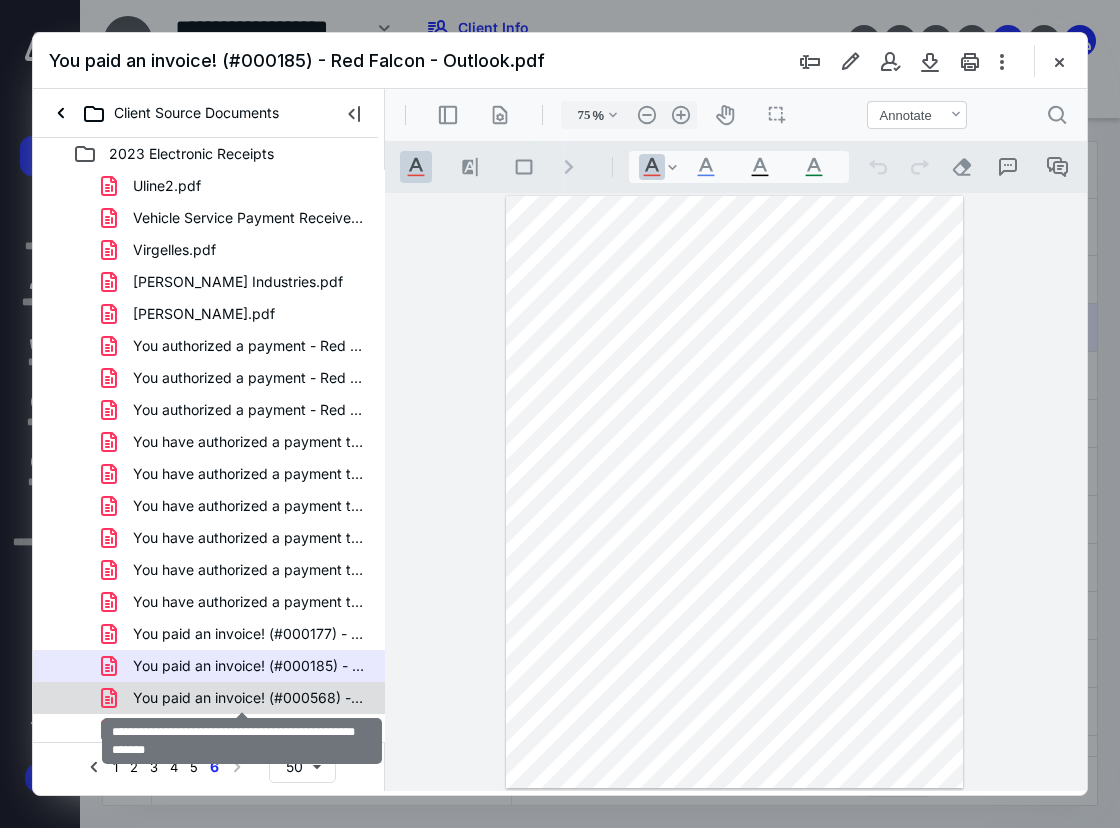 click on "You paid an invoice! (#000568) - Red Falcon - Outlook.pdf" at bounding box center [249, 698] 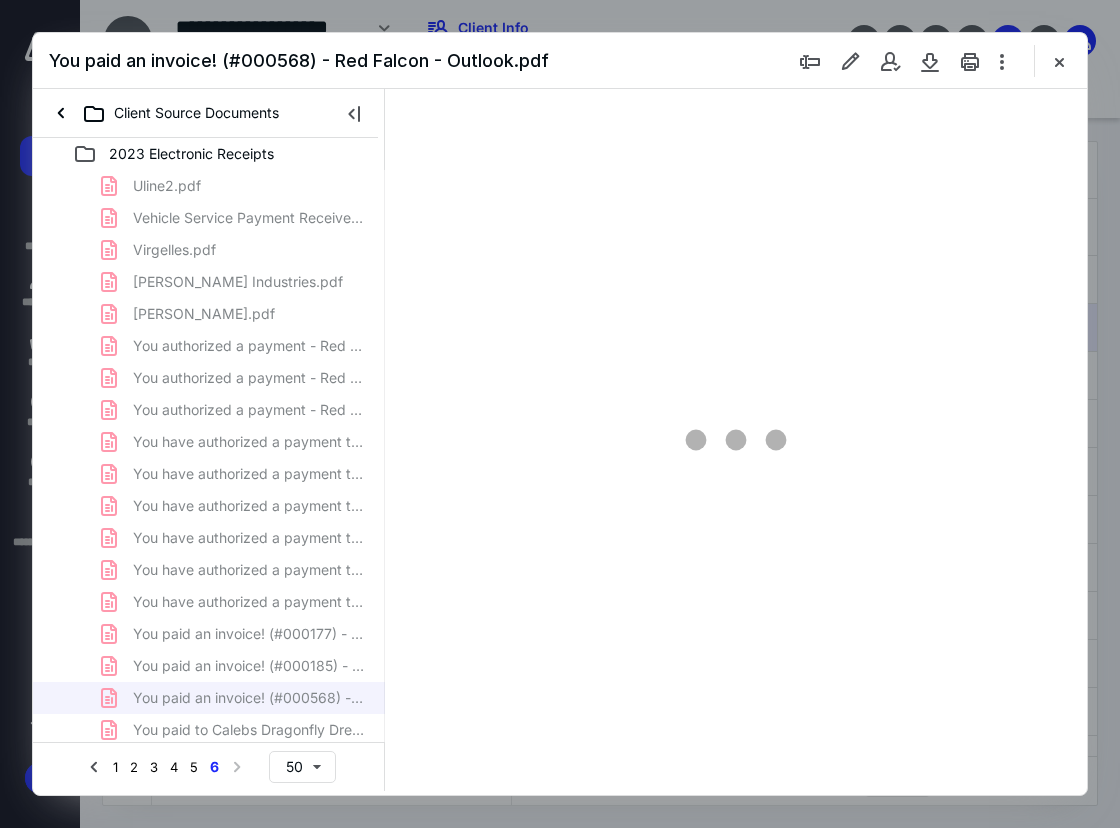 scroll, scrollTop: 107, scrollLeft: 0, axis: vertical 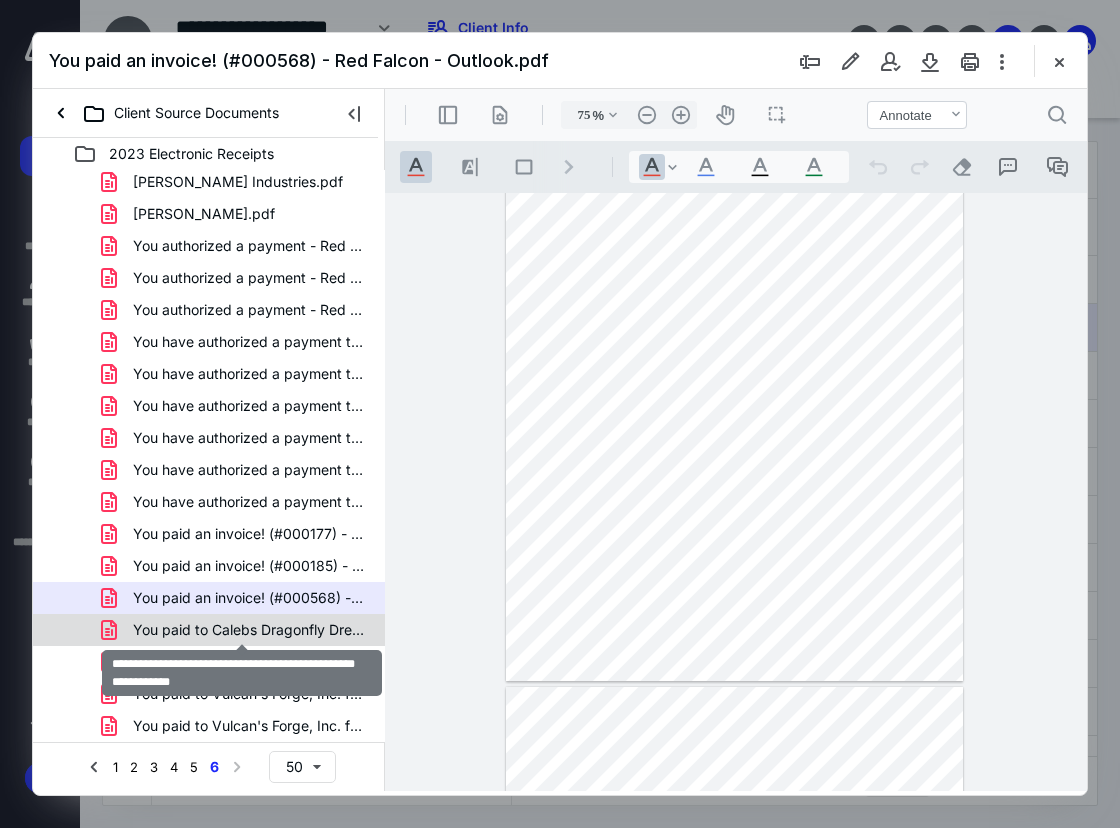 click on "You paid to Calebs Dragonfly Dreams Organization for invoi.pdf" at bounding box center [249, 630] 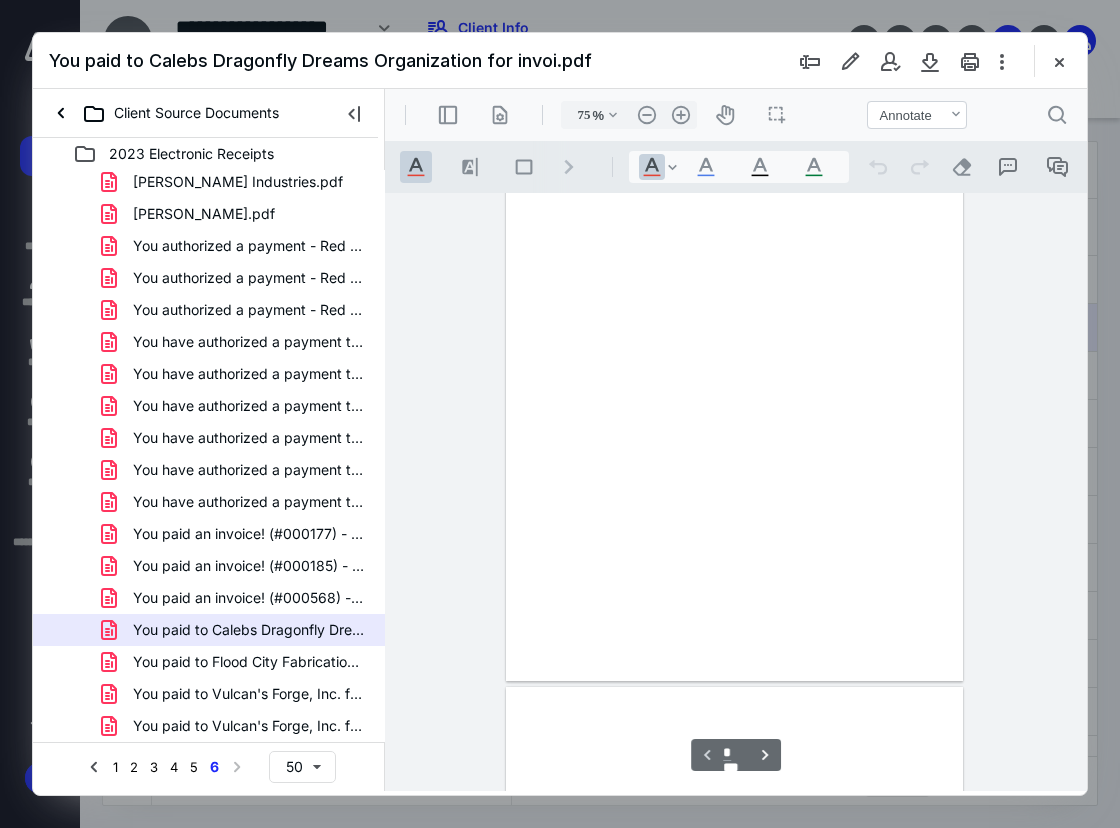 scroll, scrollTop: 107, scrollLeft: 0, axis: vertical 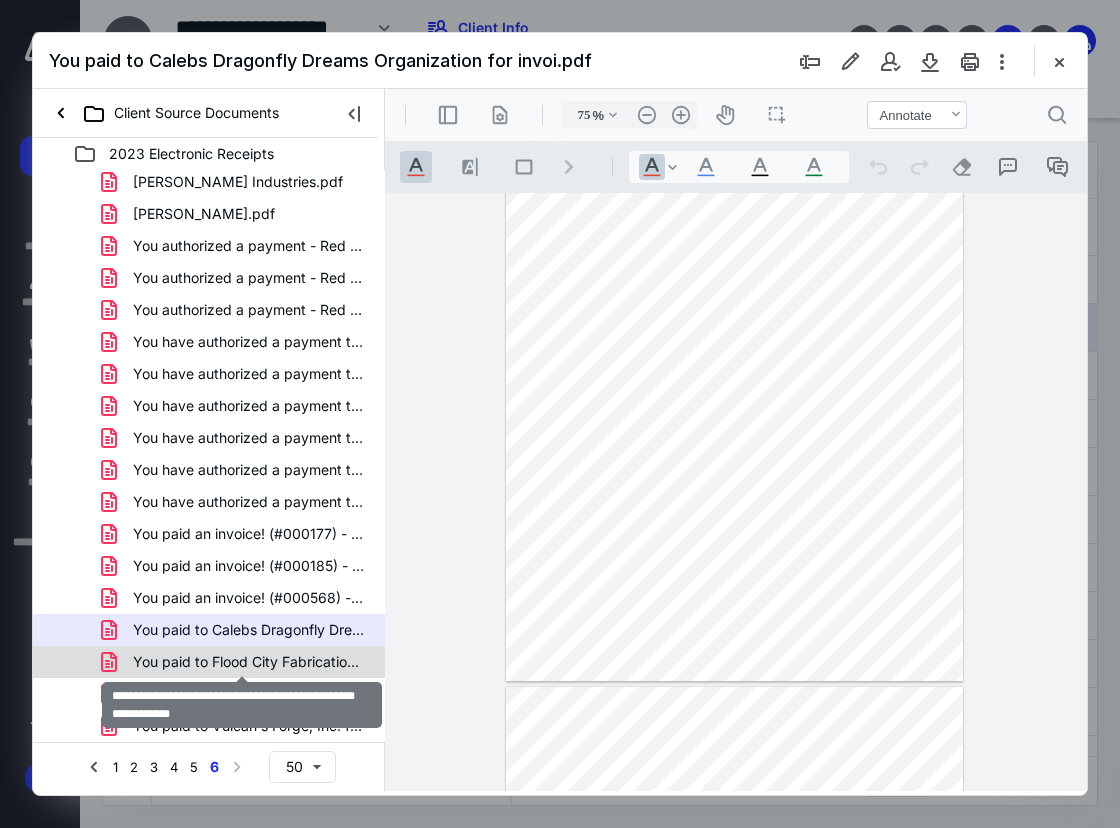 click on "You paid to Flood City Fabrications LLC for invoice 1815 -.pdf" at bounding box center (249, 662) 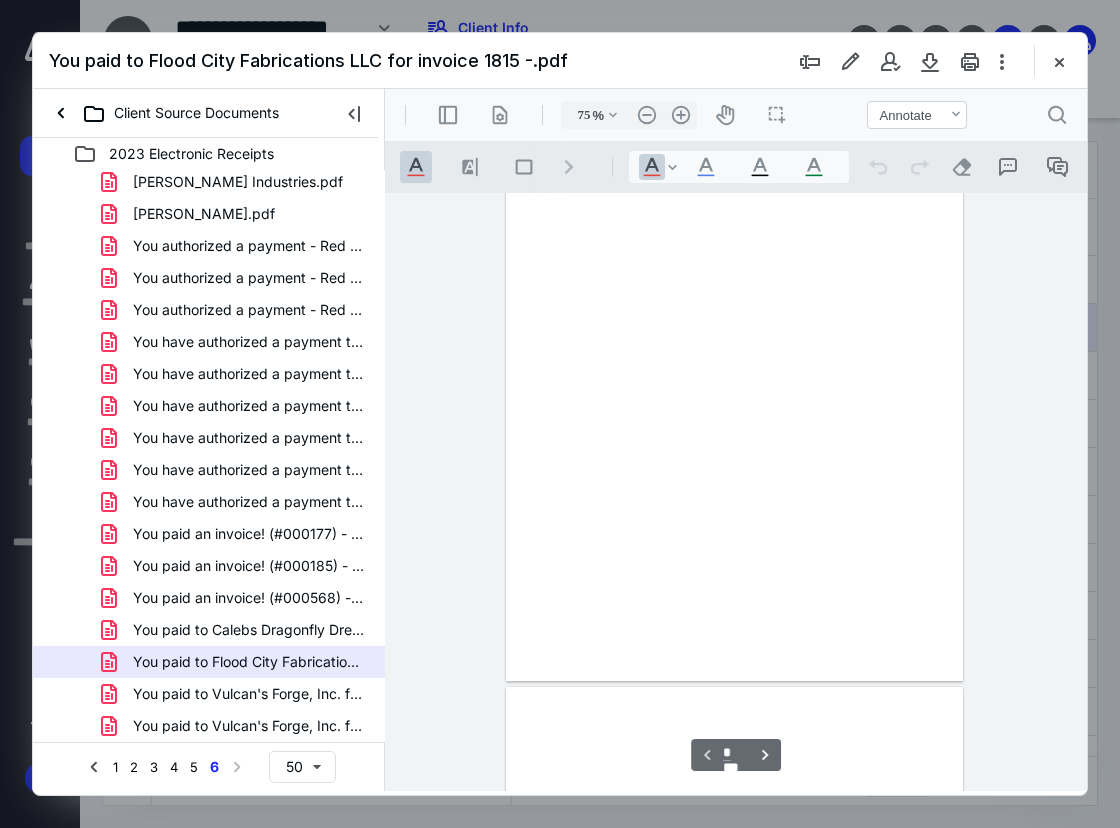 scroll, scrollTop: 107, scrollLeft: 0, axis: vertical 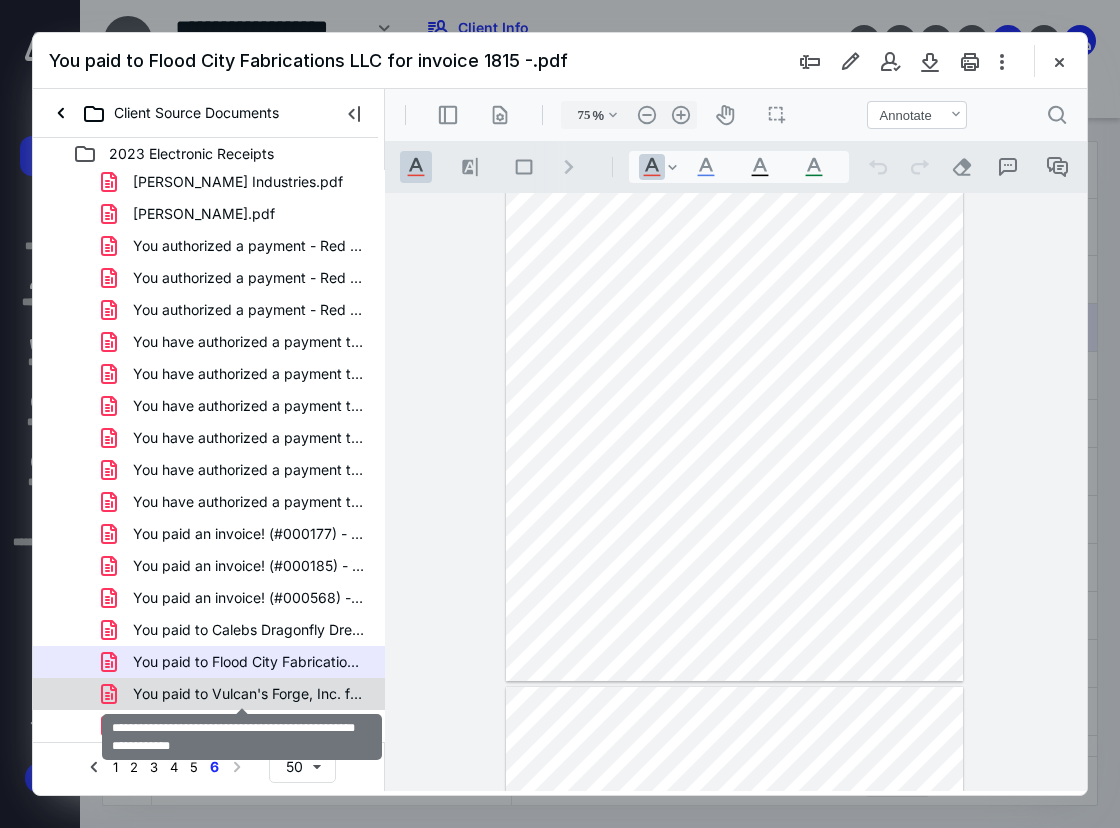 click on "You paid to Vulcan's Forge, Inc. for invoice 0047 - Red Fa.pdf" at bounding box center [249, 694] 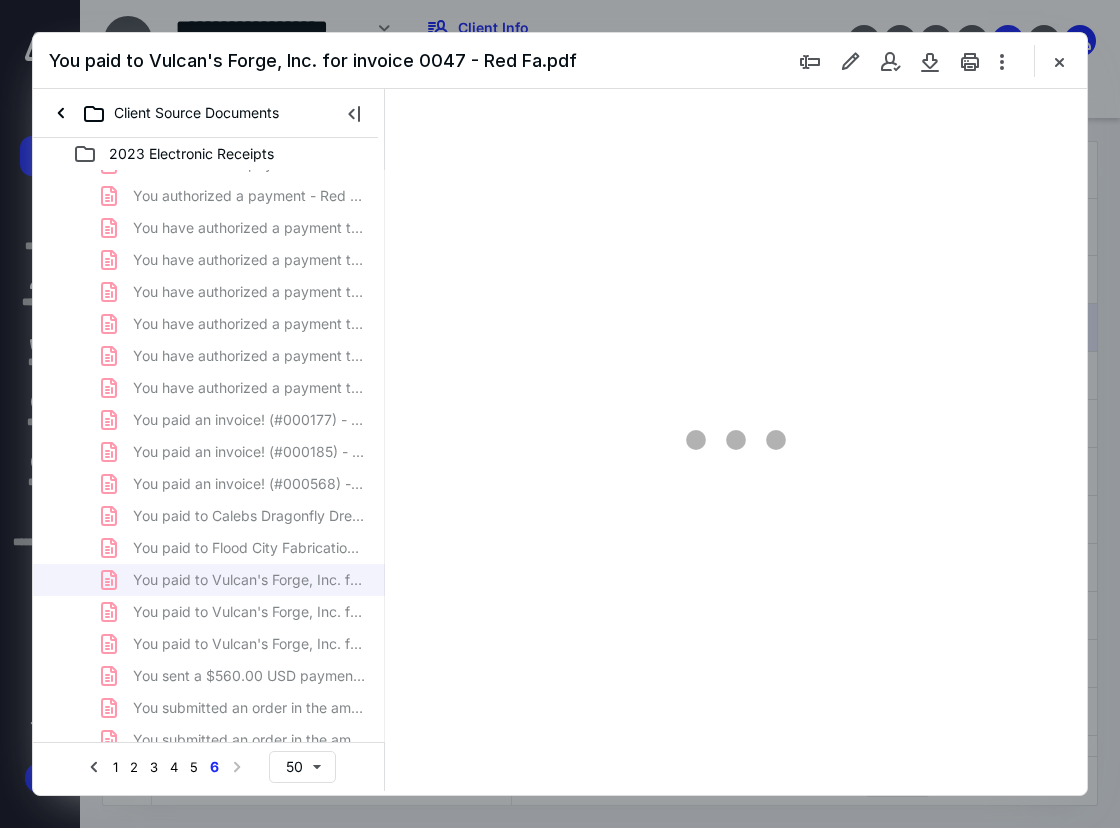 scroll, scrollTop: 300, scrollLeft: 0, axis: vertical 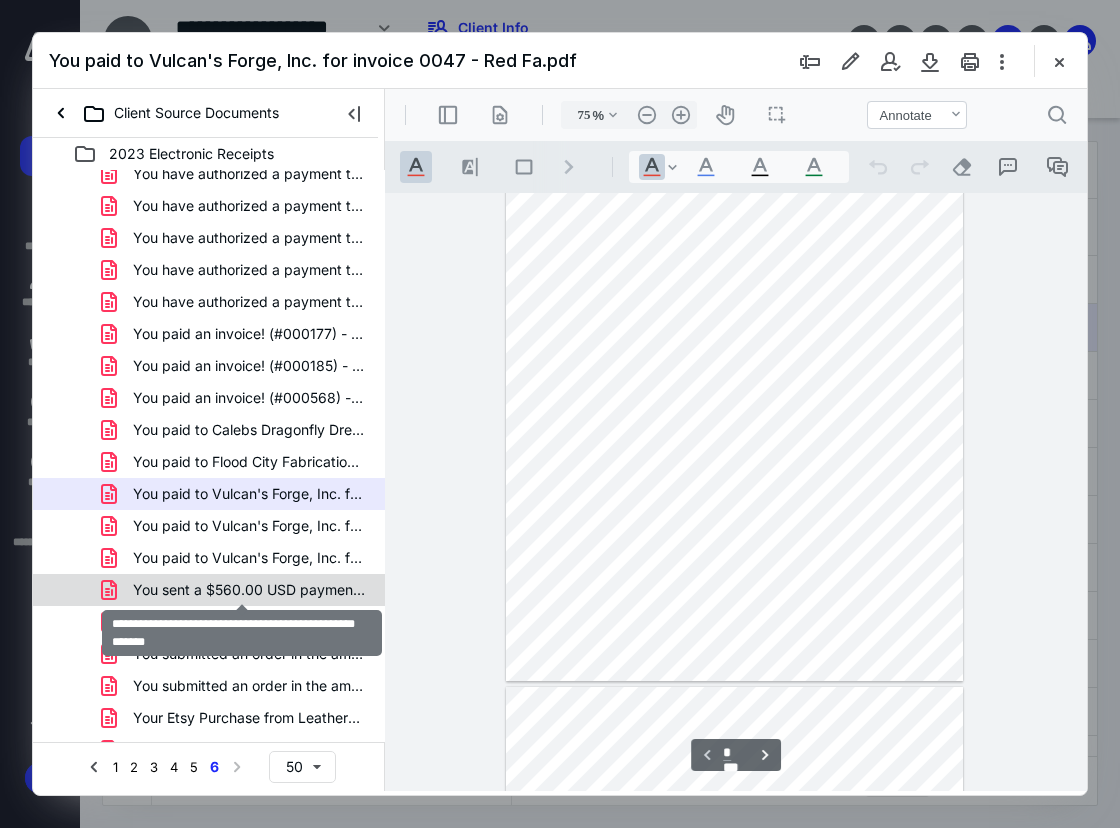 click on "You sent a $560.00 USD payment - Red Falcon - Outlook.pdf" at bounding box center (249, 590) 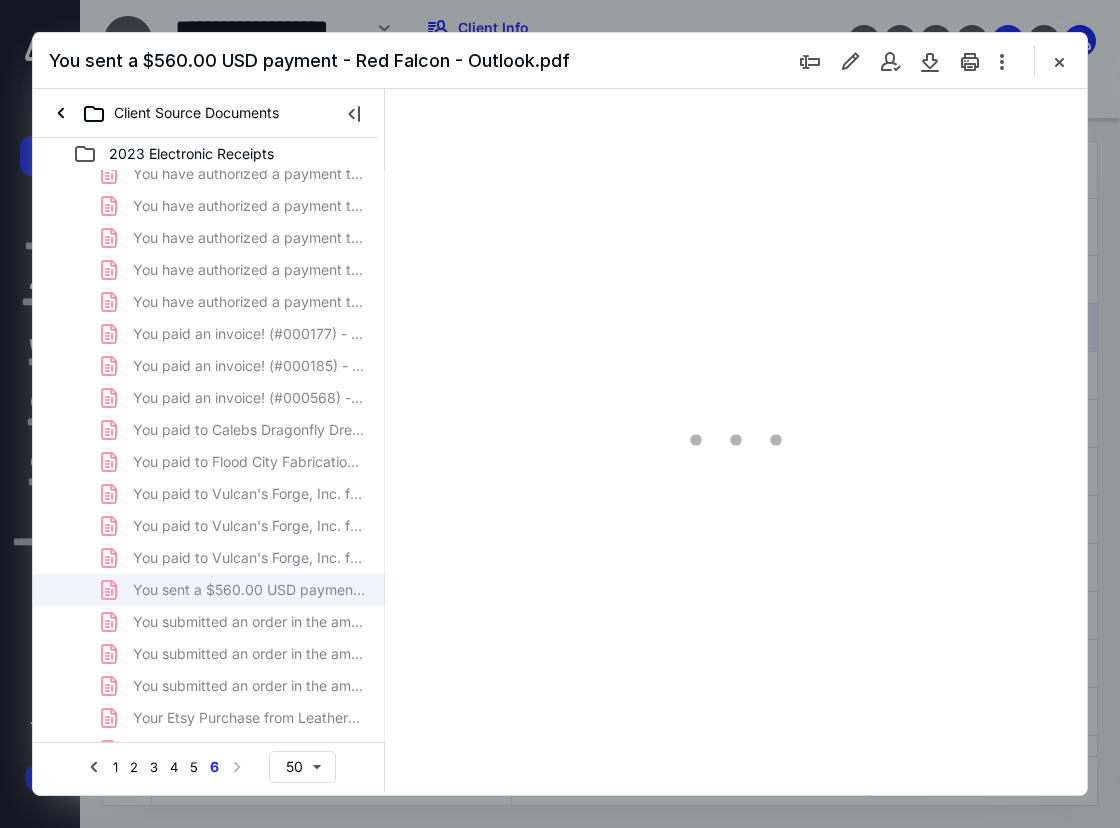 scroll, scrollTop: 107, scrollLeft: 0, axis: vertical 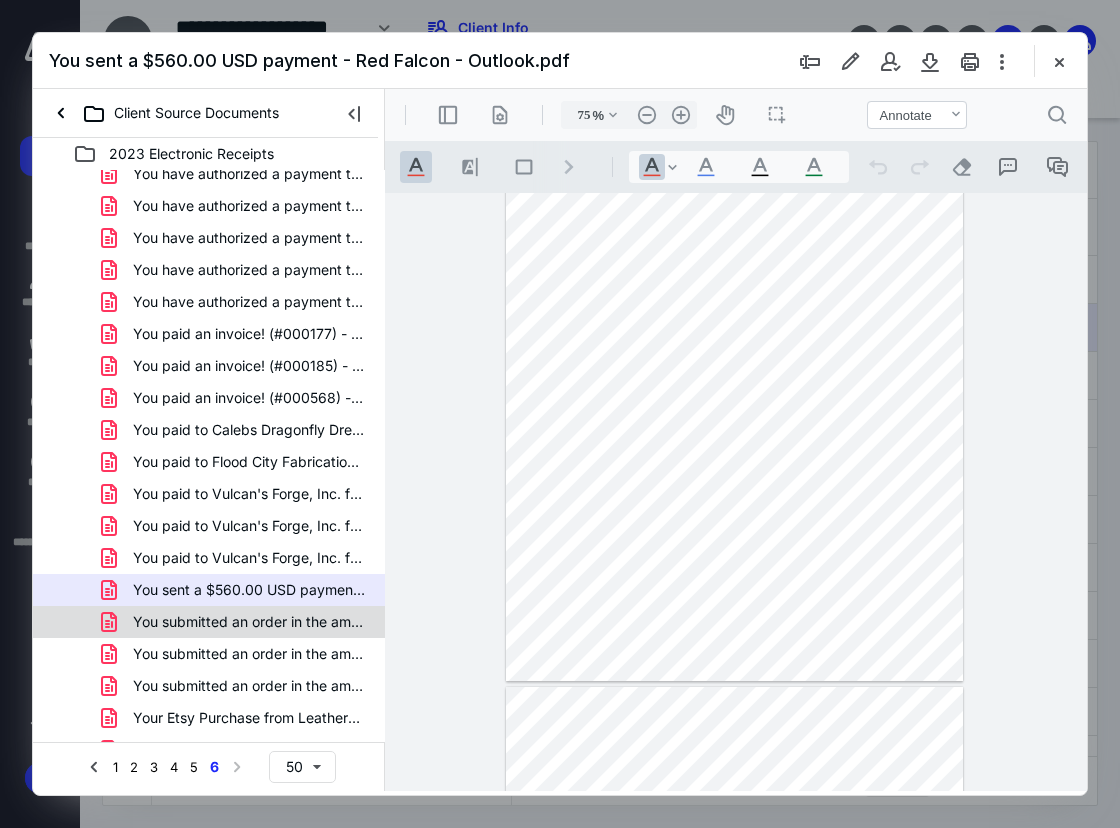 click on "You submitted an order in the amount of $233.19 USD to Dol (1).pdf" at bounding box center (237, 622) 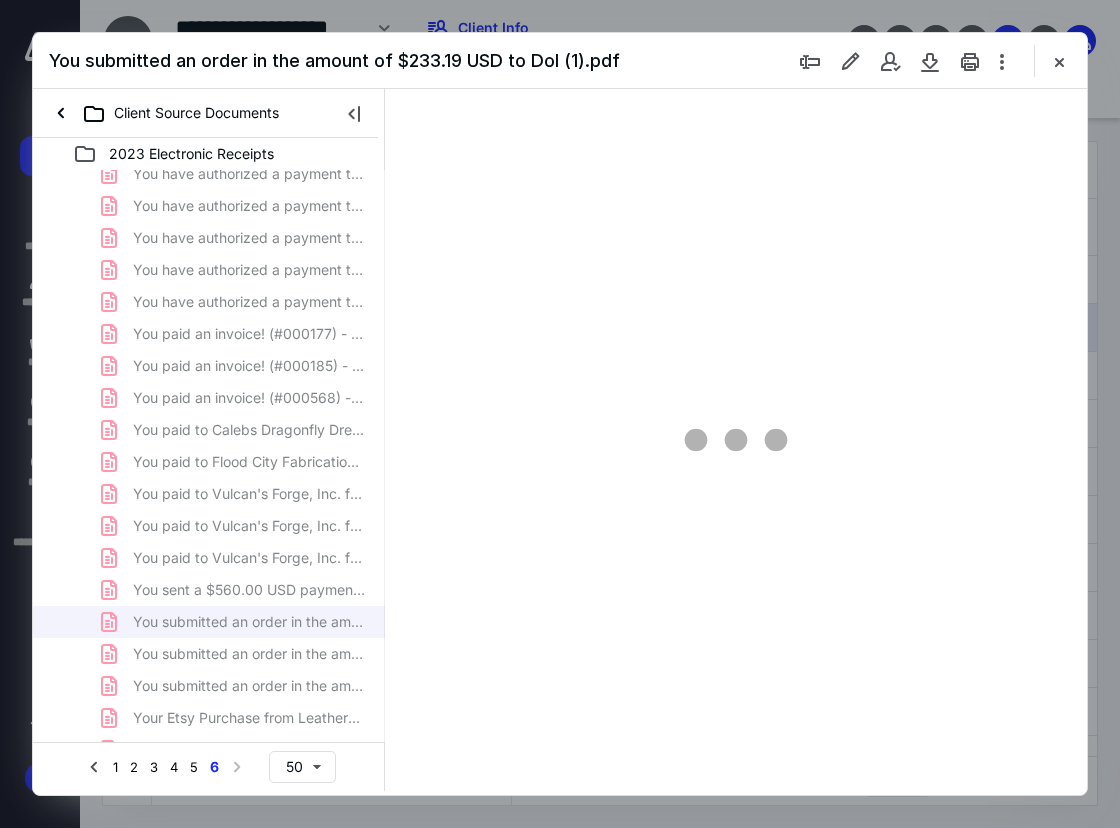 scroll, scrollTop: 107, scrollLeft: 0, axis: vertical 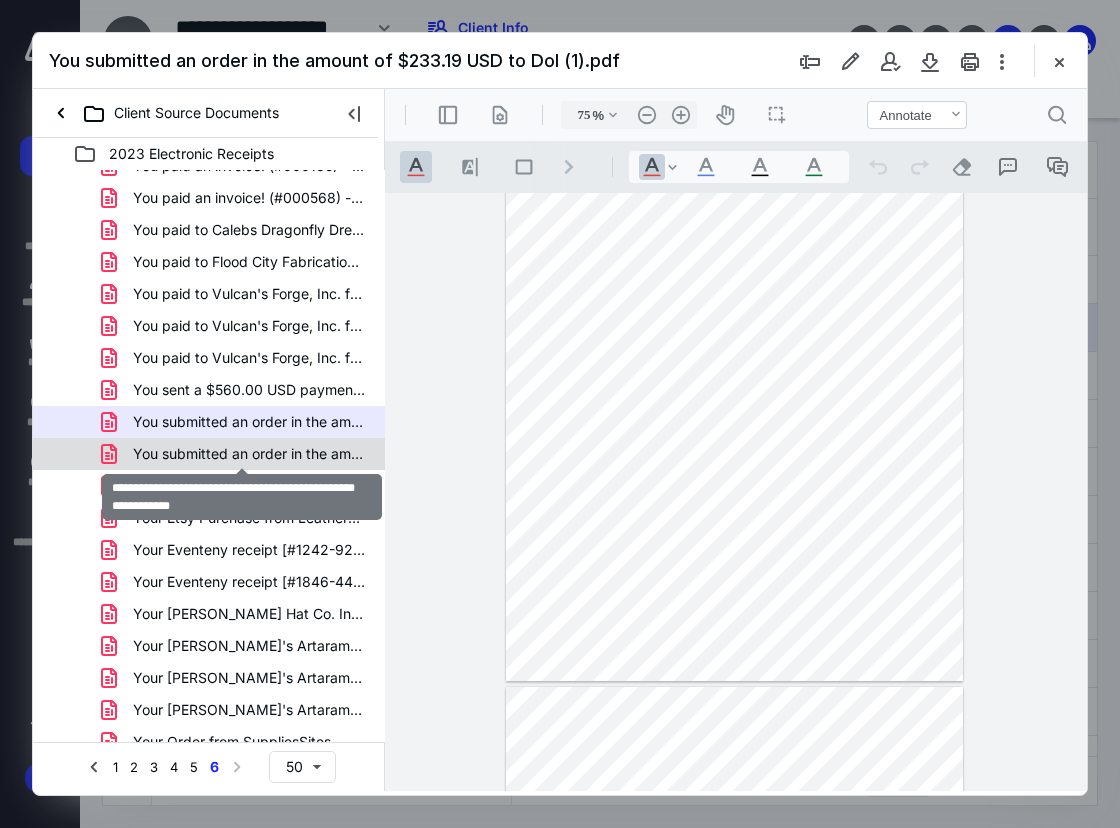 click on "You submitted an order in the amount of $233.19 USD to Dol.pdf" at bounding box center (249, 454) 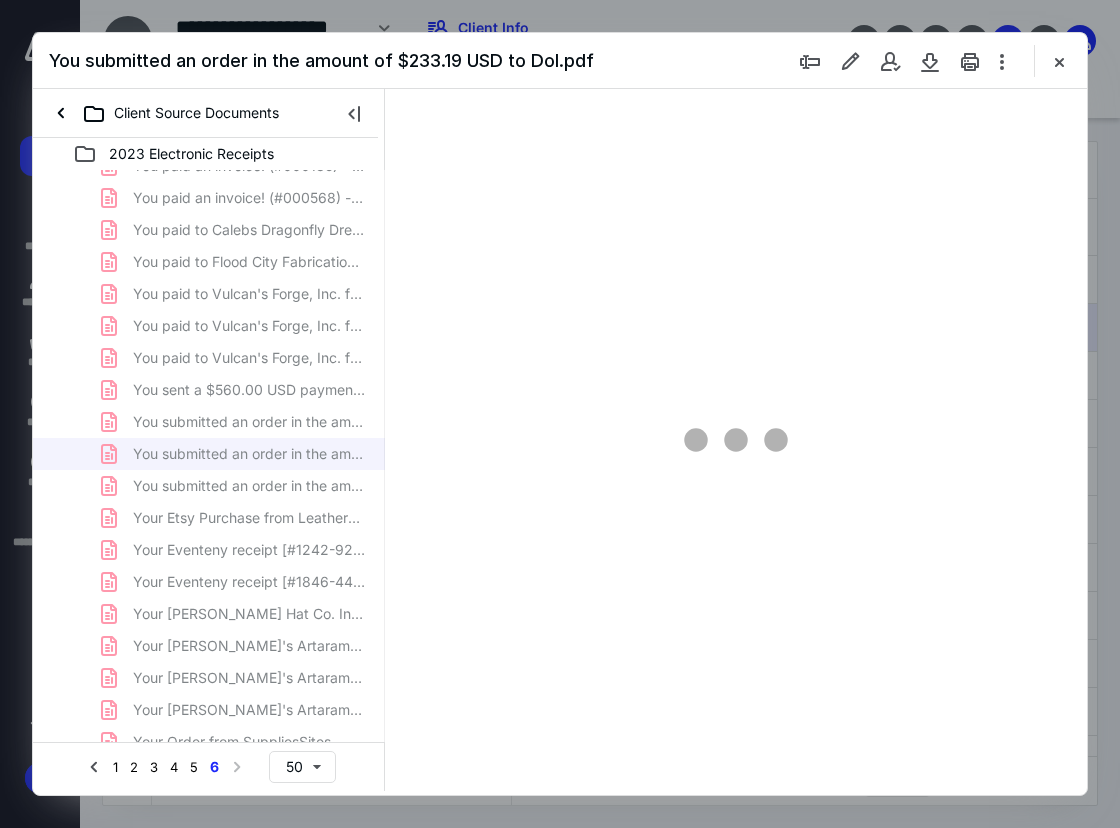 scroll, scrollTop: 107, scrollLeft: 0, axis: vertical 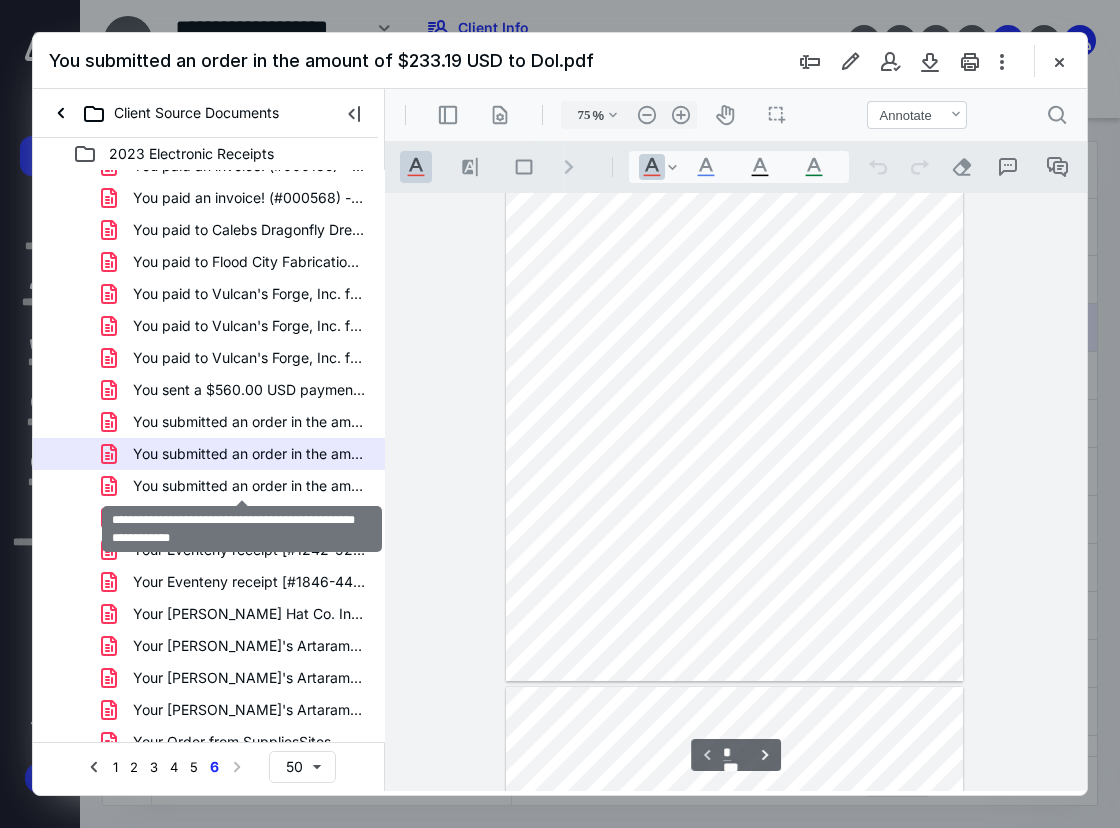 click on "You submitted an order in the amount of $482.29 USD to Dol.pdf" at bounding box center (249, 486) 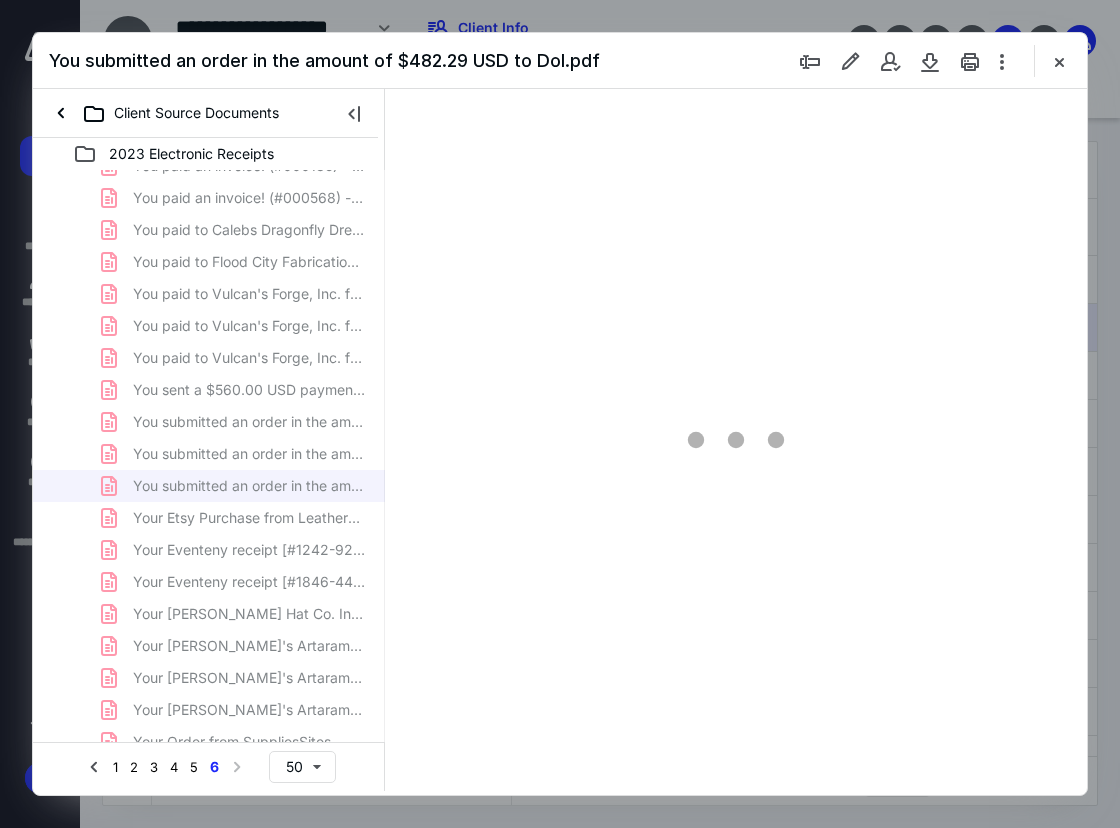 scroll, scrollTop: 107, scrollLeft: 0, axis: vertical 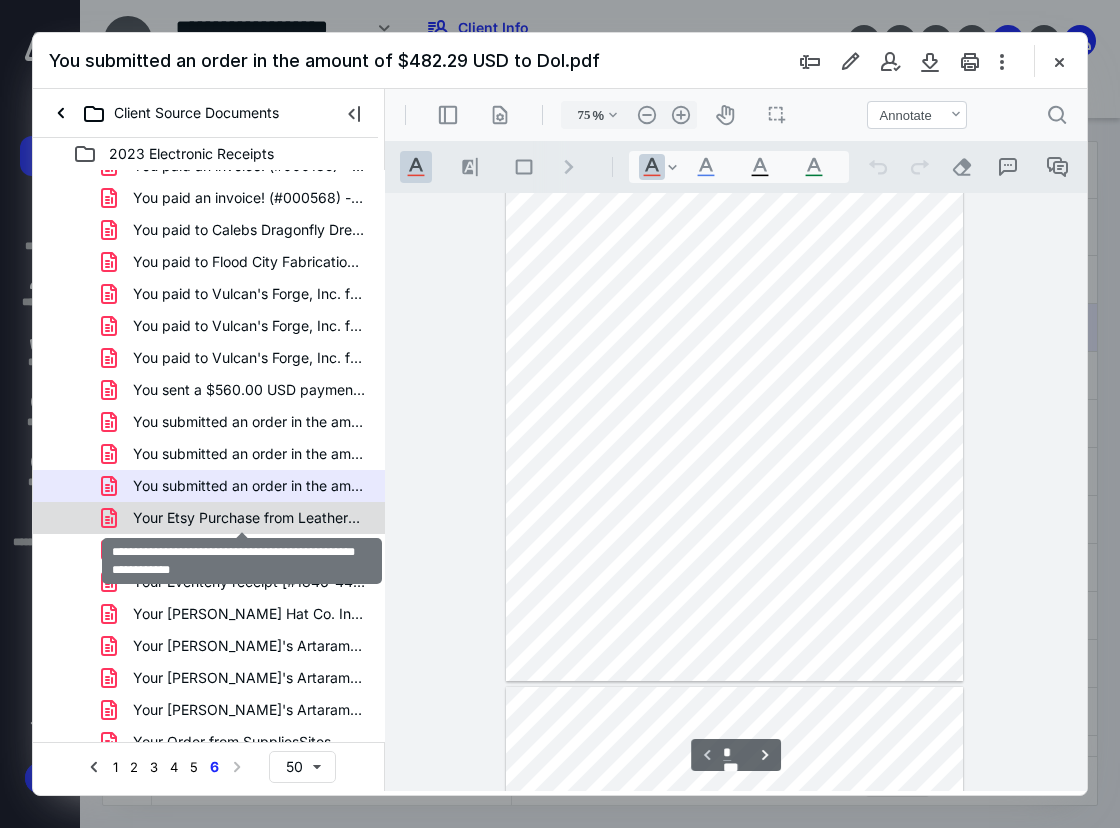 click on "Your Etsy Purchase from LeathercraftSupplies (2877873256) .pdf" at bounding box center [249, 518] 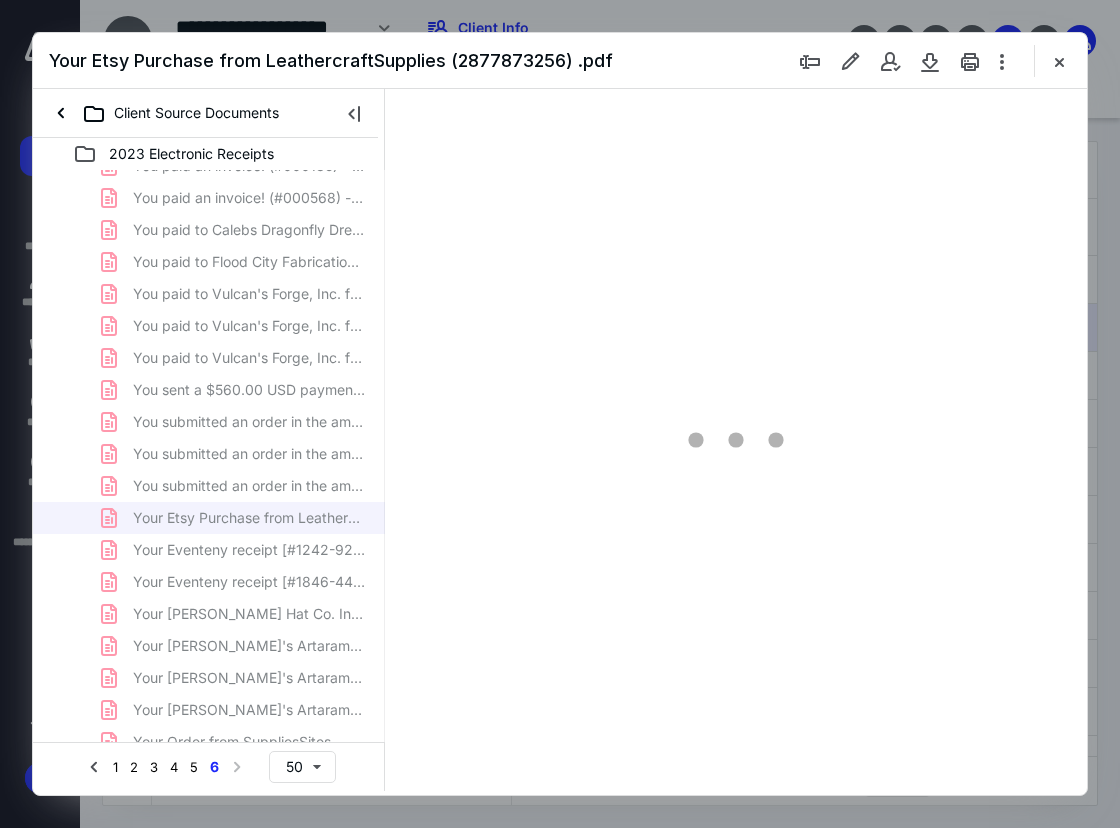 type on "75" 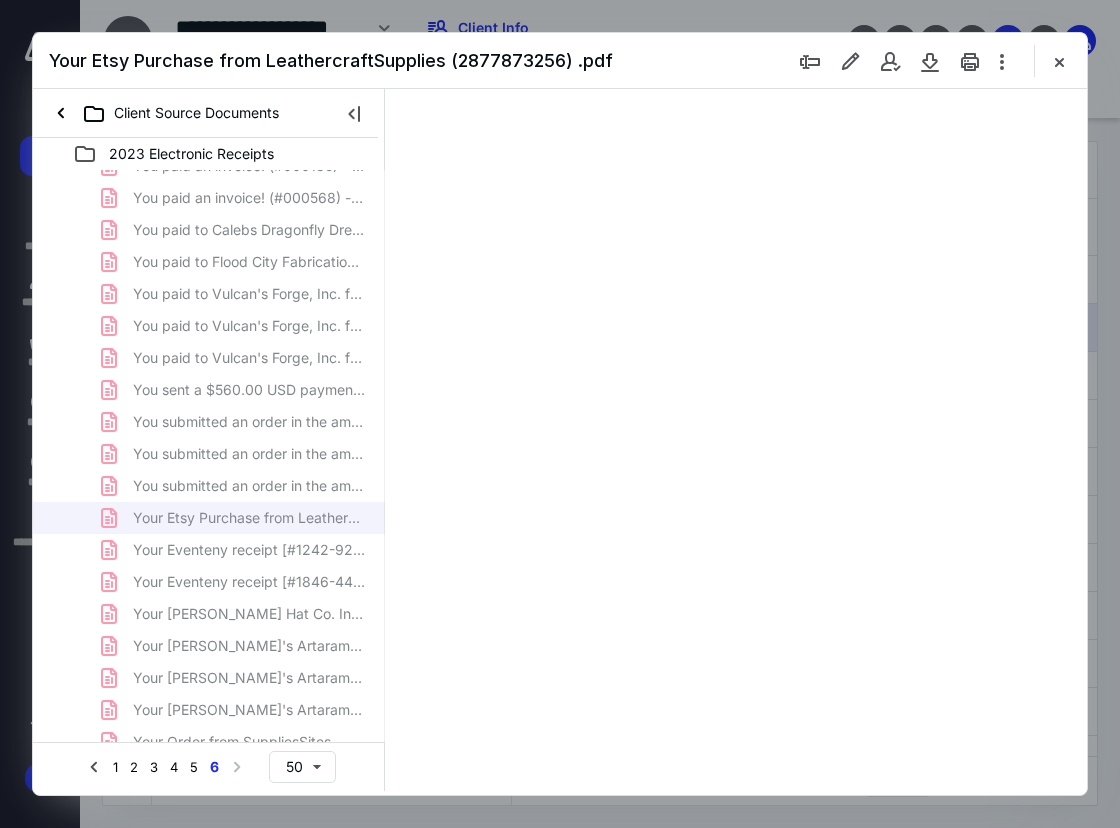 scroll, scrollTop: 107, scrollLeft: 0, axis: vertical 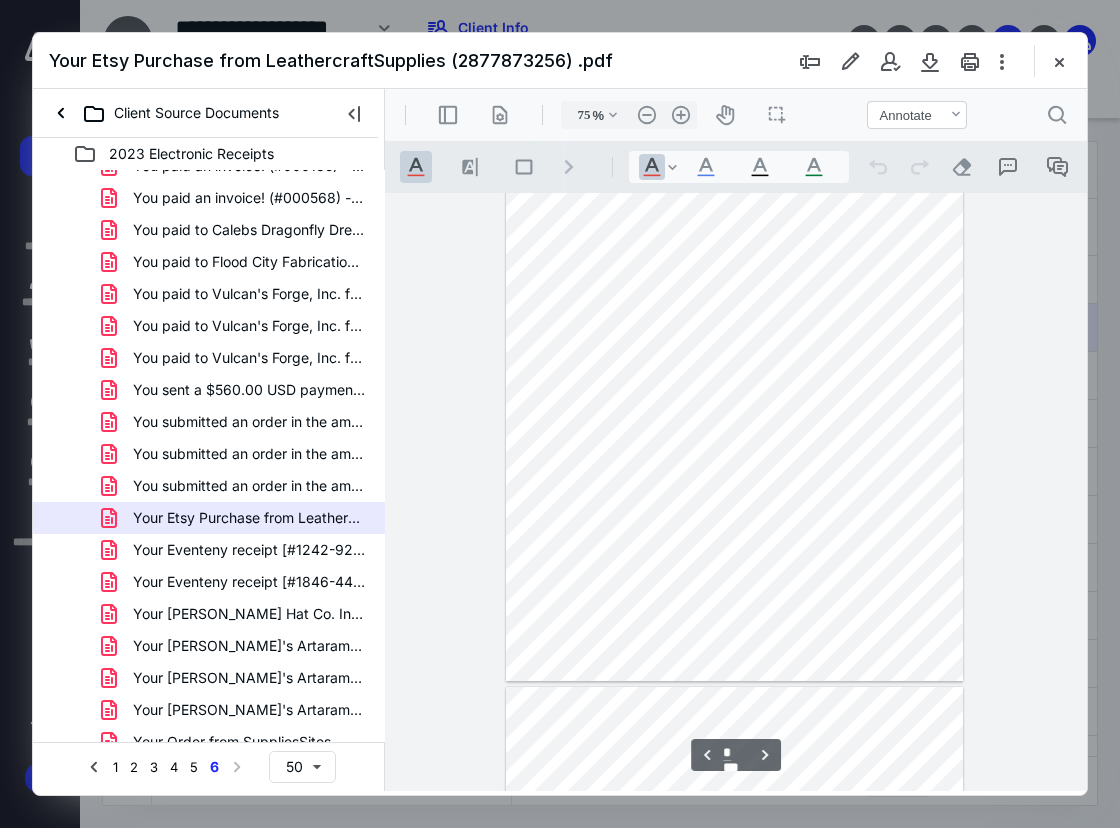 type on "*" 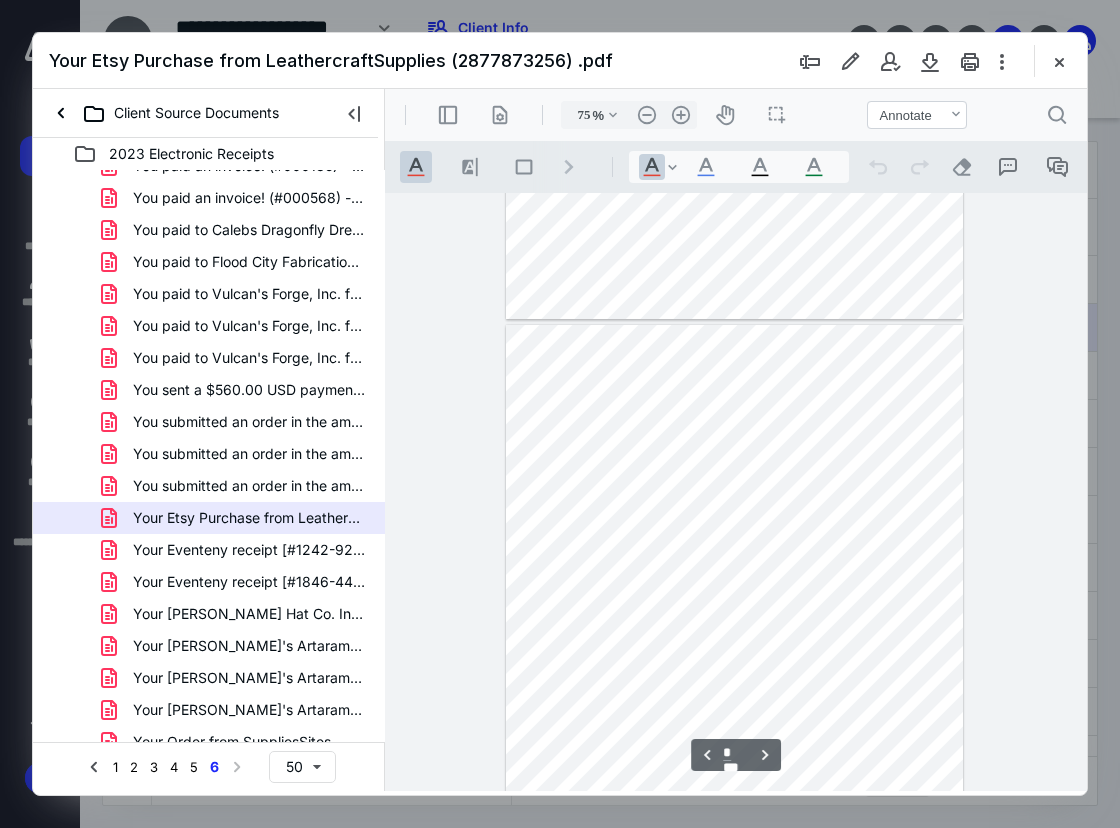 scroll, scrollTop: 507, scrollLeft: 0, axis: vertical 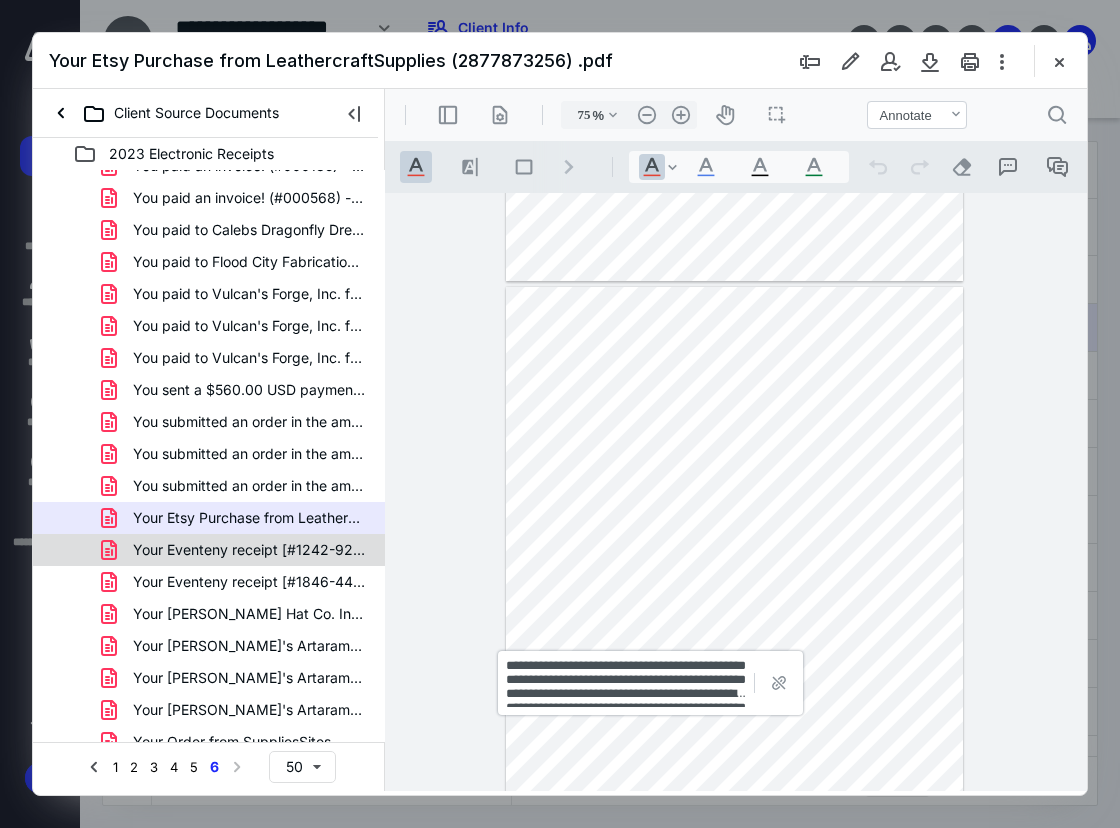 click on "Your Eventeny receipt [#1242-9244] - Red Falcon - Outlook.pdf" at bounding box center [237, 550] 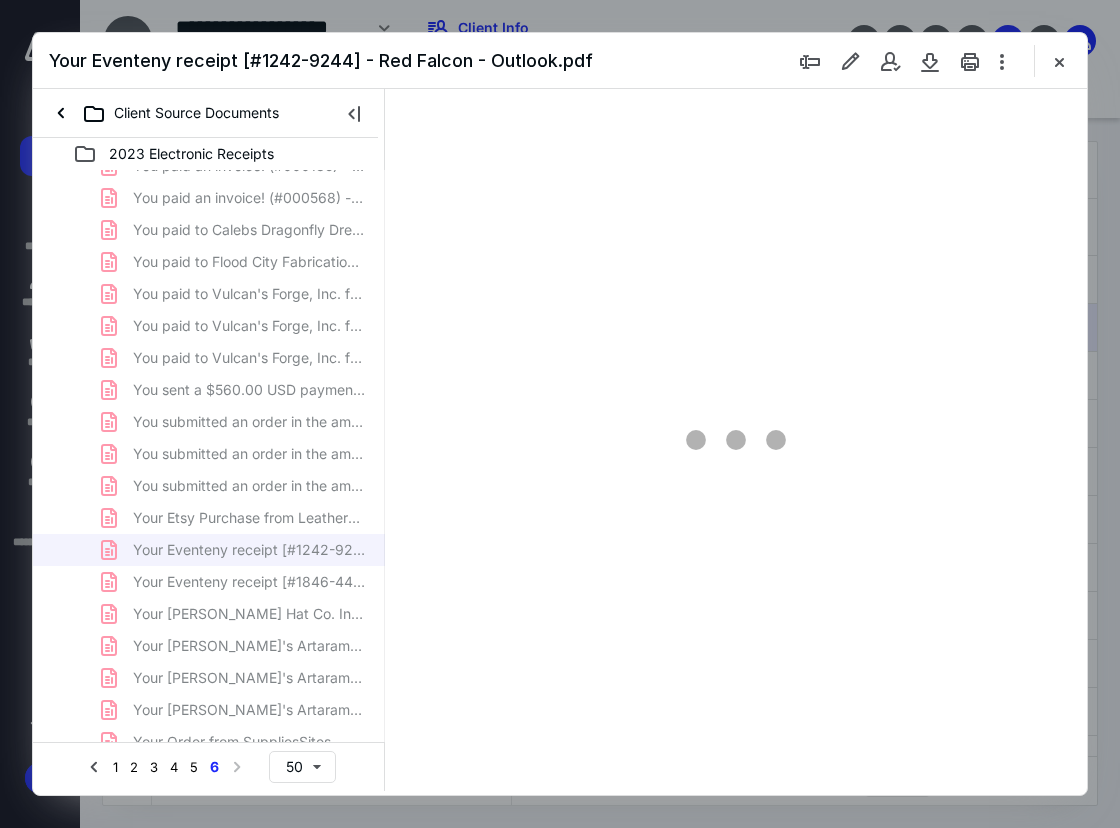 scroll, scrollTop: 107, scrollLeft: 0, axis: vertical 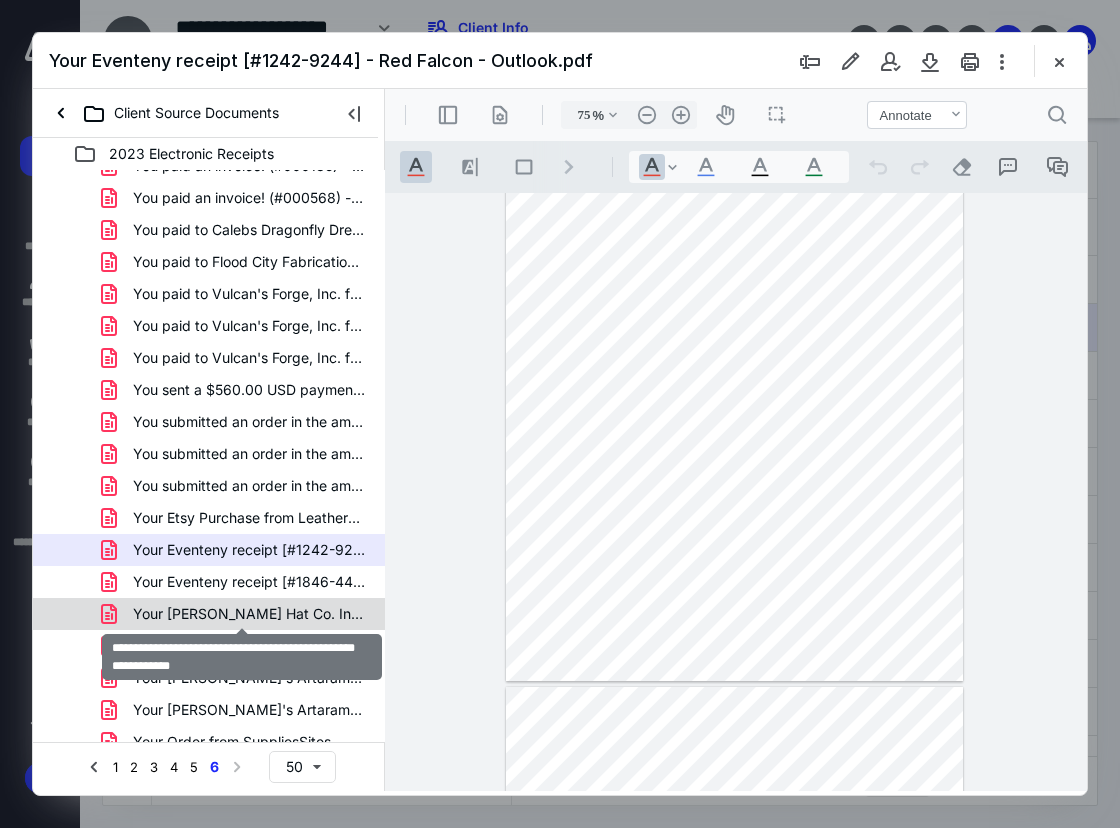 click on "Your [PERSON_NAME] Hat Co. Inc. Transaction Confirmation for $1.pdf" at bounding box center [249, 614] 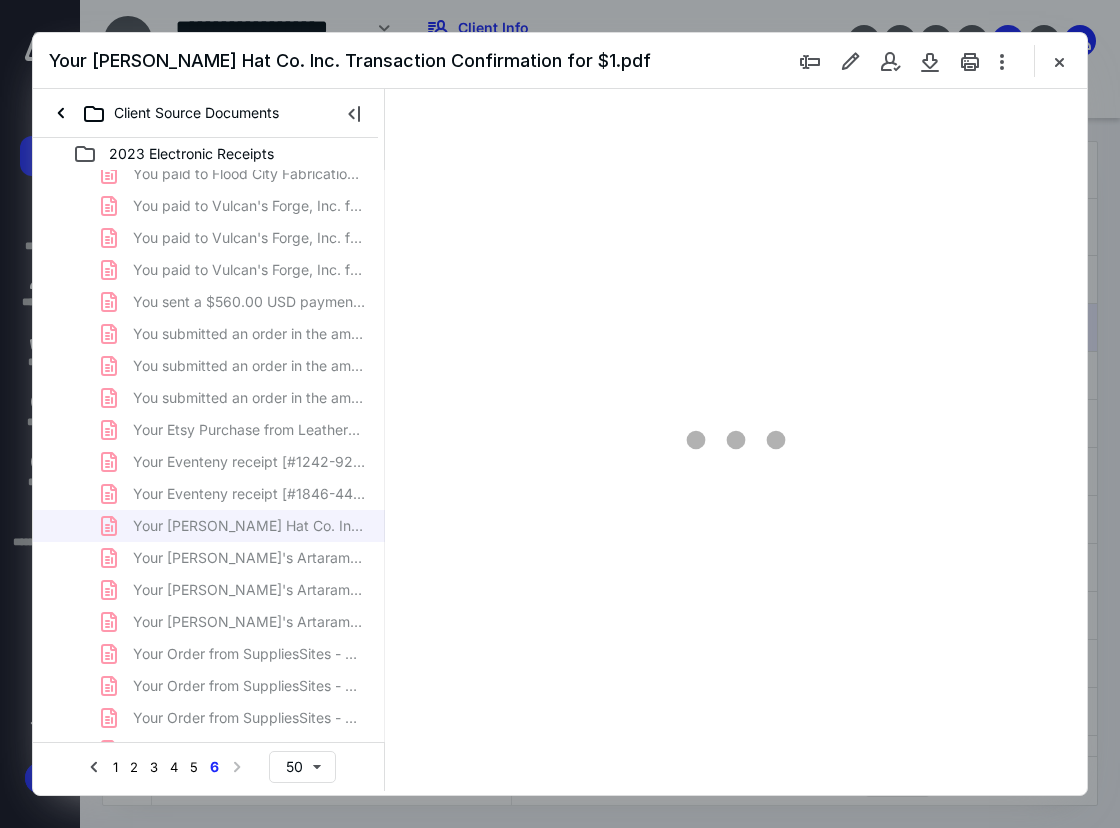 scroll, scrollTop: 600, scrollLeft: 0, axis: vertical 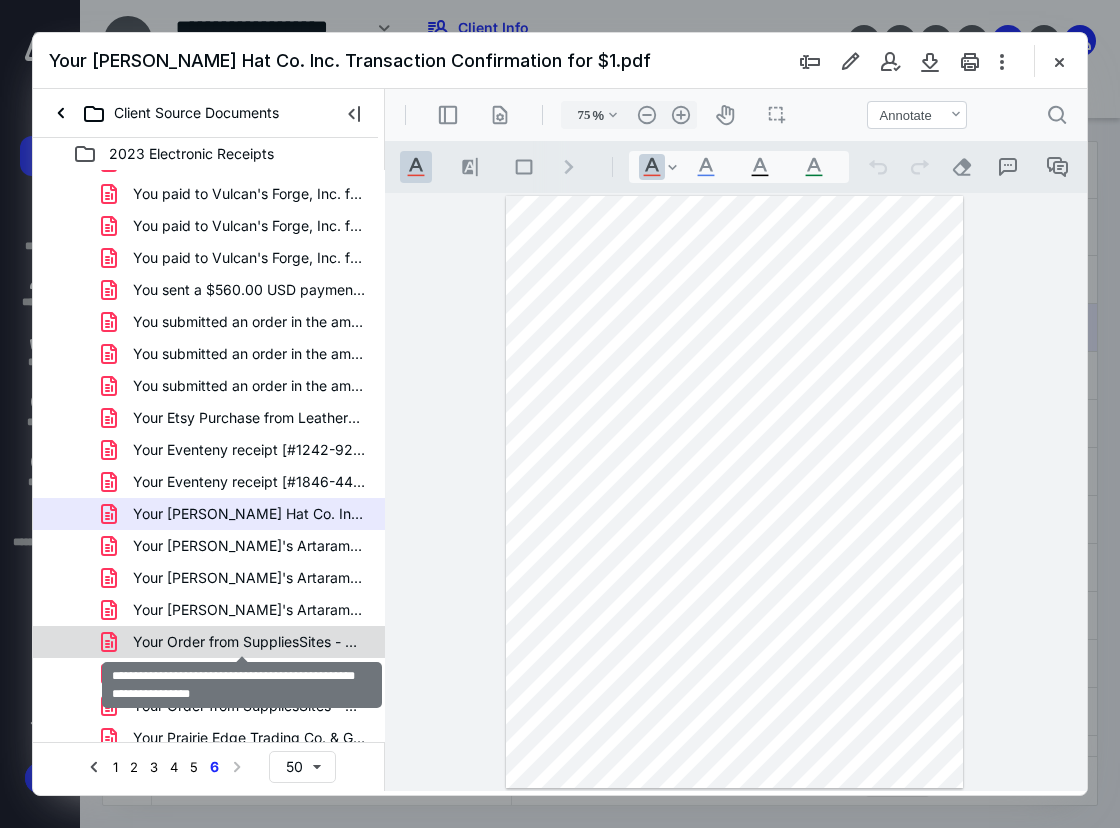click on "Your Order from SuppliesSites - Making It Yourself - Red F (1).pdf" at bounding box center [249, 642] 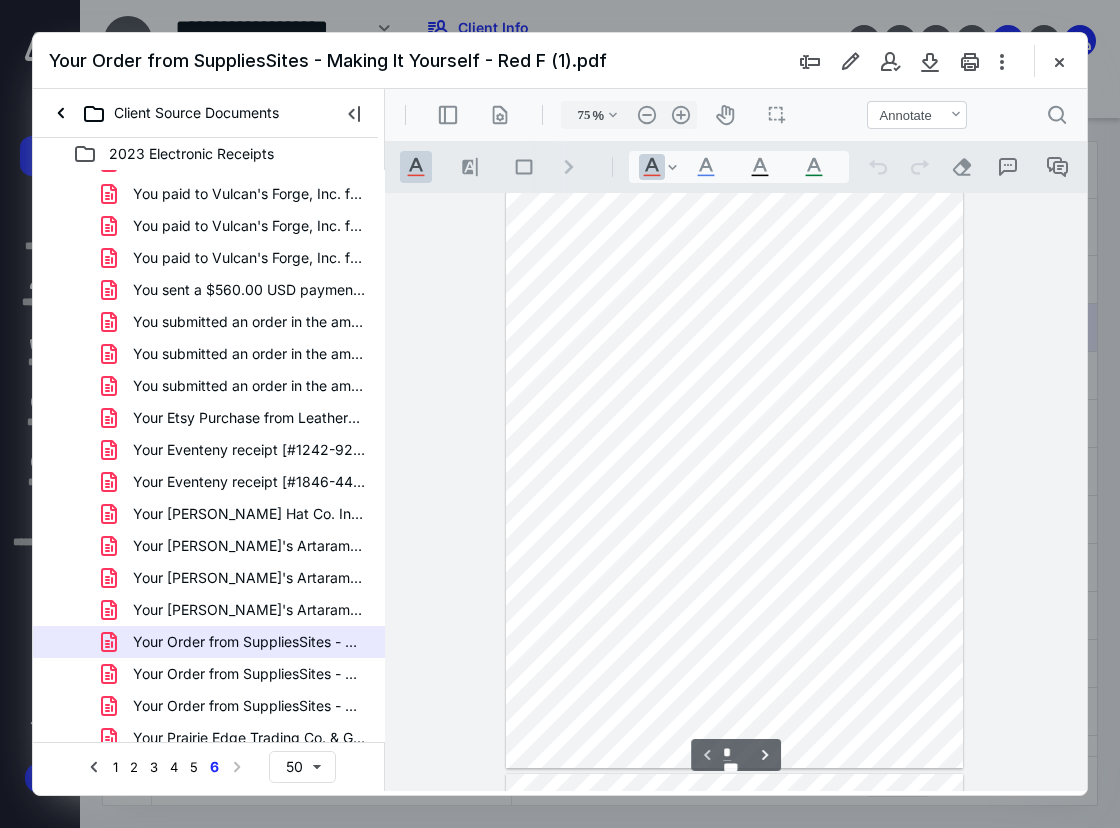 scroll, scrollTop: 0, scrollLeft: 0, axis: both 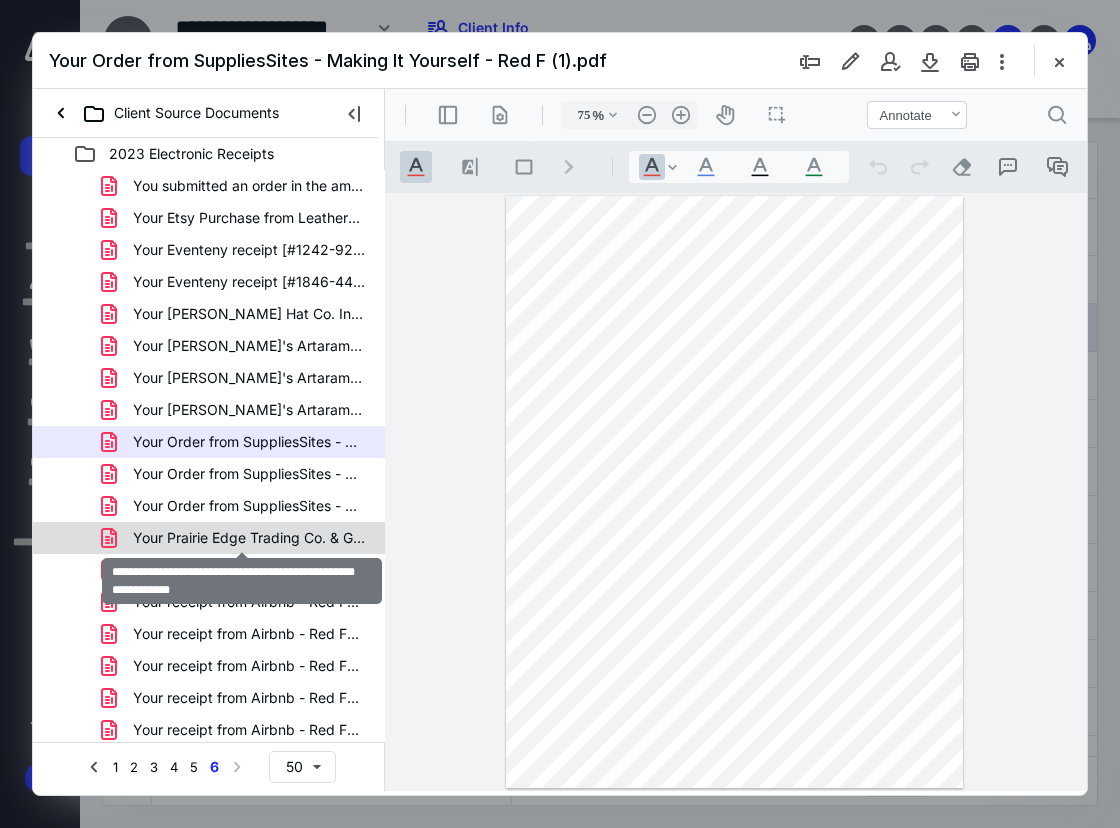 click on "Your Prairie Edge Trading Co. & Galleries Order Confirmati.pdf" at bounding box center (249, 538) 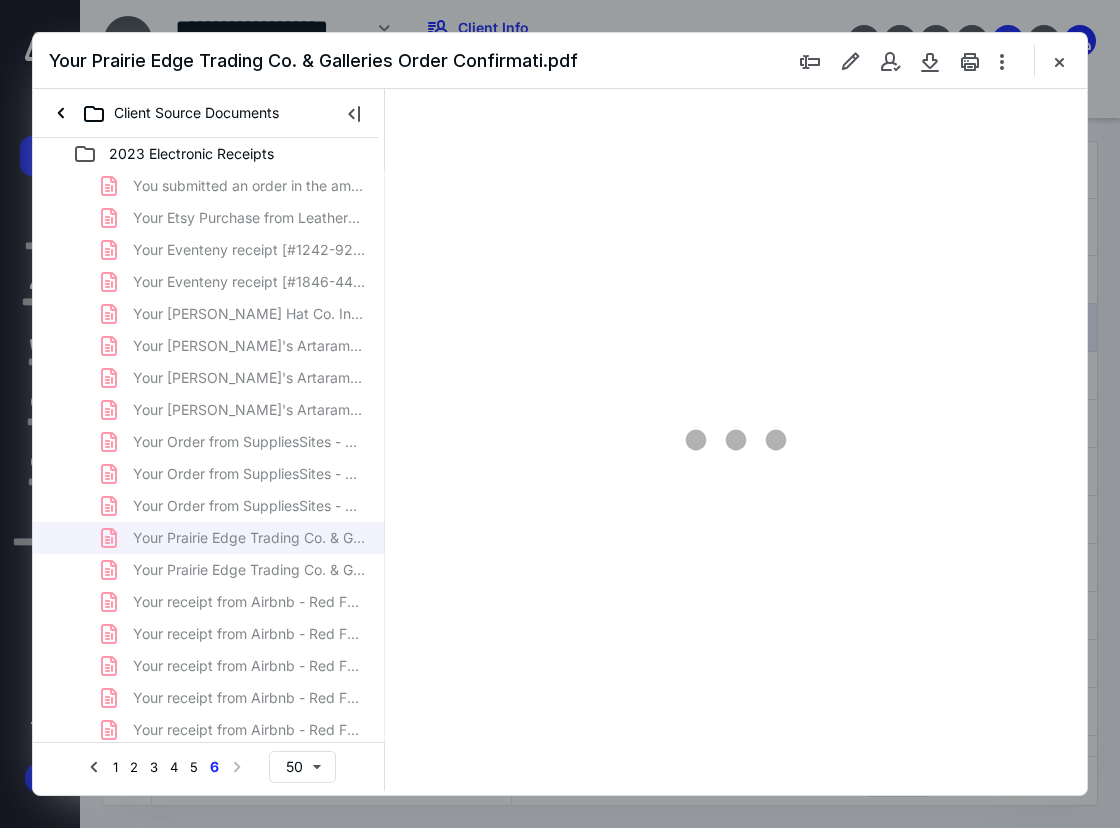 type on "75" 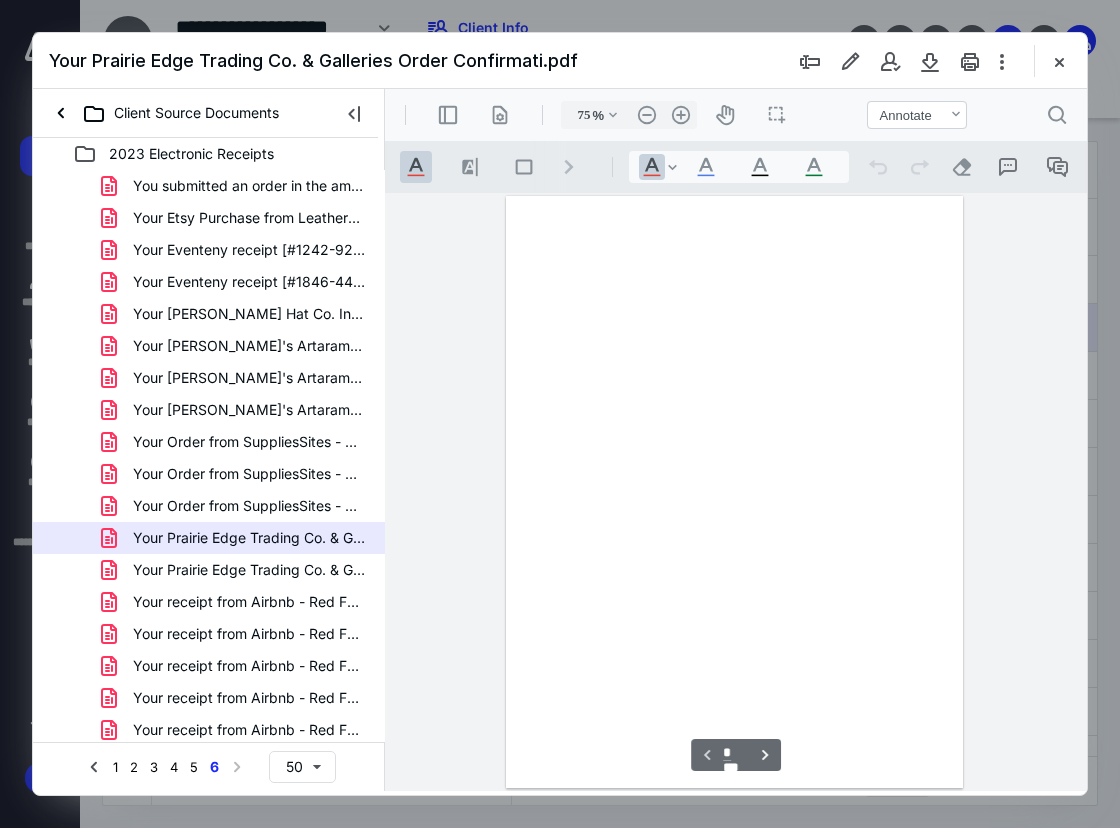 scroll, scrollTop: 107, scrollLeft: 0, axis: vertical 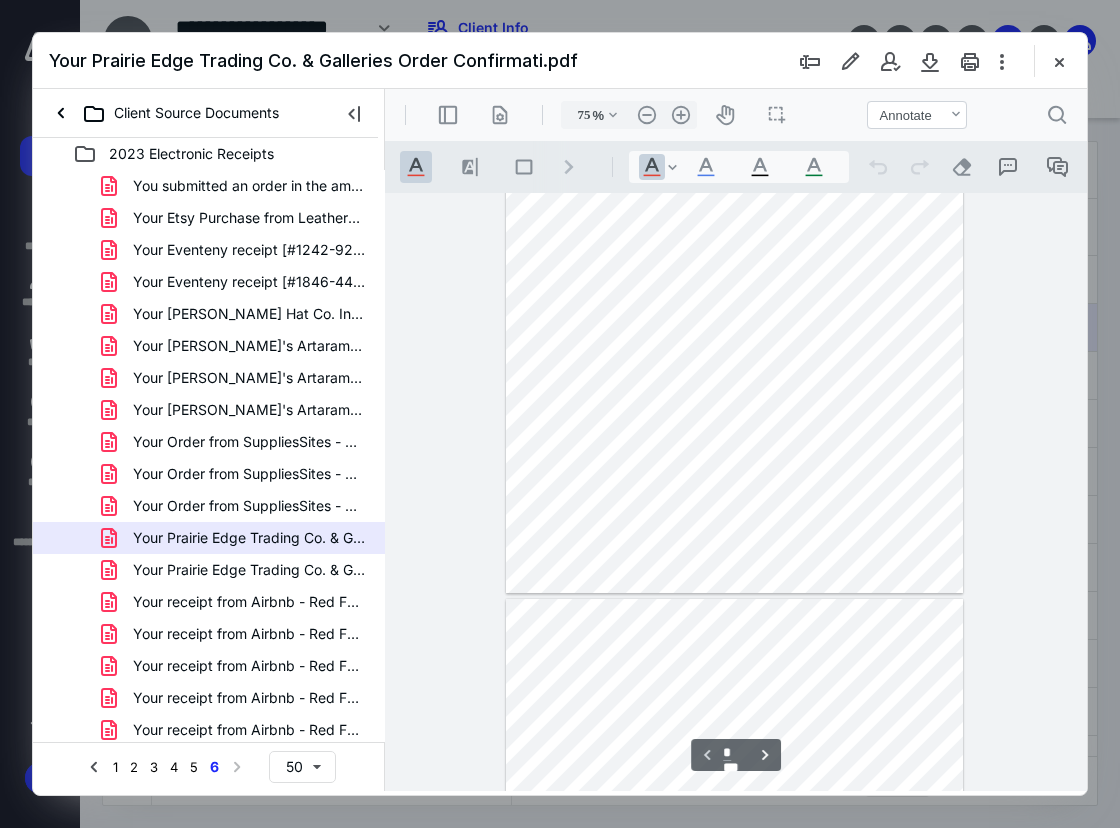 type on "*" 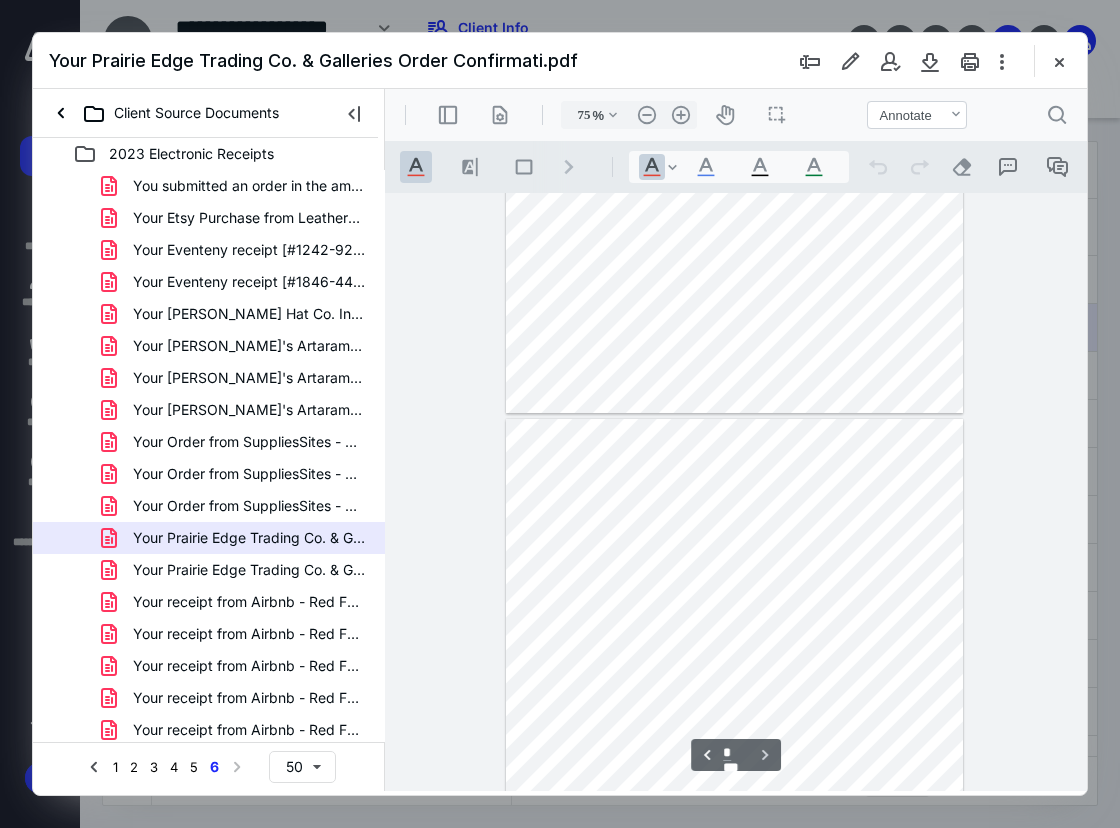 scroll, scrollTop: 407, scrollLeft: 0, axis: vertical 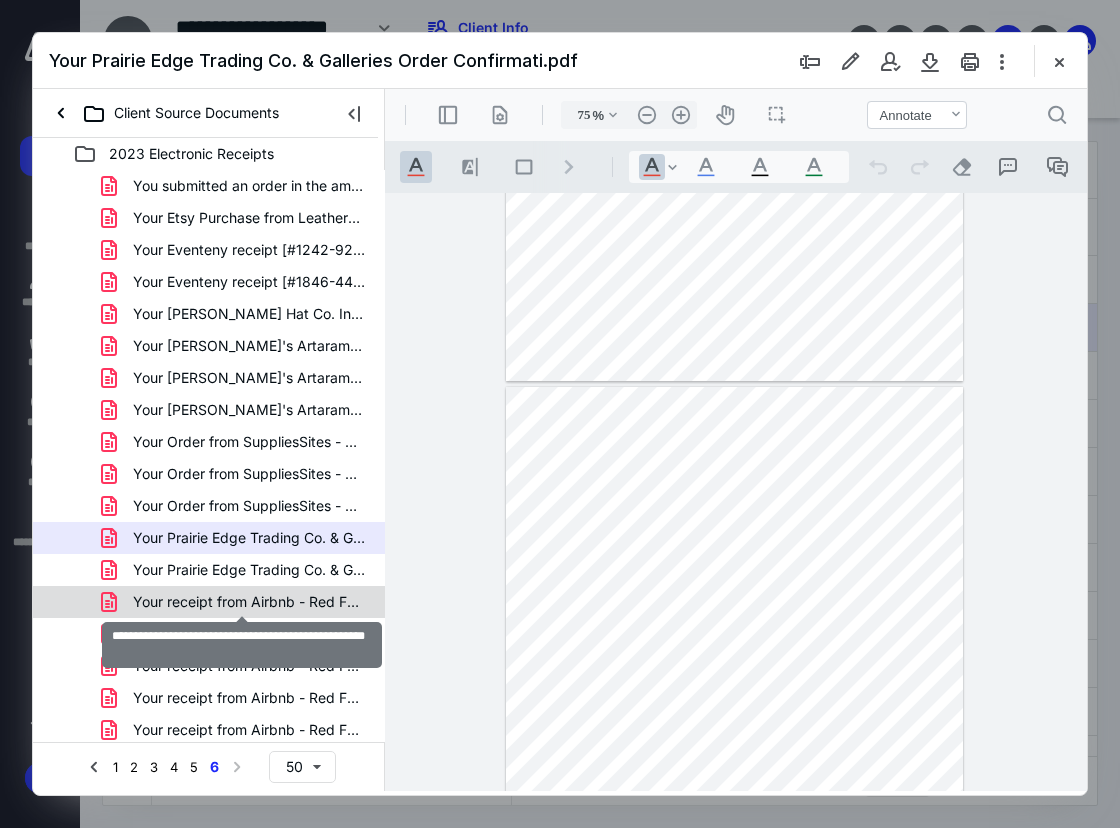 click on "Your receipt from Airbnb - Red Falcon - Outlook.pdf" at bounding box center [249, 602] 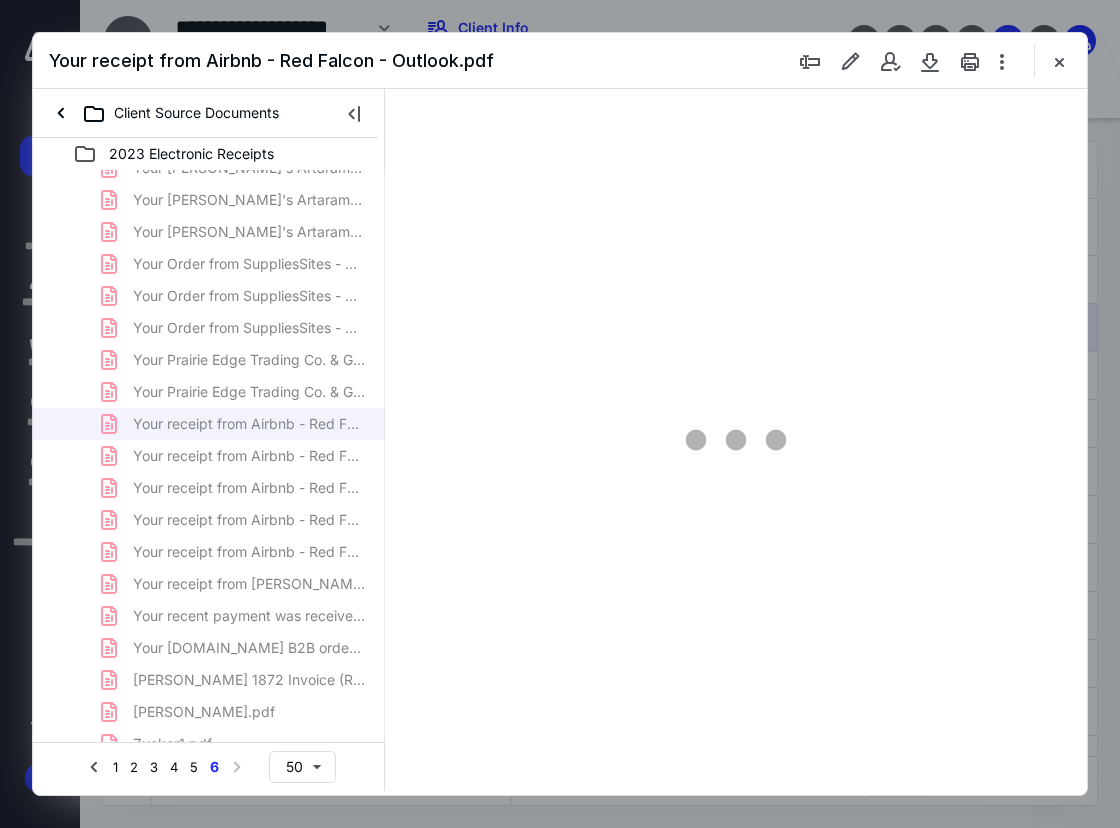 scroll, scrollTop: 996, scrollLeft: 0, axis: vertical 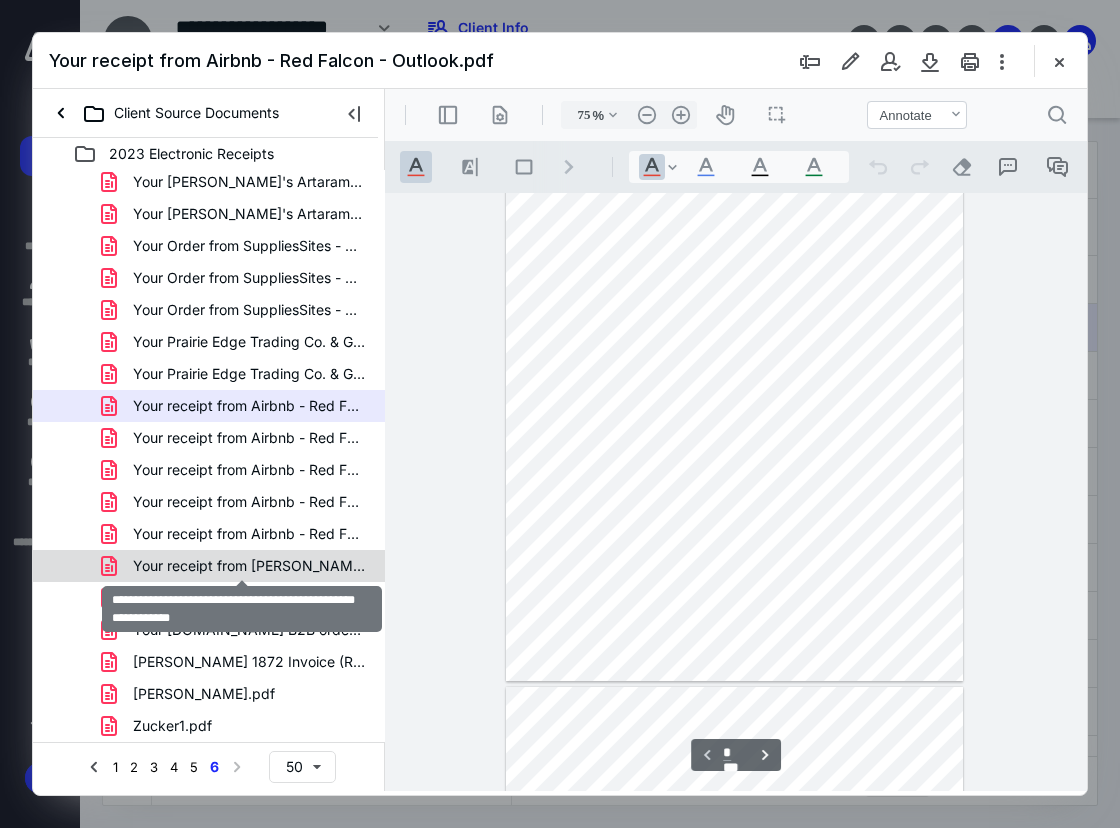 click on "Your receipt from [PERSON_NAME] Heating & Air Conditioning - Re.pdf" at bounding box center [249, 566] 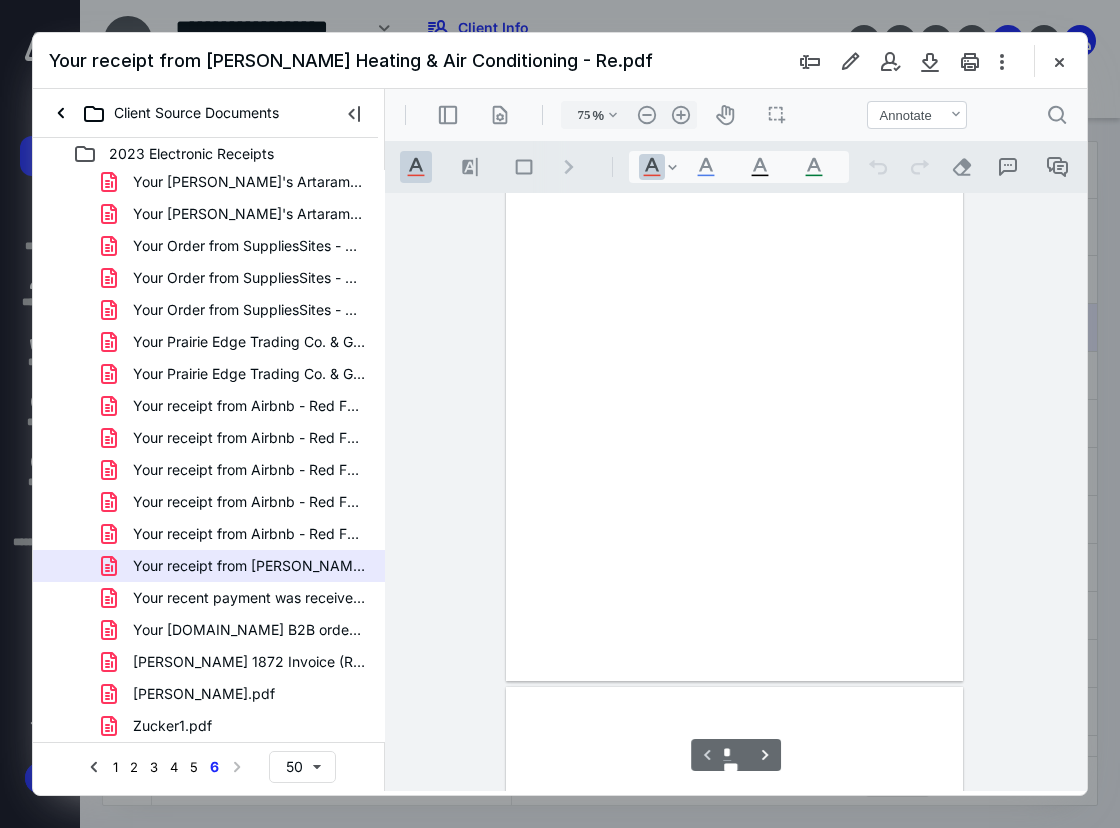 scroll, scrollTop: 107, scrollLeft: 0, axis: vertical 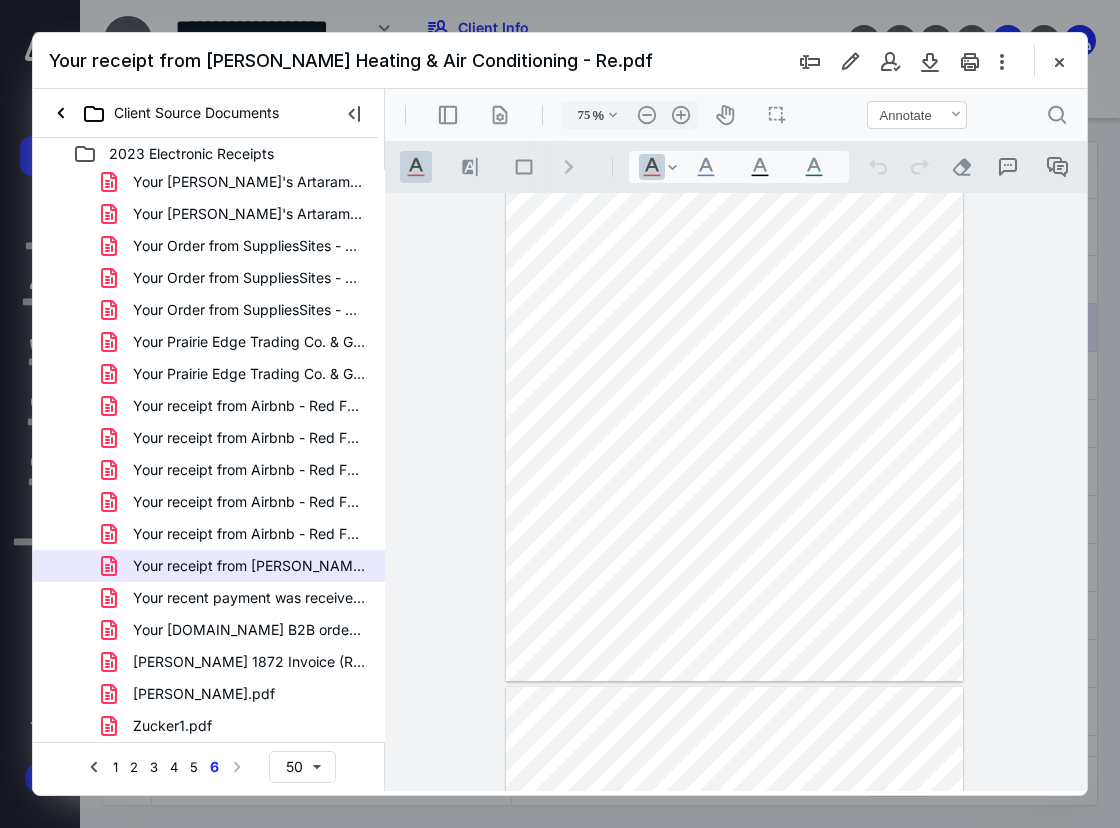 drag, startPoint x: 660, startPoint y: 569, endPoint x: 603, endPoint y: 572, distance: 57.07889 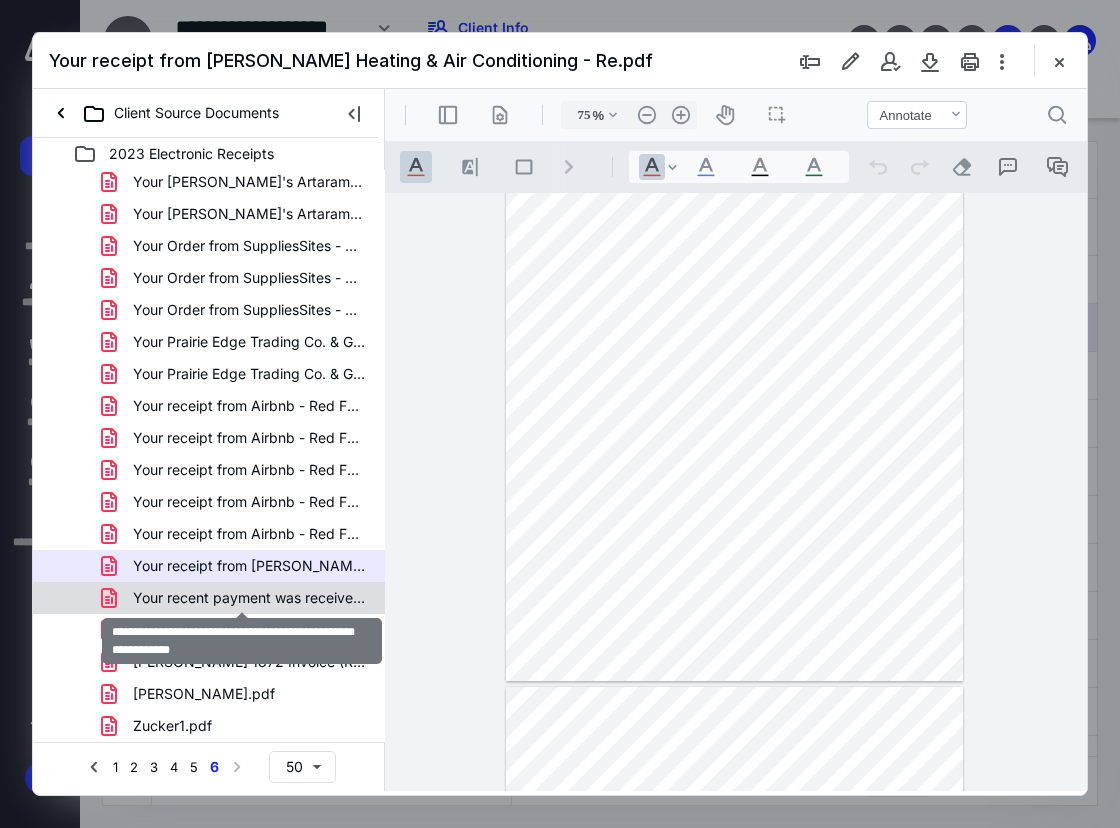 click on "Your recent payment was received – Thank you - Red Falcon .pdf" at bounding box center (249, 598) 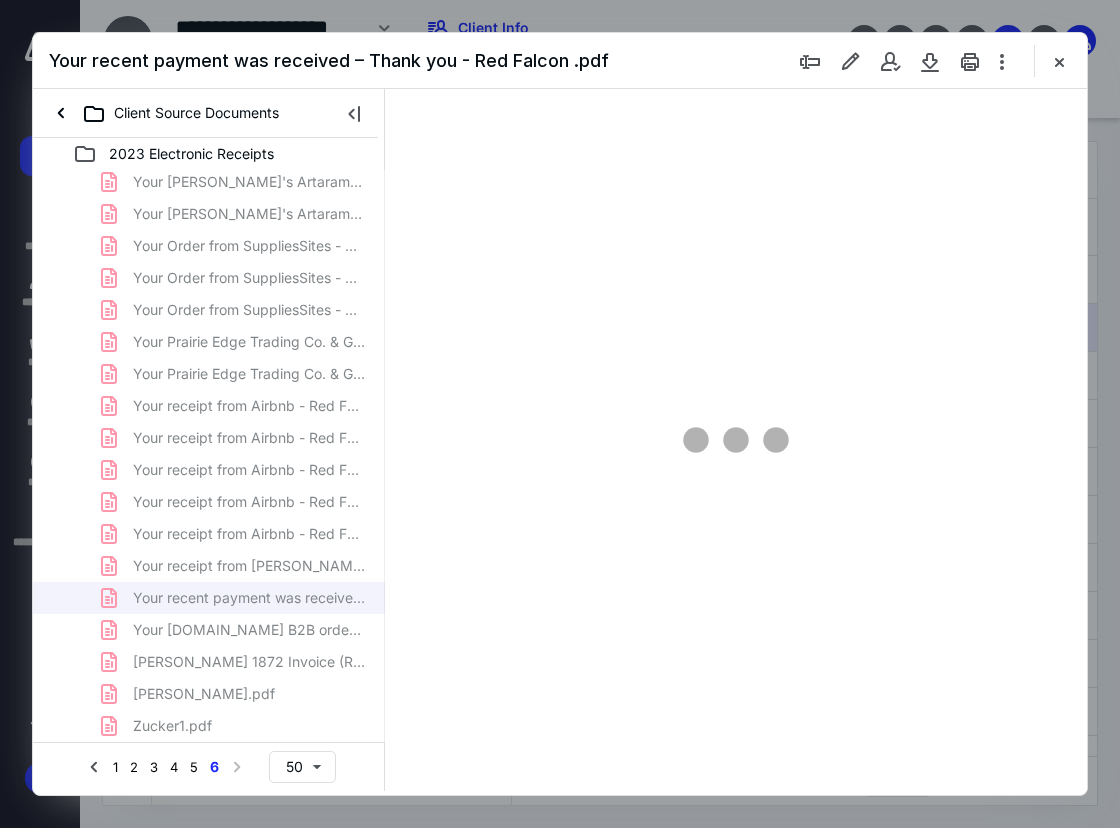 type on "75" 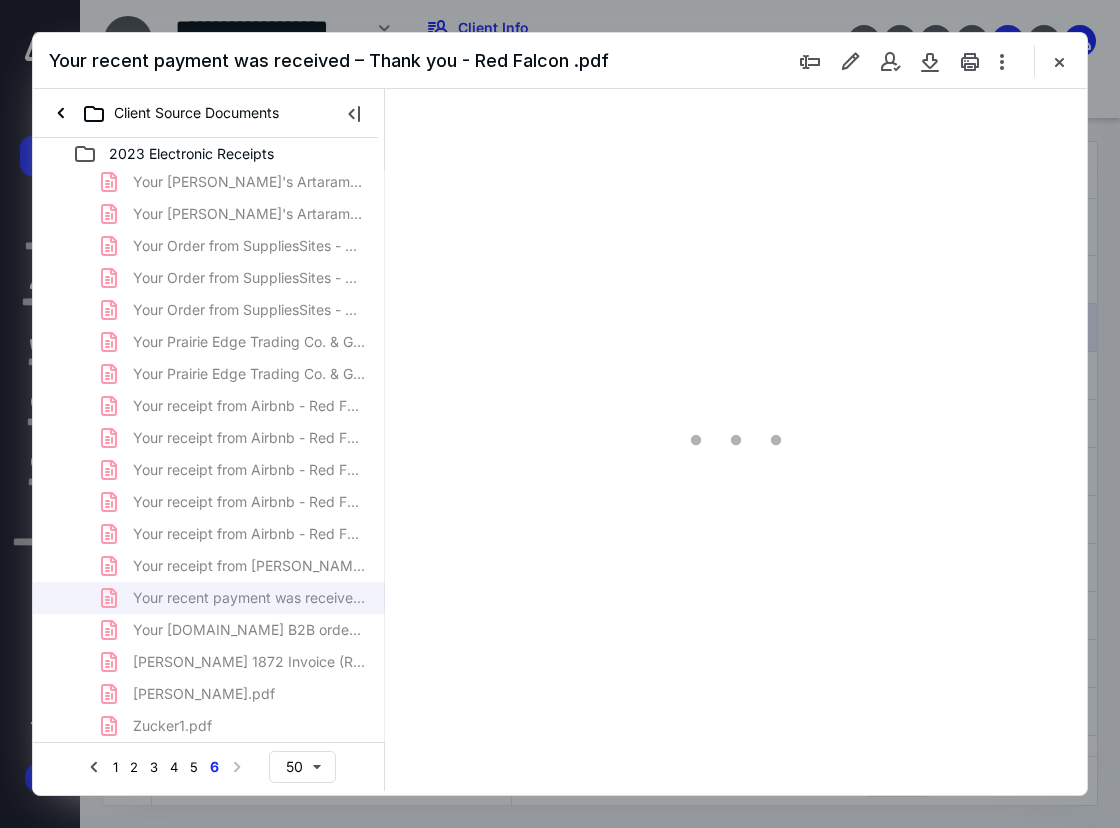 scroll, scrollTop: 107, scrollLeft: 0, axis: vertical 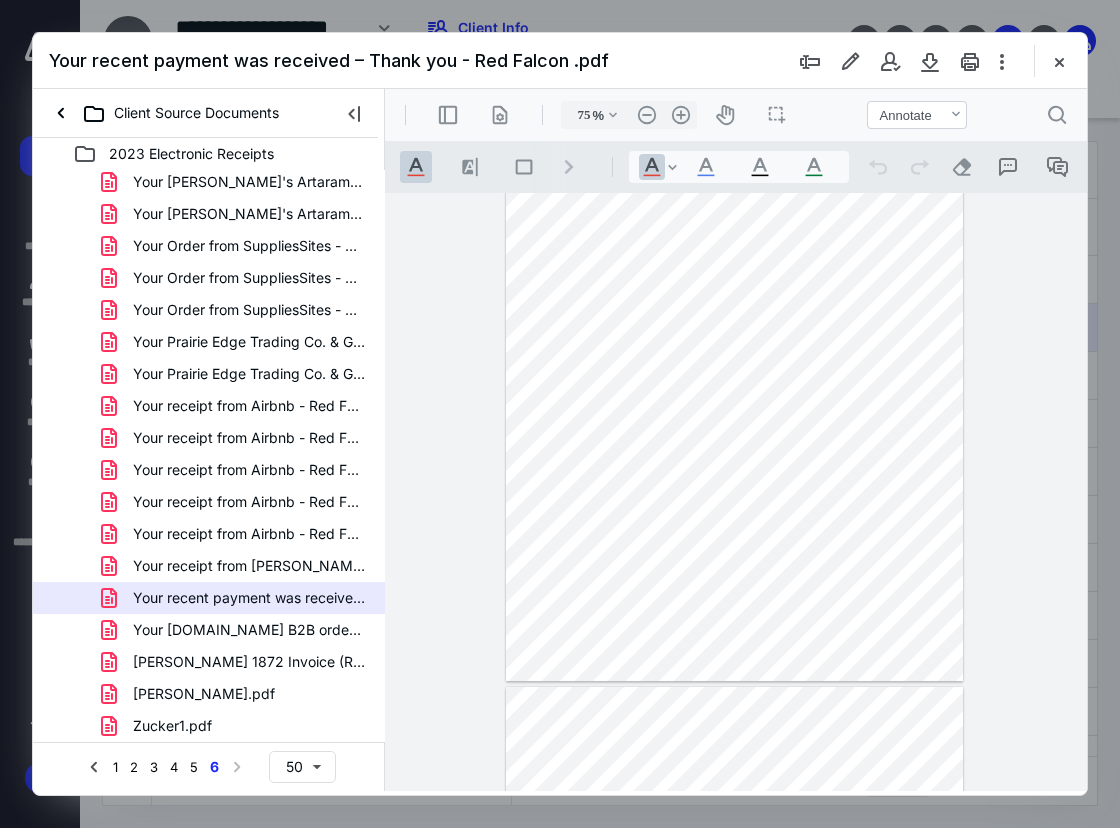 click 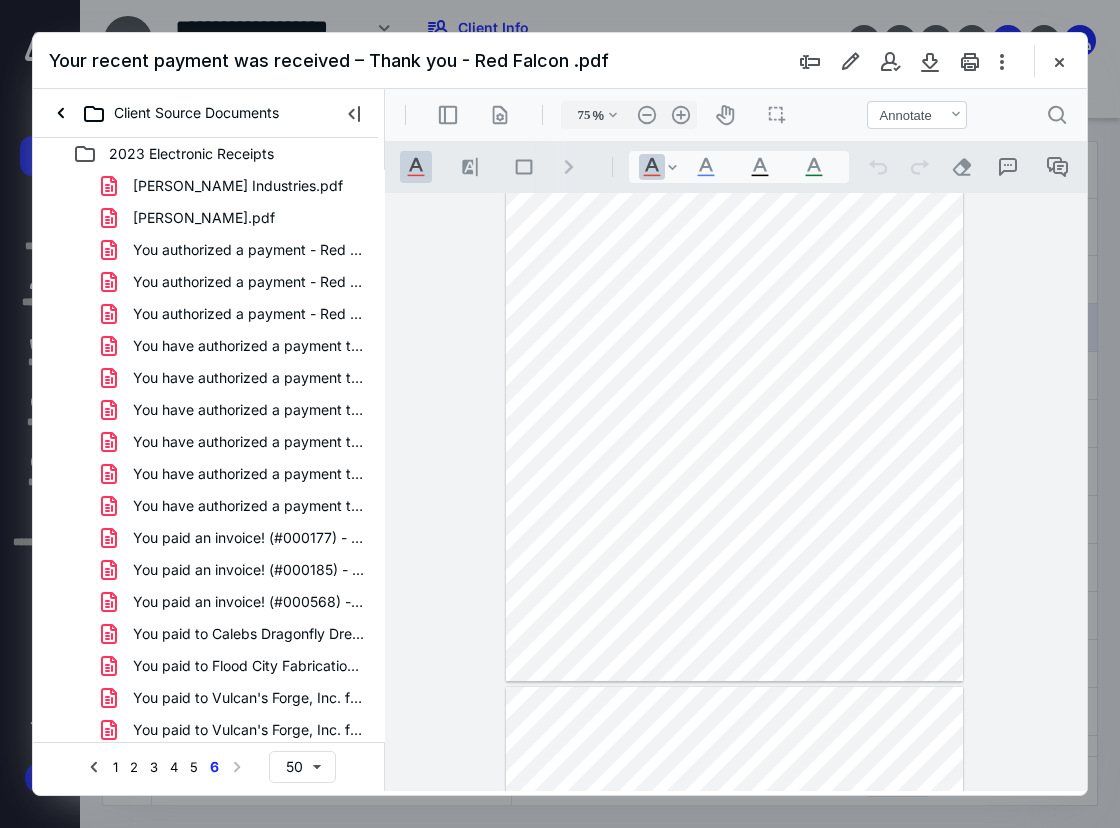 scroll, scrollTop: 0, scrollLeft: 0, axis: both 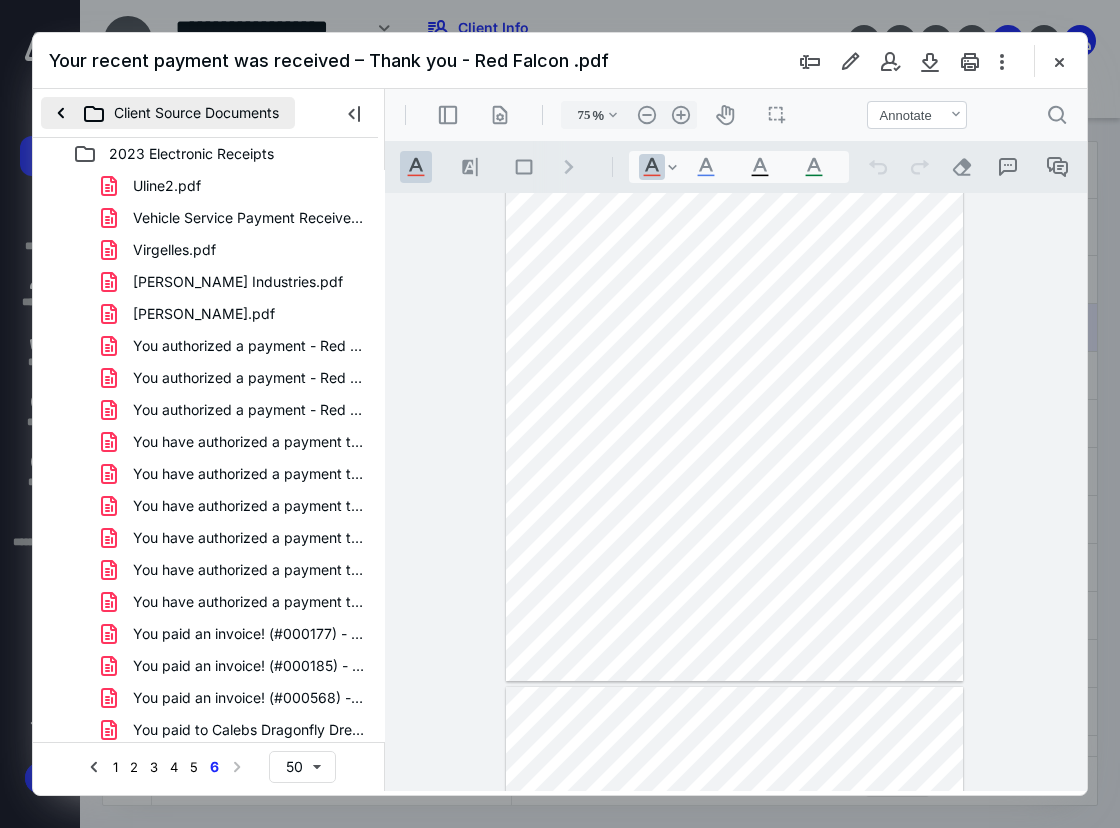 click on "Client Source Documents" at bounding box center (168, 113) 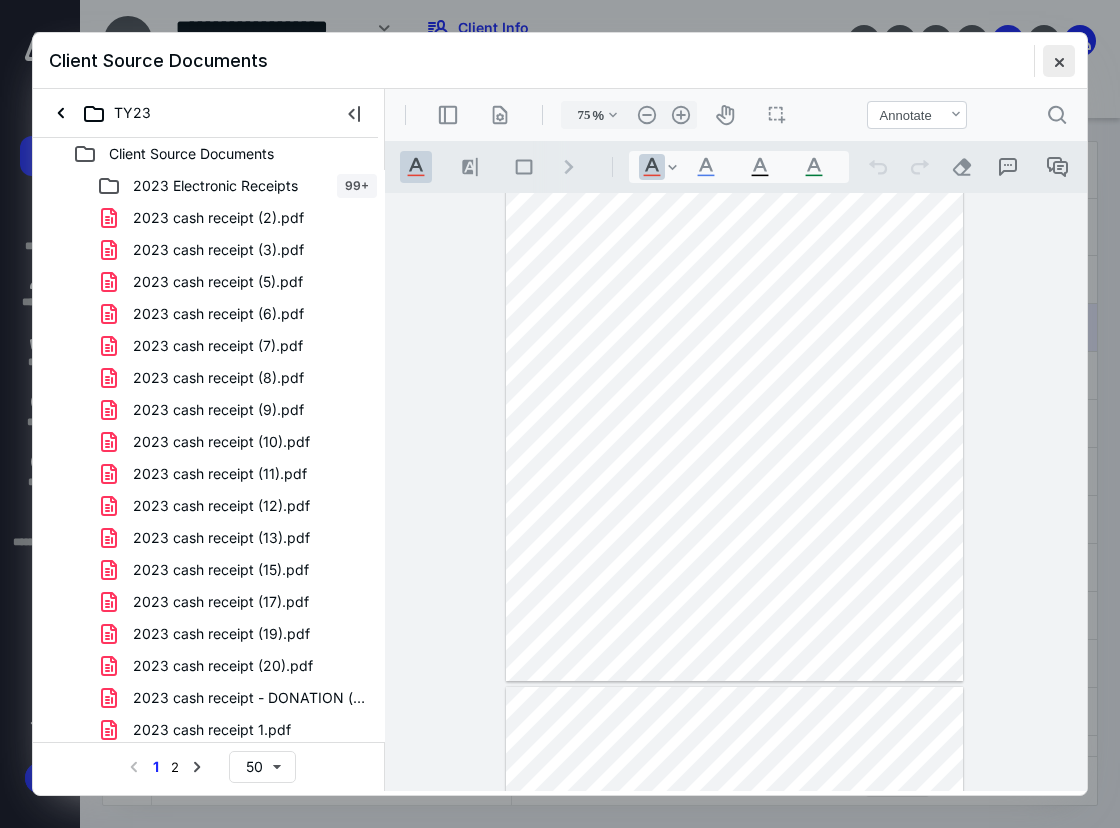 click at bounding box center (1059, 61) 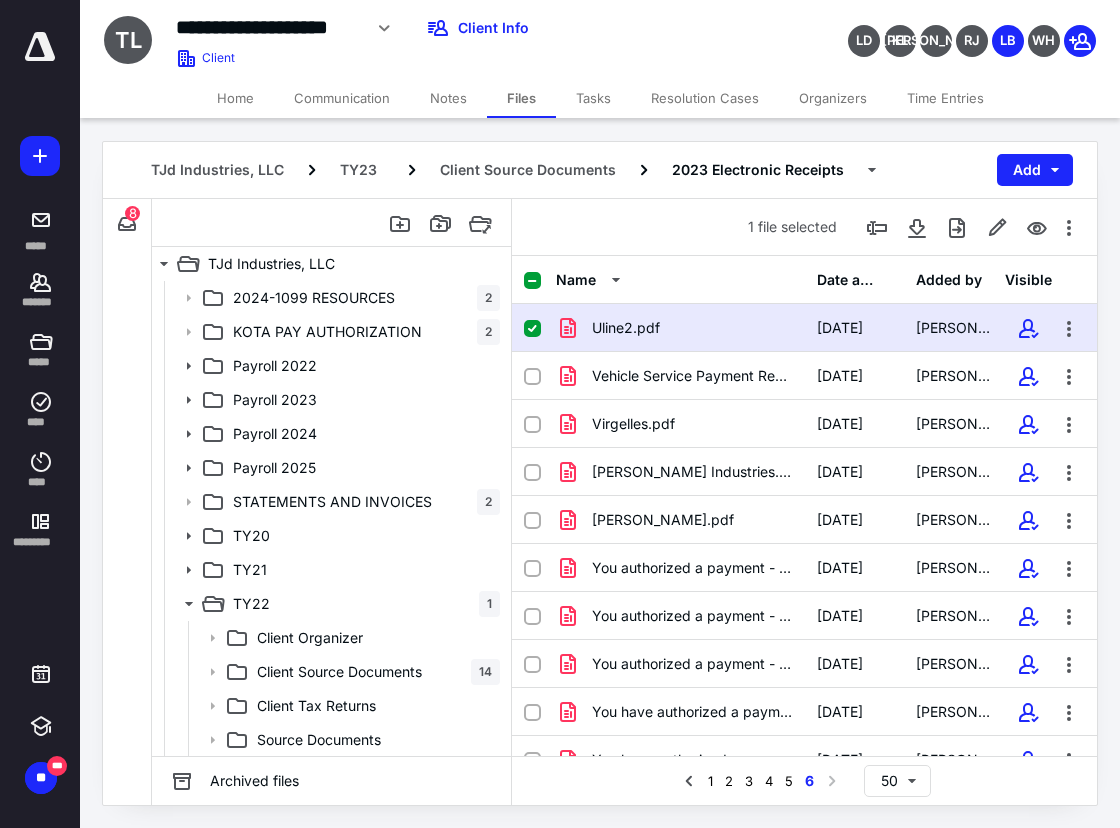 click on "1 file selected" at bounding box center [804, 227] 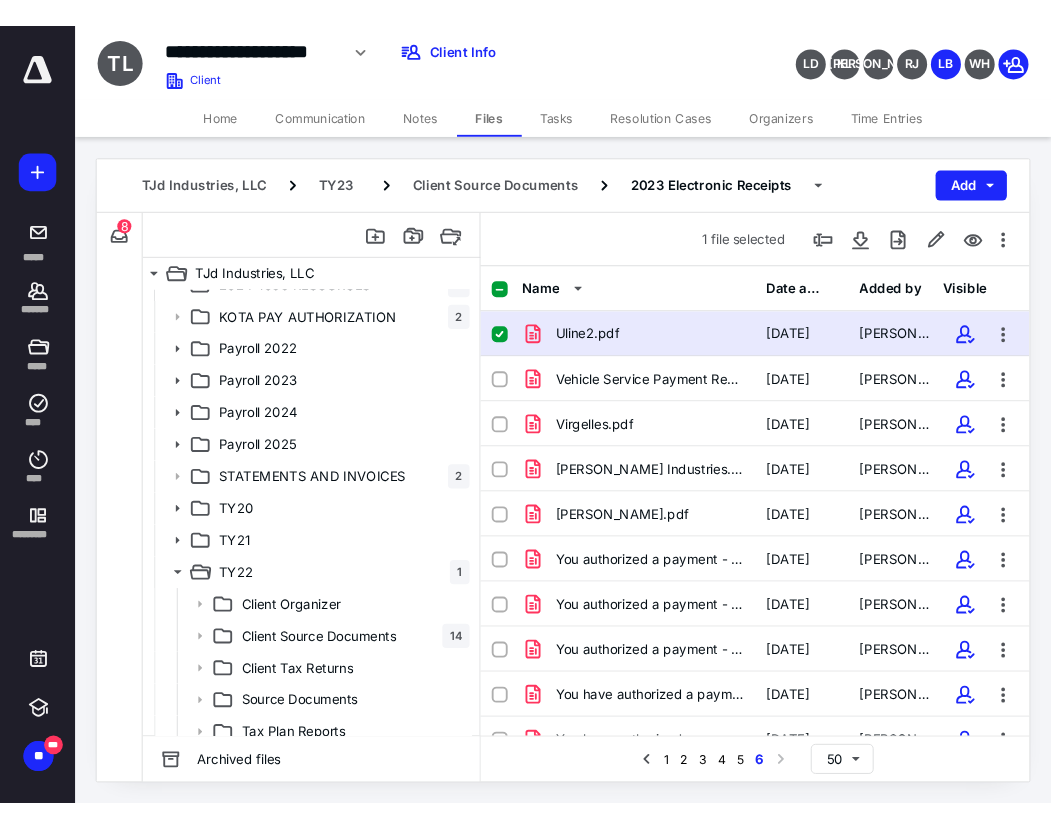 scroll, scrollTop: 0, scrollLeft: 0, axis: both 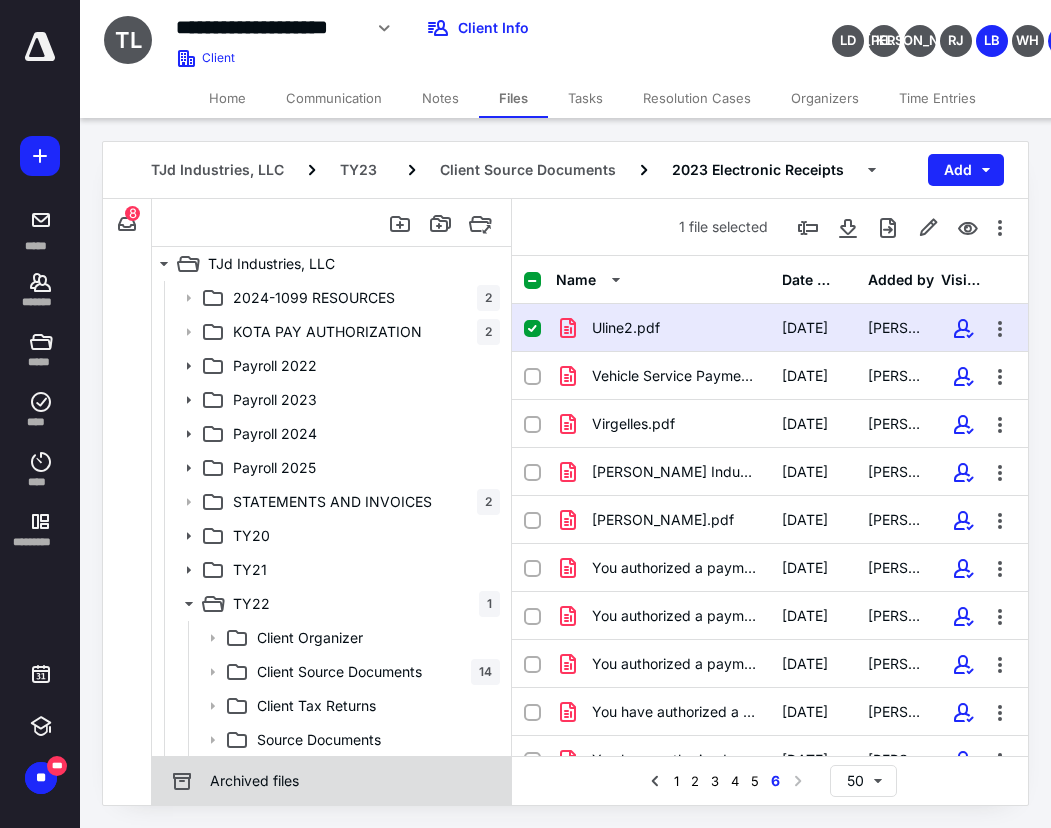 click on "Archived files" at bounding box center [331, 781] 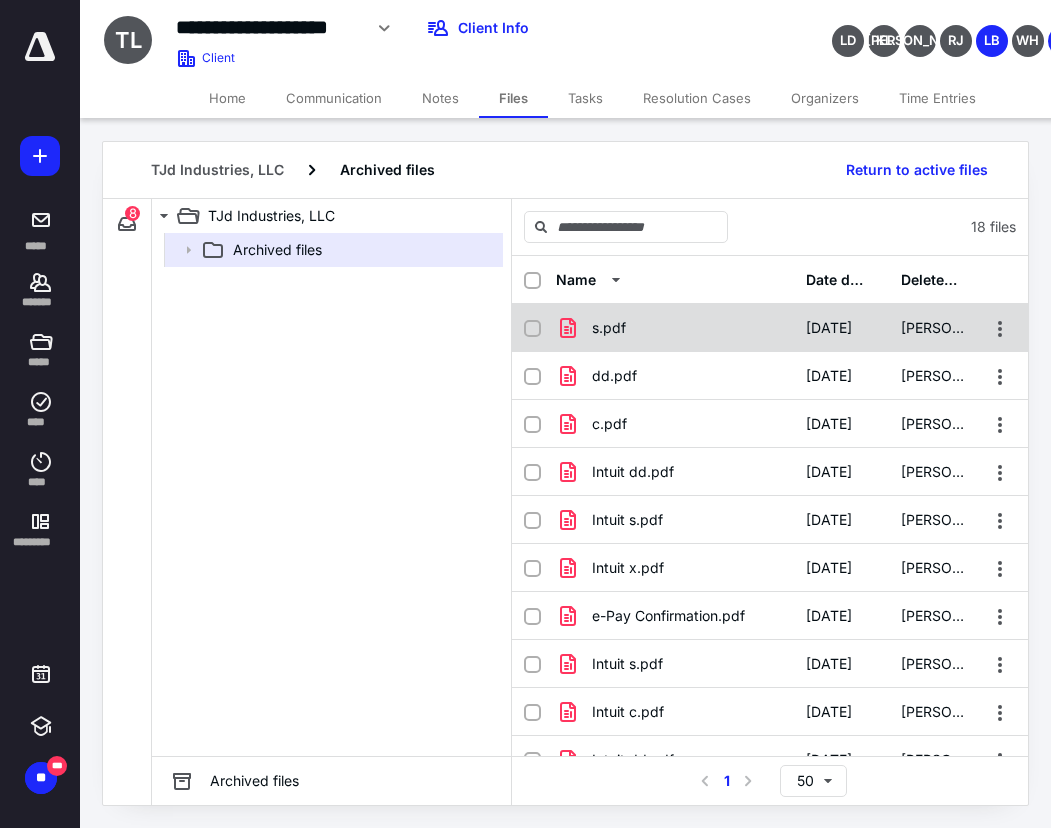 click on "s.pdf" at bounding box center [675, 328] 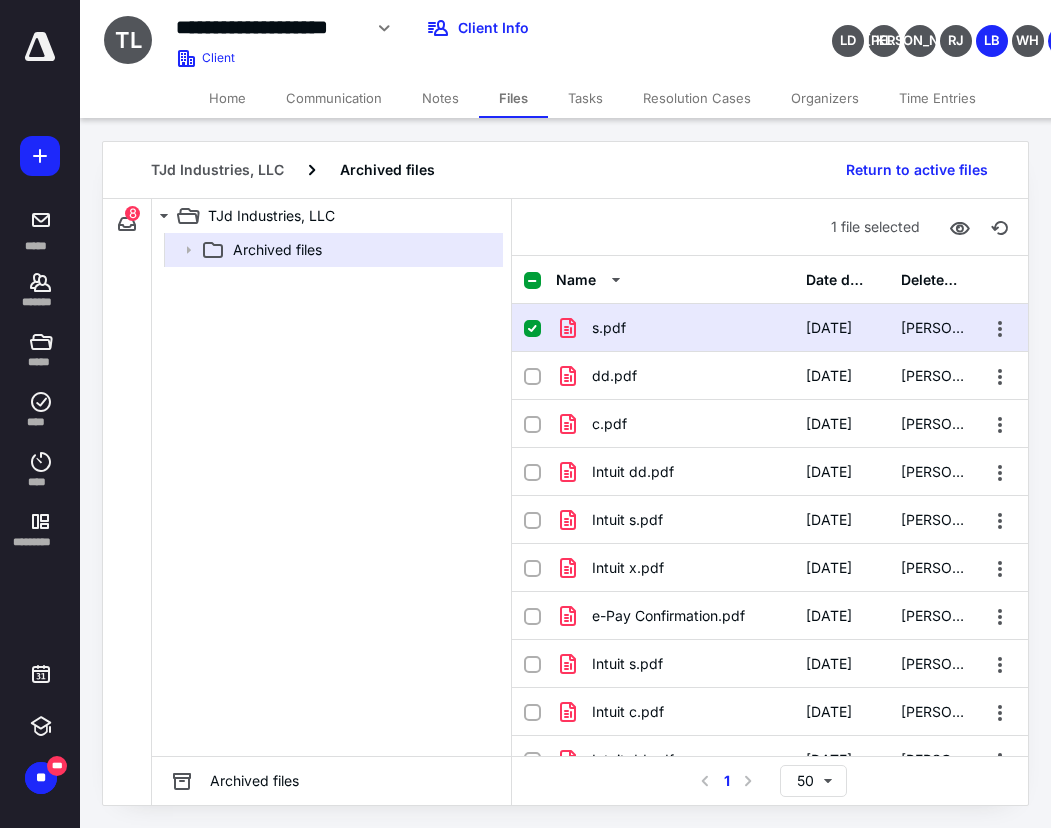 checkbox on "true" 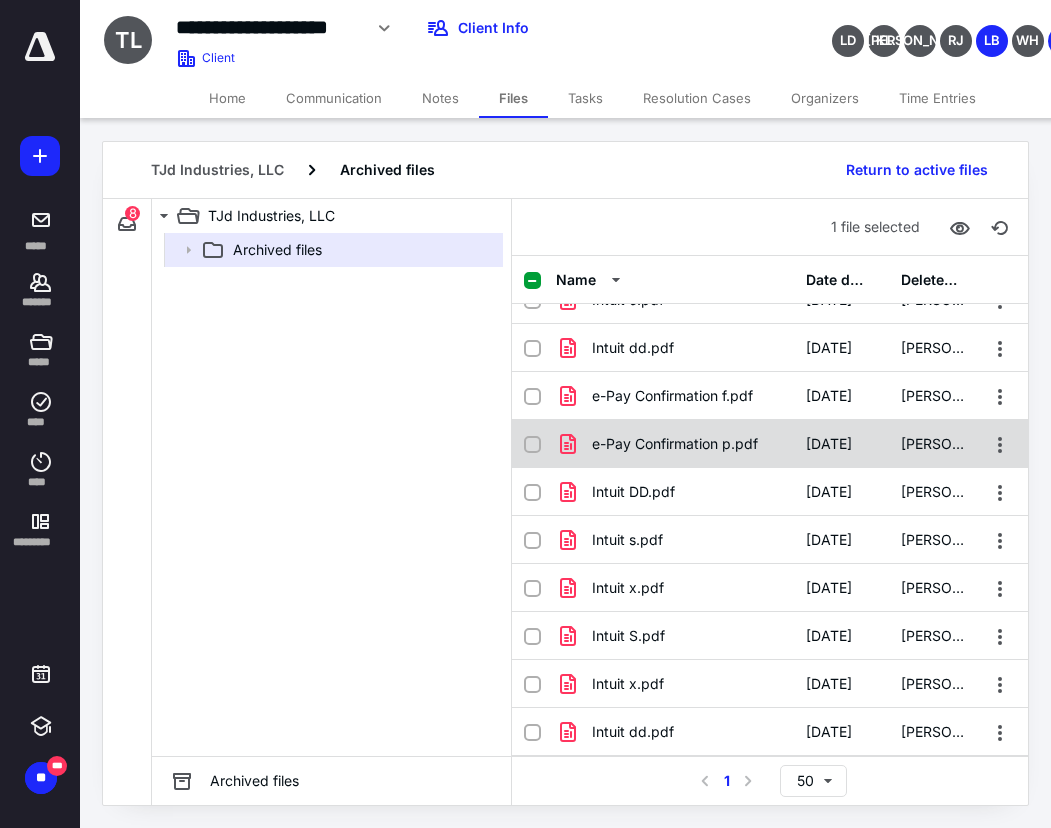 scroll, scrollTop: 0, scrollLeft: 0, axis: both 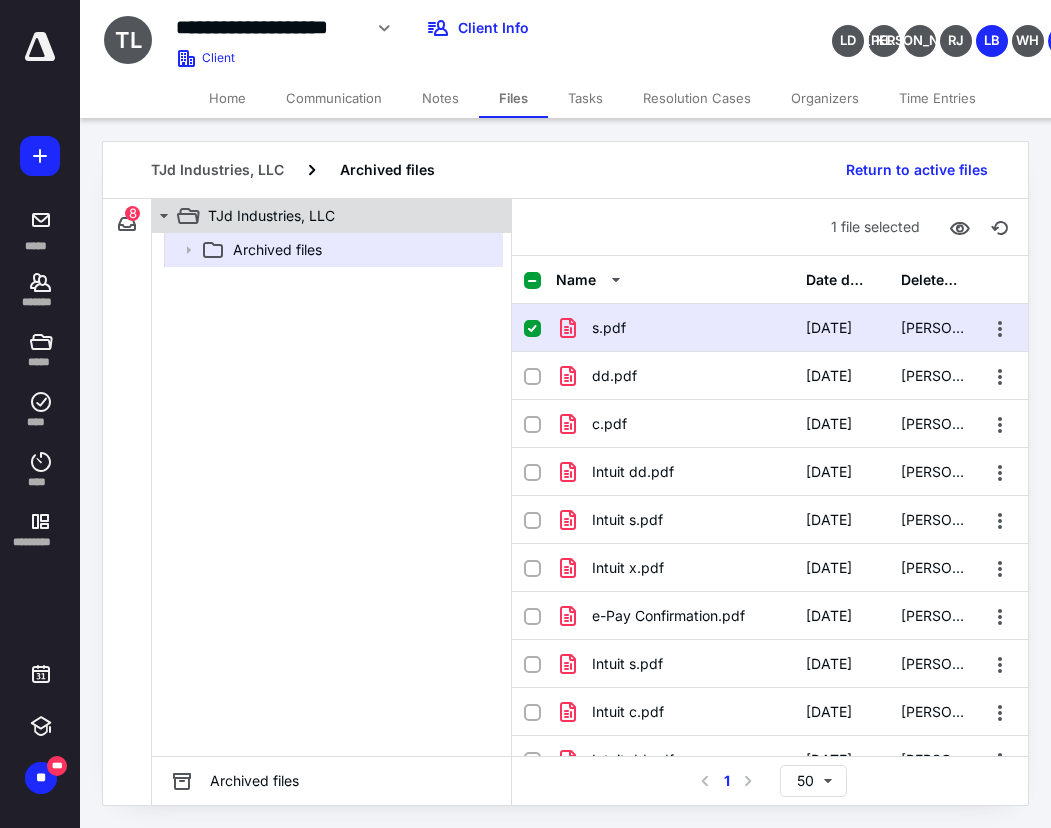 click 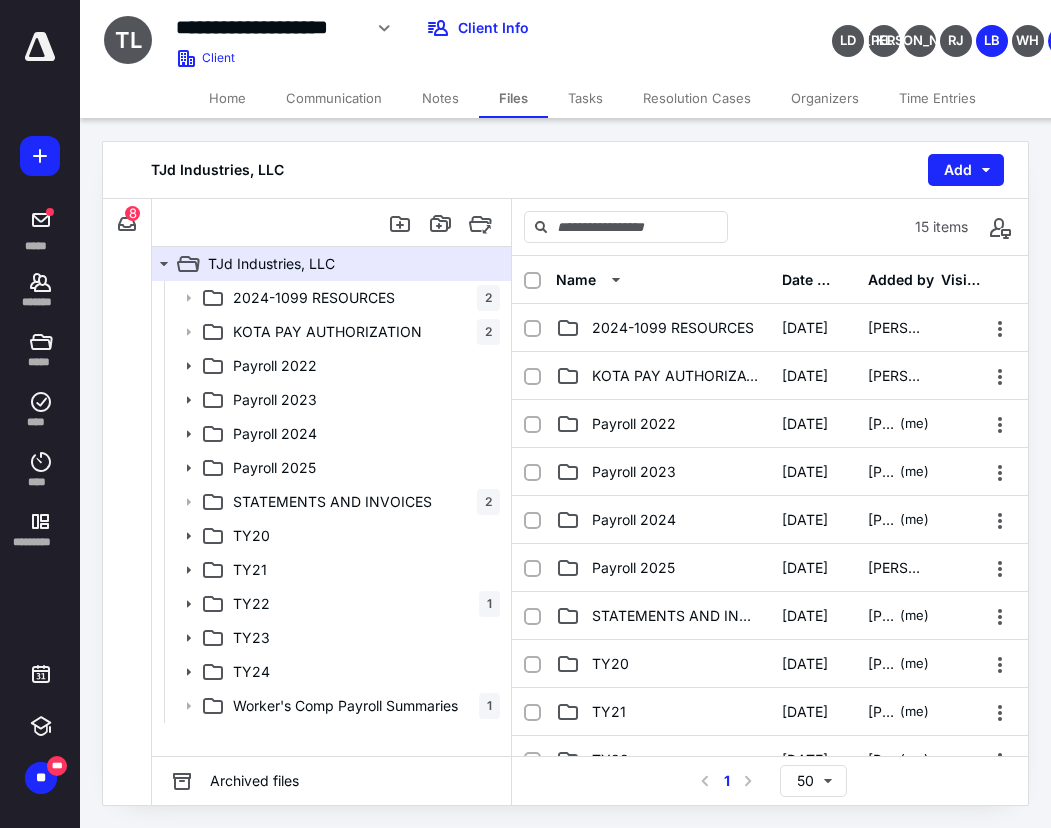 click on "**********" at bounding box center (462, 28) 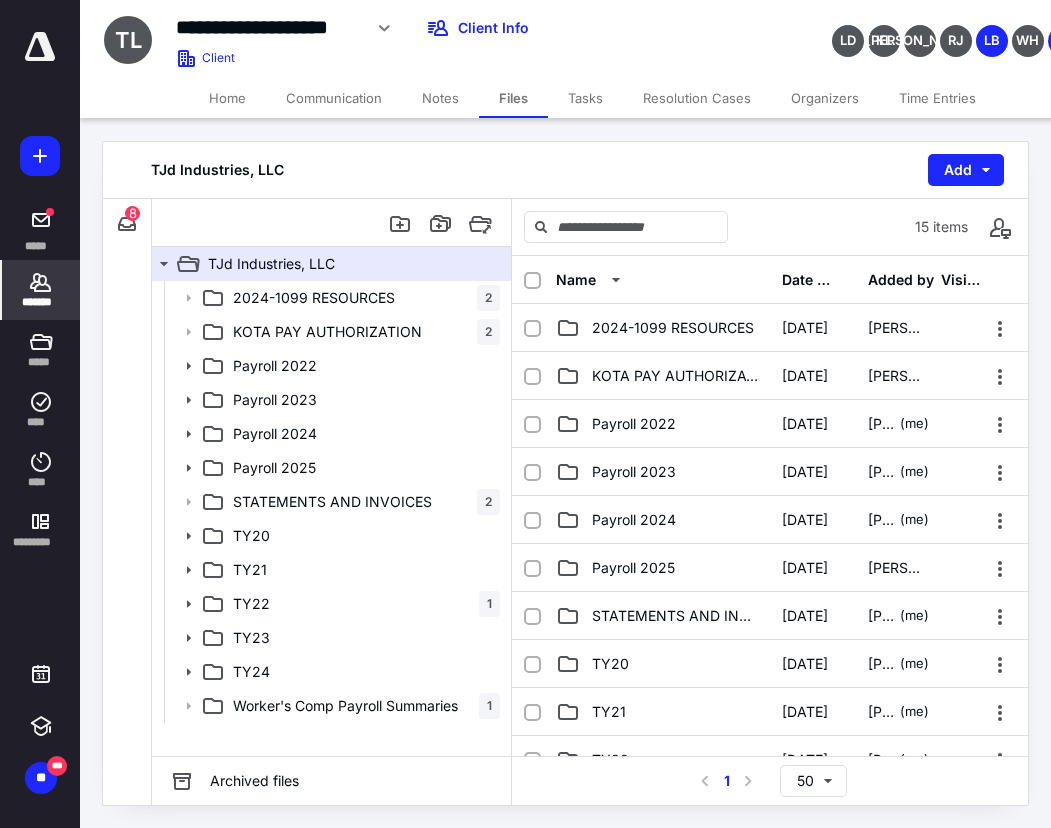 click on "*******" at bounding box center (41, 302) 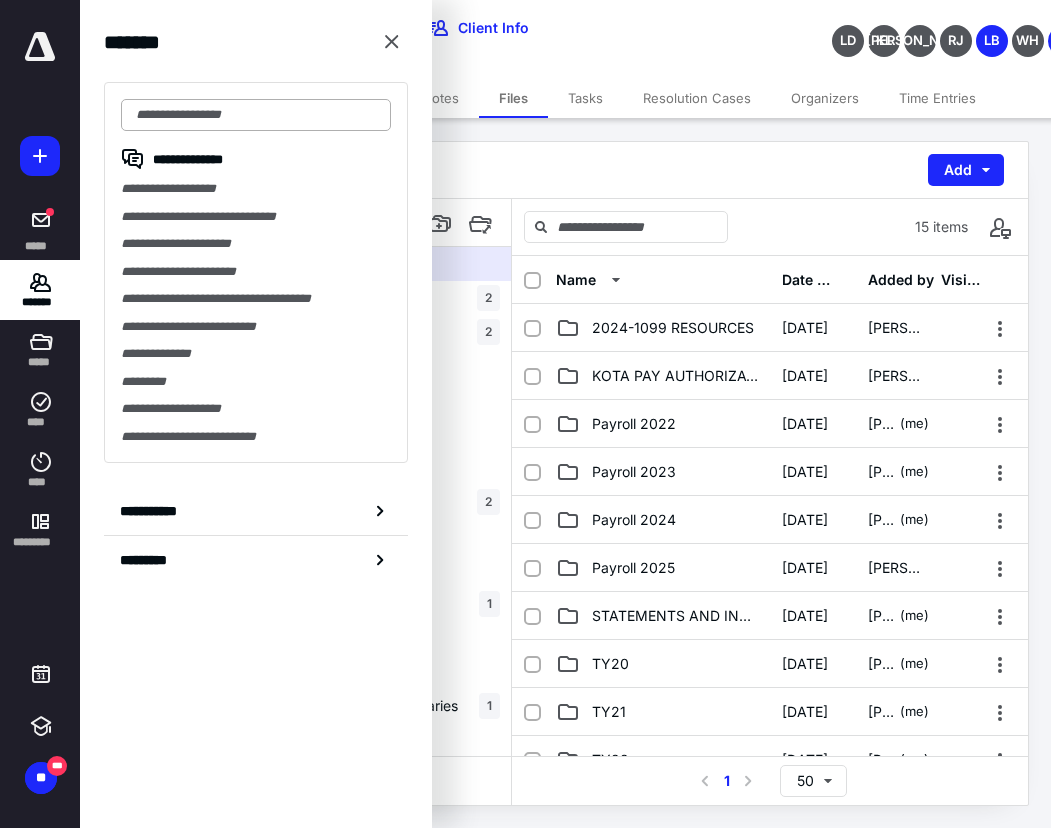 click at bounding box center [256, 115] 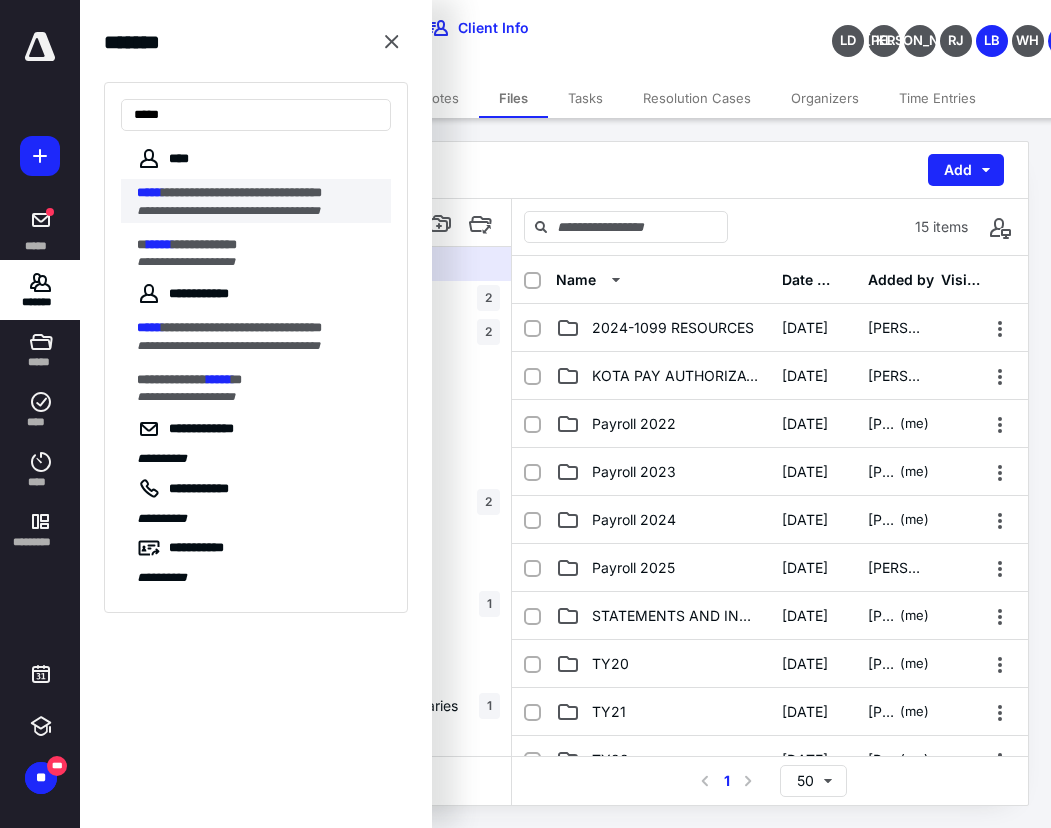 type on "*****" 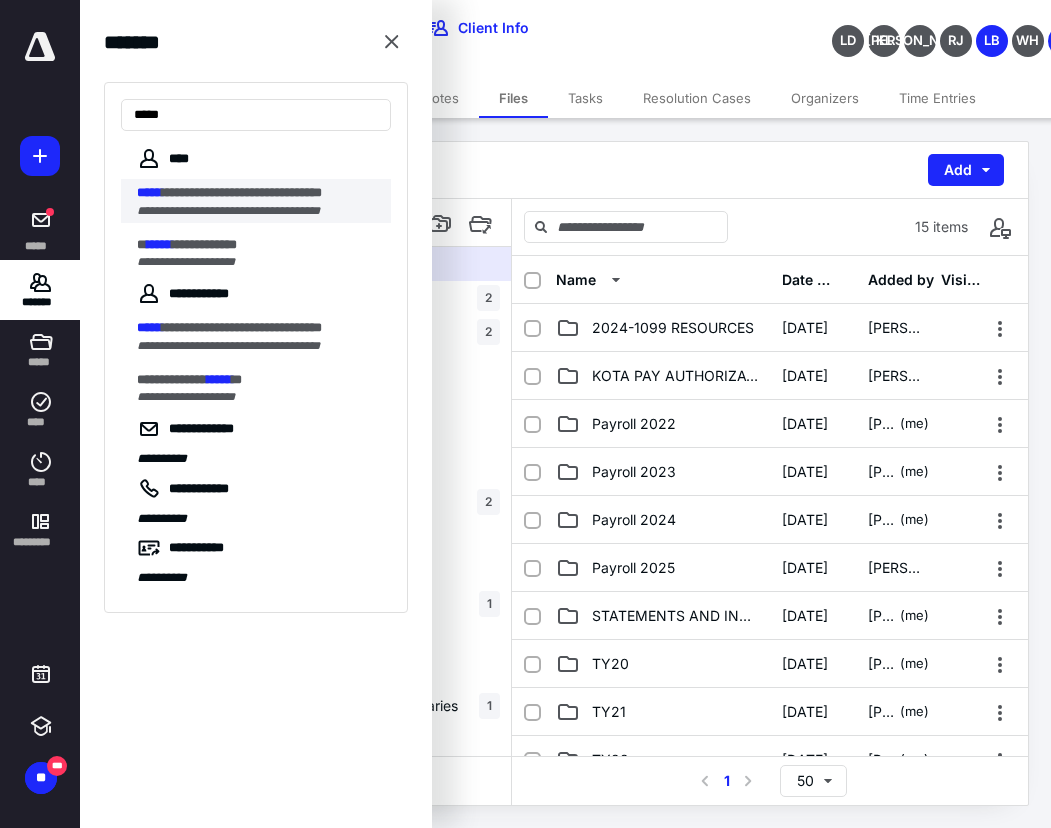 click on "**********" at bounding box center [228, 211] 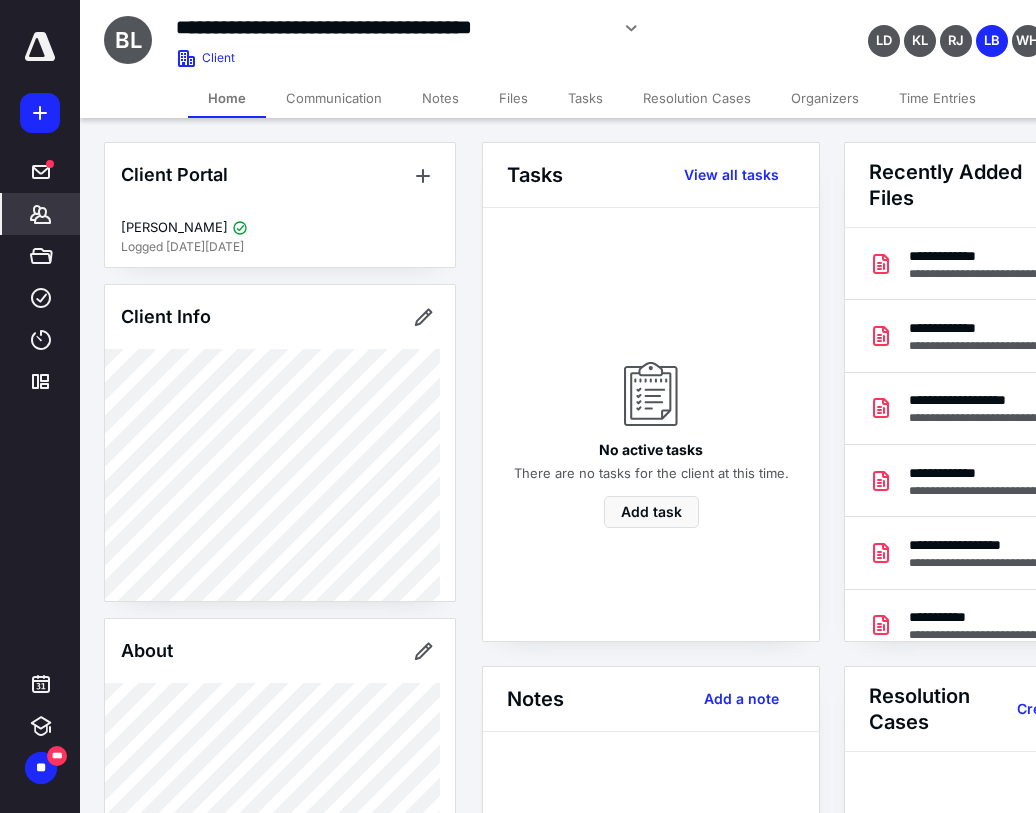 click on "Files" at bounding box center (513, 98) 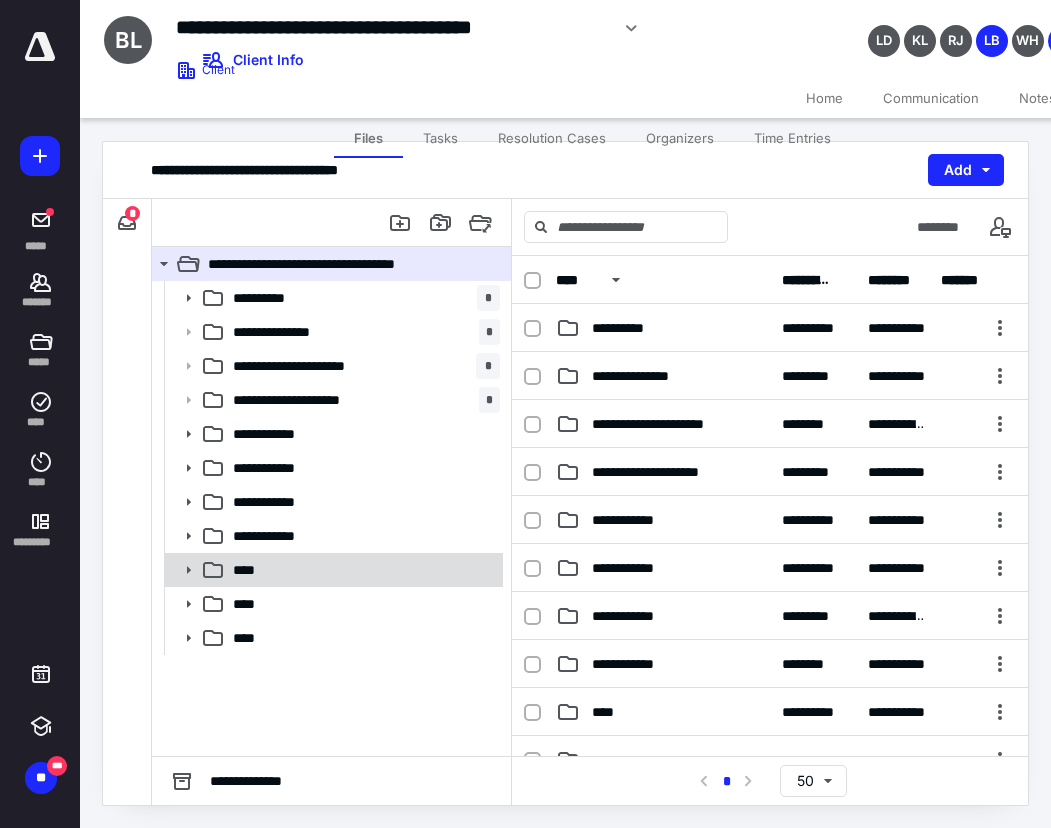 click on "****" at bounding box center (362, 570) 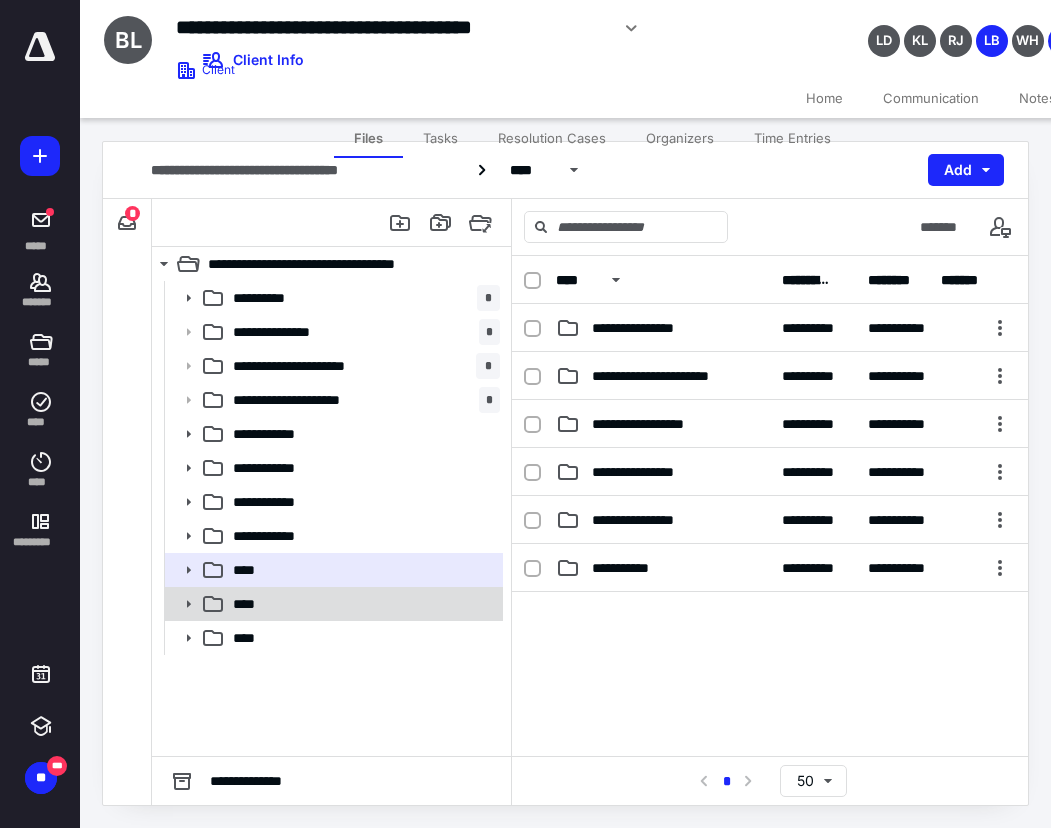 click on "****" at bounding box center [362, 604] 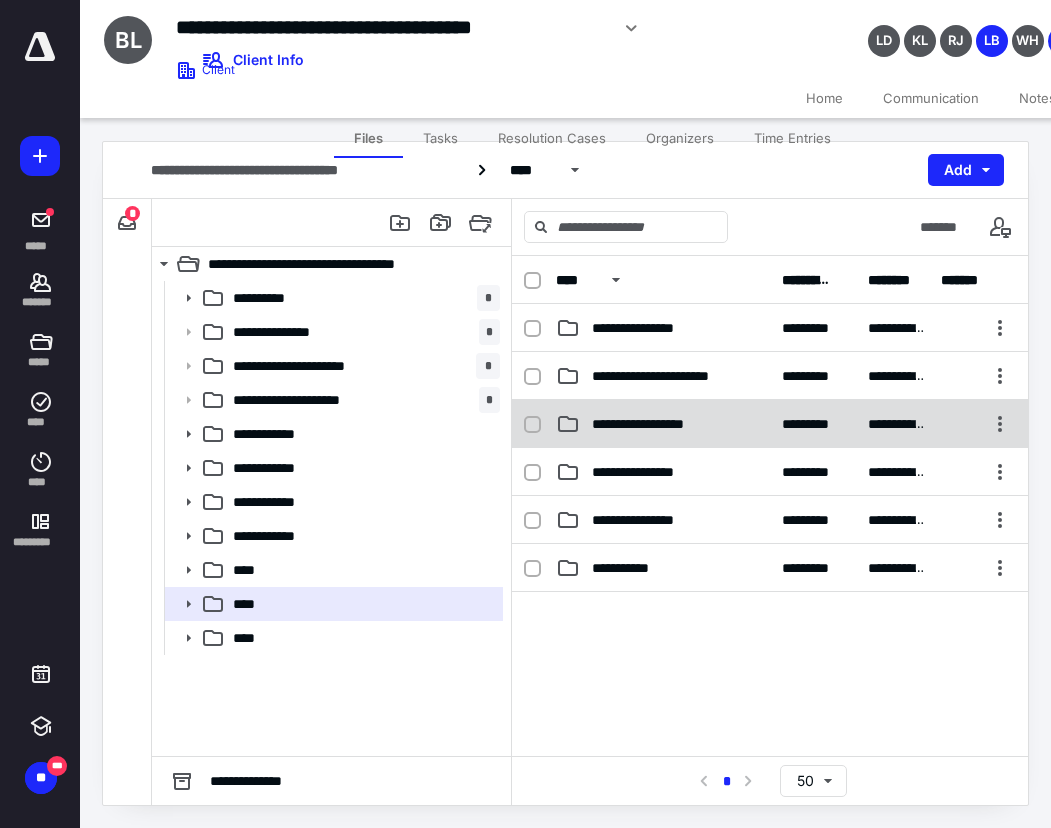 click on "**********" at bounding box center (770, 424) 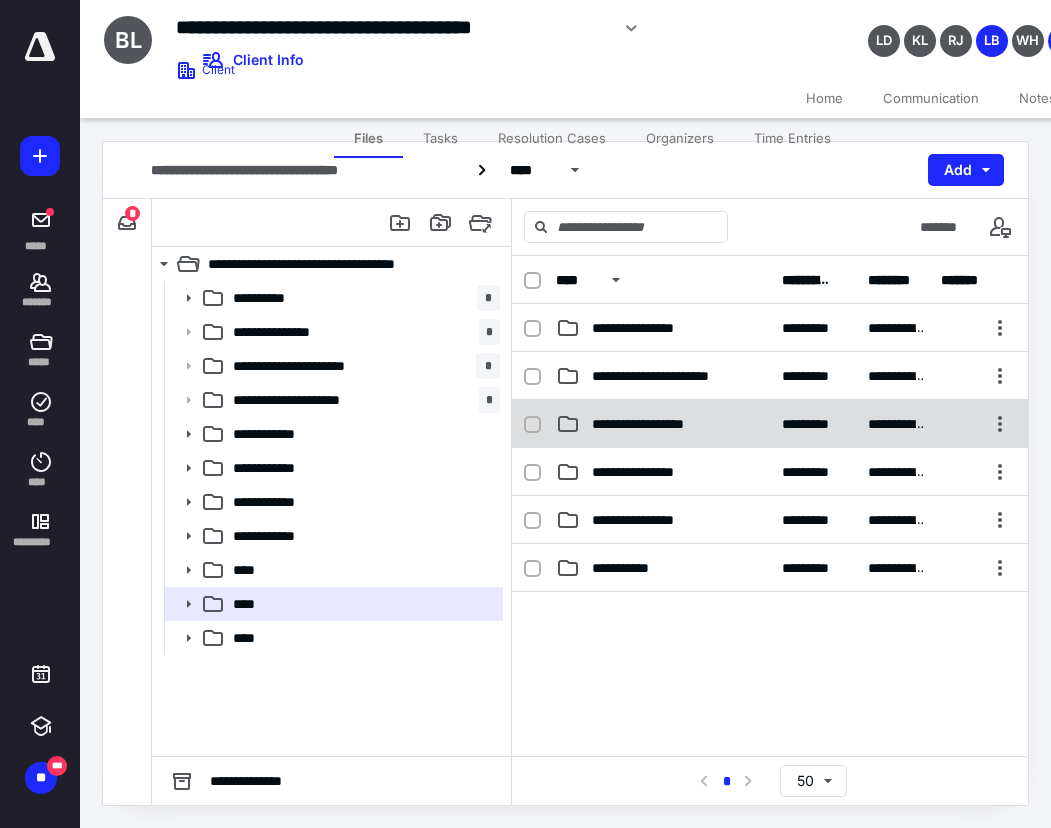 checkbox on "true" 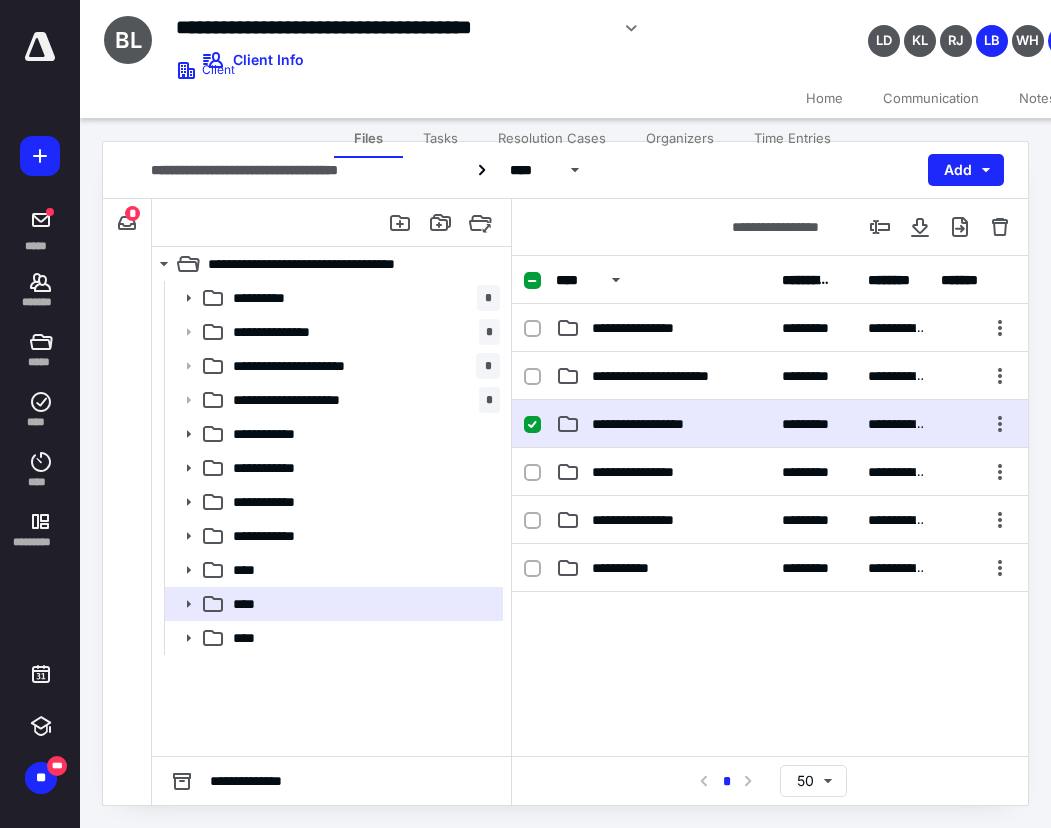 click on "**********" at bounding box center [770, 424] 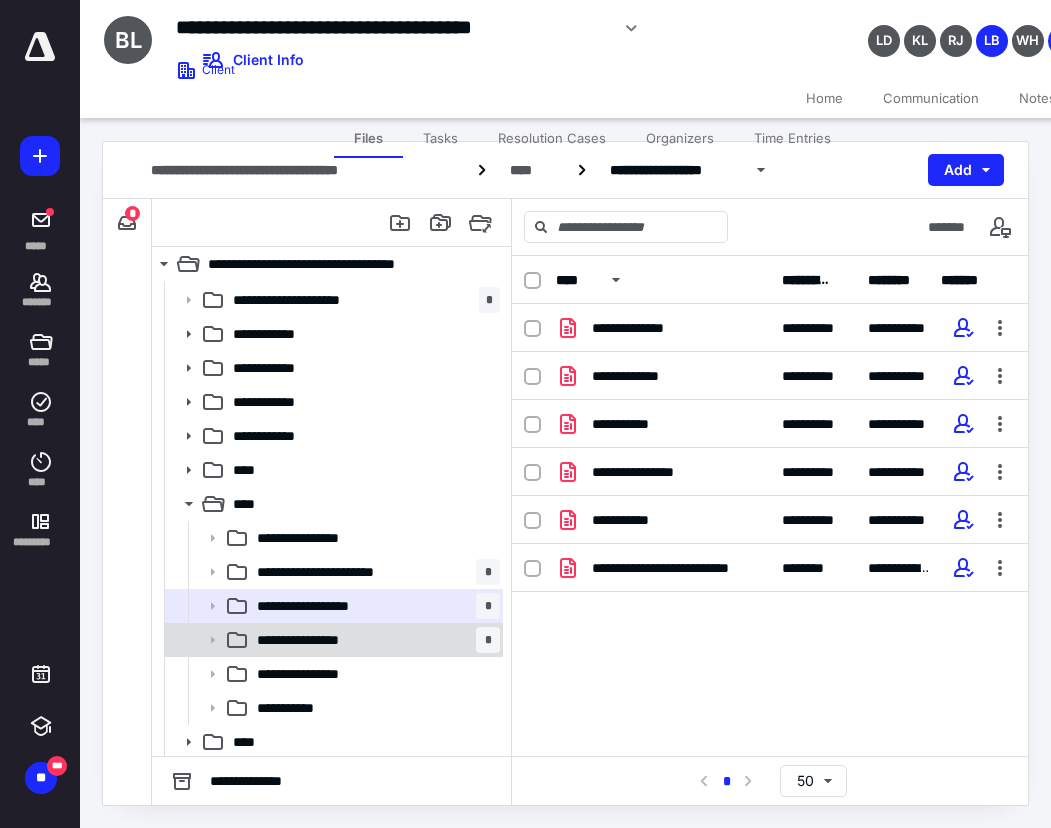 scroll, scrollTop: 103, scrollLeft: 0, axis: vertical 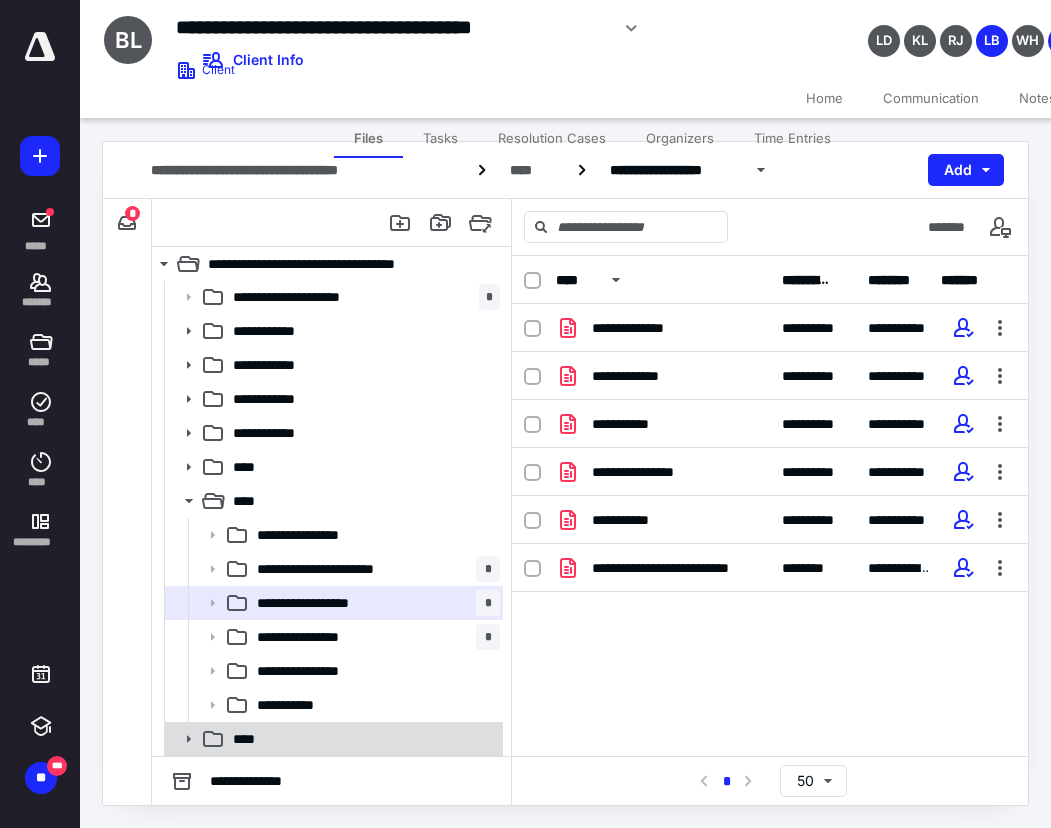 click on "****" at bounding box center [362, 739] 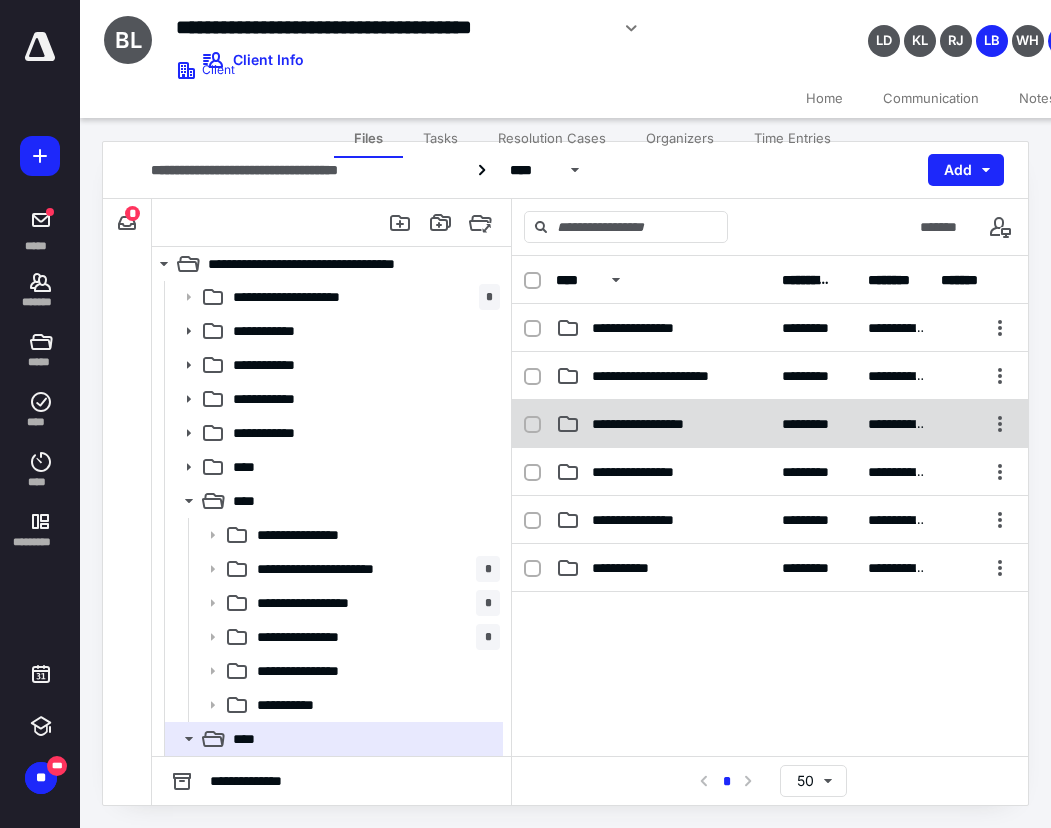 click on "**********" at bounding box center [652, 424] 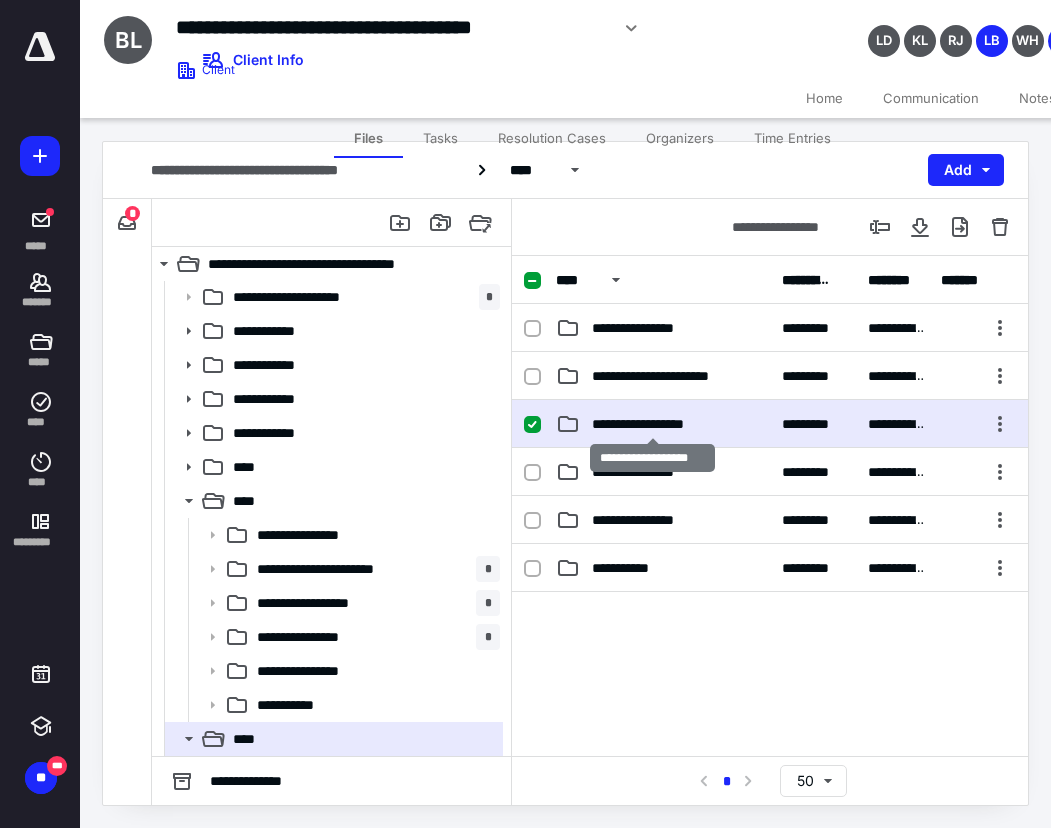 click on "**********" at bounding box center [652, 424] 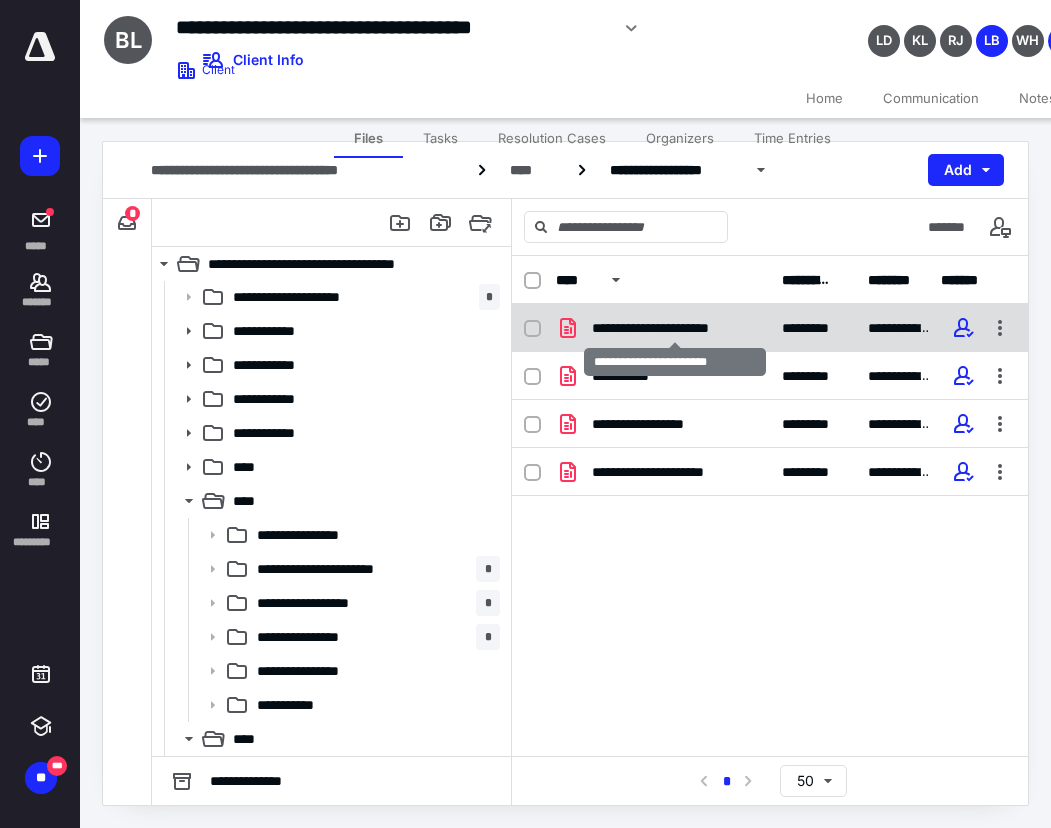click on "**********" at bounding box center (675, 328) 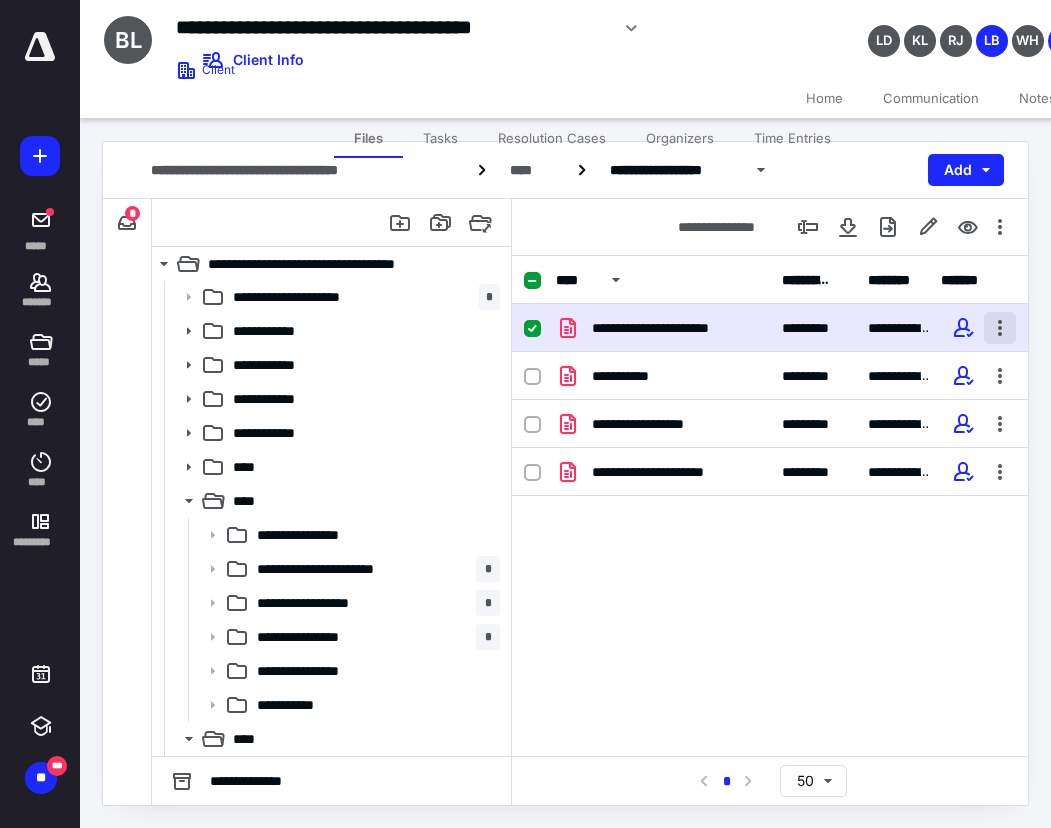 click at bounding box center [1000, 328] 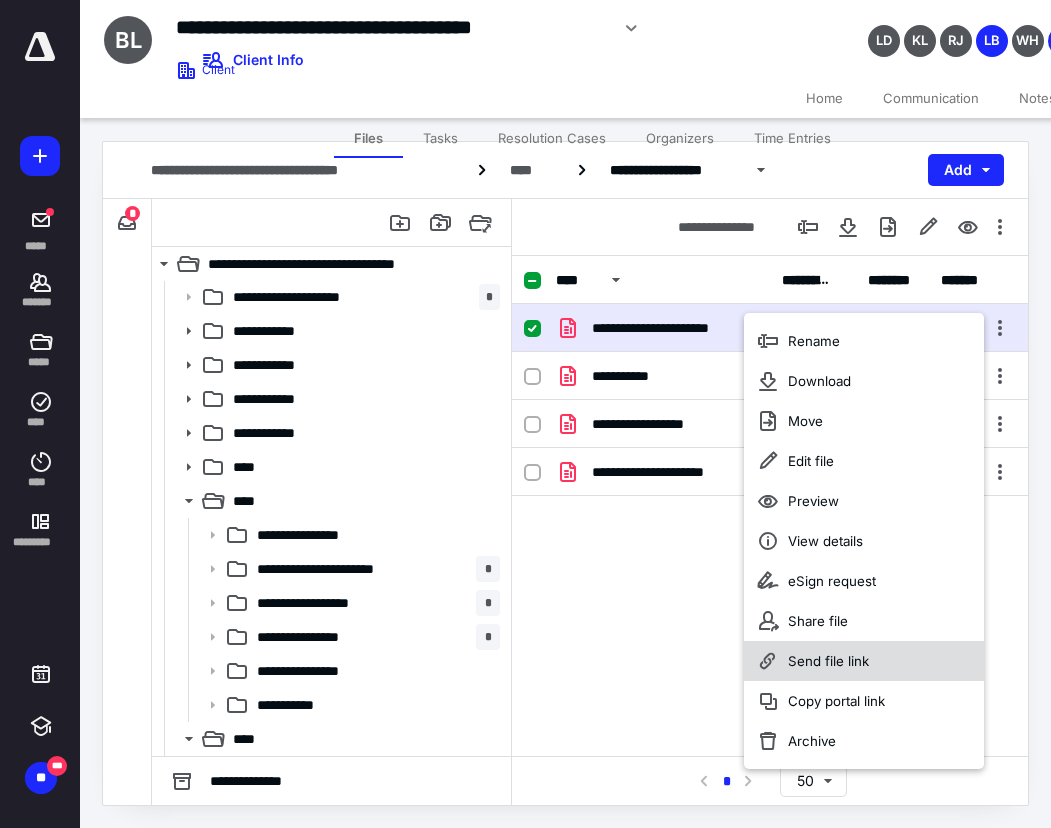 click on "Send file link" at bounding box center [828, 661] 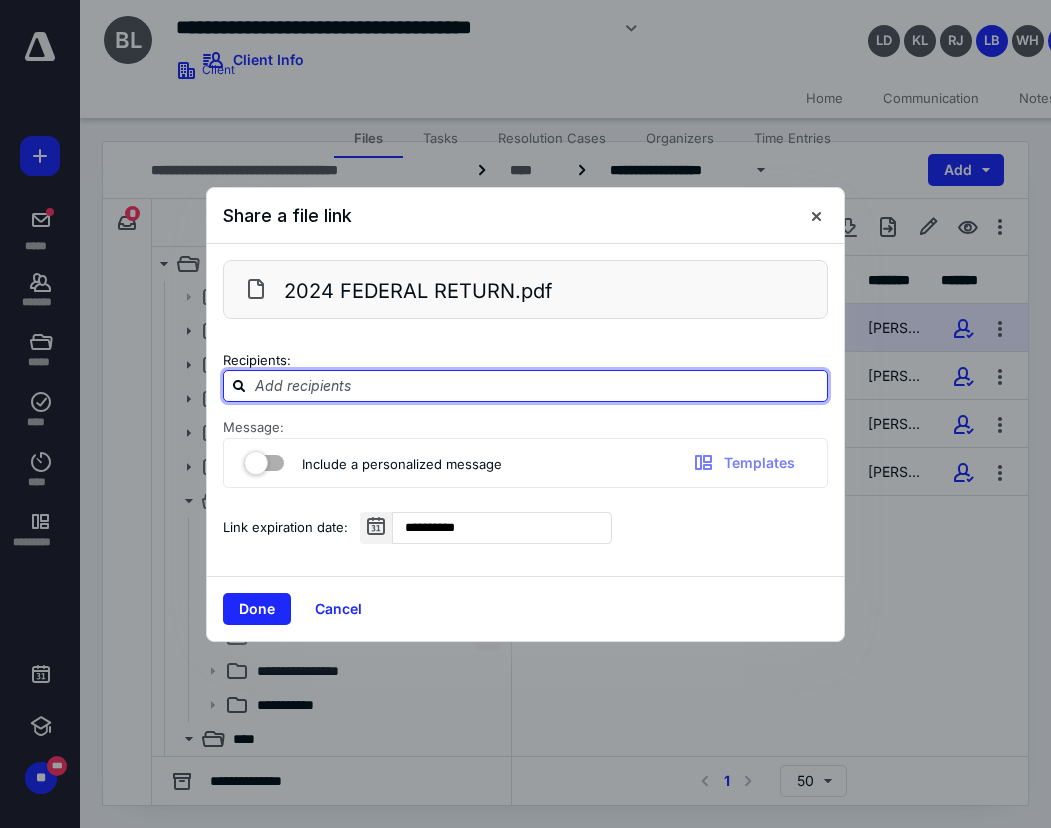 click at bounding box center (537, 385) 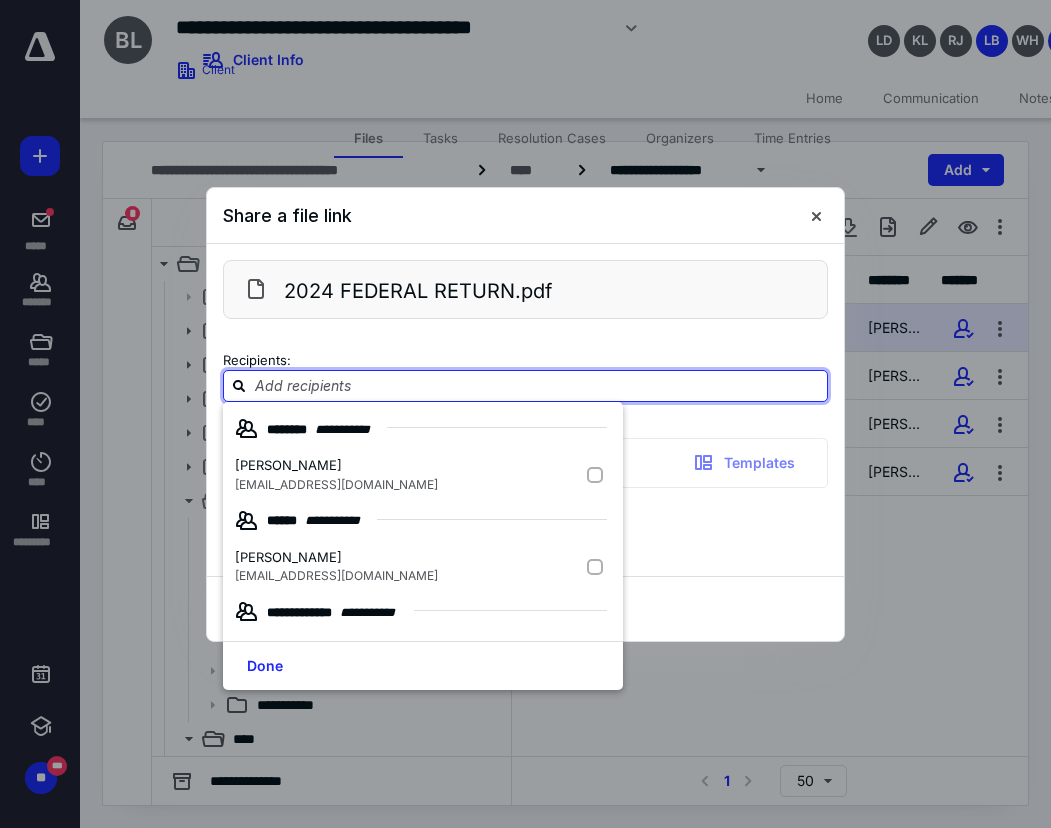 paste on "[EMAIL_ADDRESS][DOMAIN_NAME]" 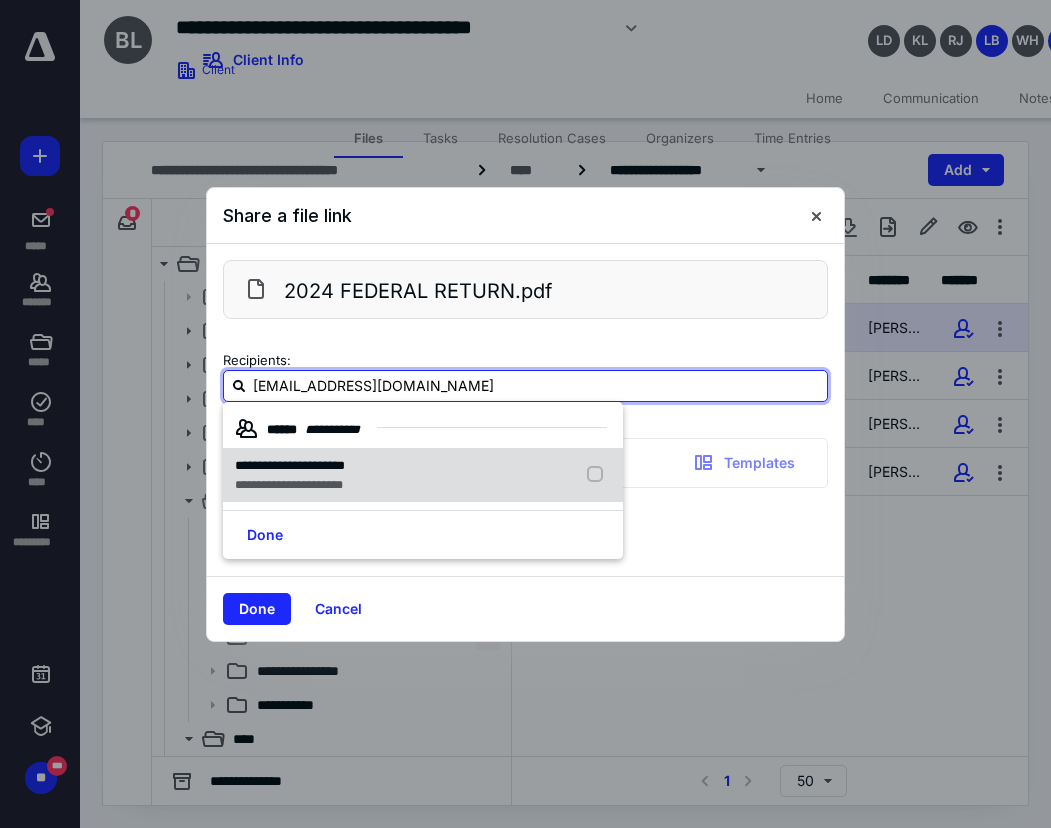 click on "**********" at bounding box center (290, 465) 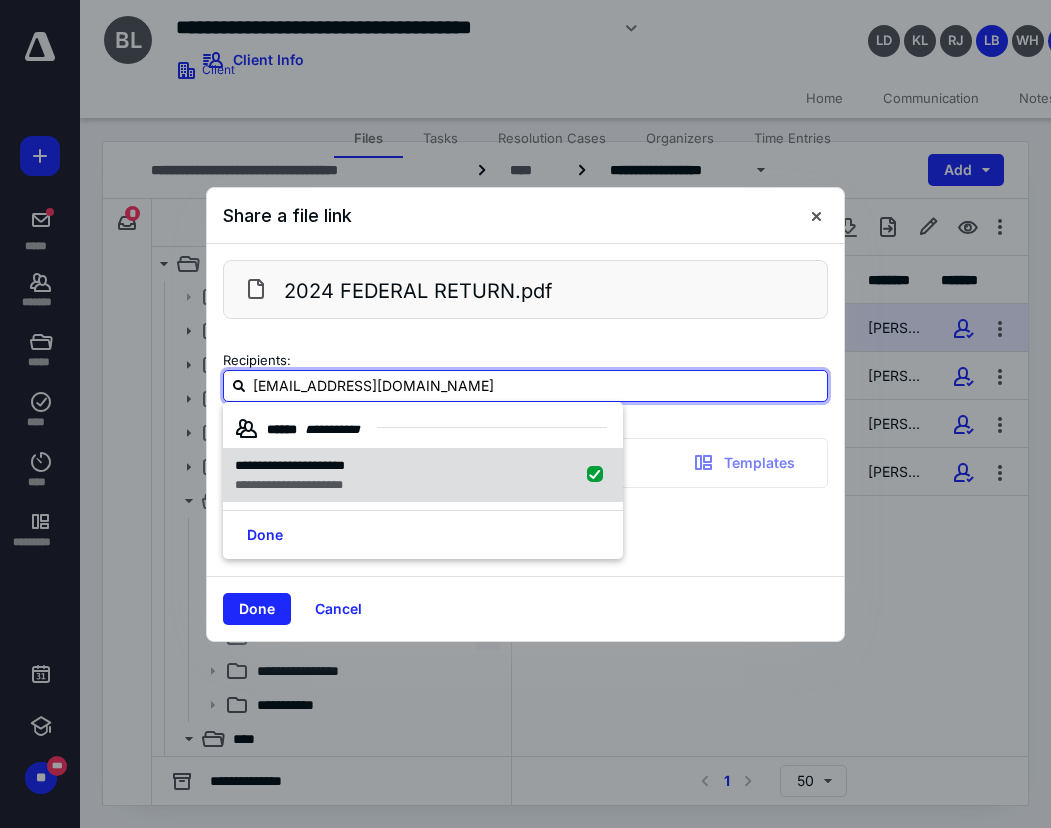 type 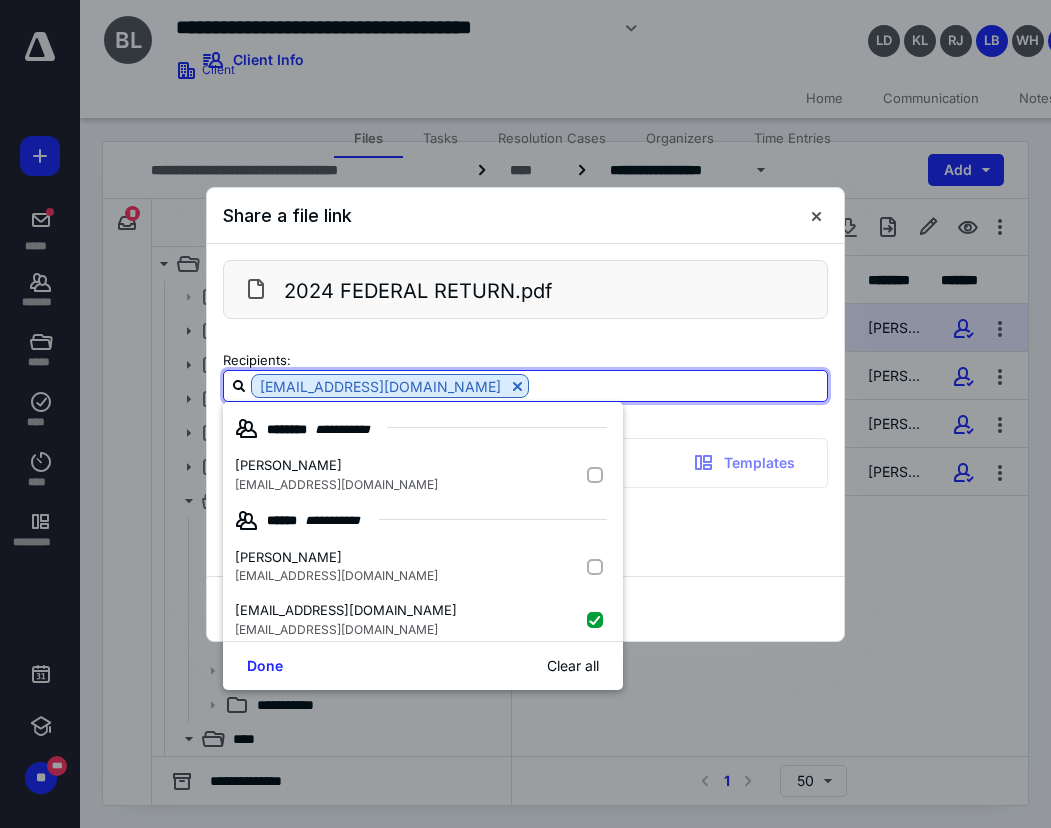 click on "Send now Cancel" at bounding box center (525, 608) 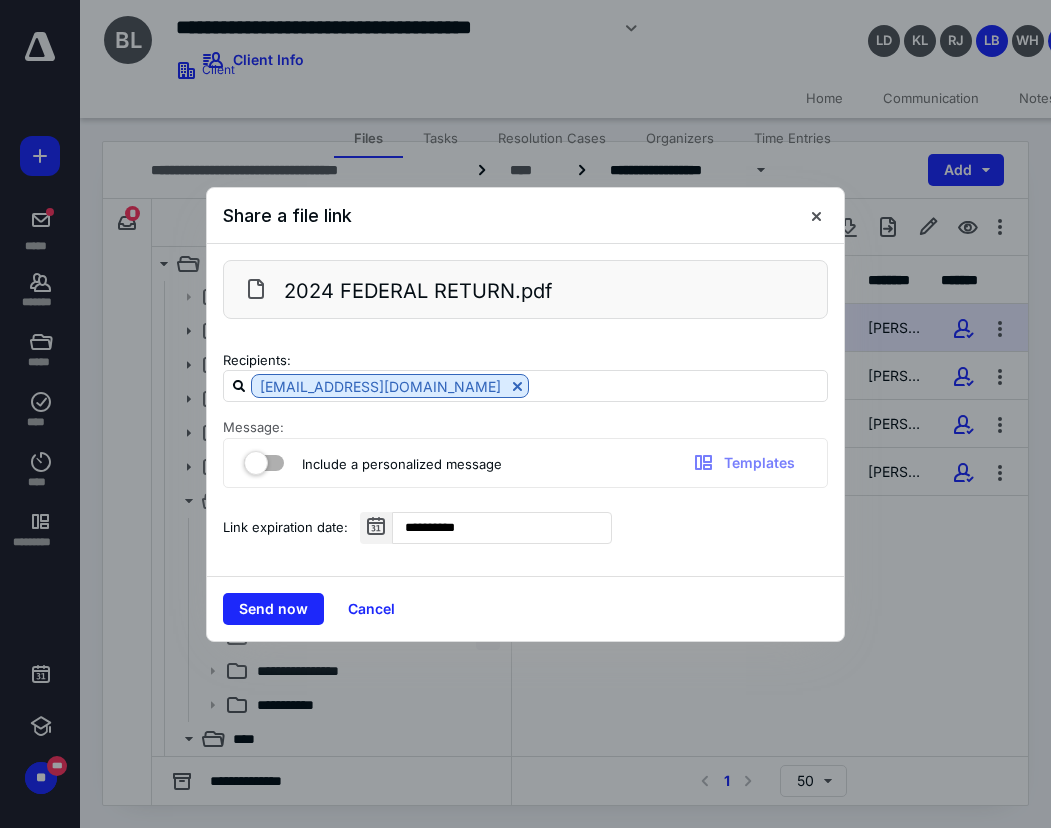 click at bounding box center [264, 459] 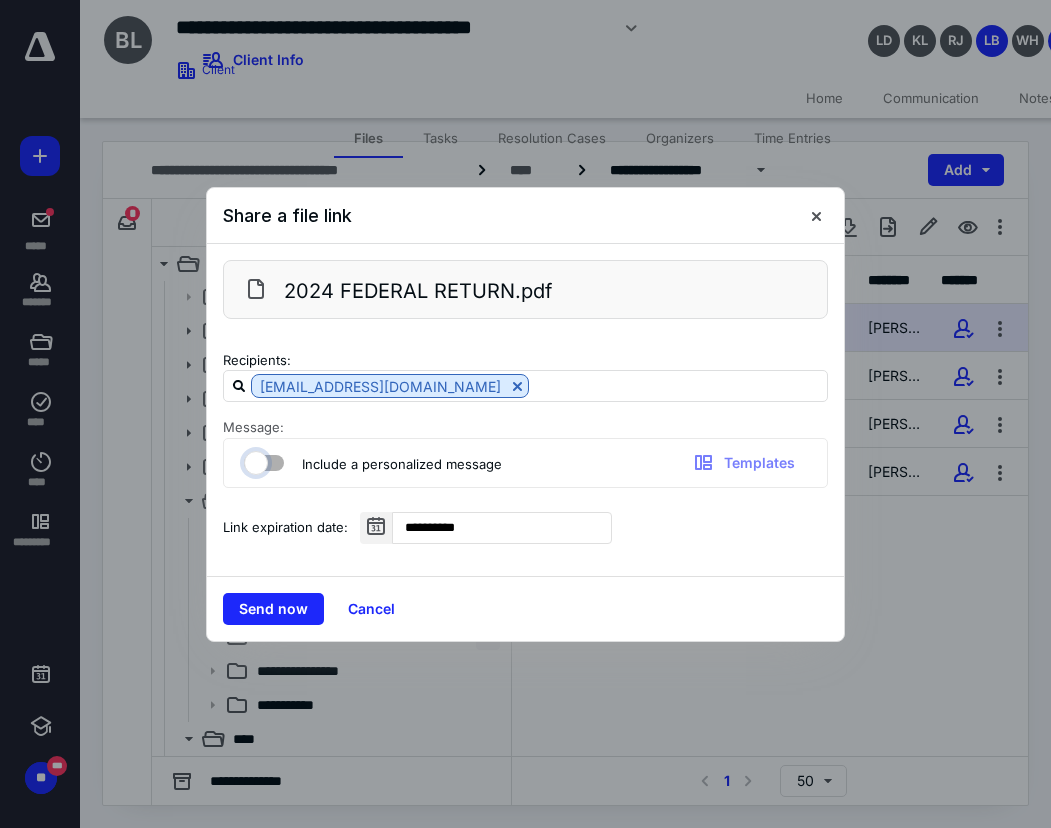 click at bounding box center [254, 460] 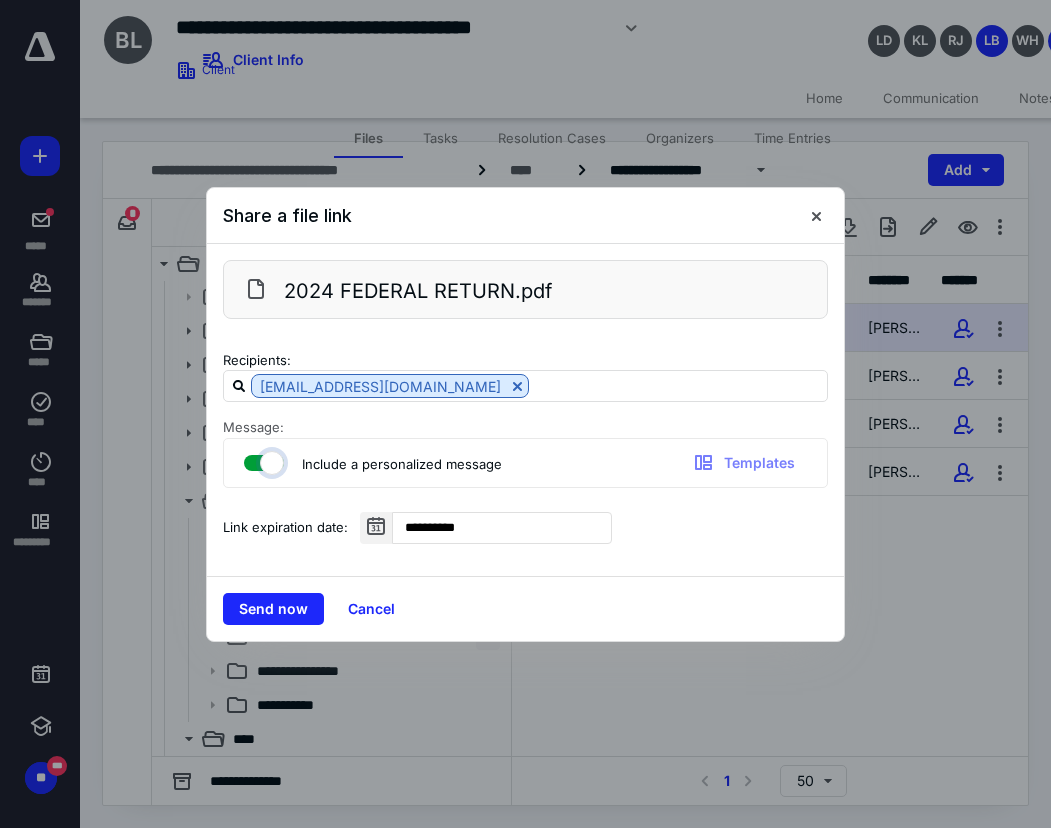 checkbox on "true" 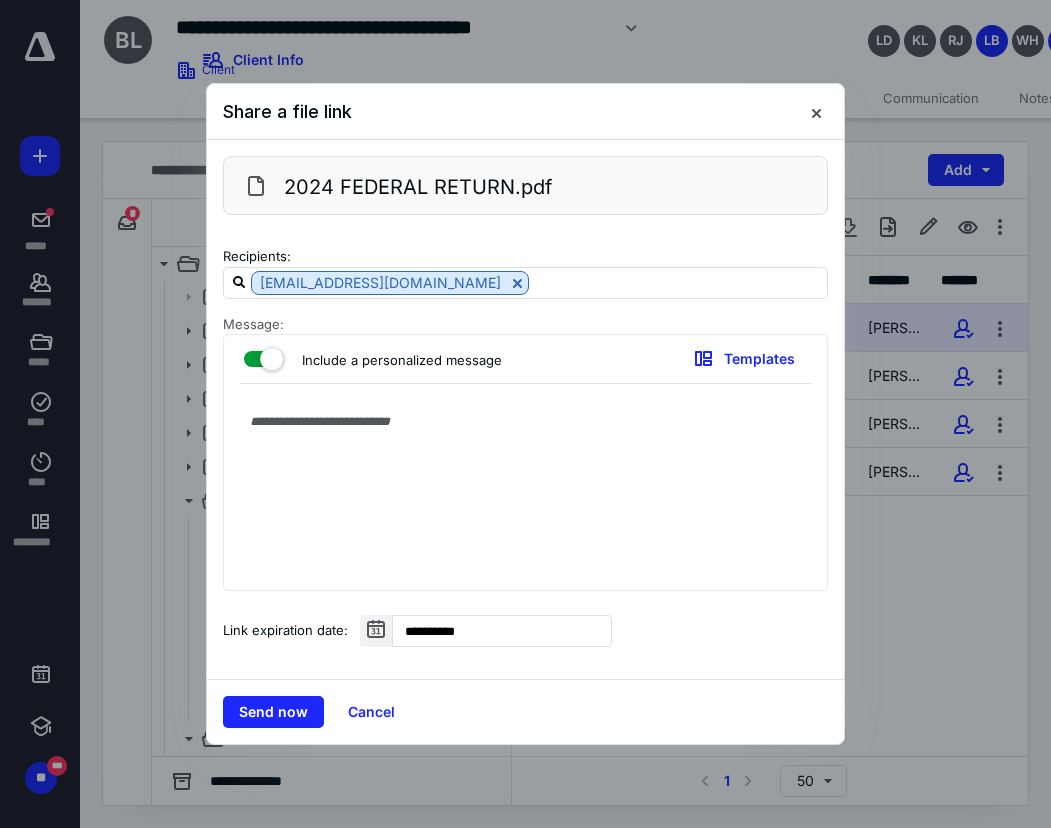 click at bounding box center [525, 492] 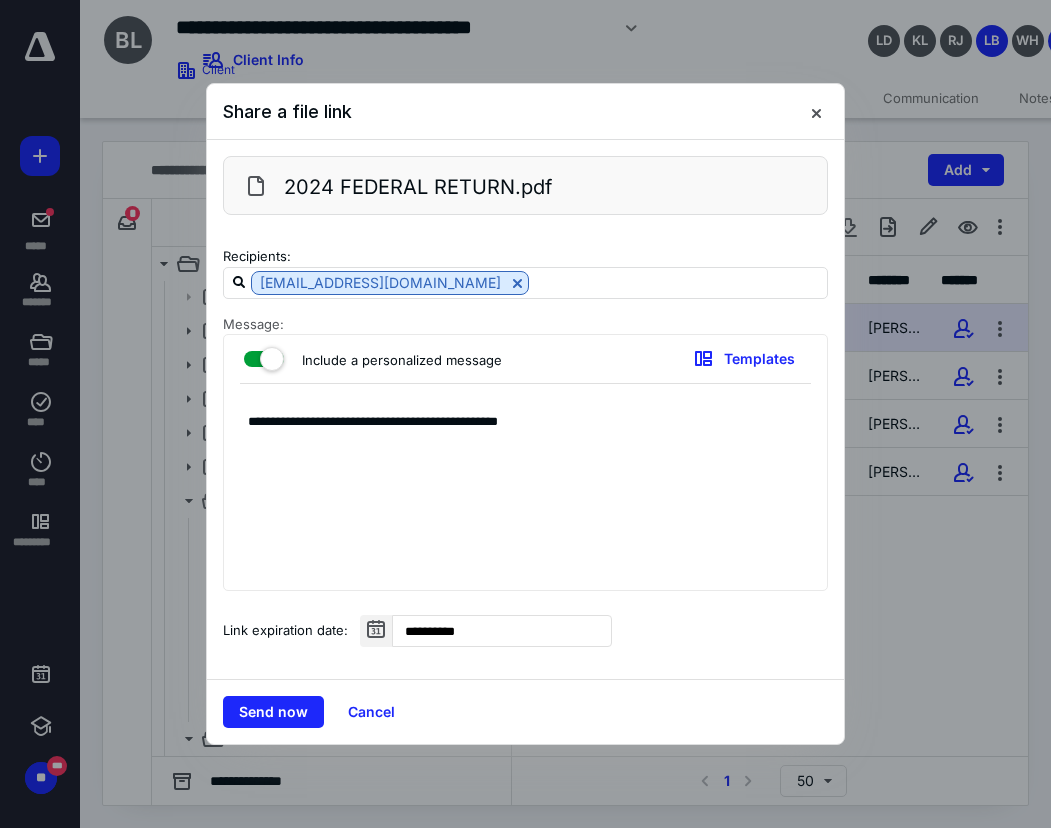 drag, startPoint x: 572, startPoint y: 428, endPoint x: 239, endPoint y: 434, distance: 333.05405 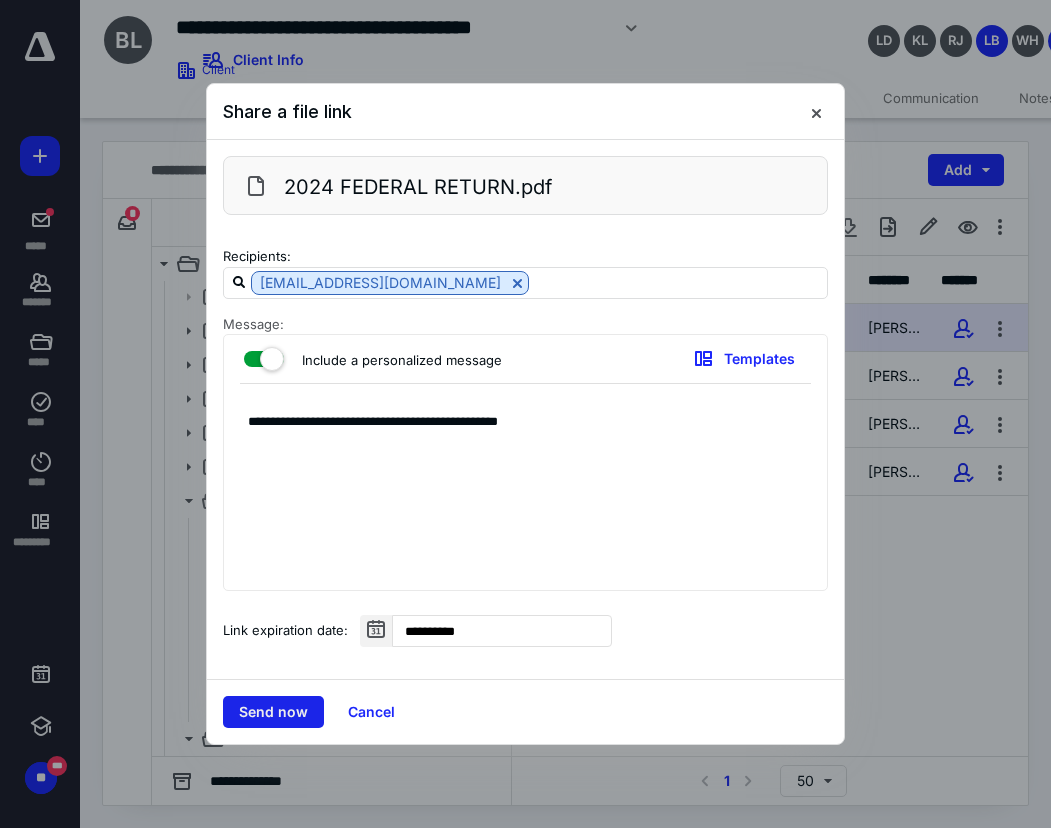 type on "**********" 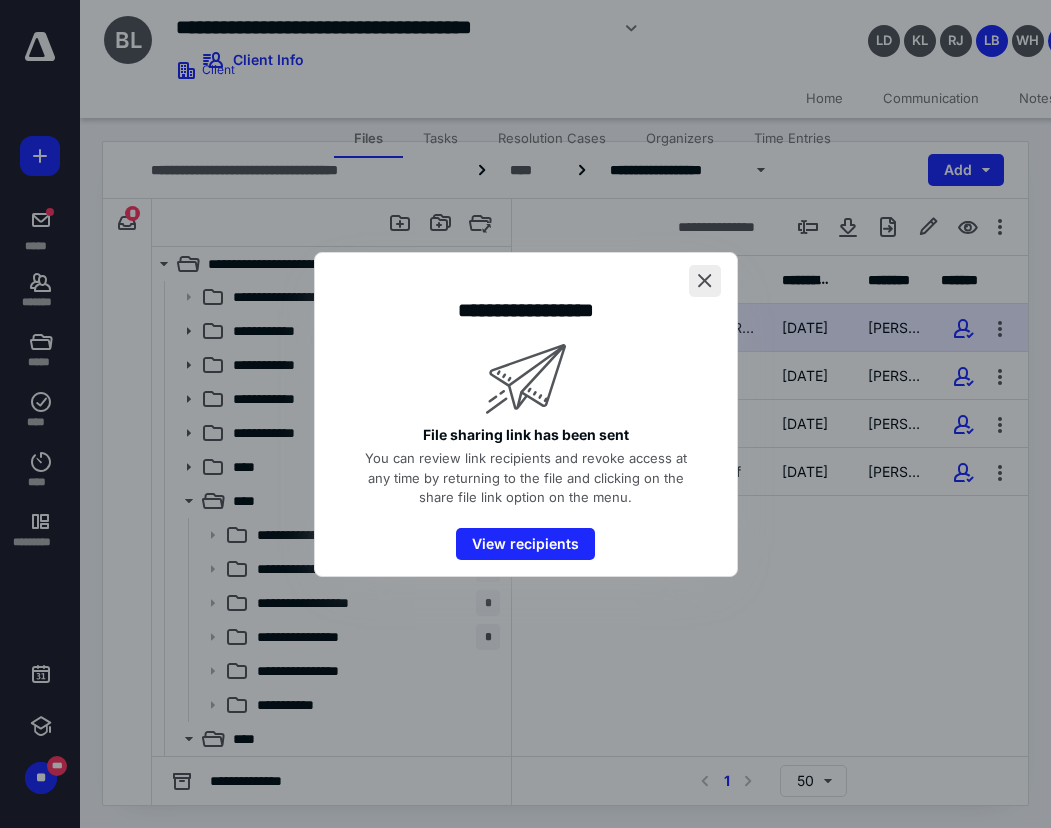click at bounding box center [705, 281] 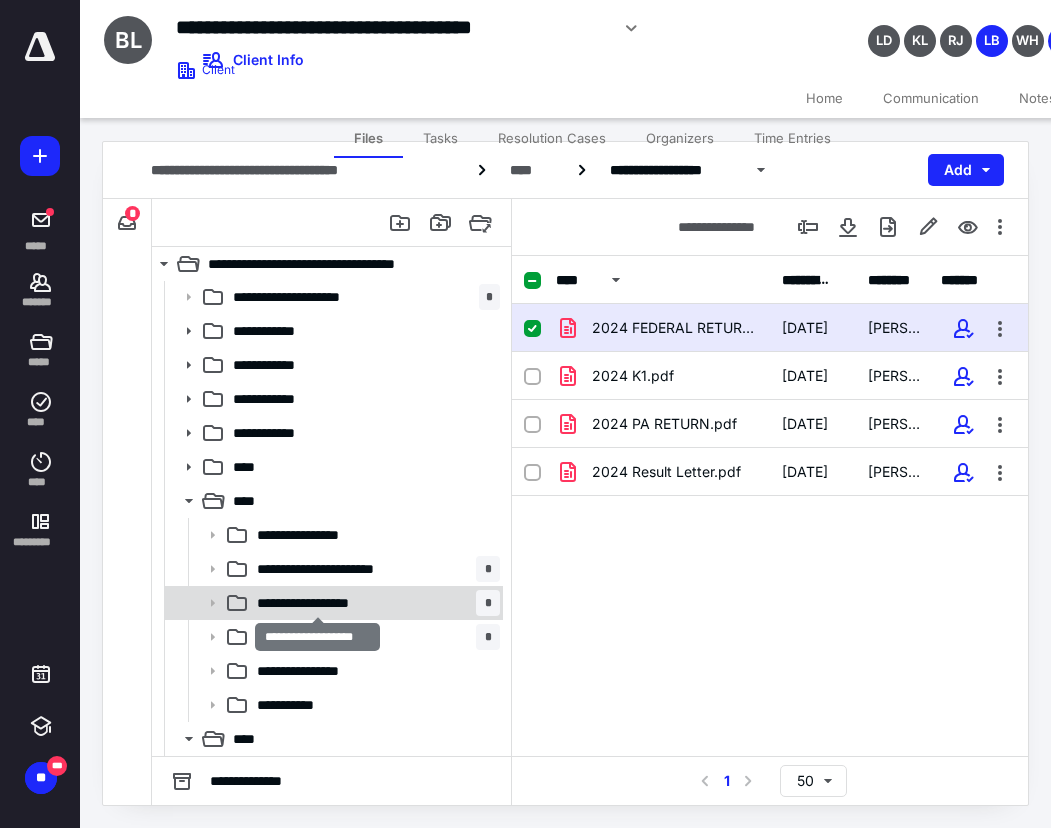 click on "**********" at bounding box center (317, 603) 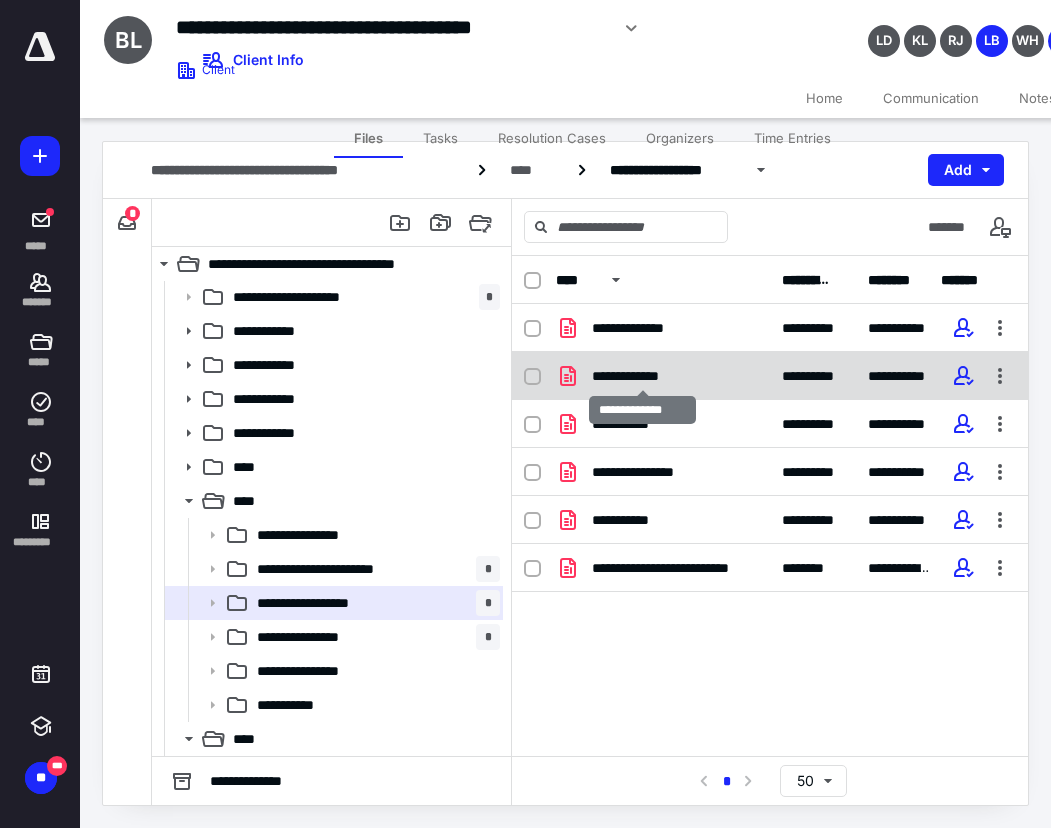 click on "**********" at bounding box center [642, 376] 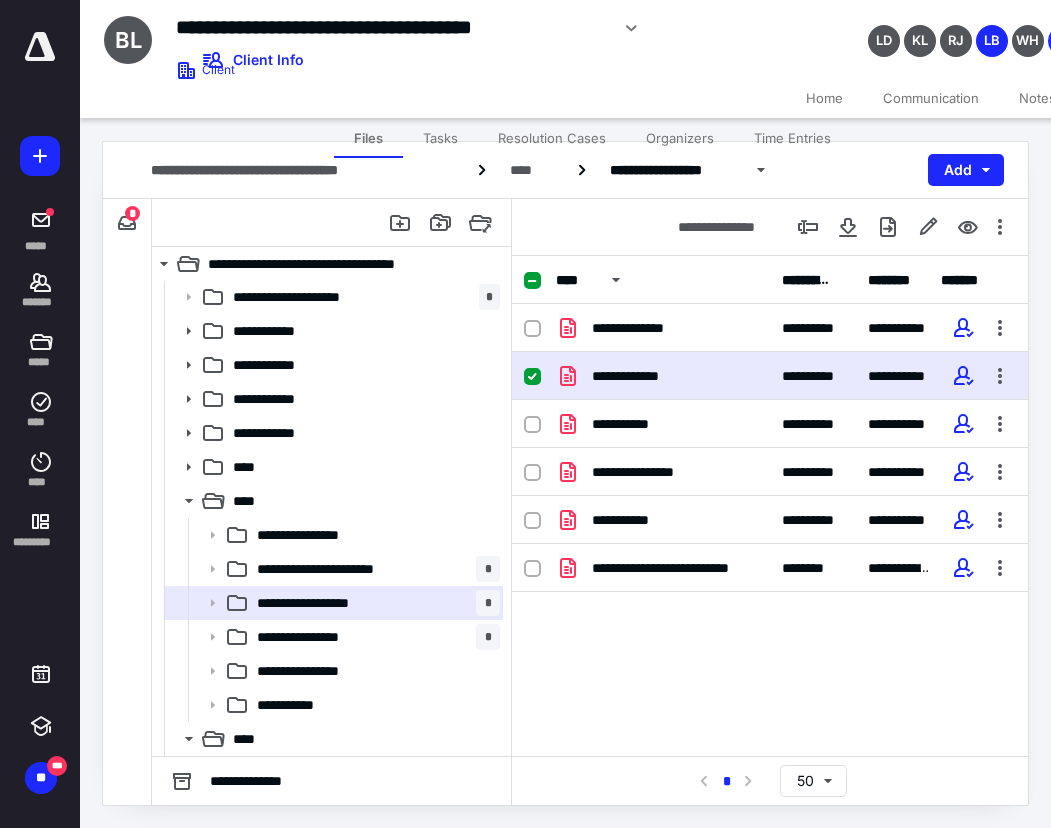 click on "**********" at bounding box center (663, 376) 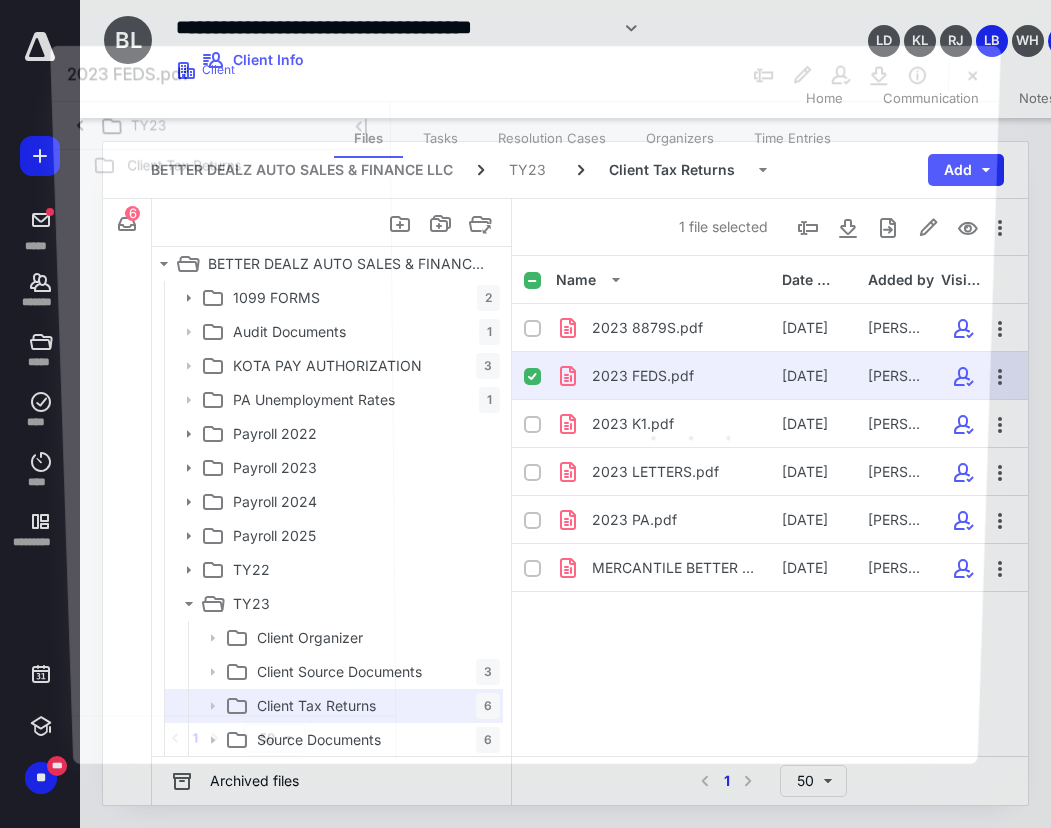 scroll, scrollTop: 103, scrollLeft: 0, axis: vertical 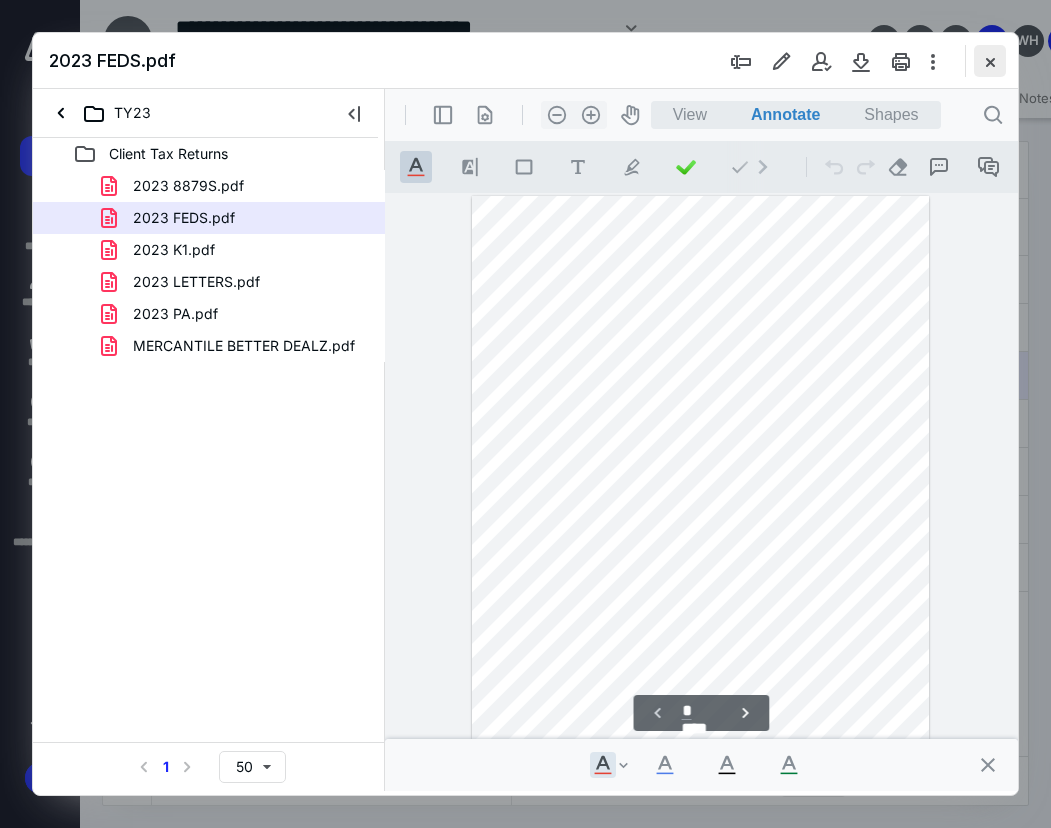 click at bounding box center (990, 61) 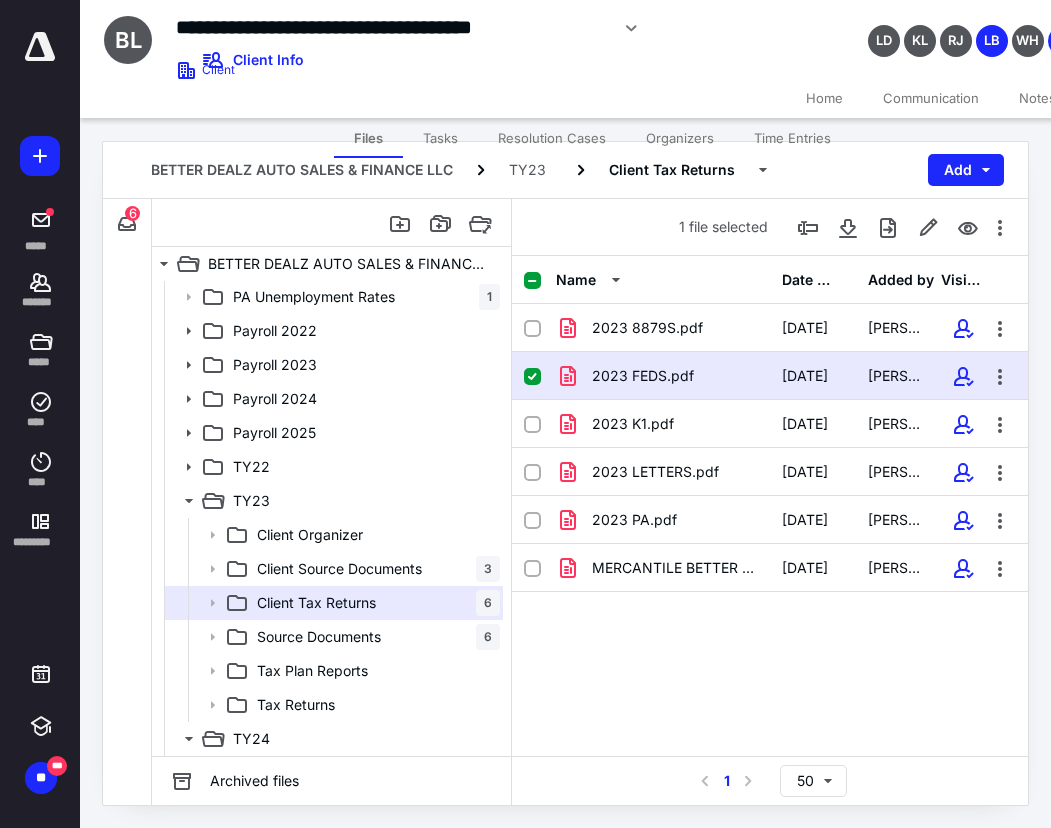 click on "2023 FEDS.pdf" at bounding box center [663, 376] 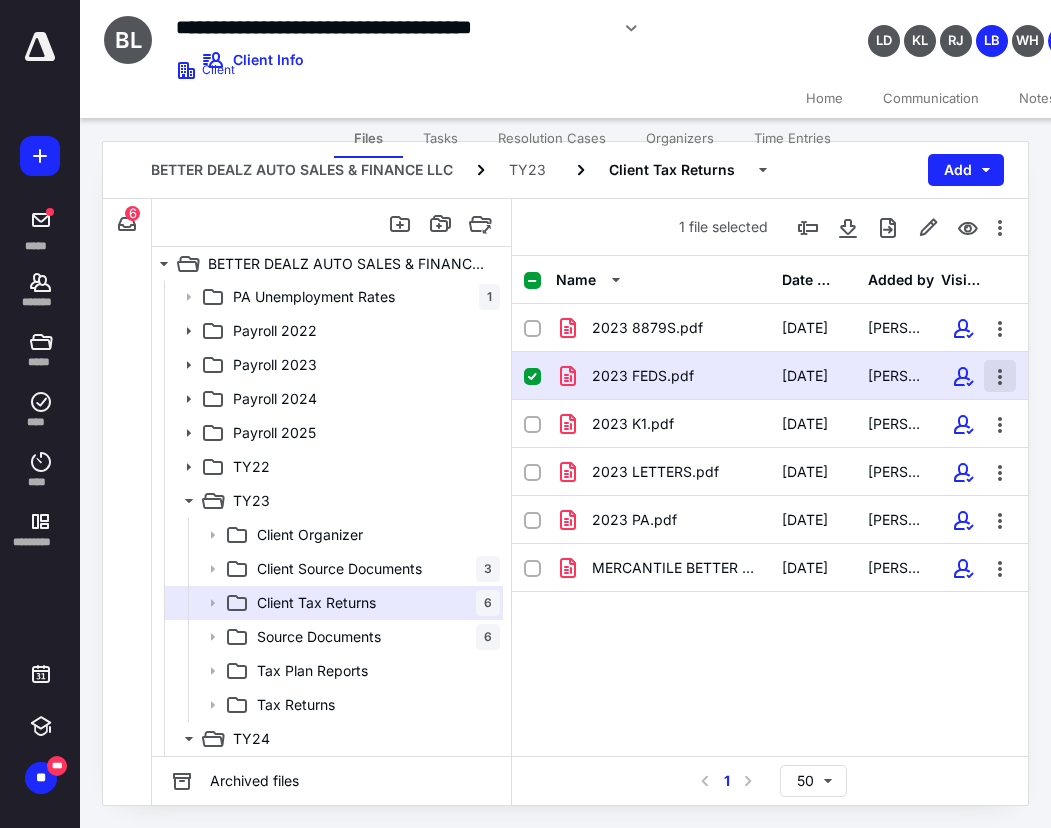 click at bounding box center [1000, 376] 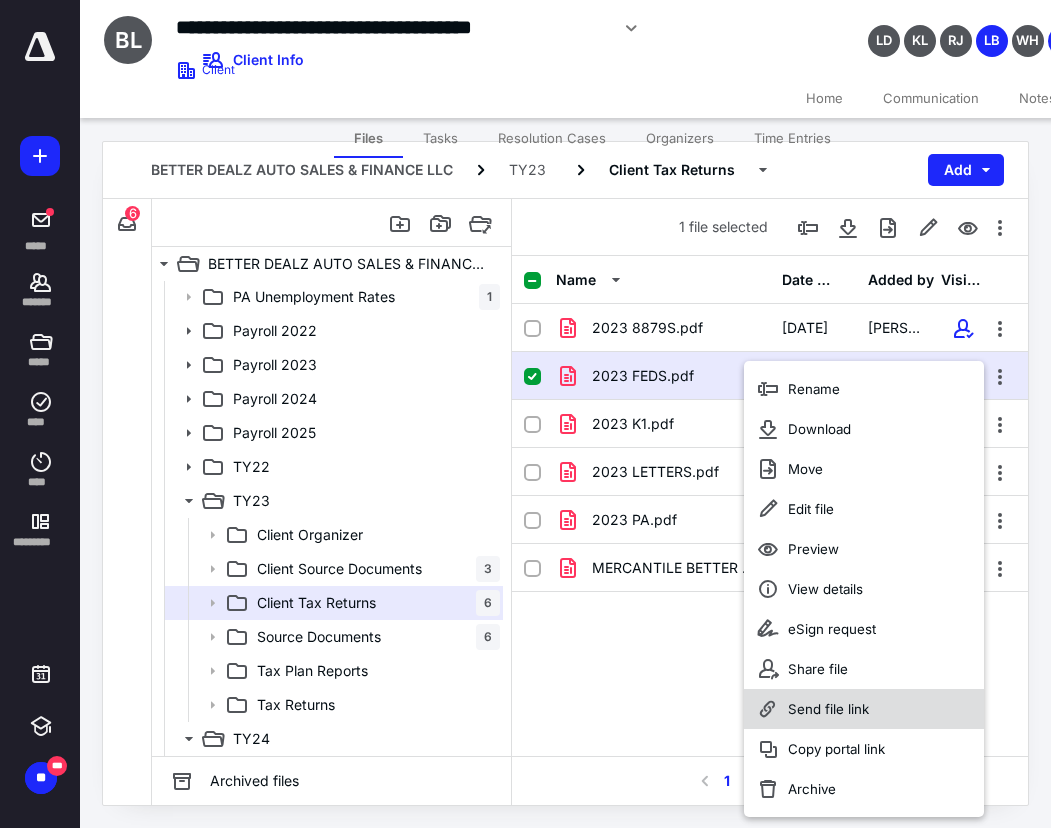 click on "Send file link" at bounding box center (828, 709) 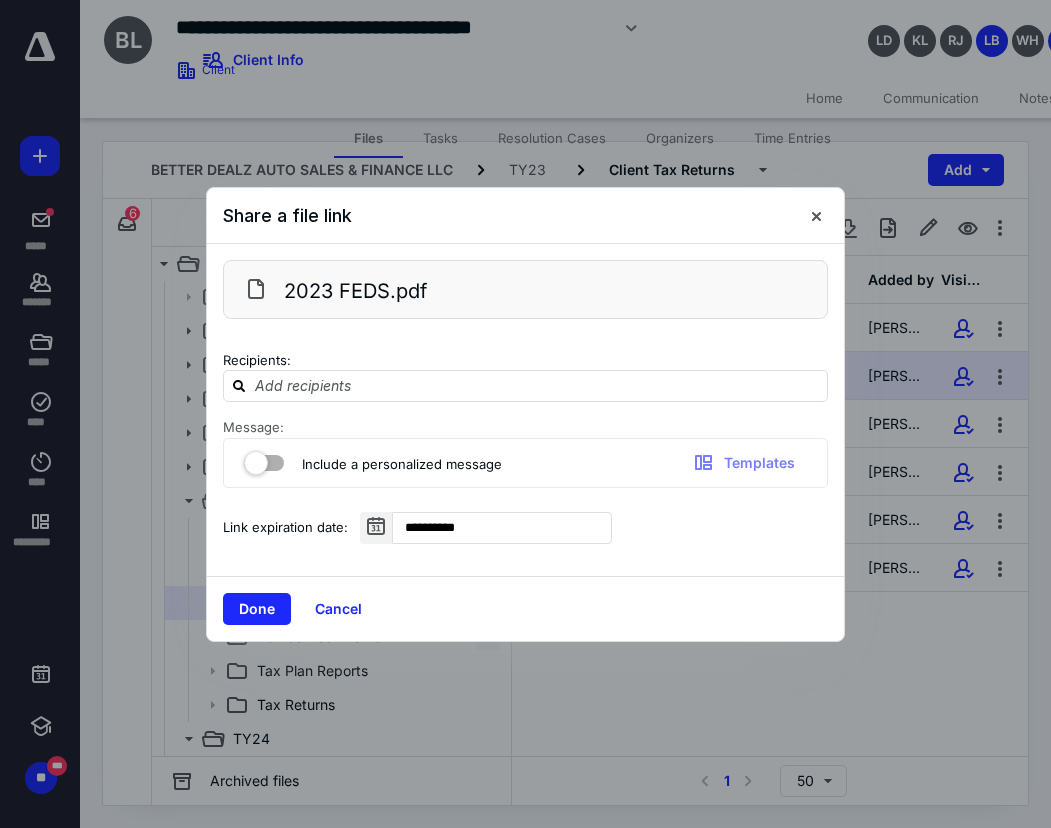 click on "Include a personalized message Templates" at bounding box center (525, 463) 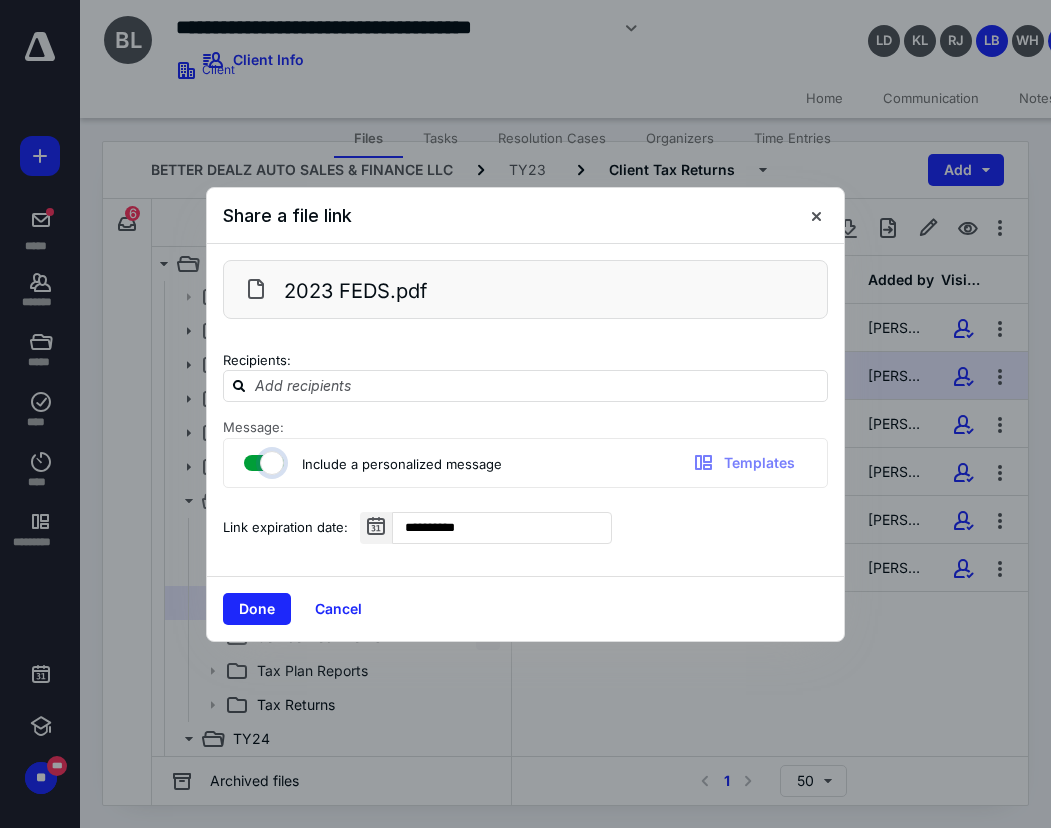 checkbox on "true" 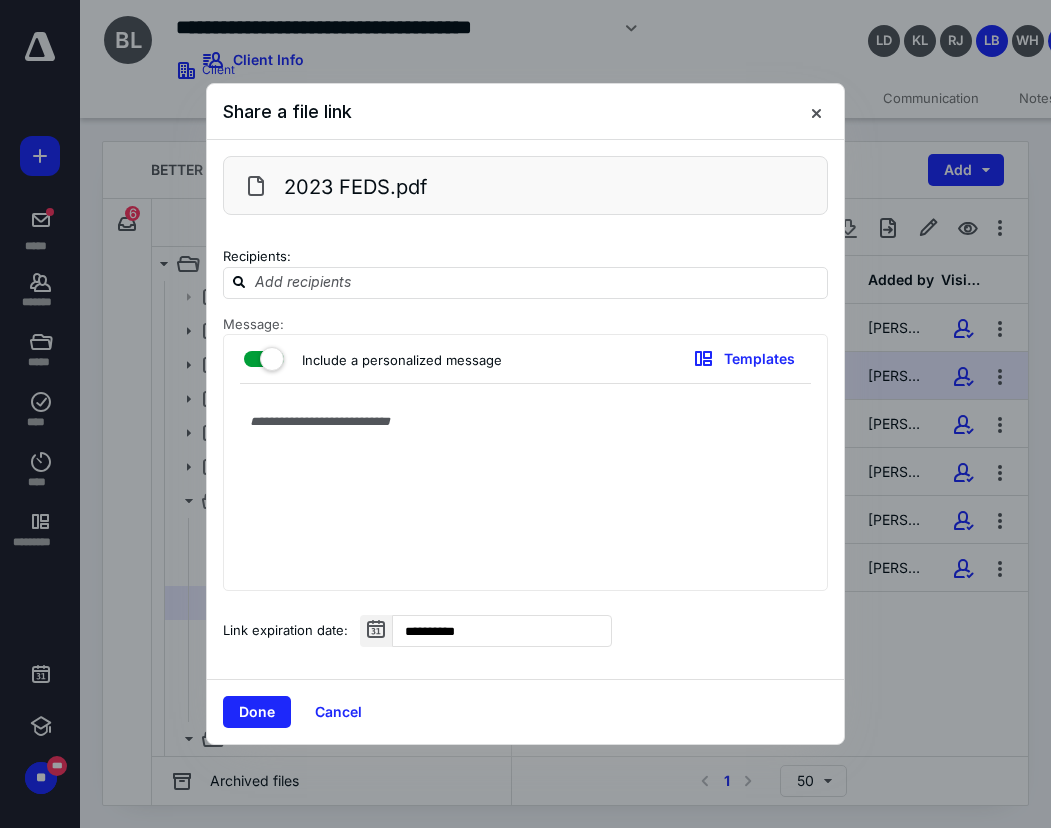click at bounding box center [525, 492] 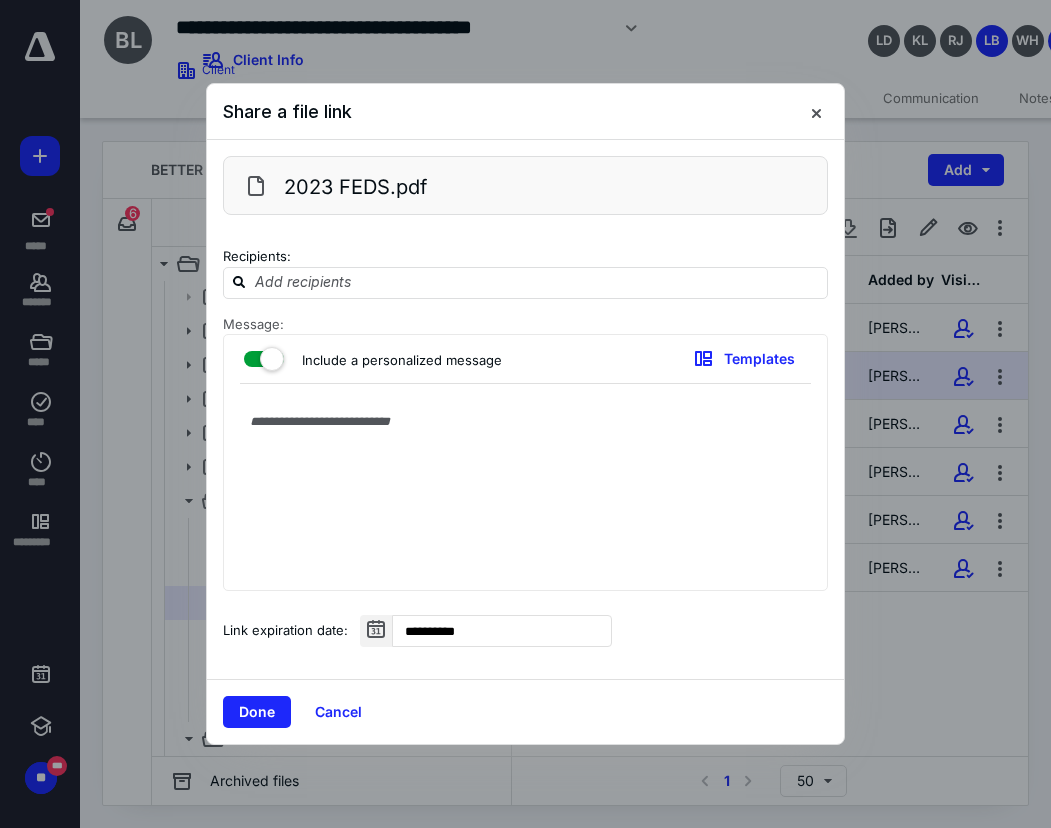 paste on "**********" 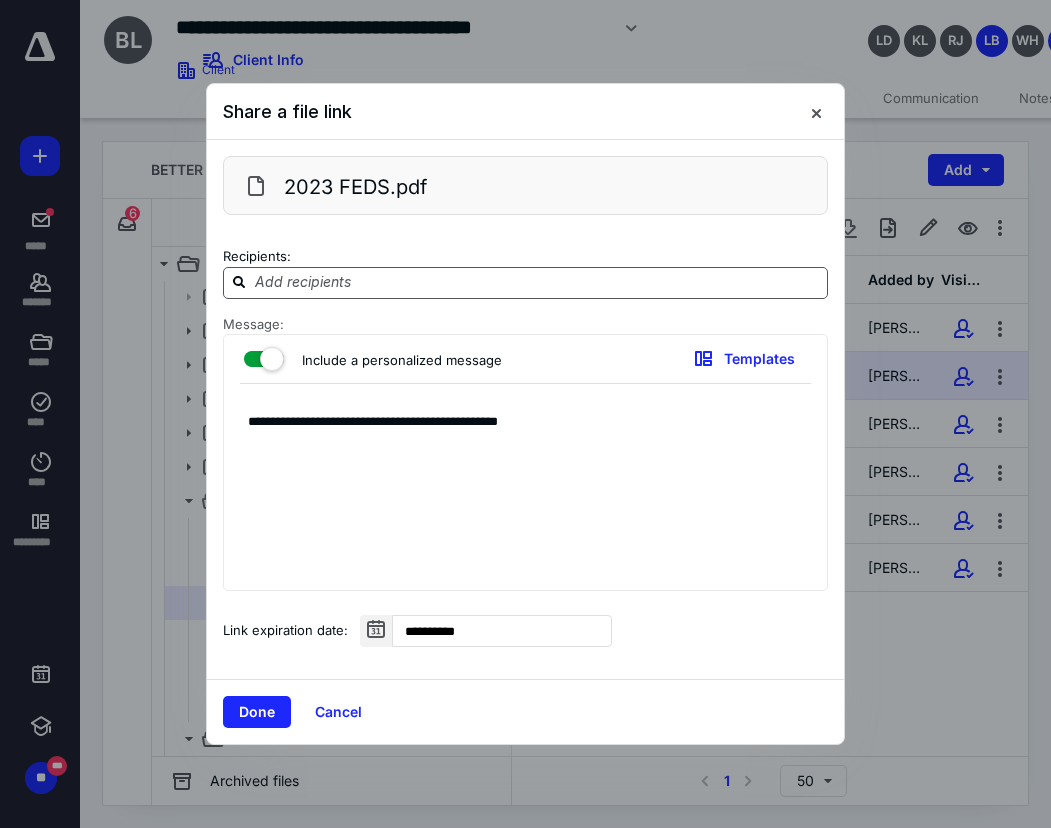 type on "**********" 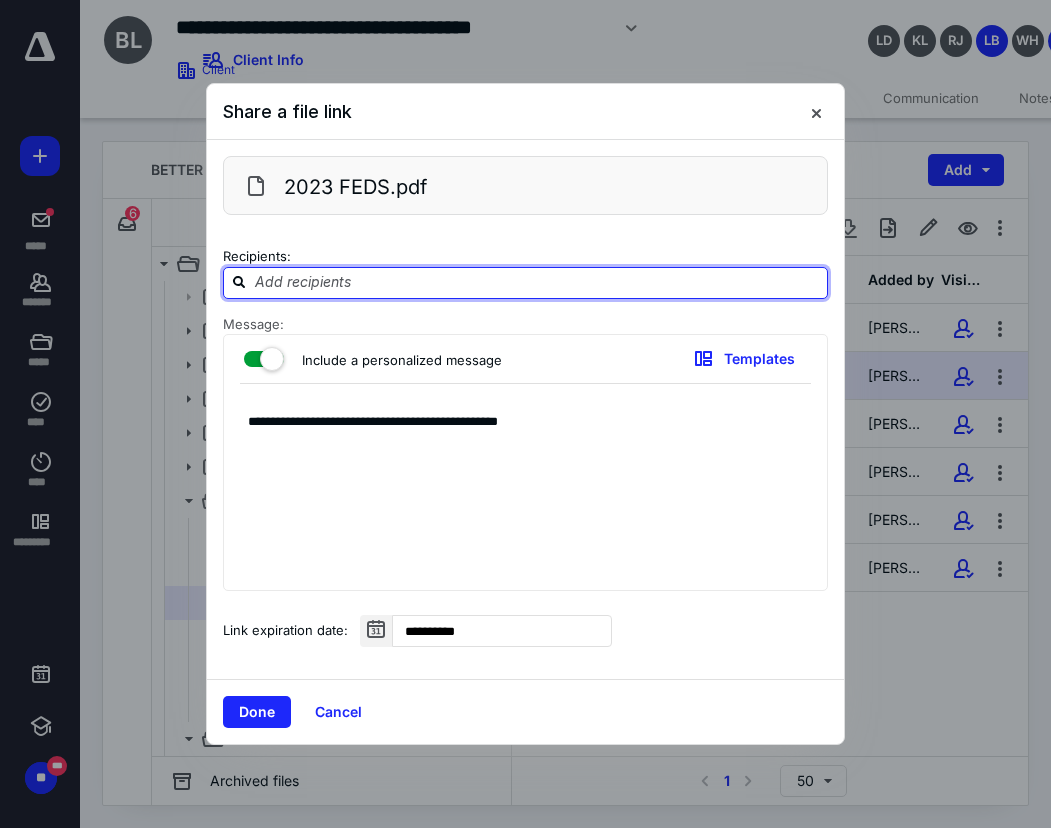 click at bounding box center (537, 282) 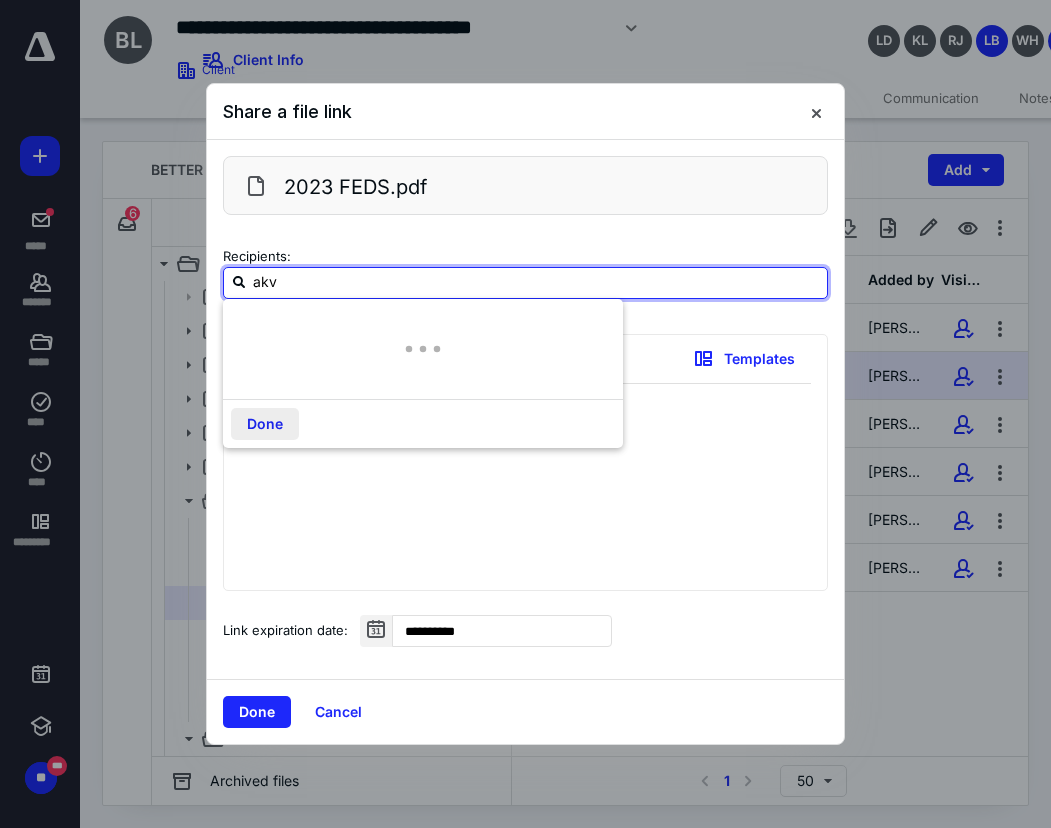 type on "akv" 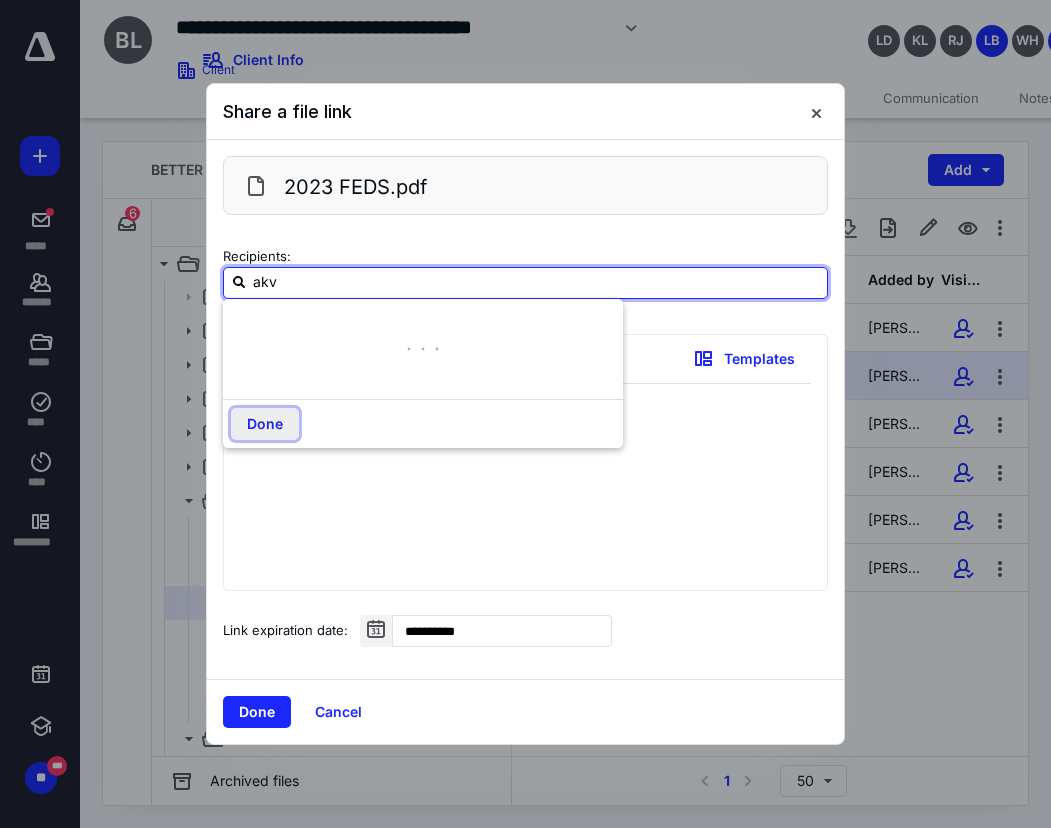 click on "Done" at bounding box center (265, 424) 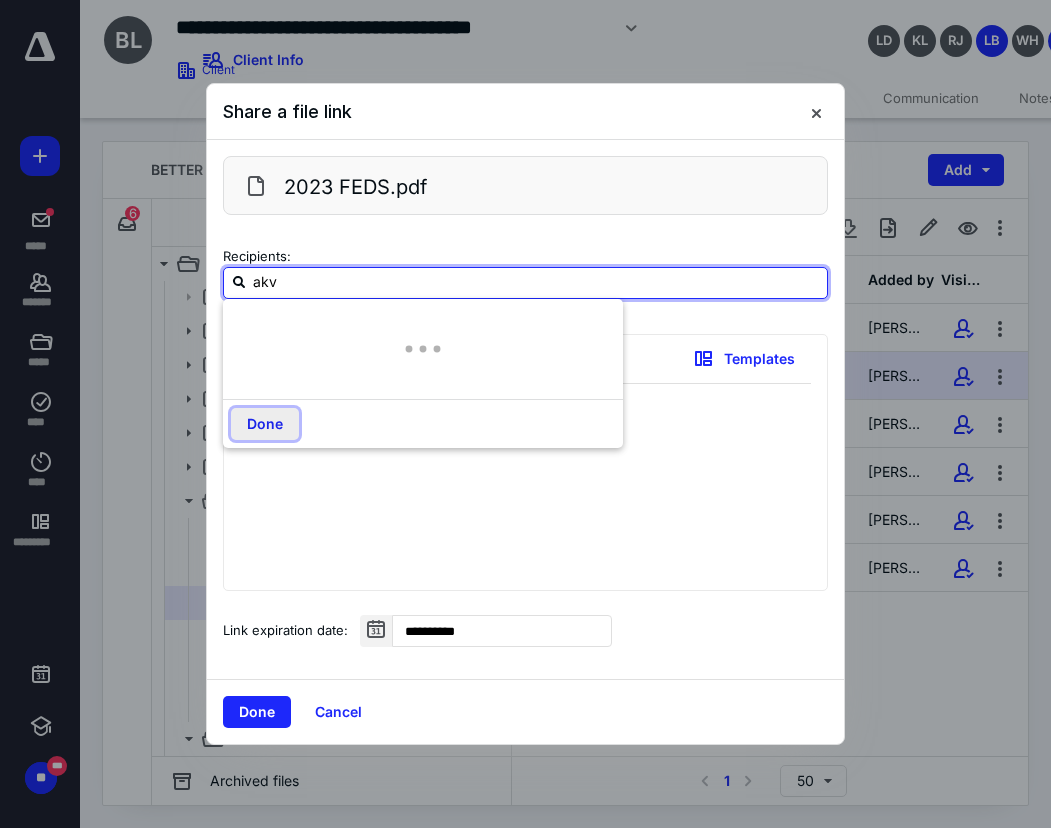 type 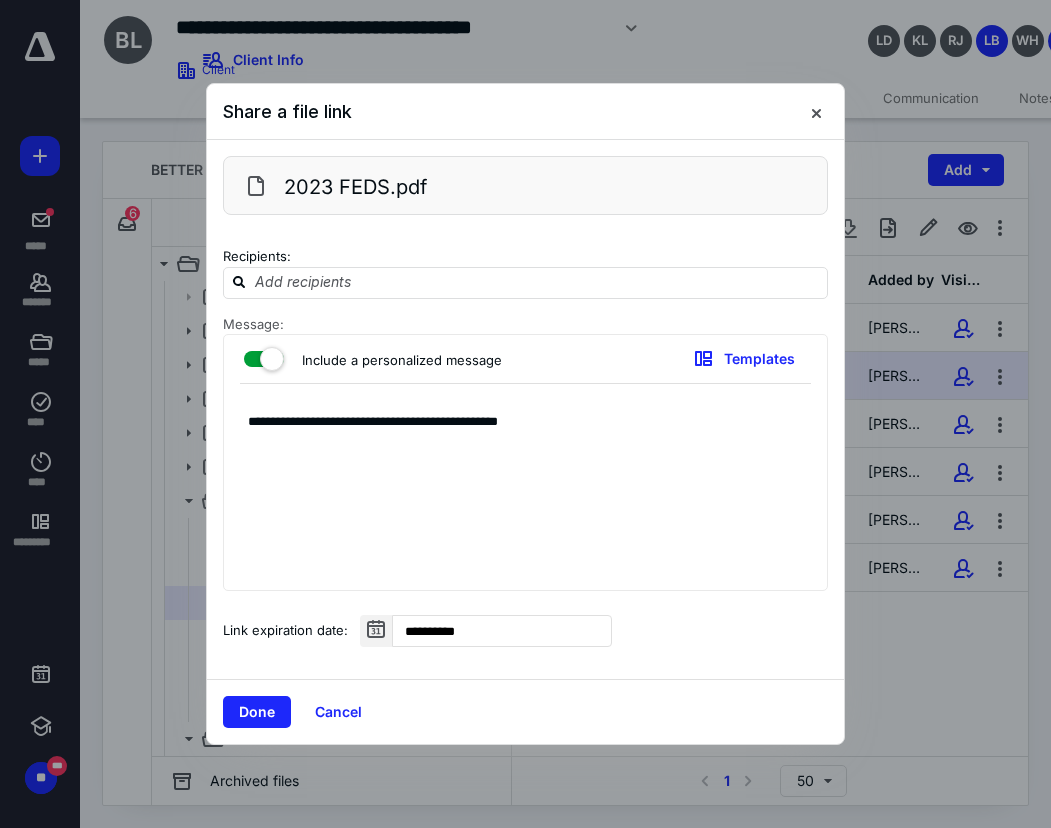 click on "**********" at bounding box center (525, 492) 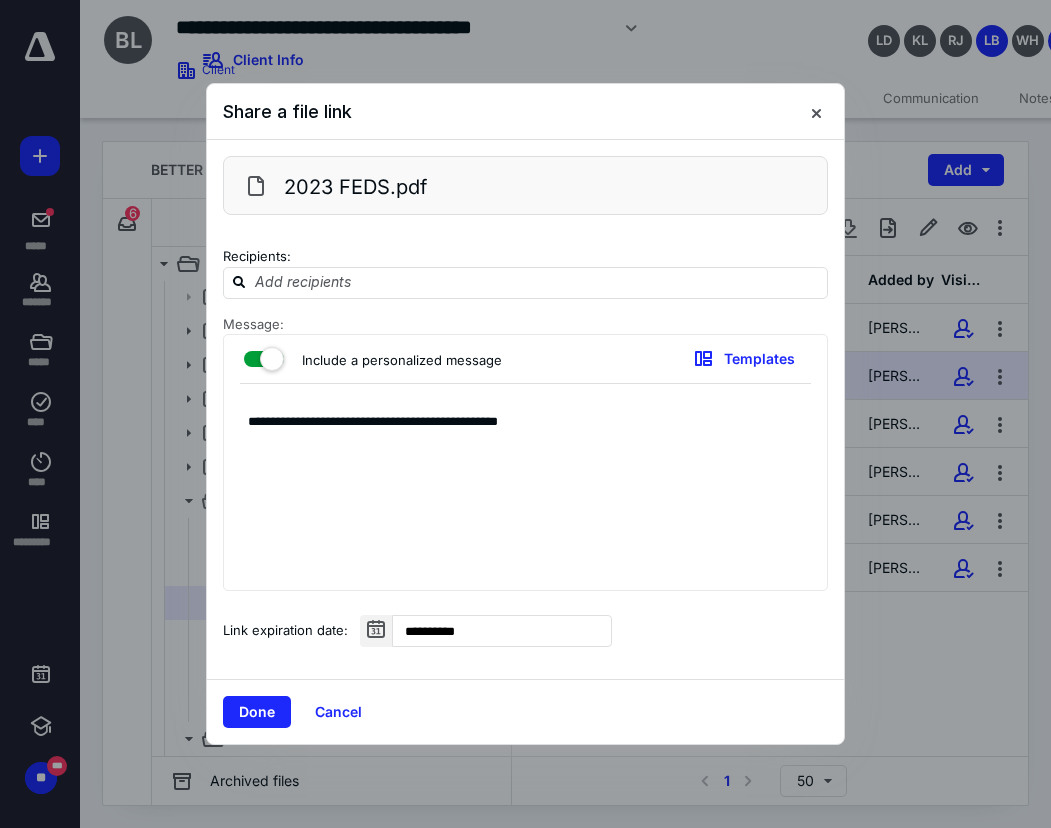 type on "**********" 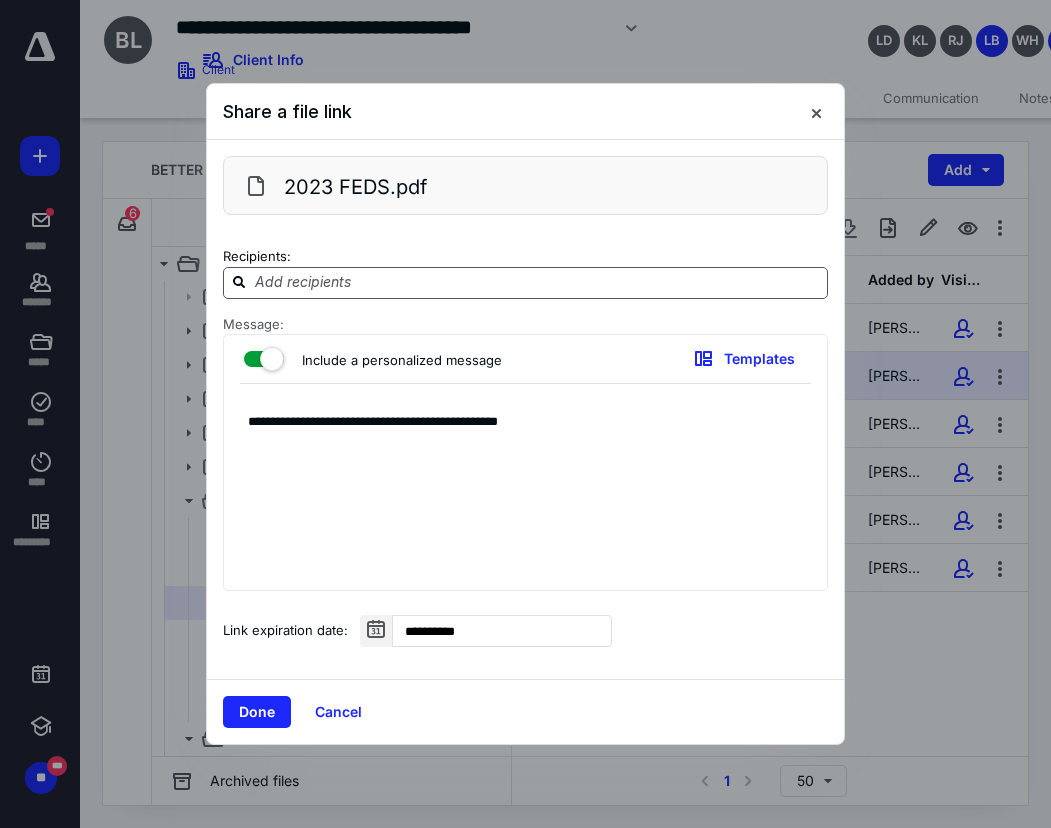 click at bounding box center (537, 282) 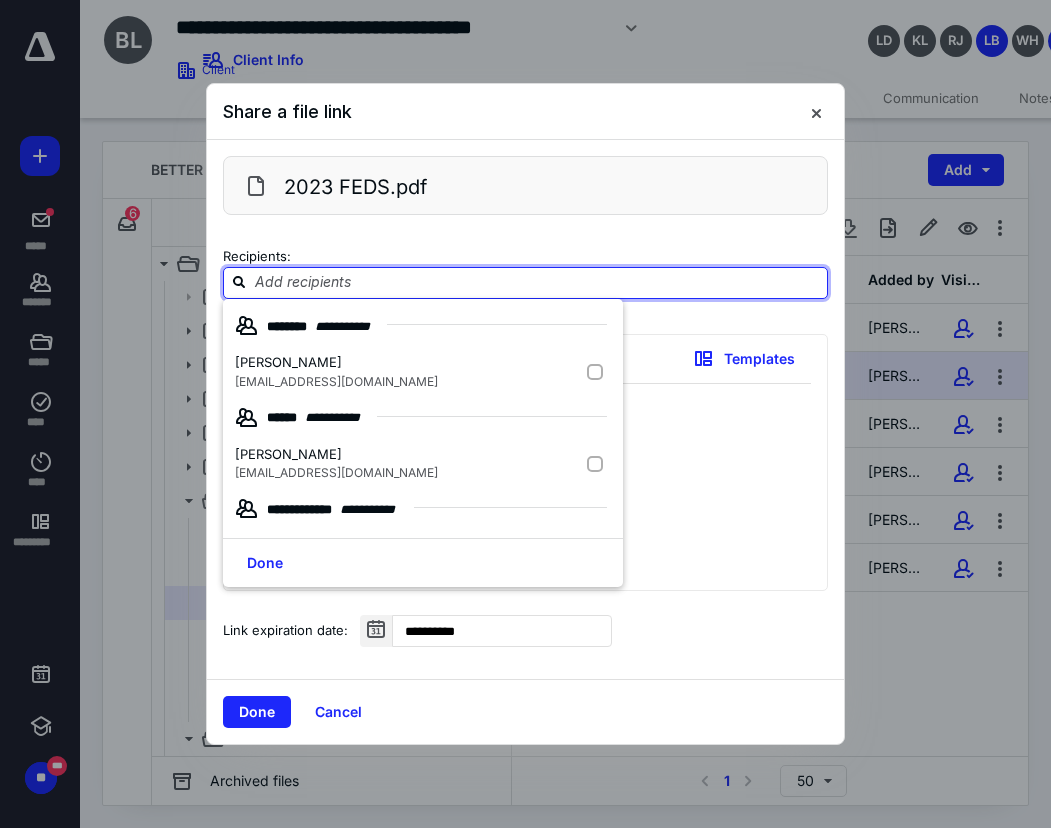 paste on "[EMAIL_ADDRESS][DOMAIN_NAME]" 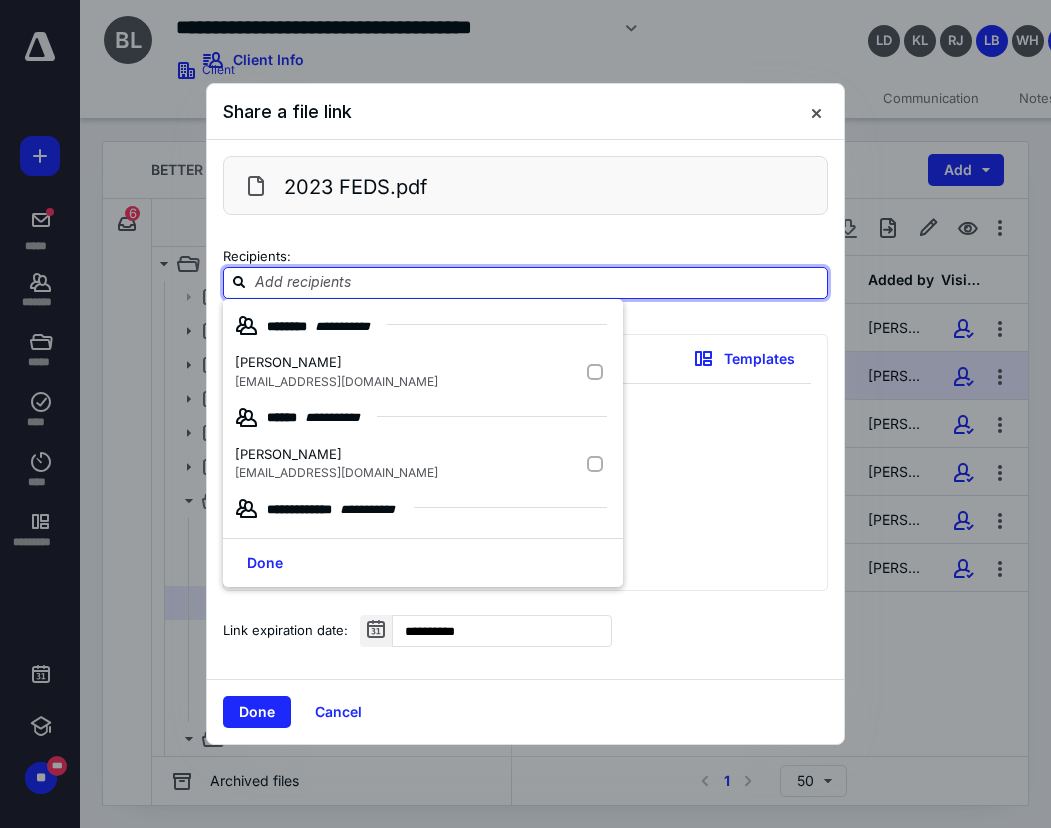 type on "[EMAIL_ADDRESS][DOMAIN_NAME]" 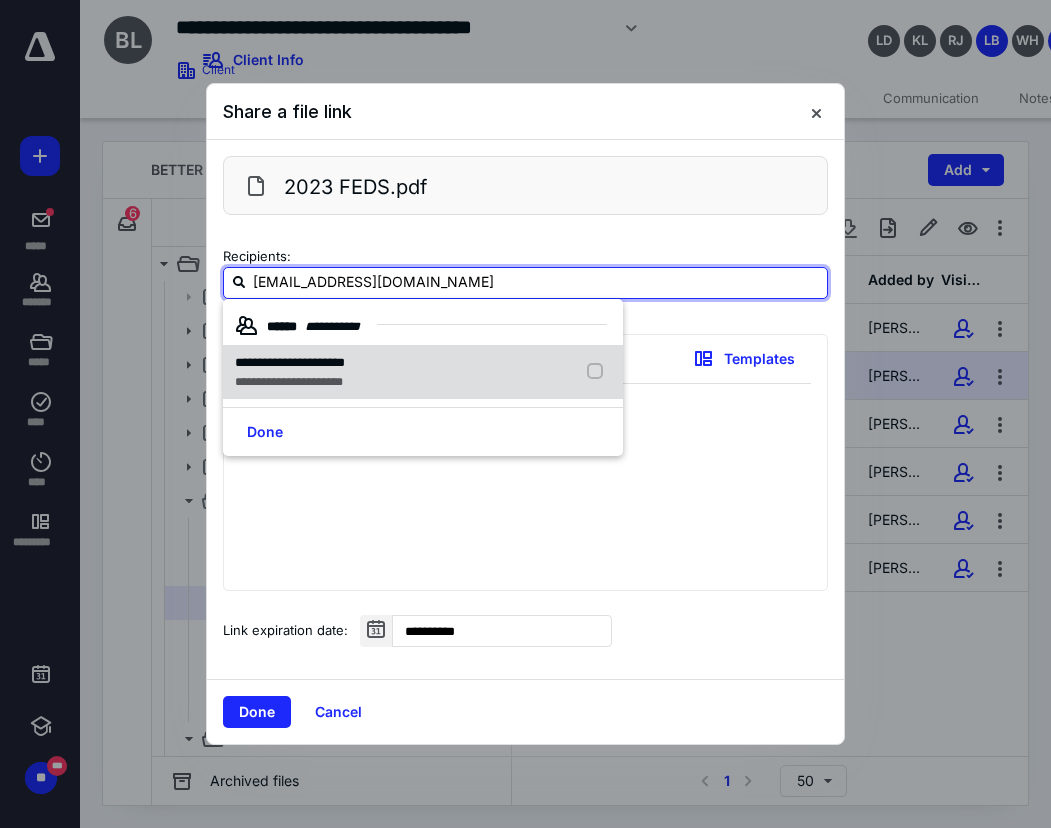 click on "**********" at bounding box center (289, 382) 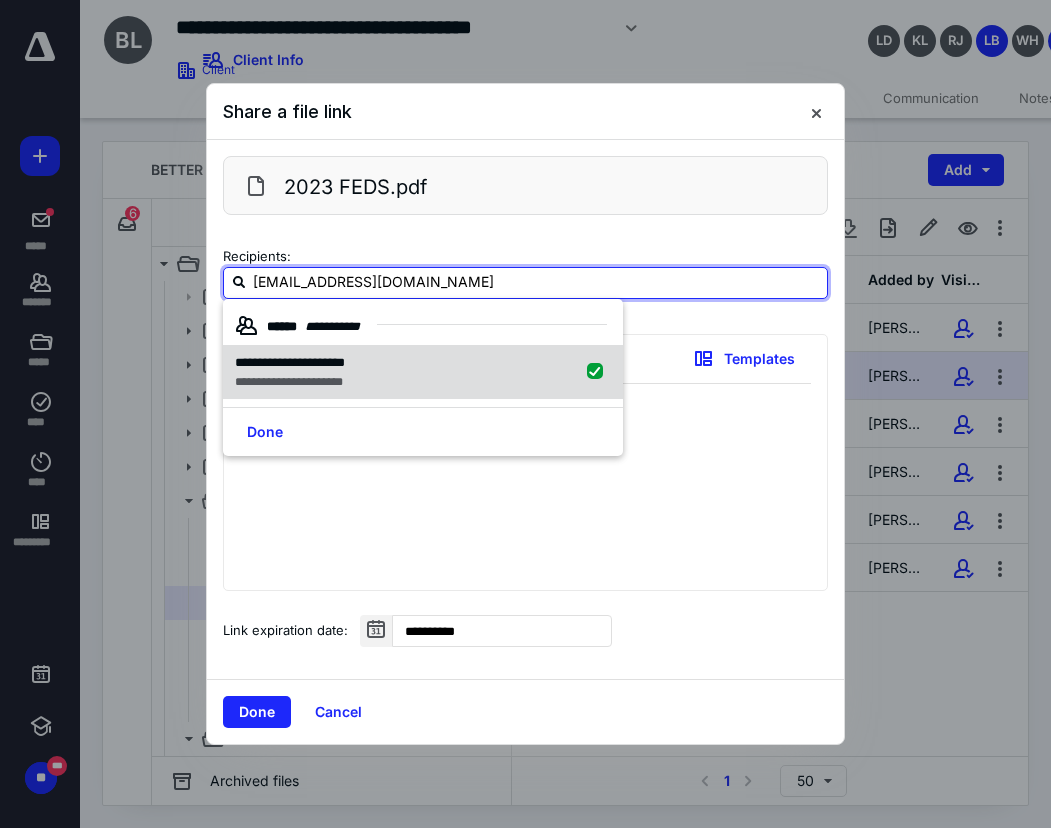 type 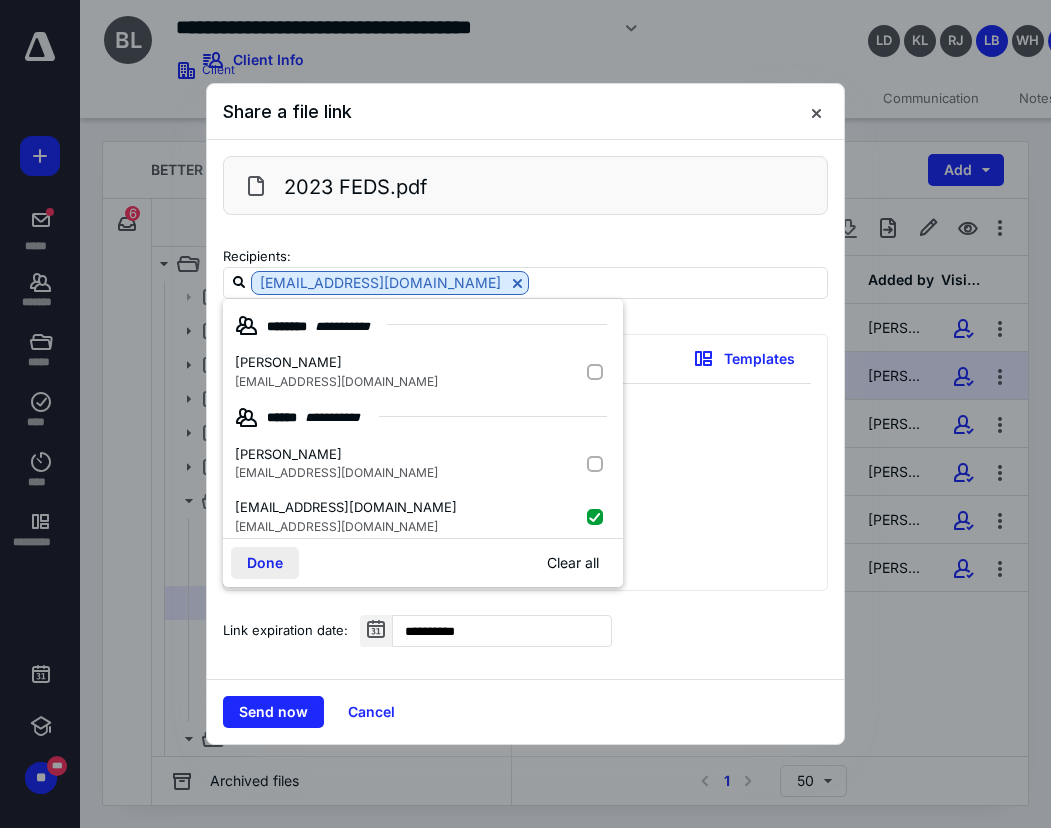 click on "Done" at bounding box center (265, 563) 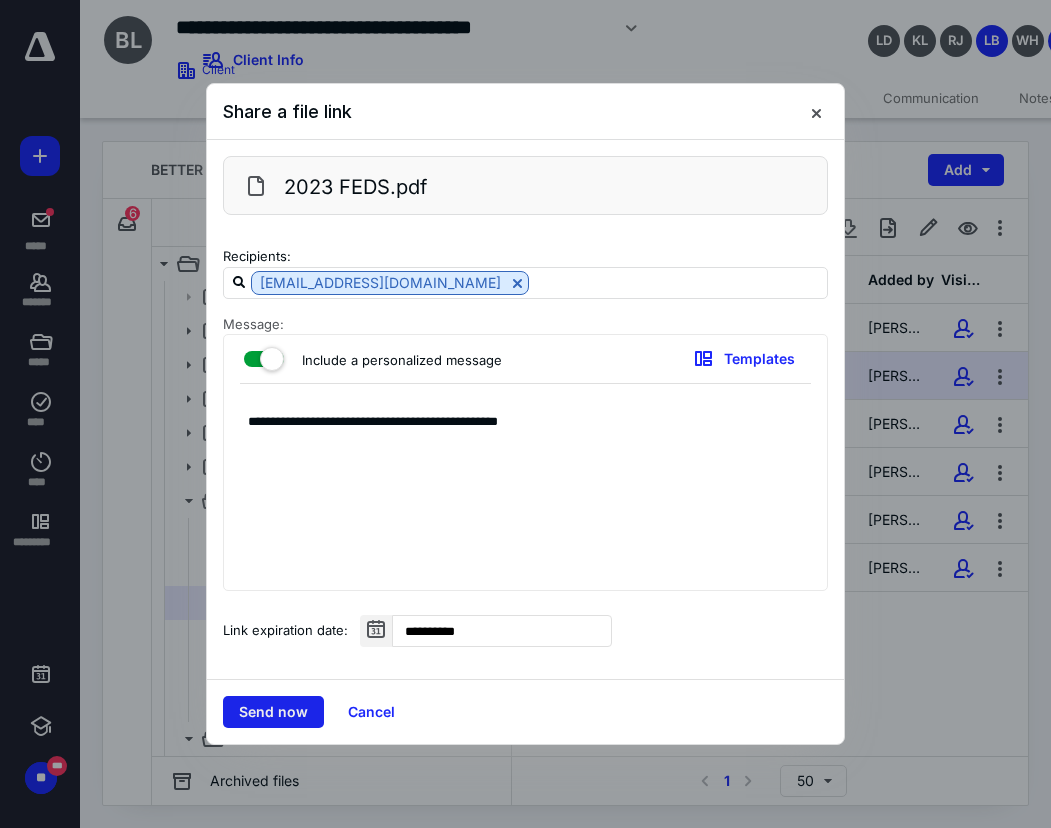 click on "Send now" at bounding box center [273, 712] 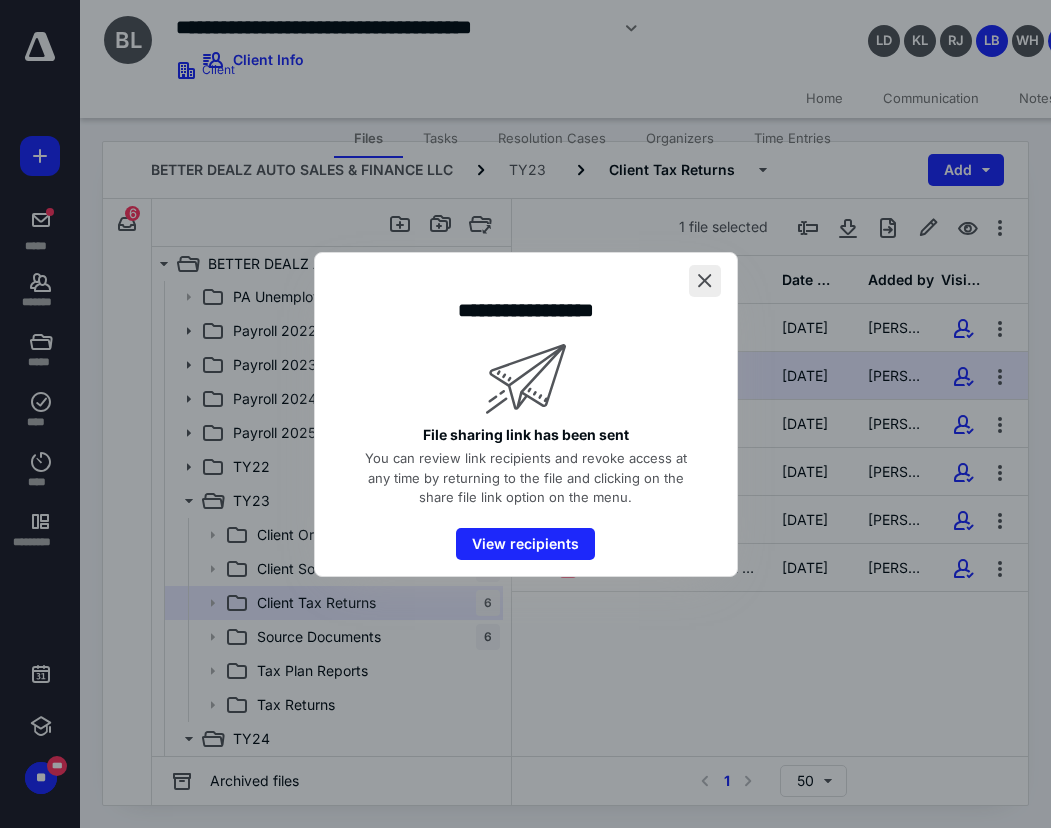 click at bounding box center [705, 281] 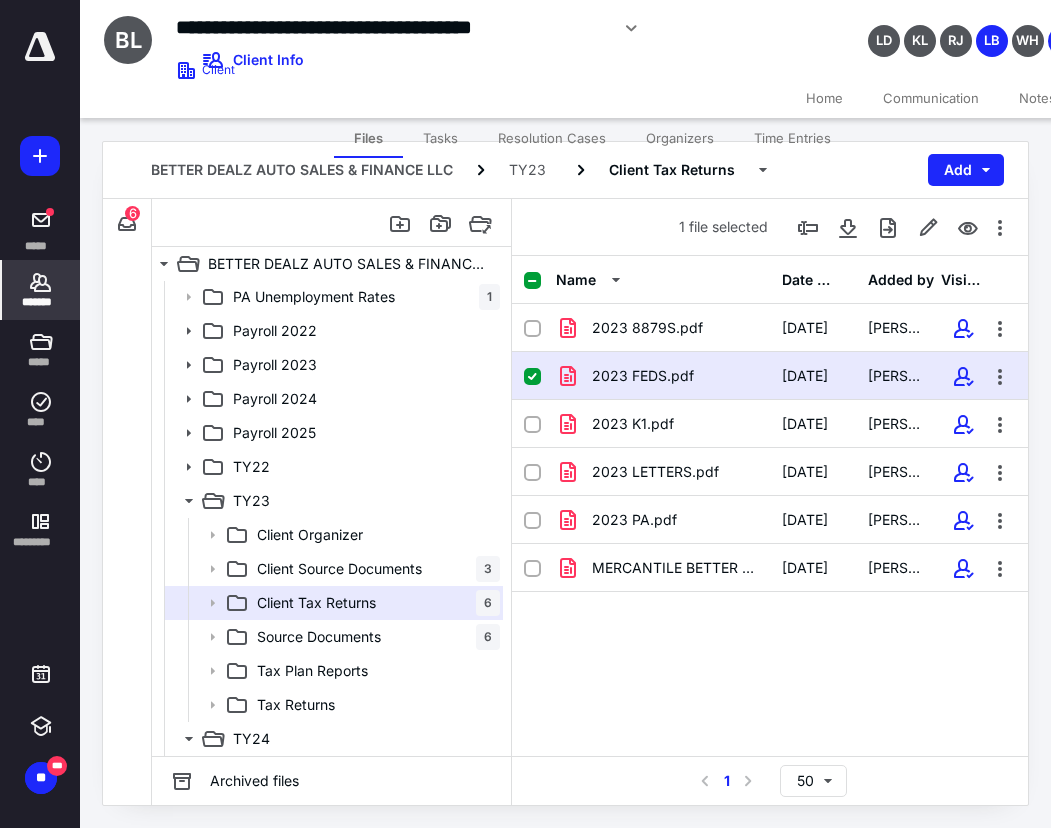 click on "*******" at bounding box center (41, 302) 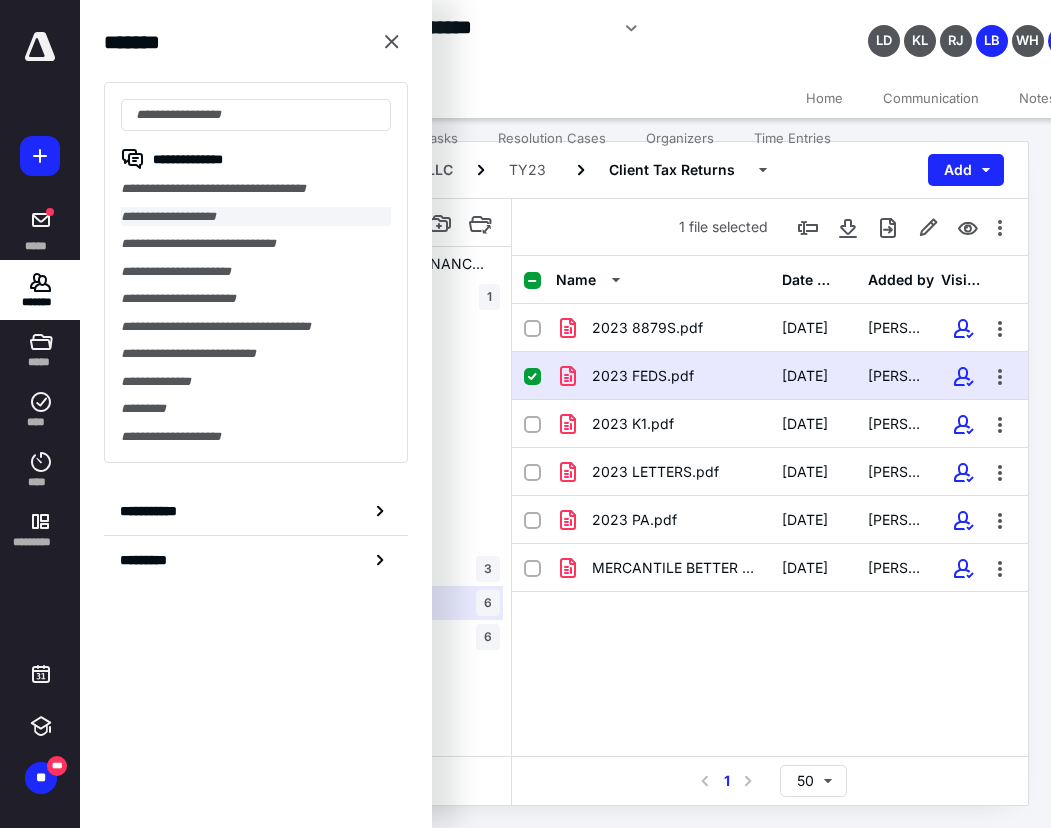 click on "**********" at bounding box center (256, 217) 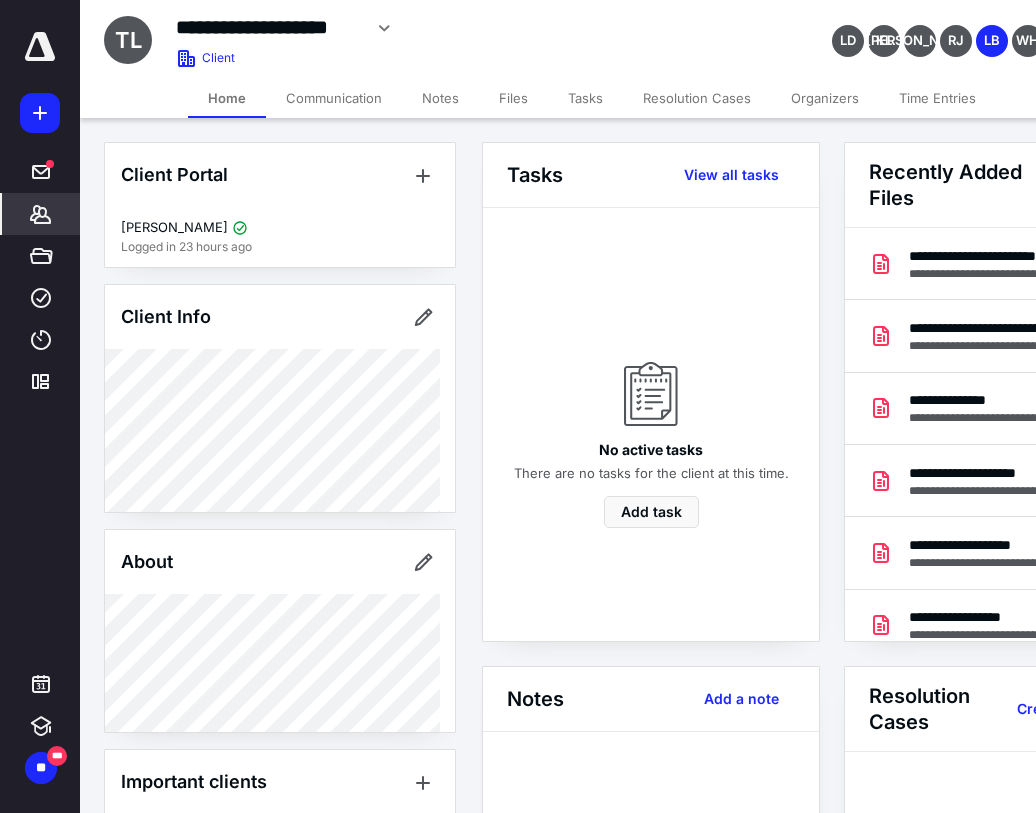 click on "Files" at bounding box center [513, 98] 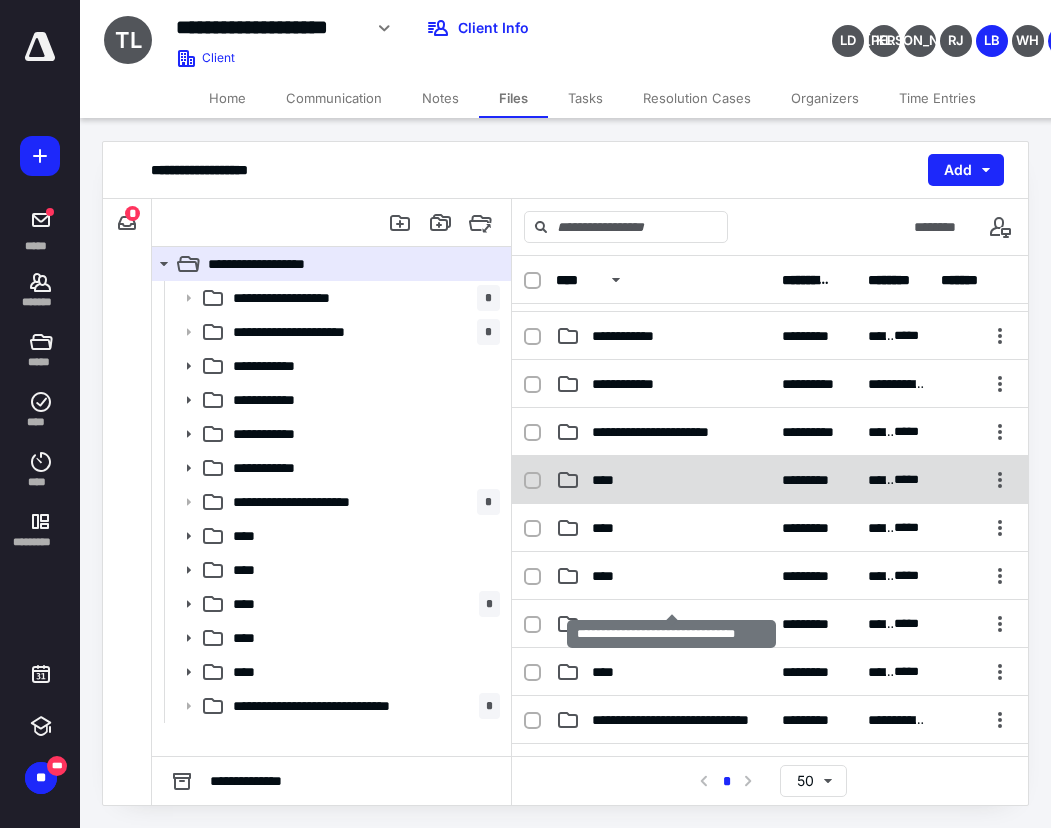 scroll, scrollTop: 172, scrollLeft: 0, axis: vertical 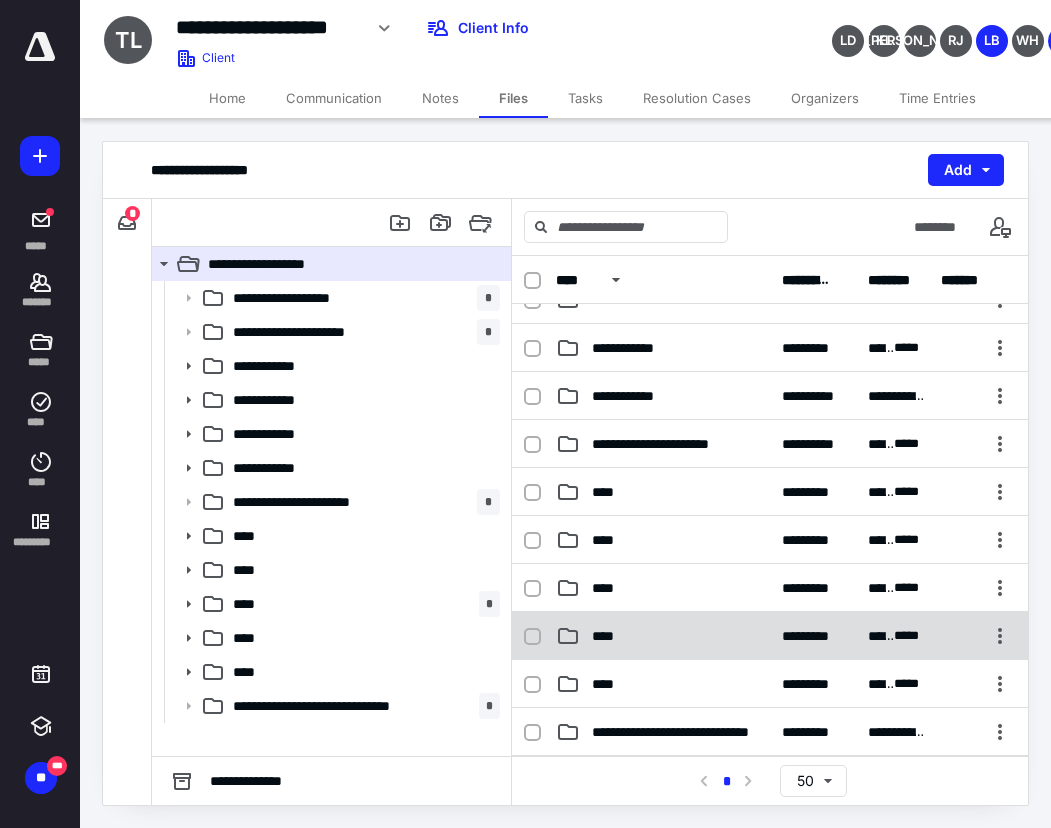 click on "****" at bounding box center (663, 636) 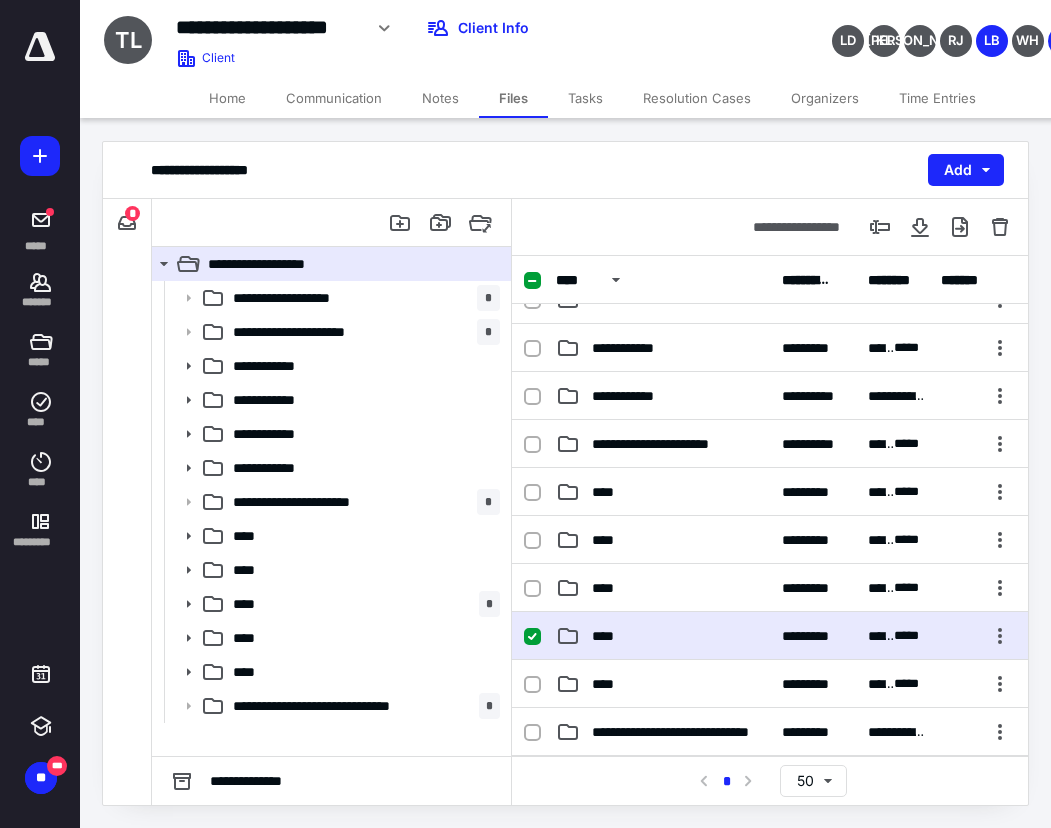 click on "****" at bounding box center [663, 636] 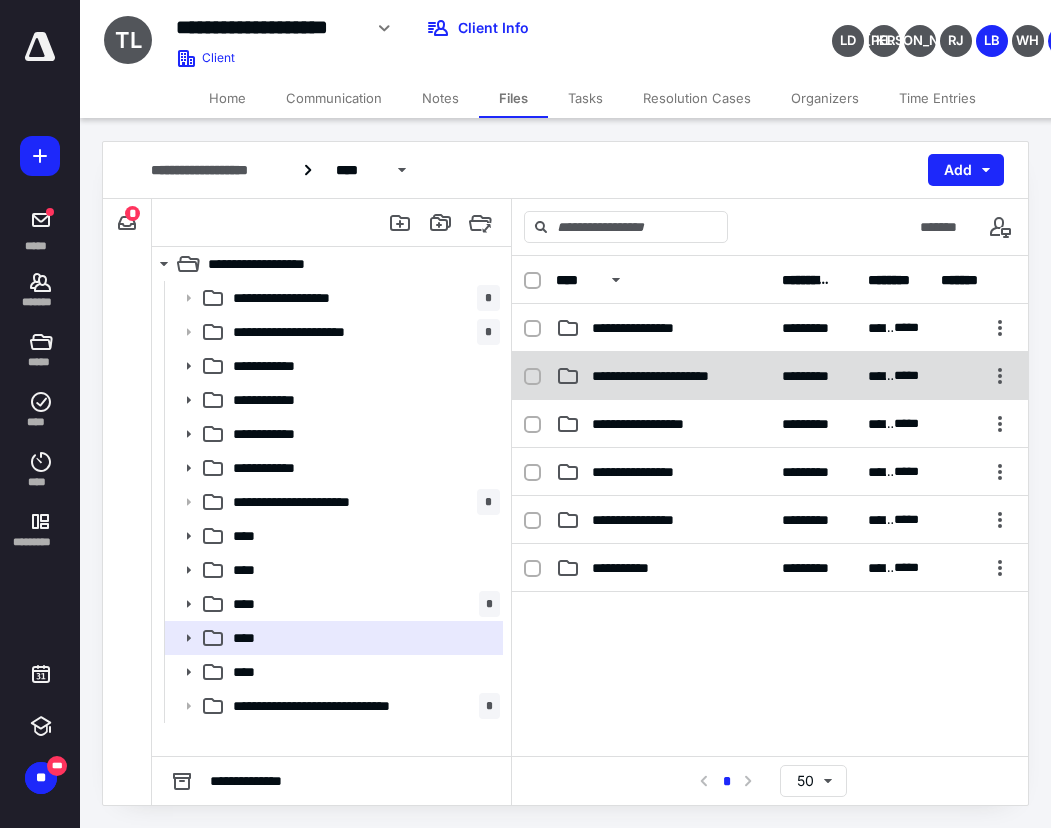 click on "**********" at bounding box center (663, 376) 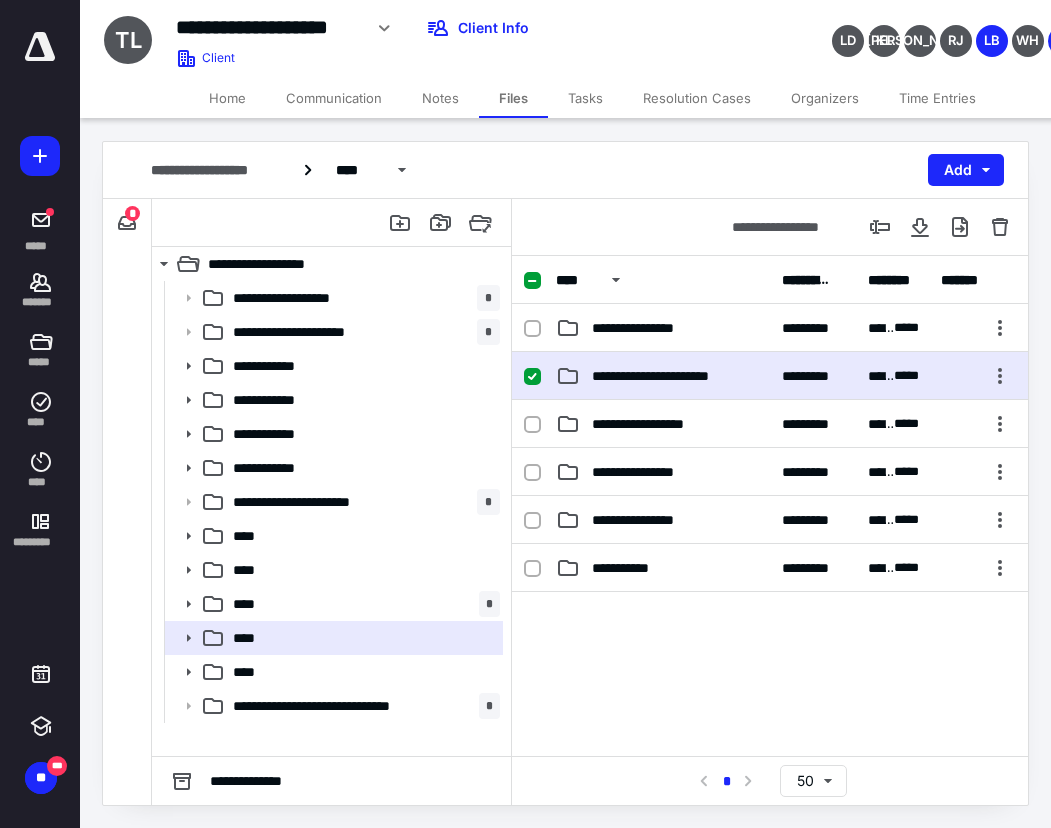 click on "**********" at bounding box center (663, 376) 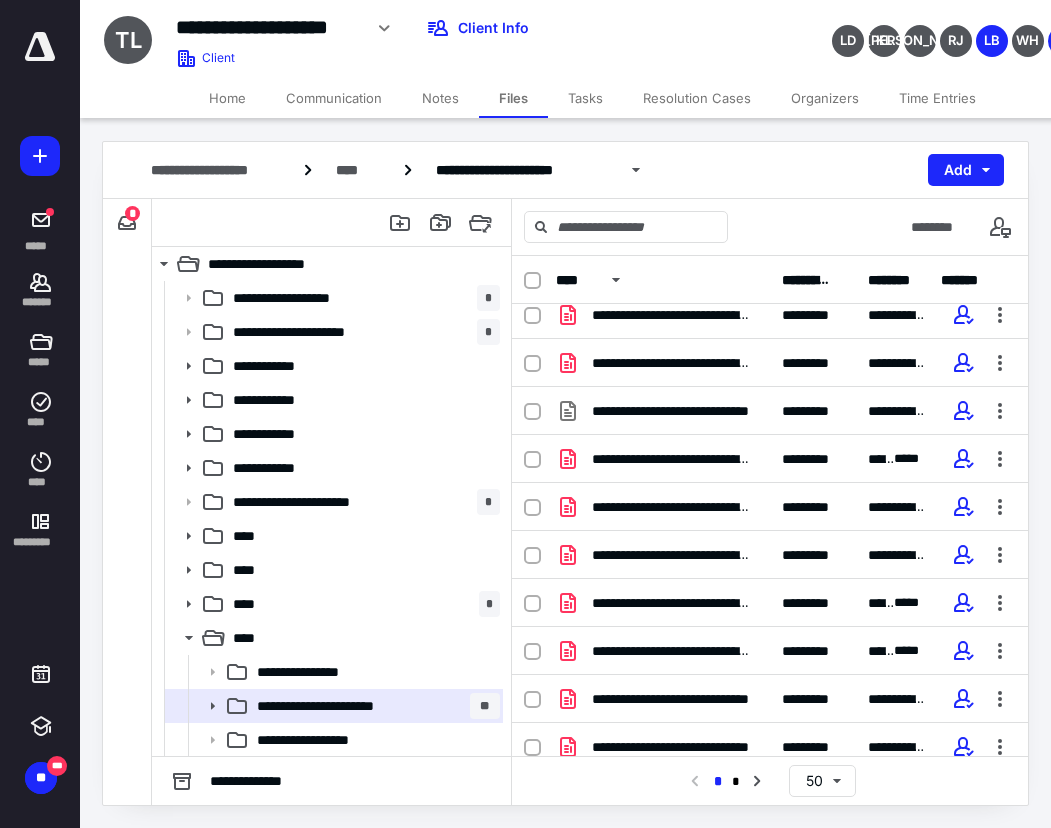 scroll, scrollTop: 1600, scrollLeft: 0, axis: vertical 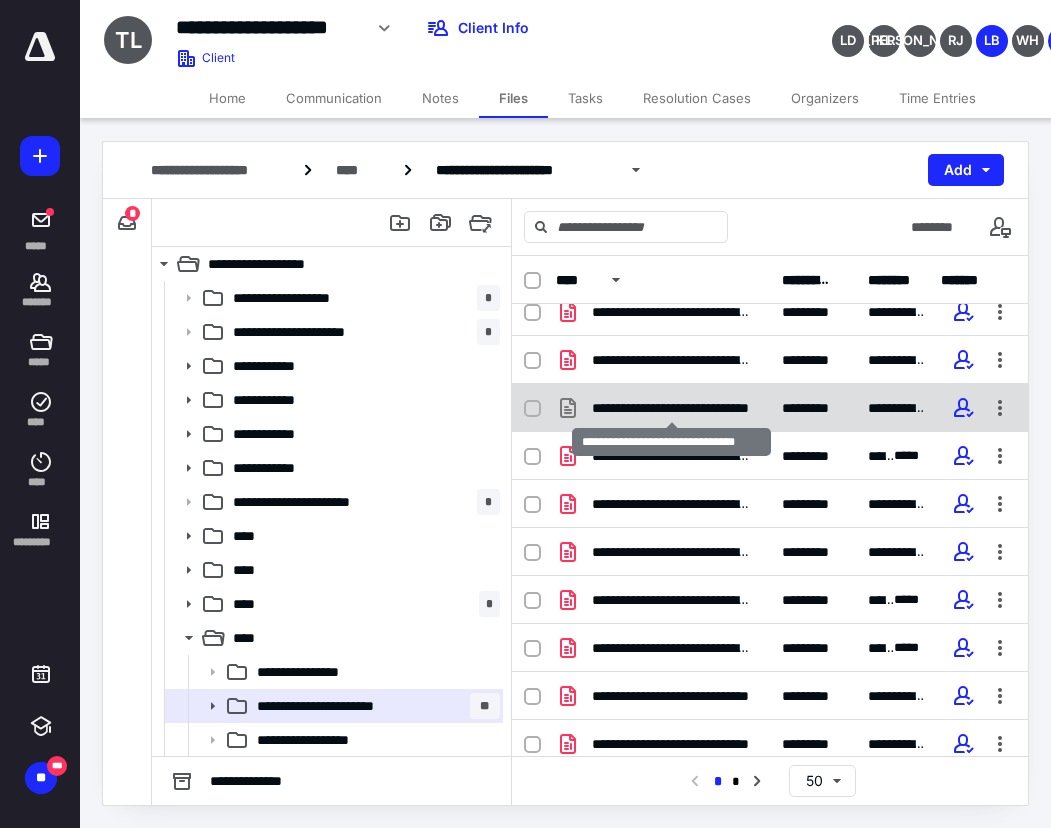 click on "**********" at bounding box center [671, 408] 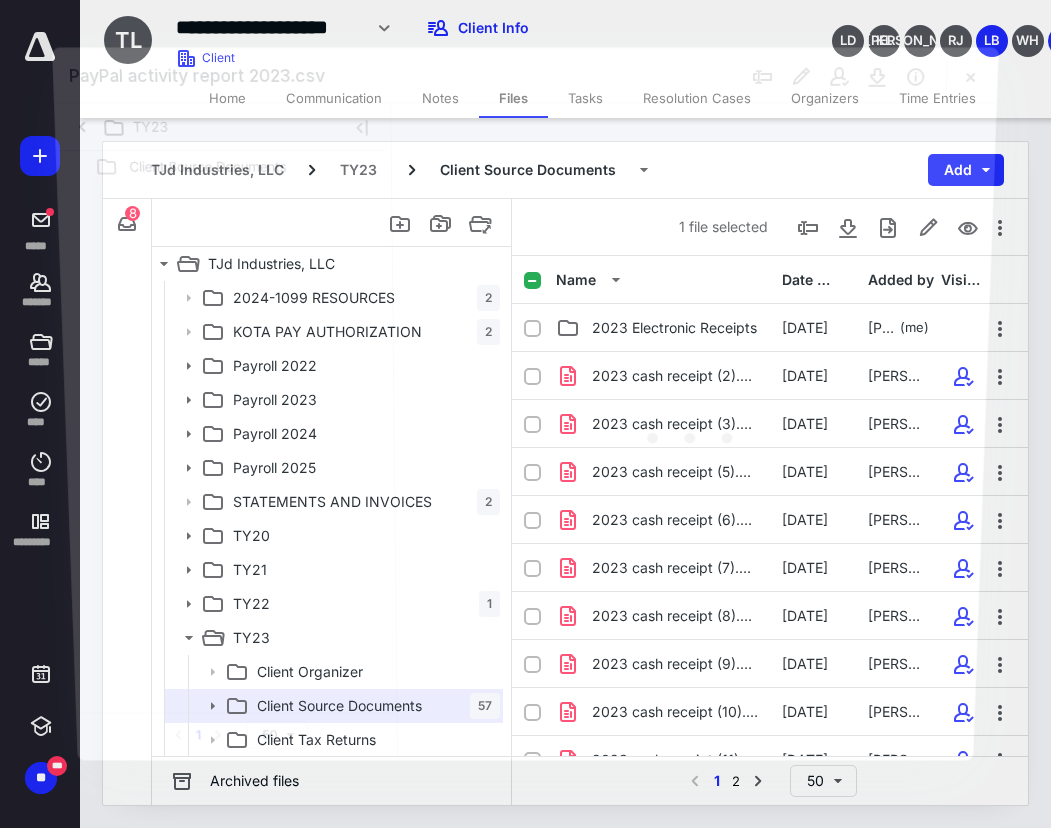 scroll, scrollTop: 1600, scrollLeft: 0, axis: vertical 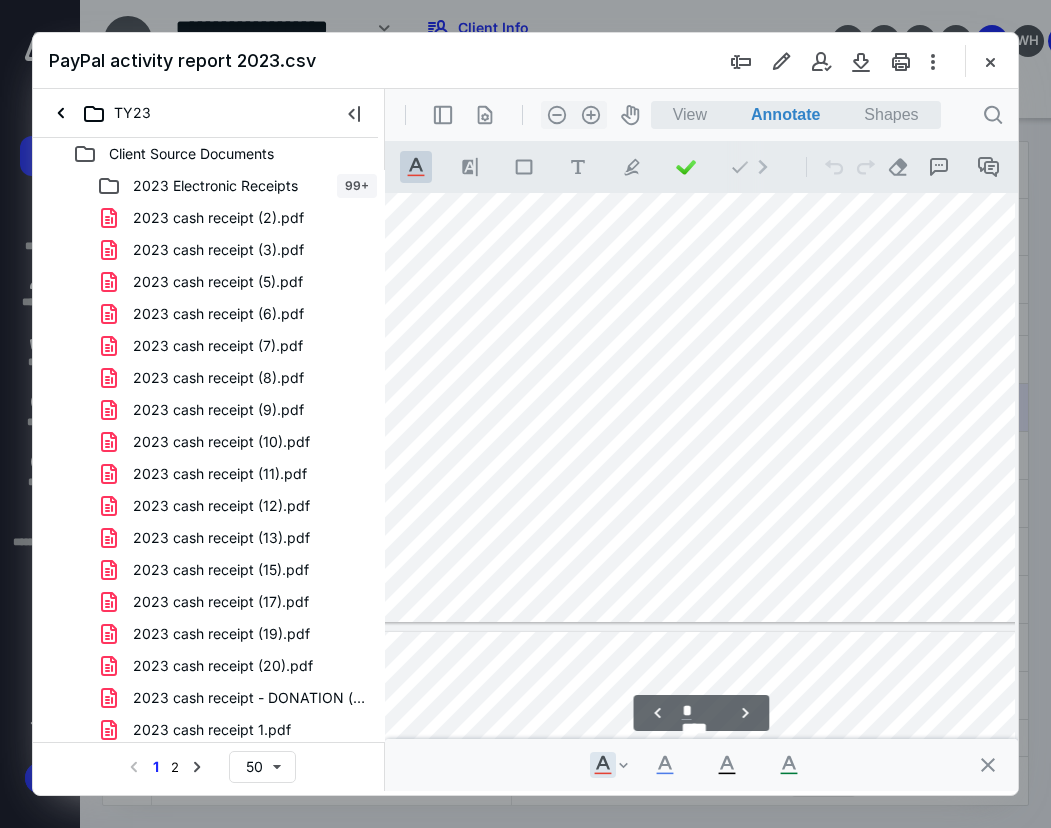 type on "*" 